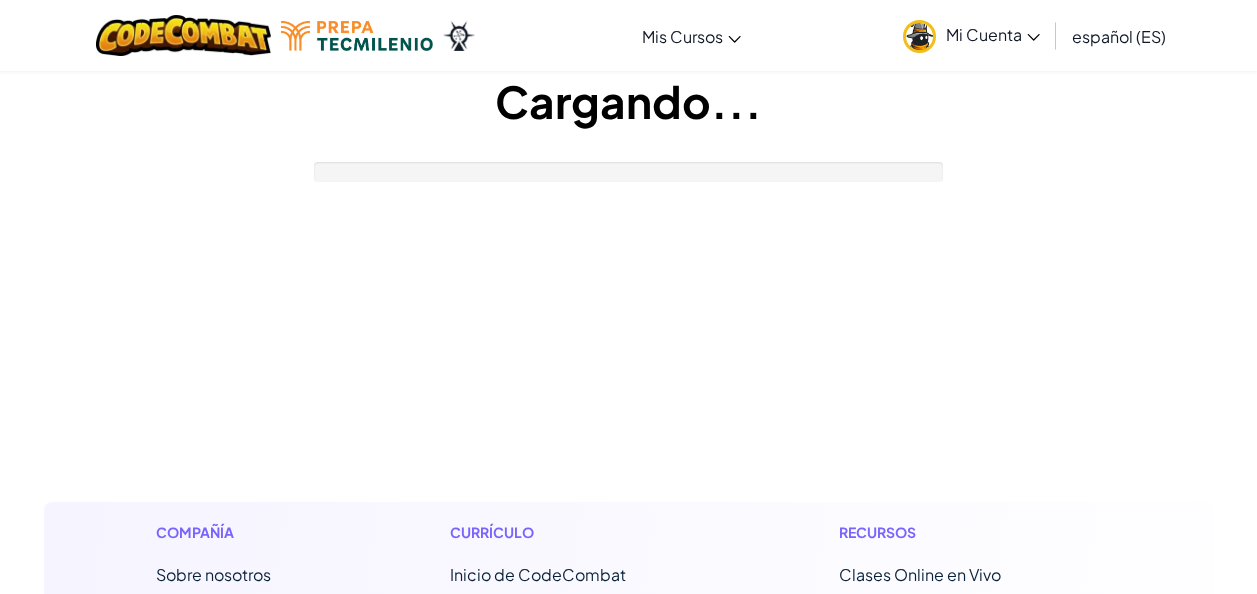 scroll, scrollTop: 0, scrollLeft: 0, axis: both 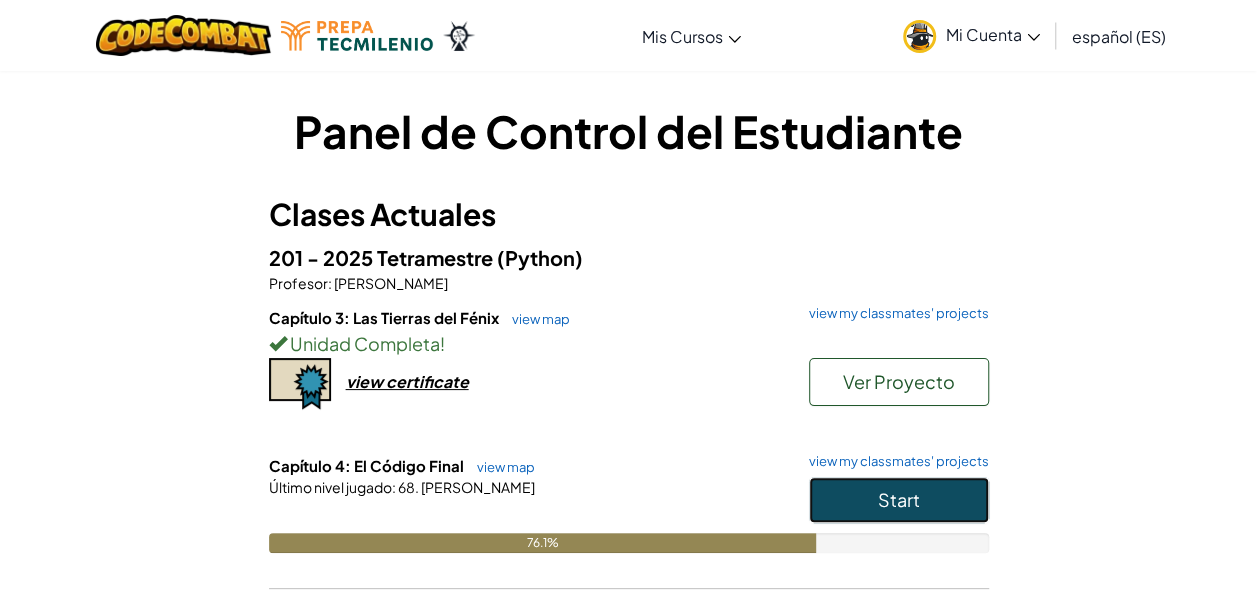 click on "Start" at bounding box center (899, 500) 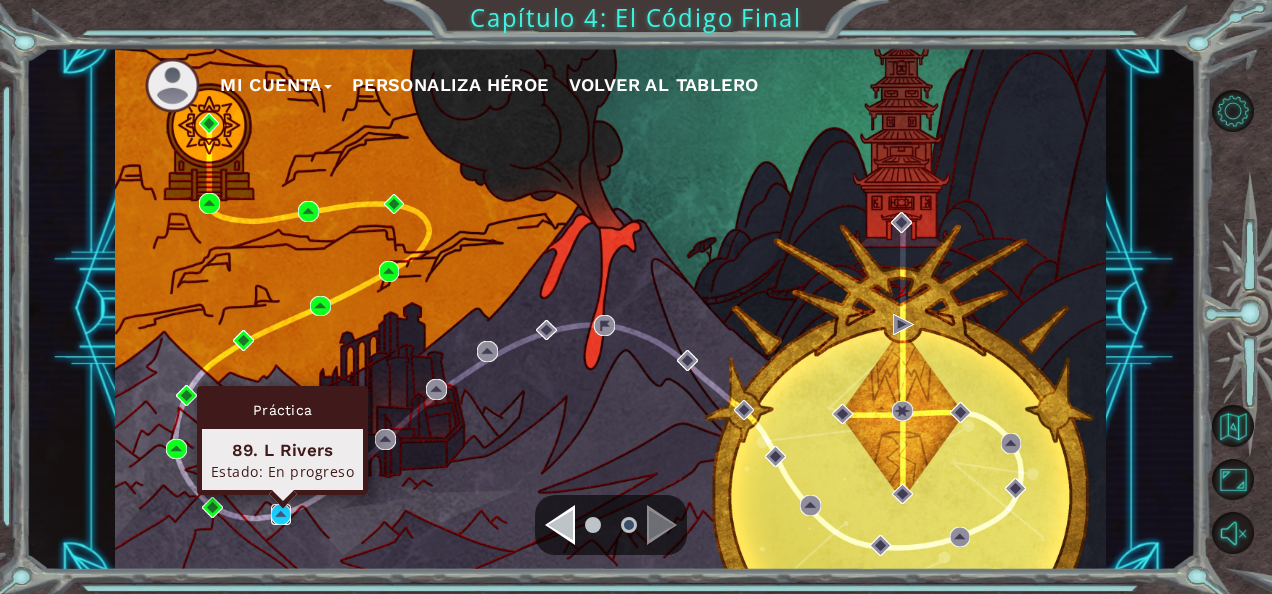 click at bounding box center (281, 514) 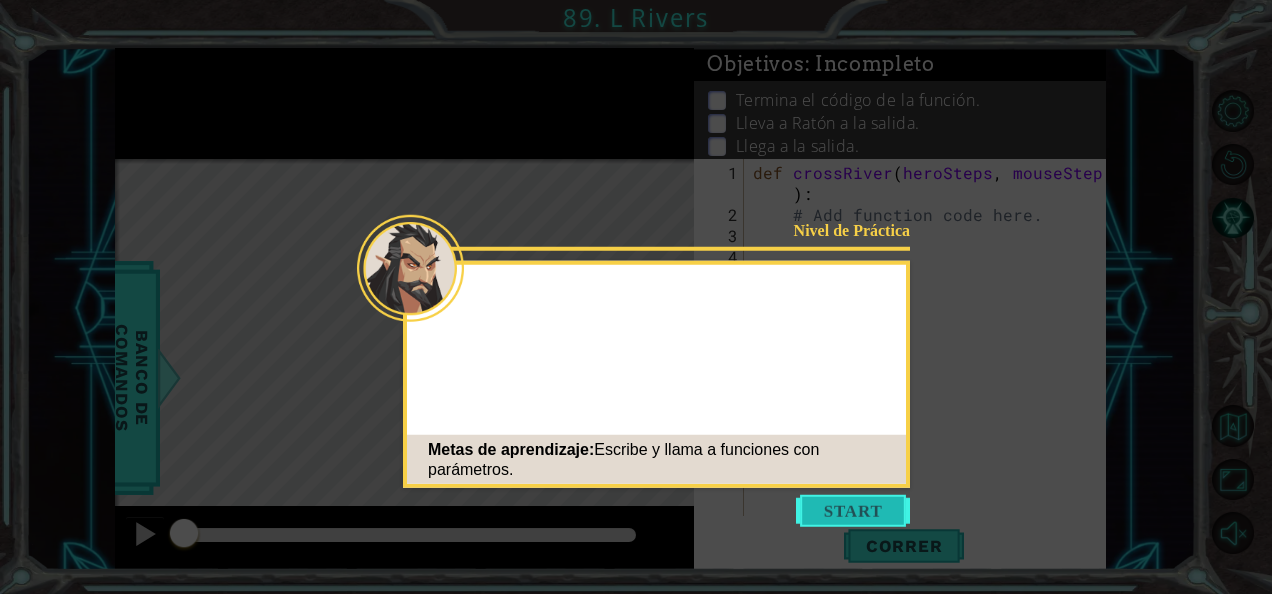 click at bounding box center (853, 511) 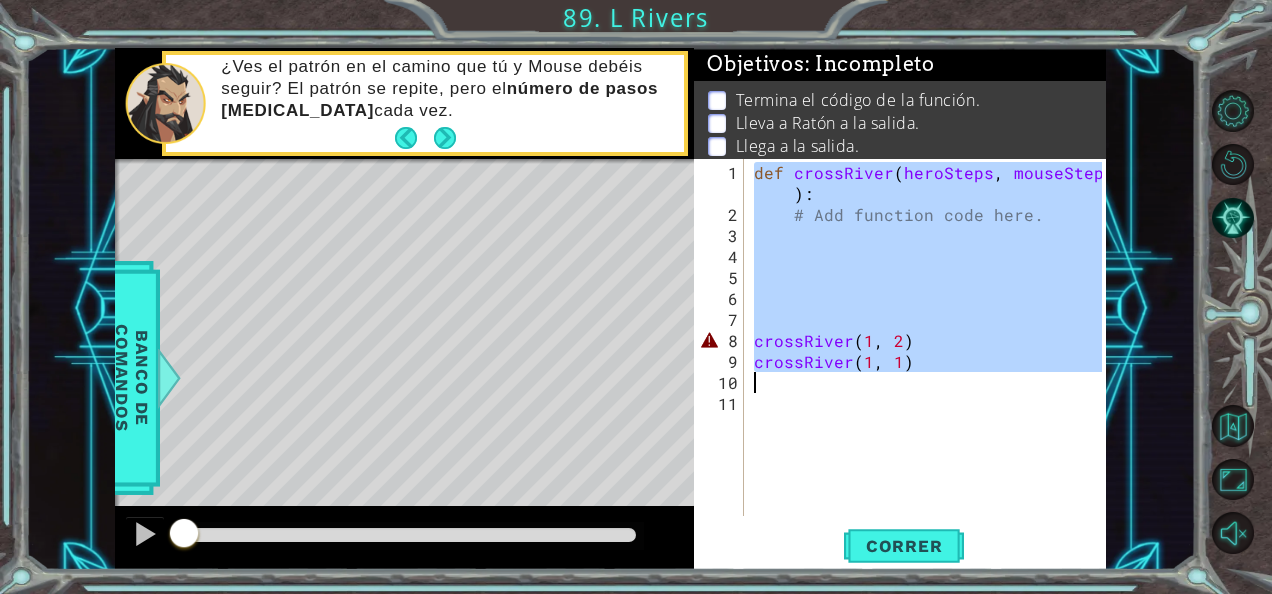 drag, startPoint x: 754, startPoint y: 176, endPoint x: 992, endPoint y: 413, distance: 335.87646 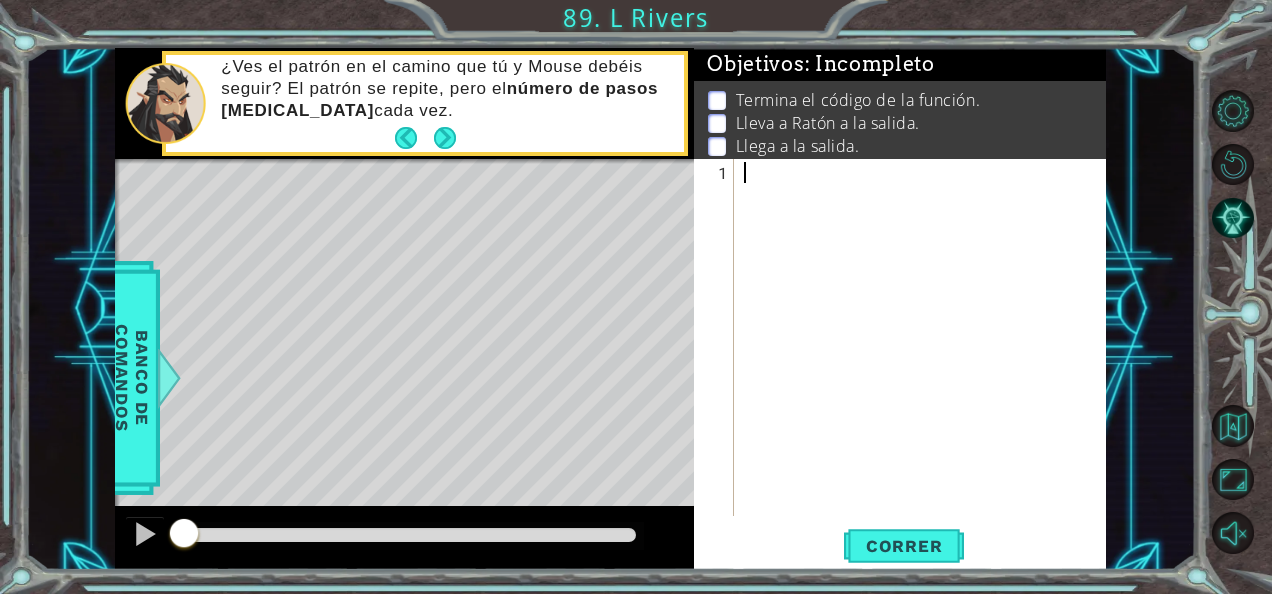 paste on "hero.moveUp(1)" 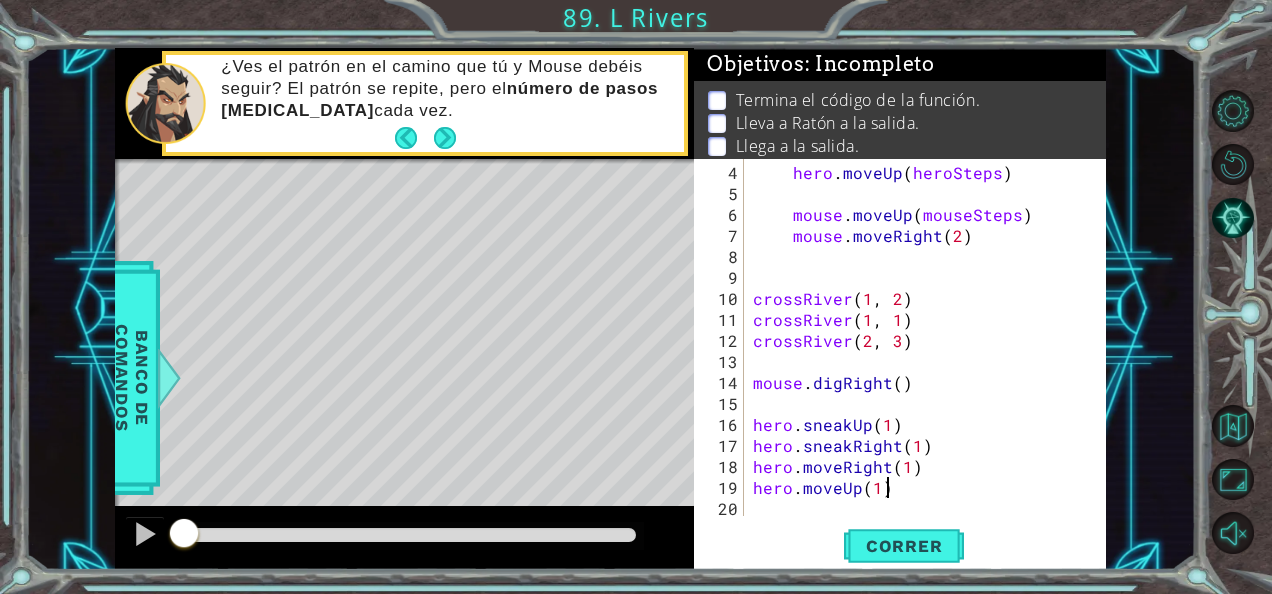 scroll, scrollTop: 84, scrollLeft: 0, axis: vertical 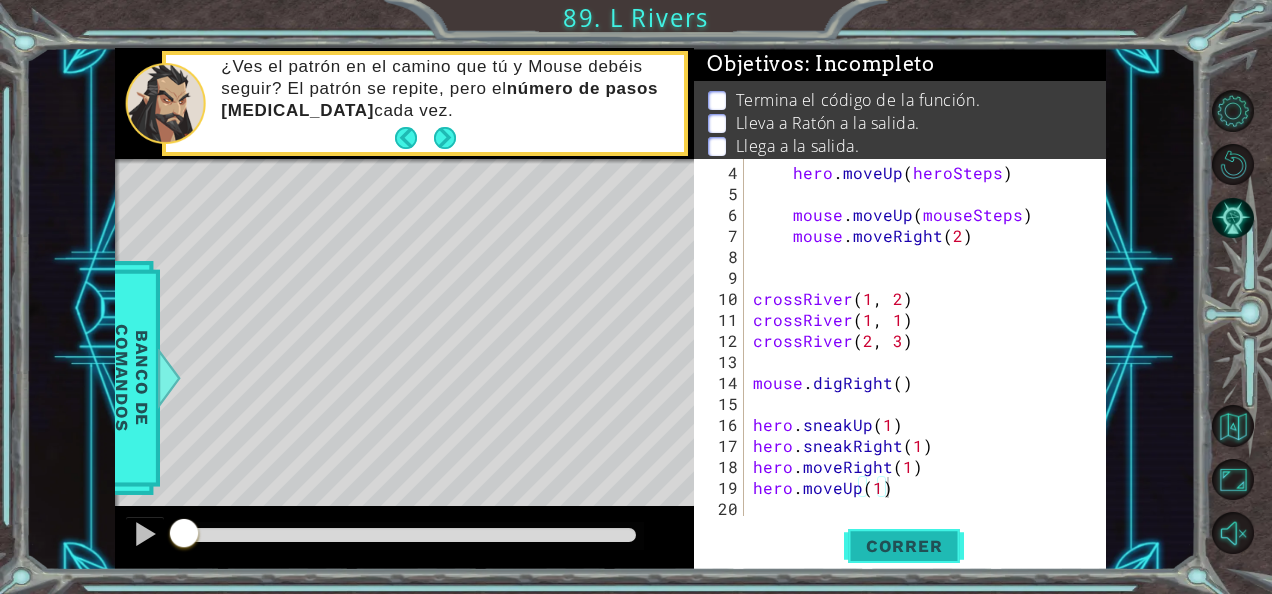 click on "Correr" at bounding box center [904, 546] 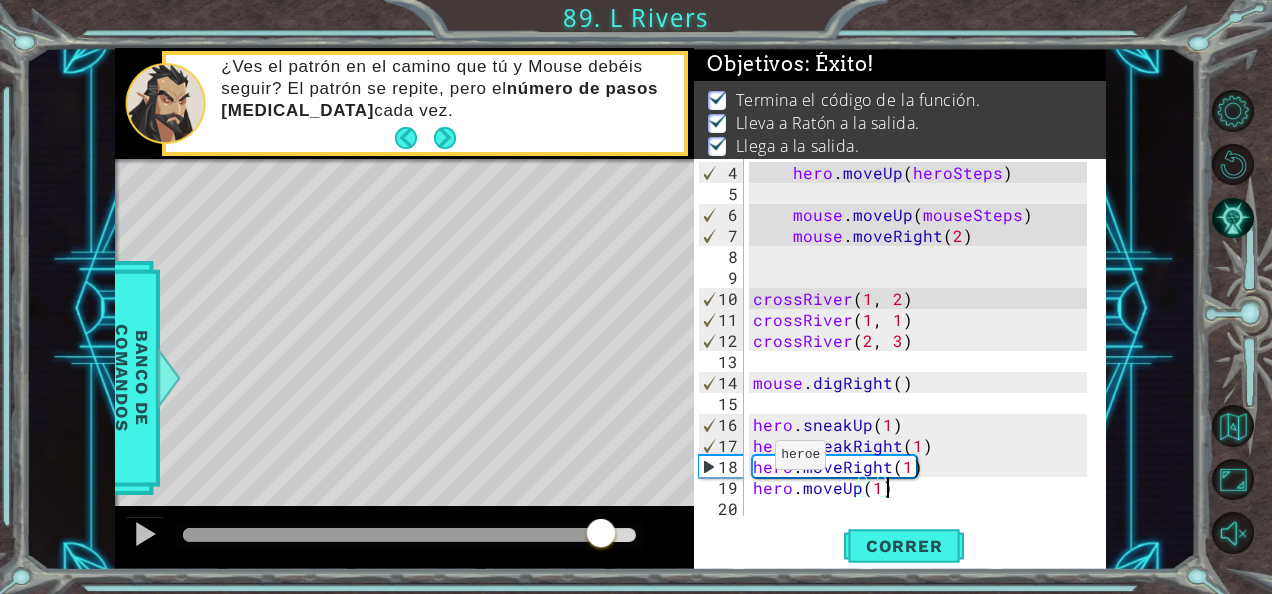 drag, startPoint x: 592, startPoint y: 540, endPoint x: 606, endPoint y: 534, distance: 15.231546 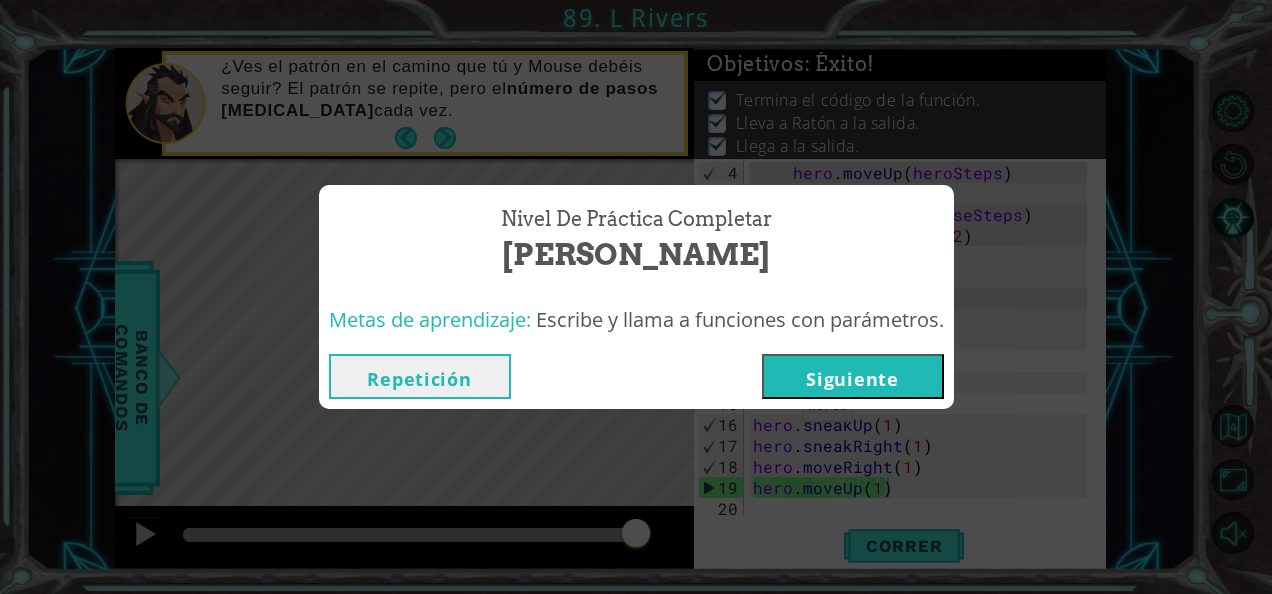 click on "Siguiente" at bounding box center [853, 376] 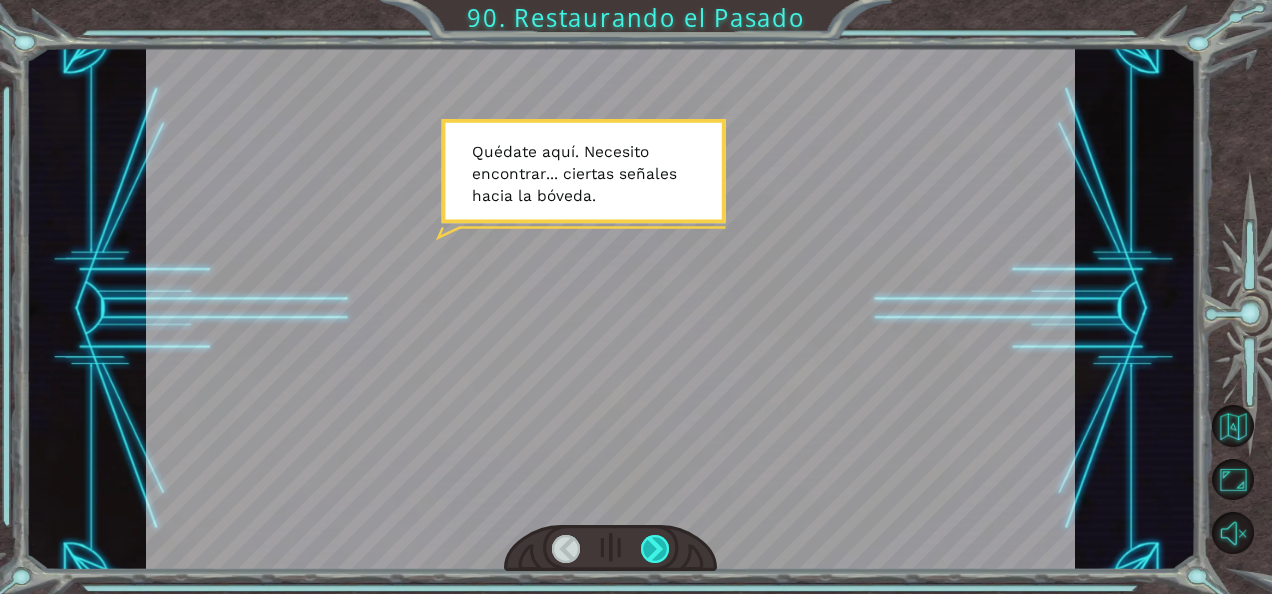 click at bounding box center (655, 549) 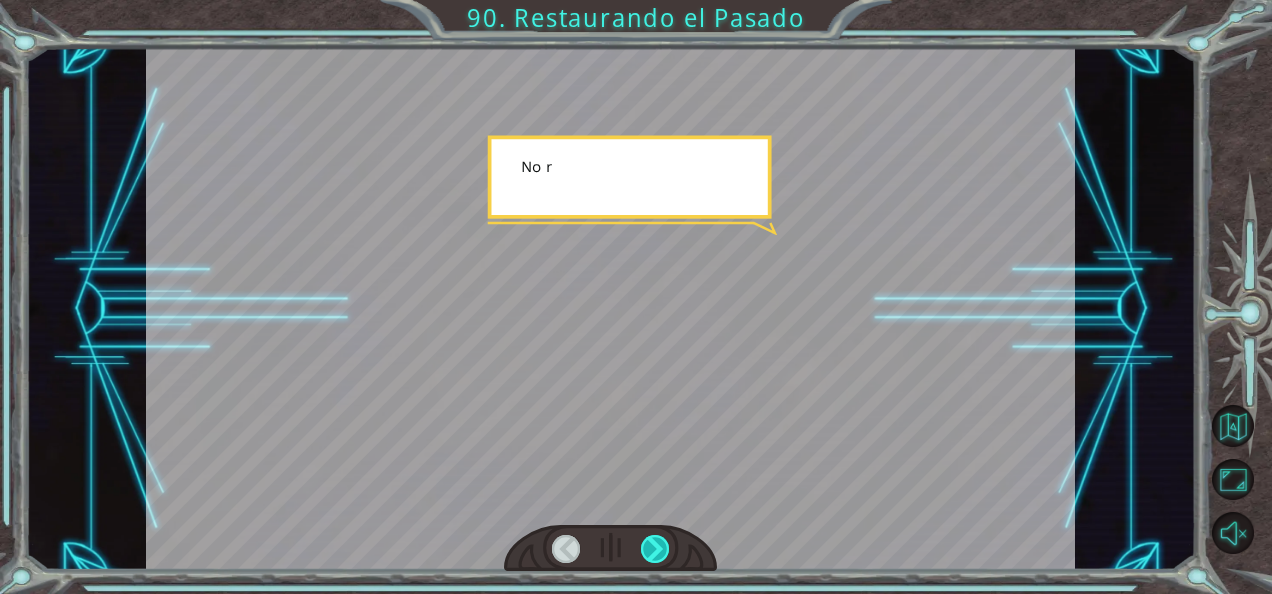 click at bounding box center (655, 549) 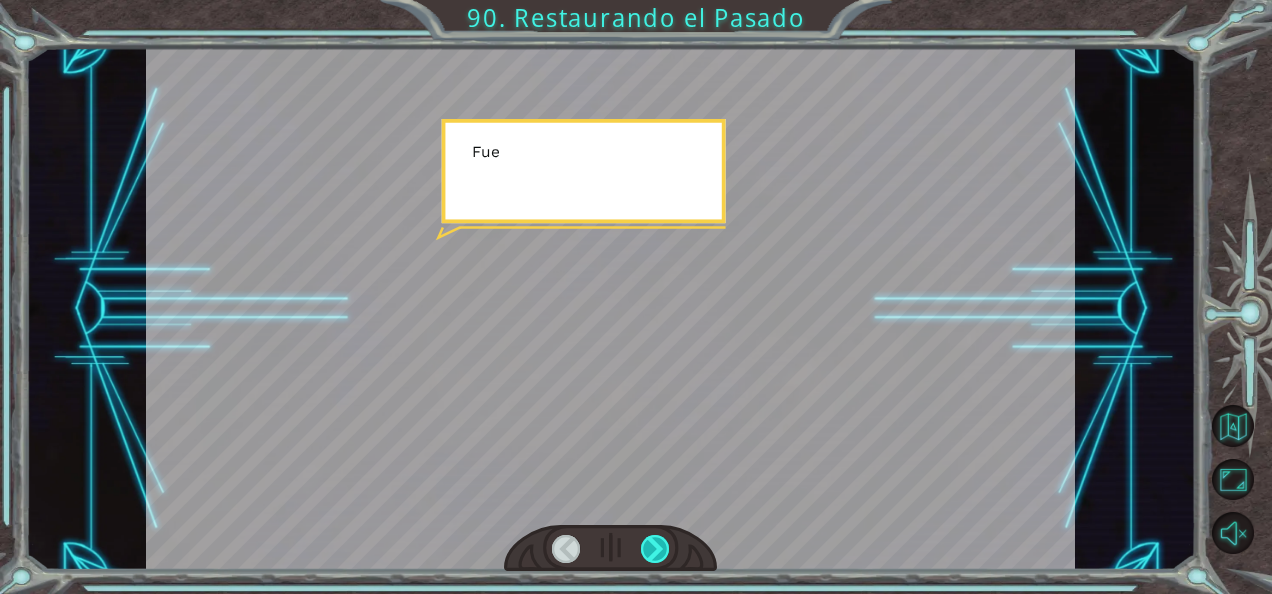 click at bounding box center (655, 549) 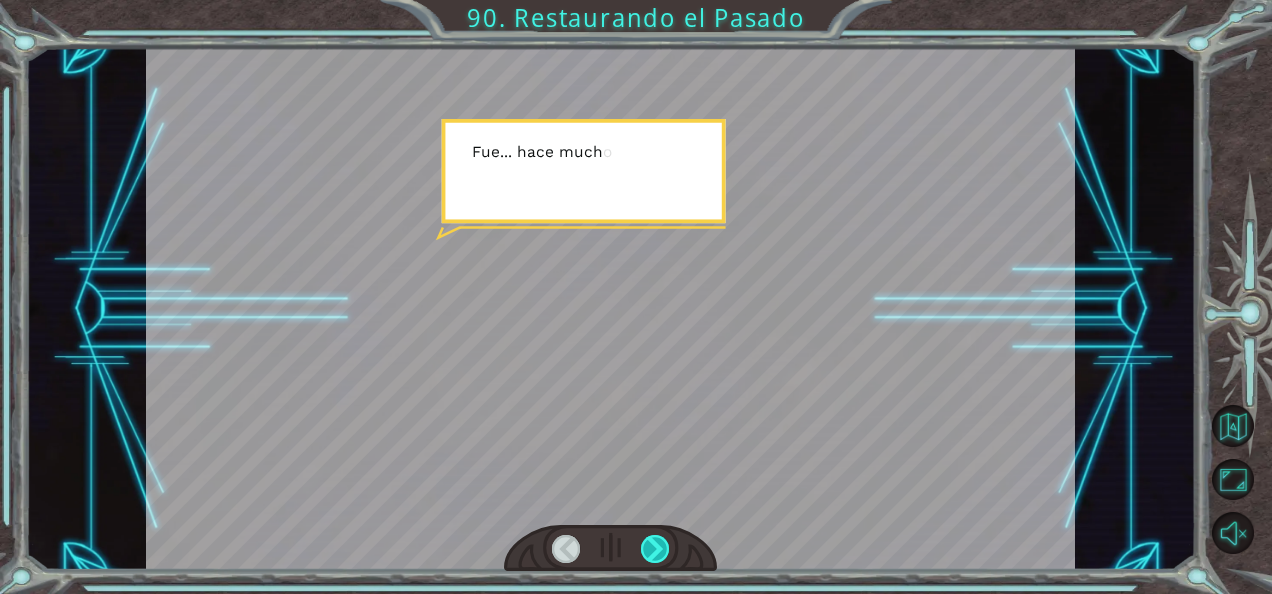 click at bounding box center (655, 549) 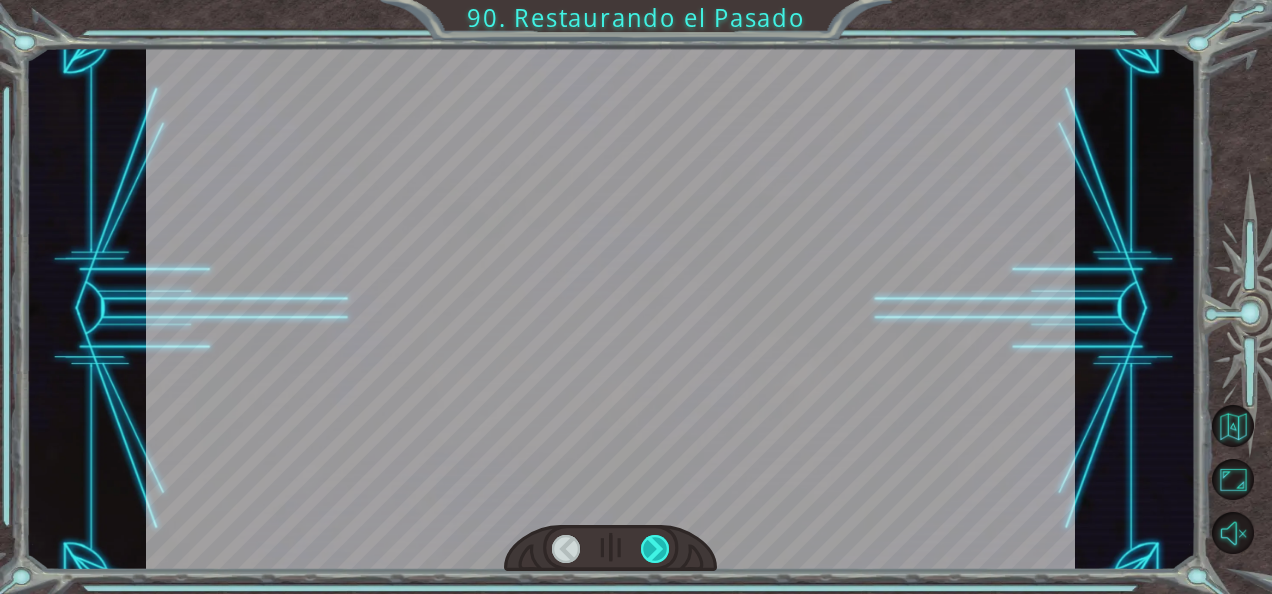 click at bounding box center [655, 549] 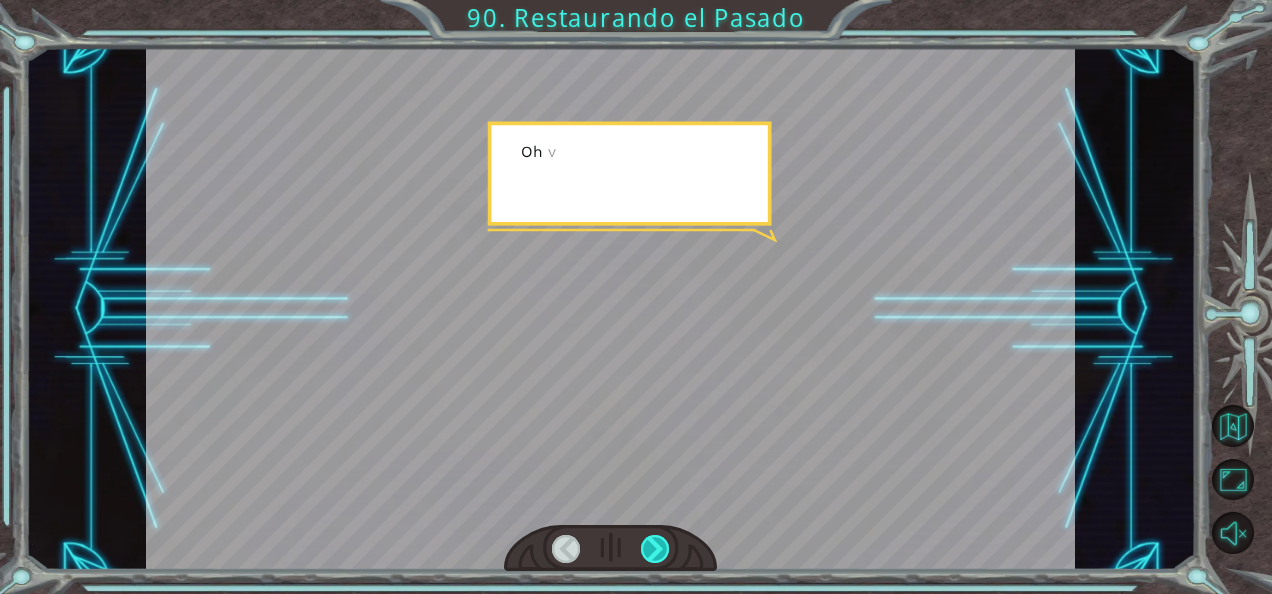 click at bounding box center [655, 549] 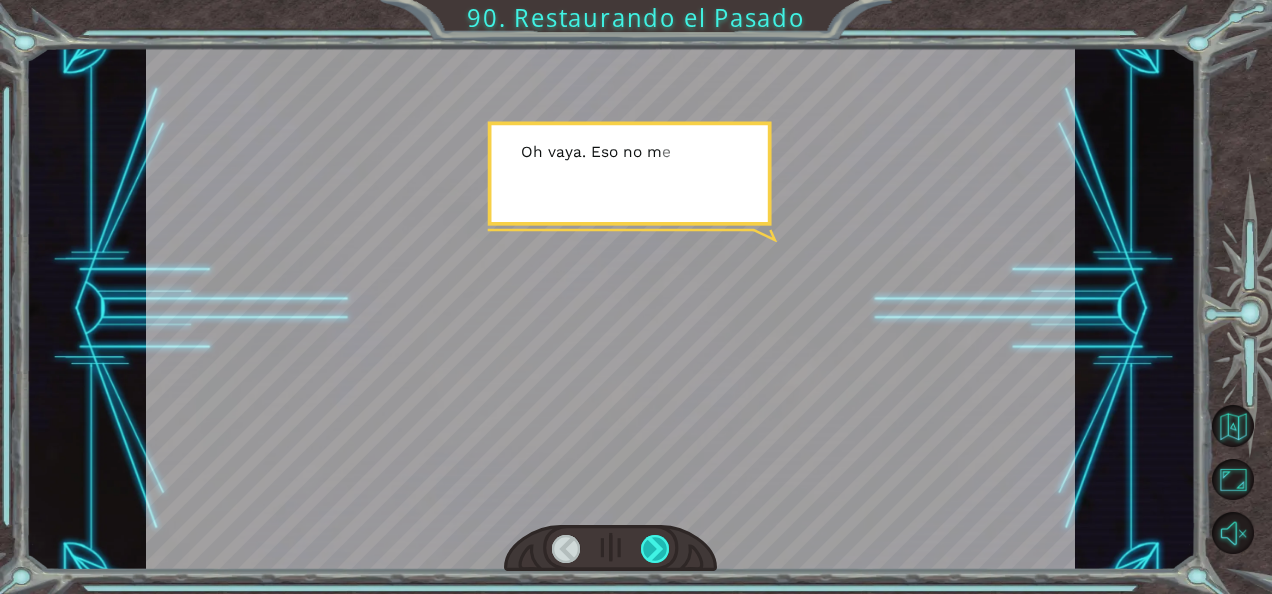 click at bounding box center [655, 549] 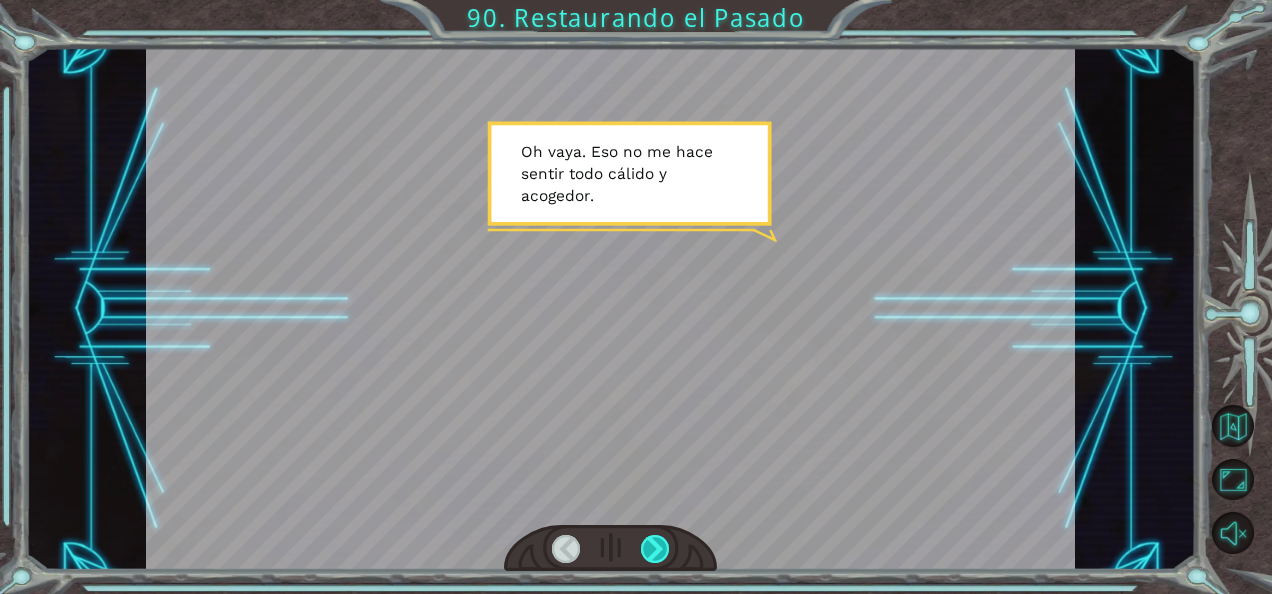 click at bounding box center (655, 549) 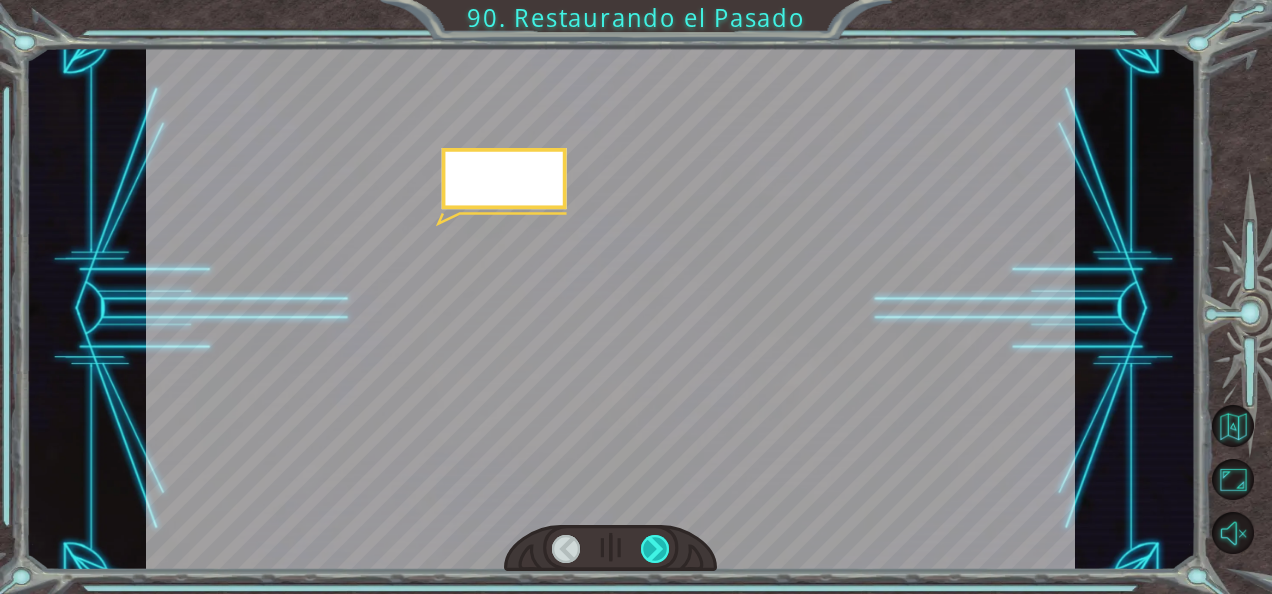 click at bounding box center (655, 549) 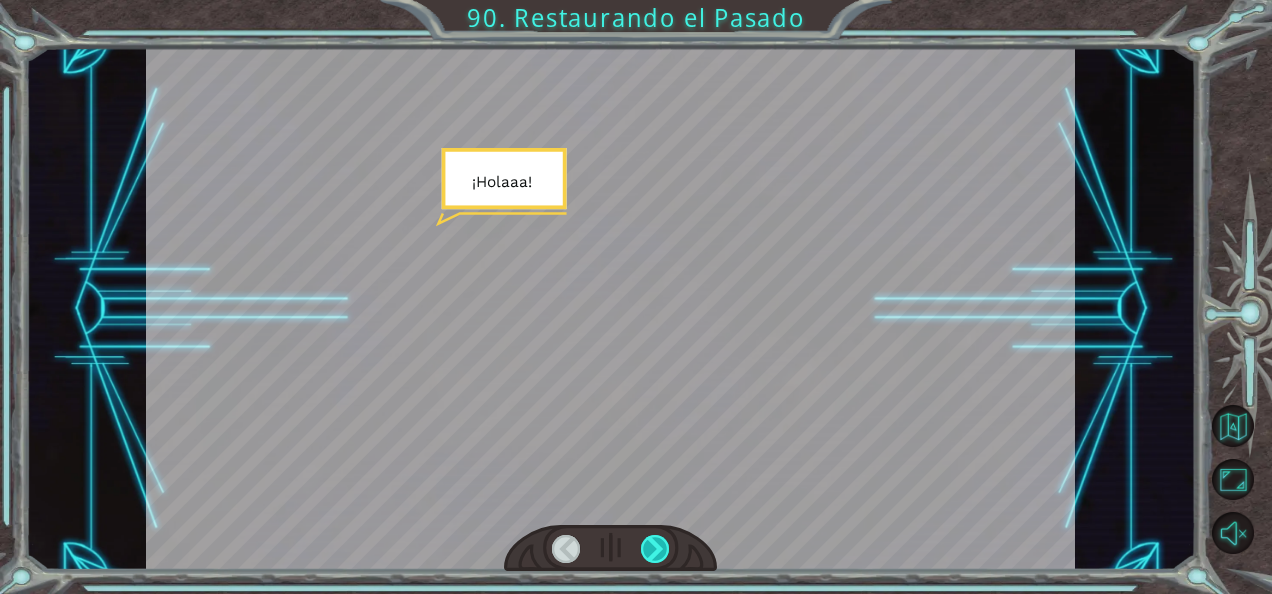 click at bounding box center [655, 549] 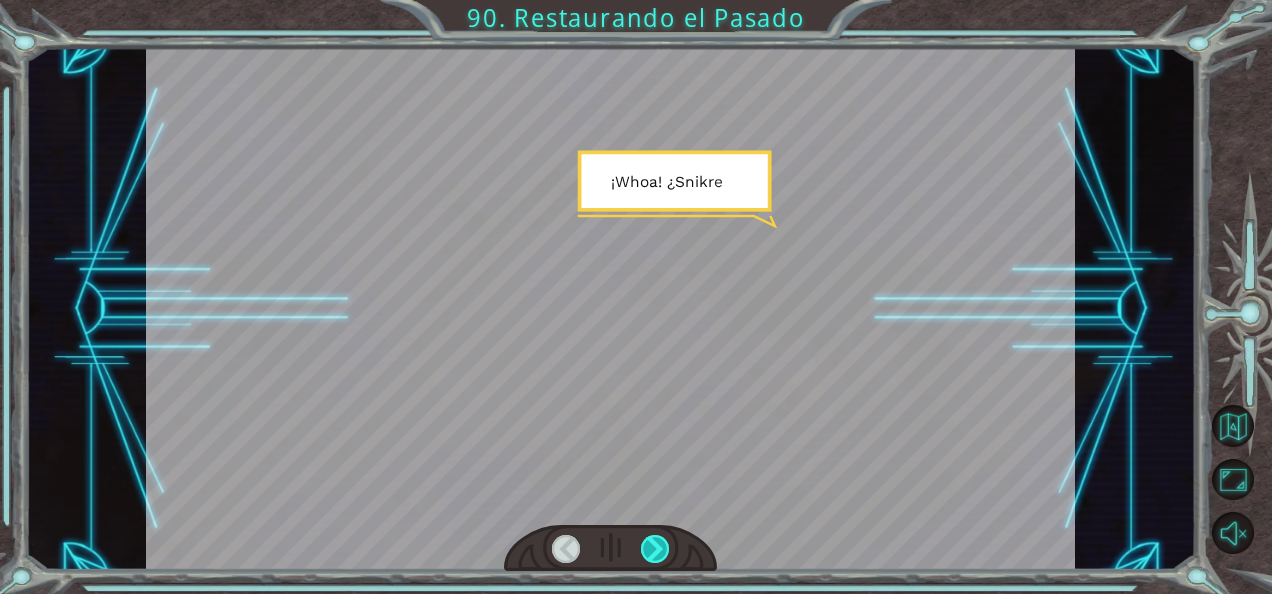 click at bounding box center [655, 549] 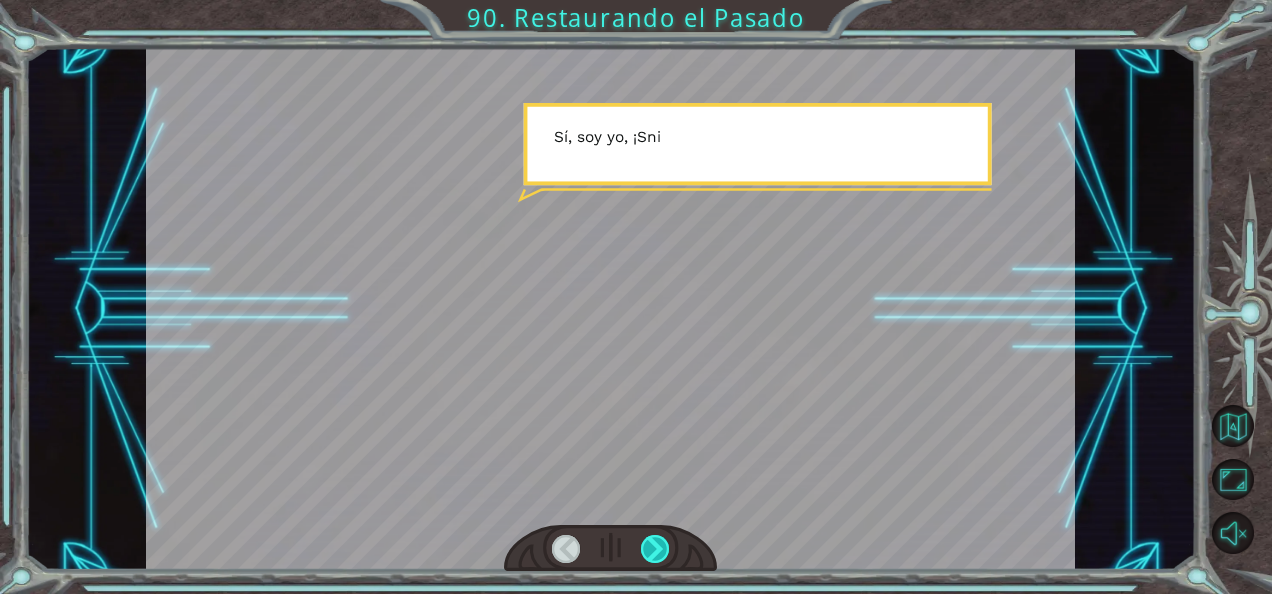 click at bounding box center [655, 549] 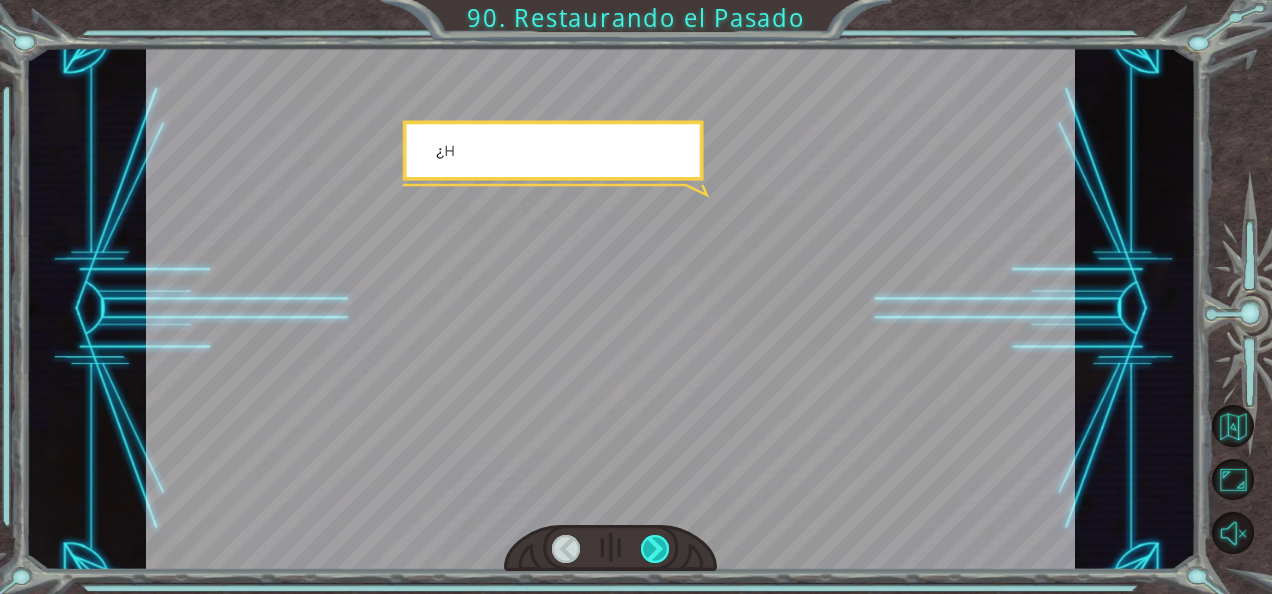 click at bounding box center (655, 549) 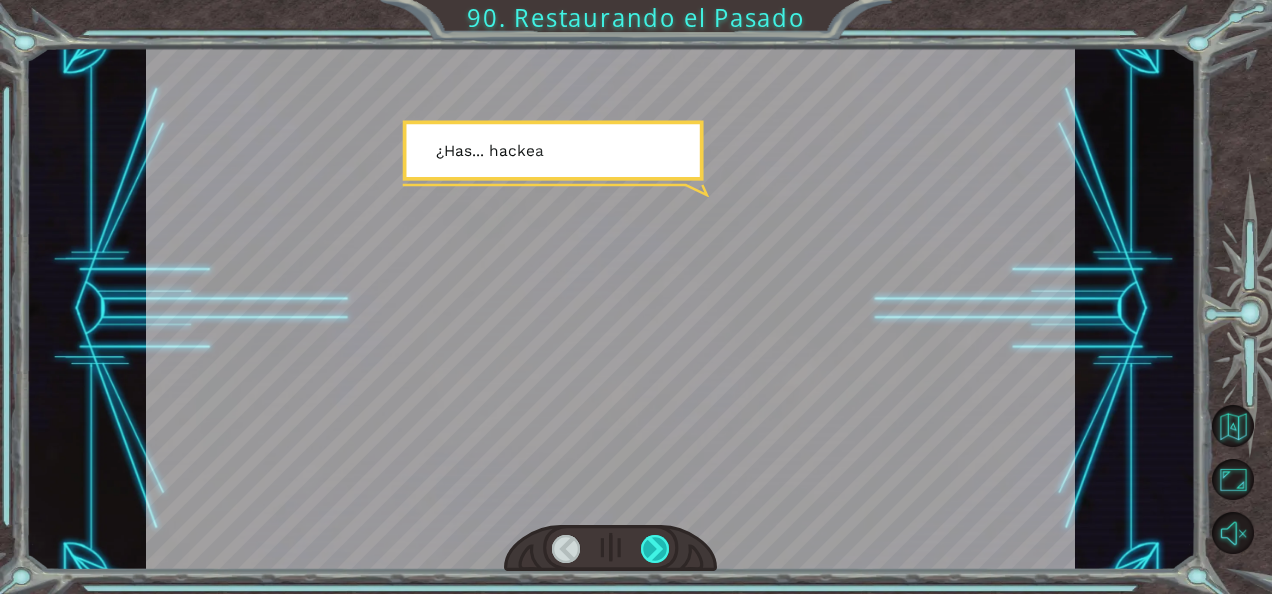 click at bounding box center (655, 549) 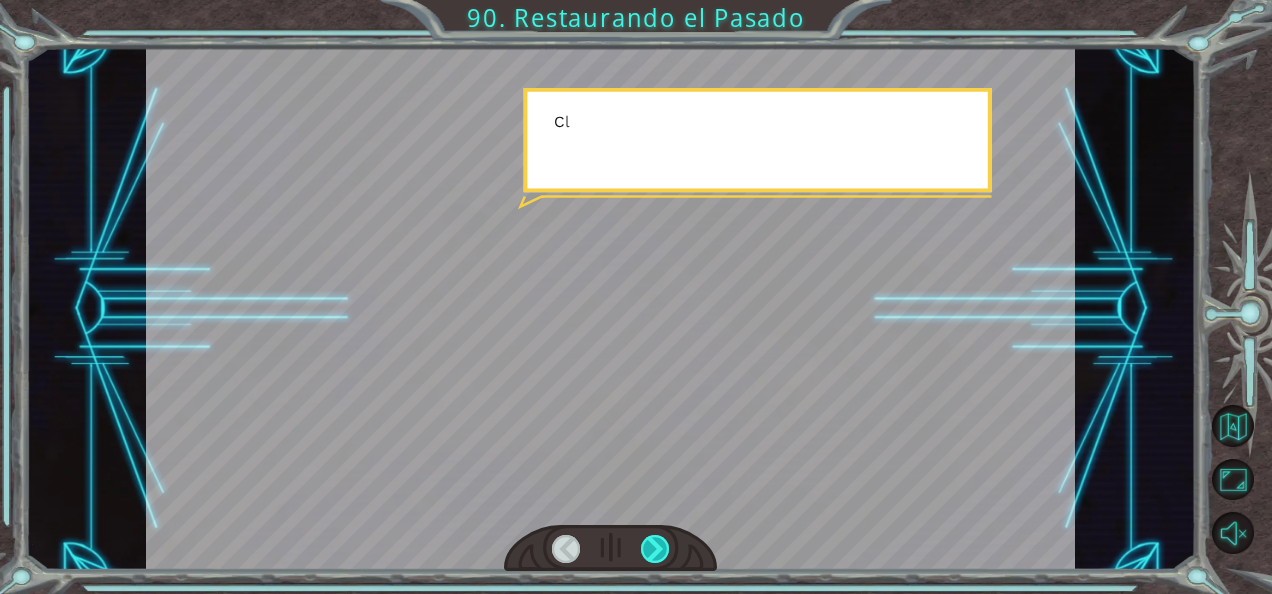 click at bounding box center (655, 549) 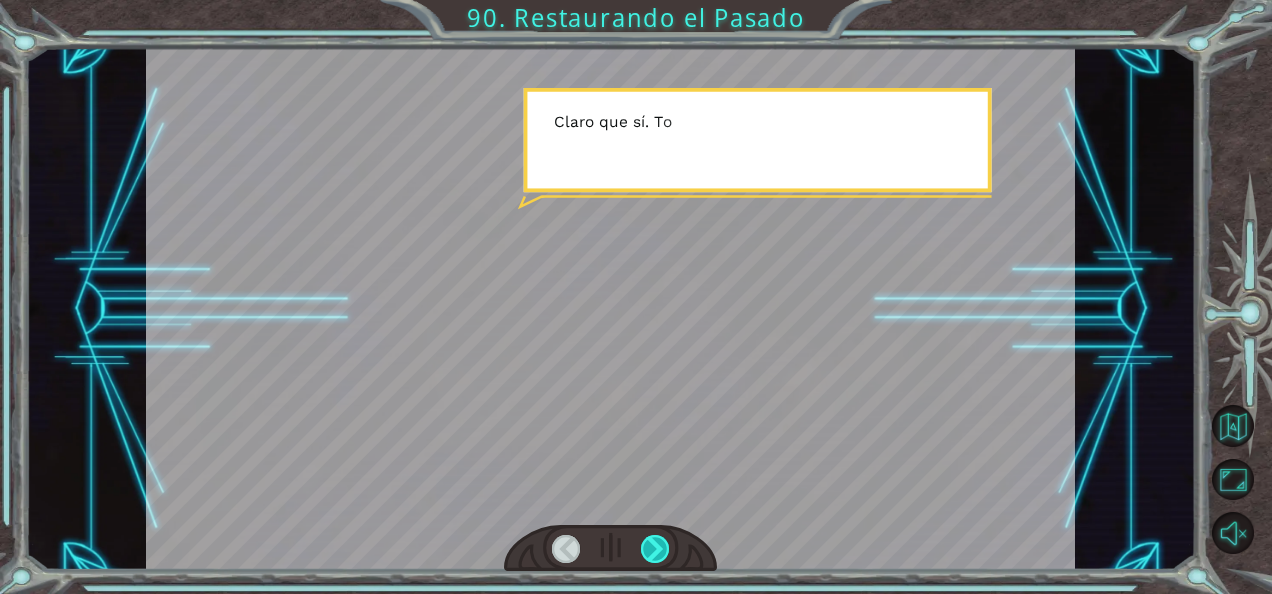 click at bounding box center [655, 549] 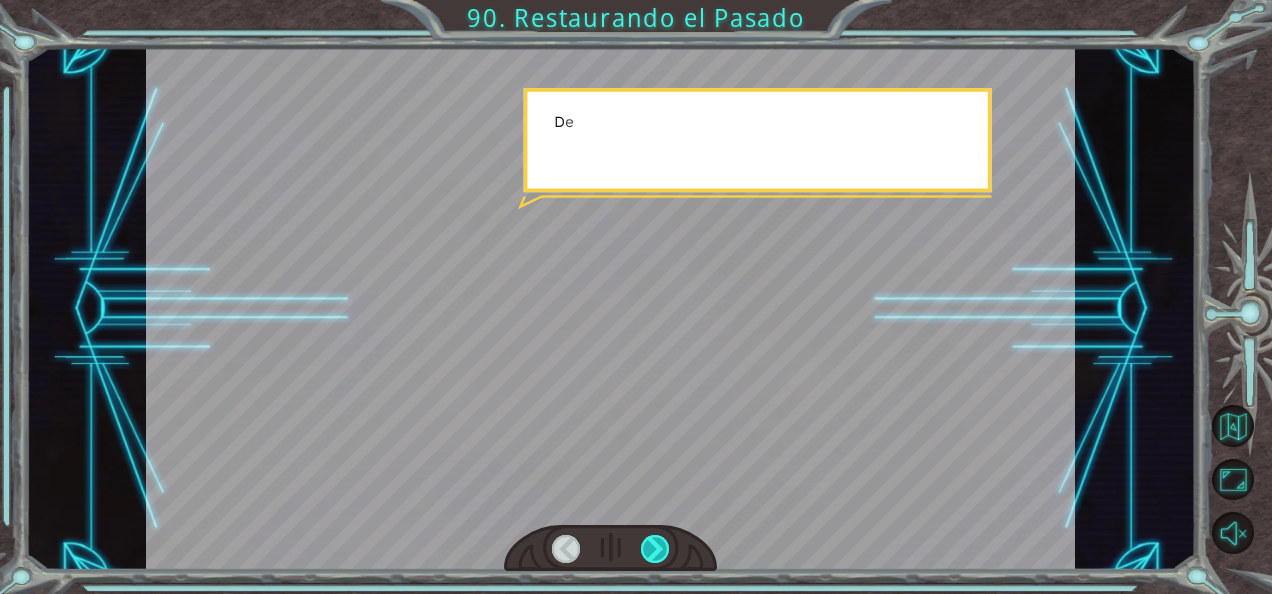 click at bounding box center [655, 549] 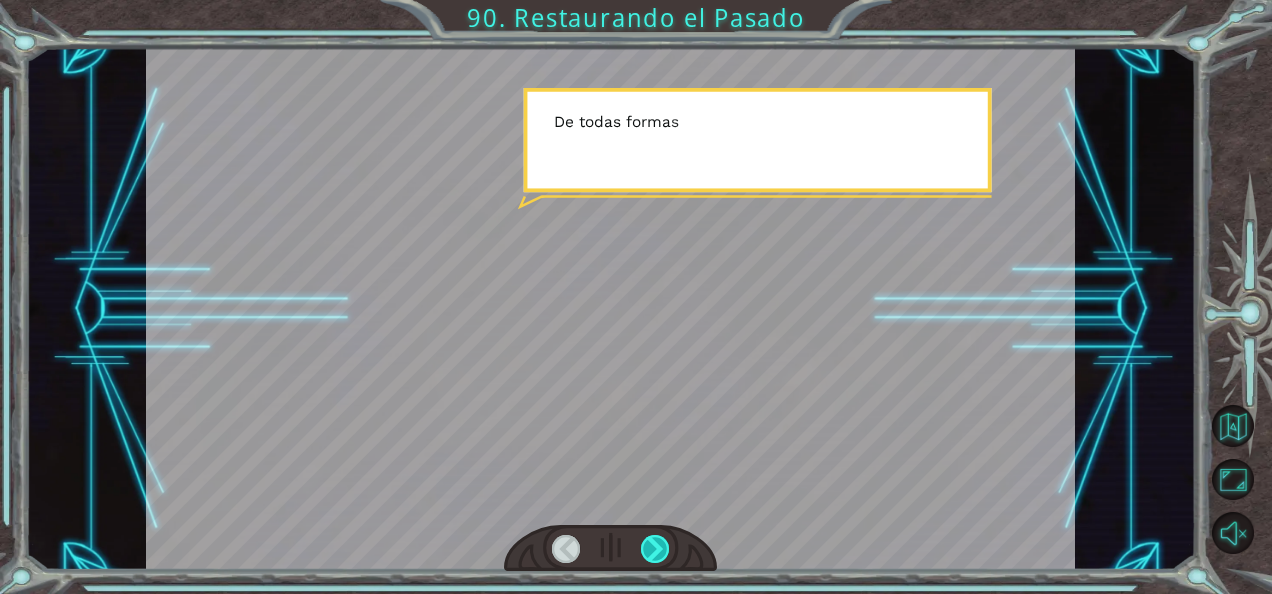 click at bounding box center (655, 549) 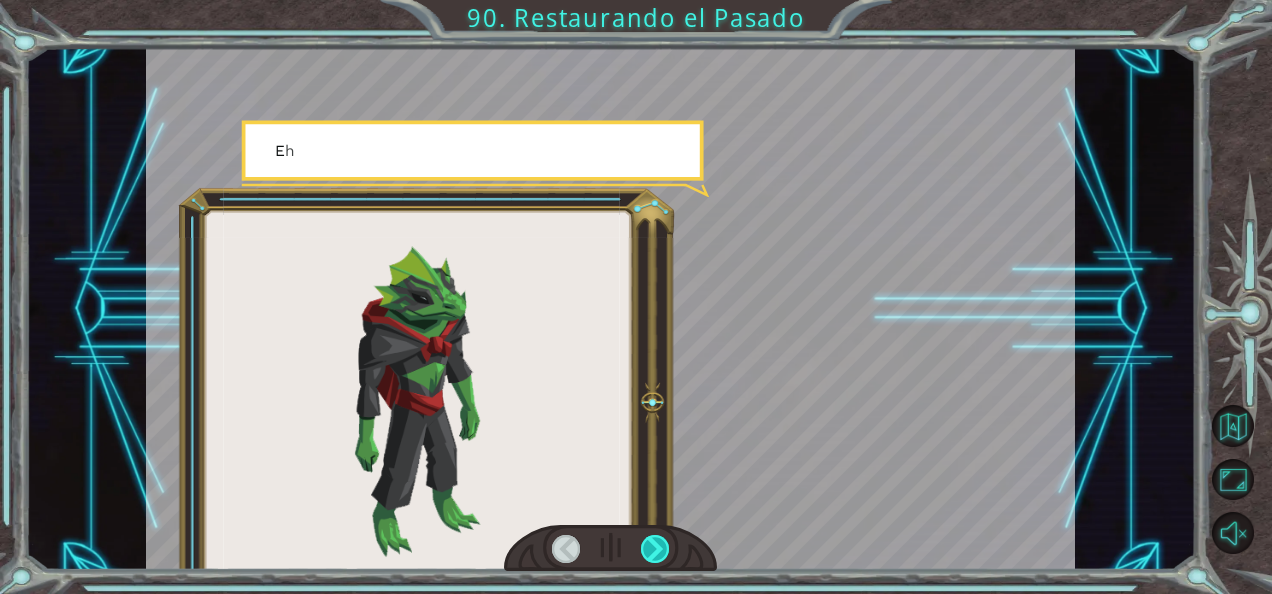 click at bounding box center [655, 549] 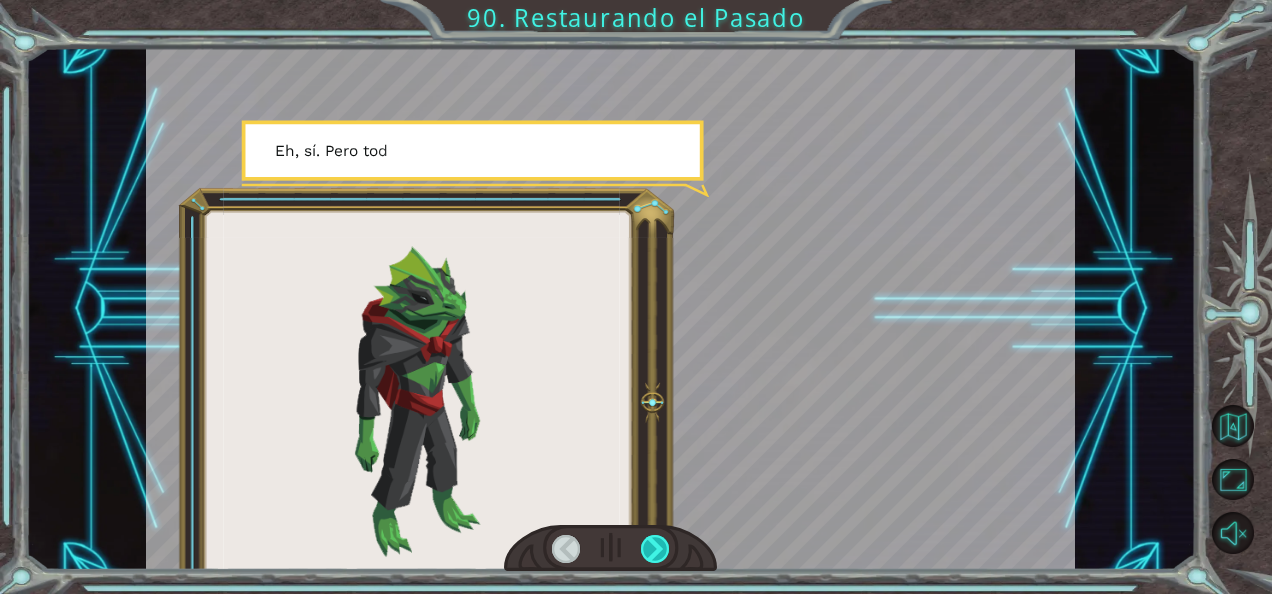 click at bounding box center (655, 549) 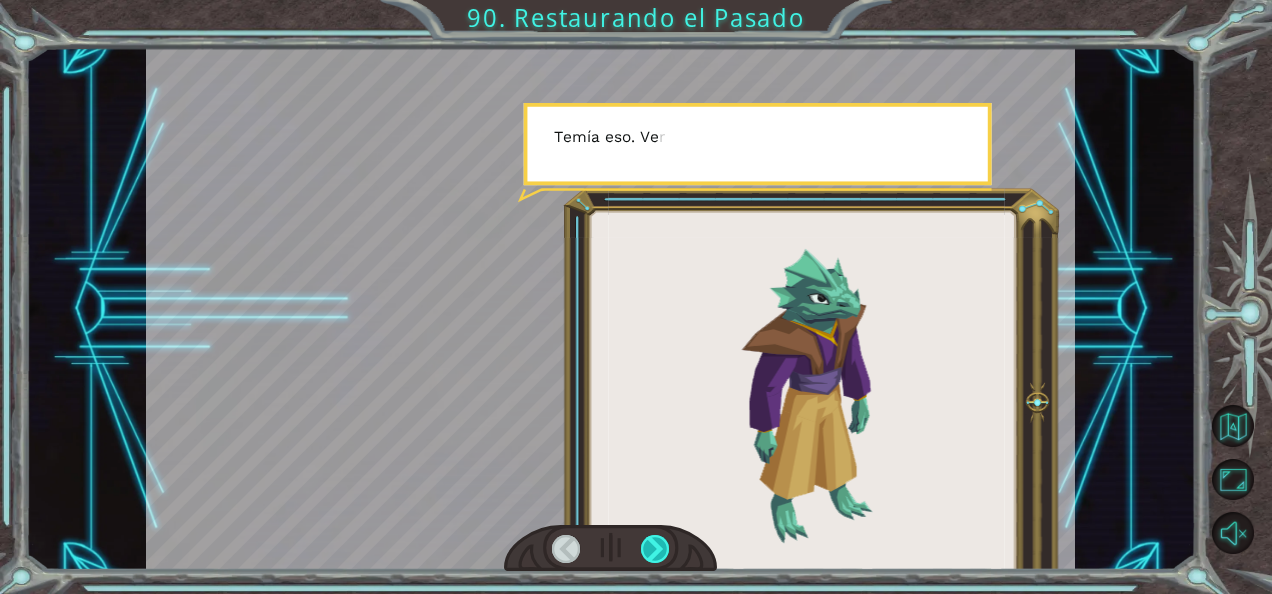 click at bounding box center [655, 549] 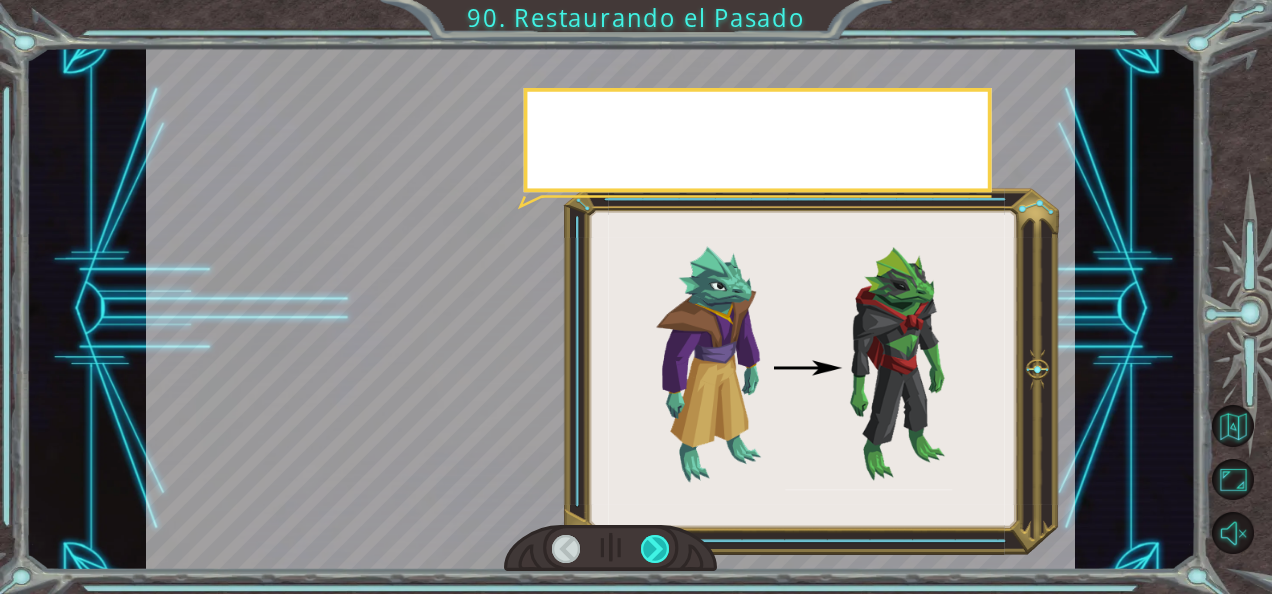 click at bounding box center [655, 549] 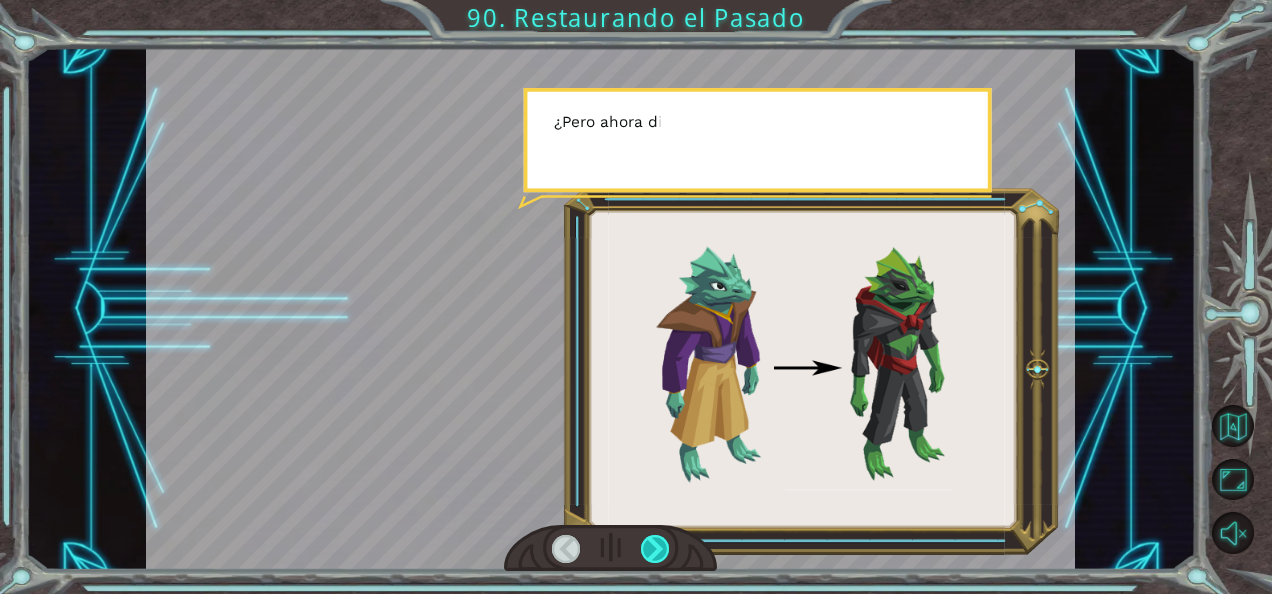 click at bounding box center [655, 549] 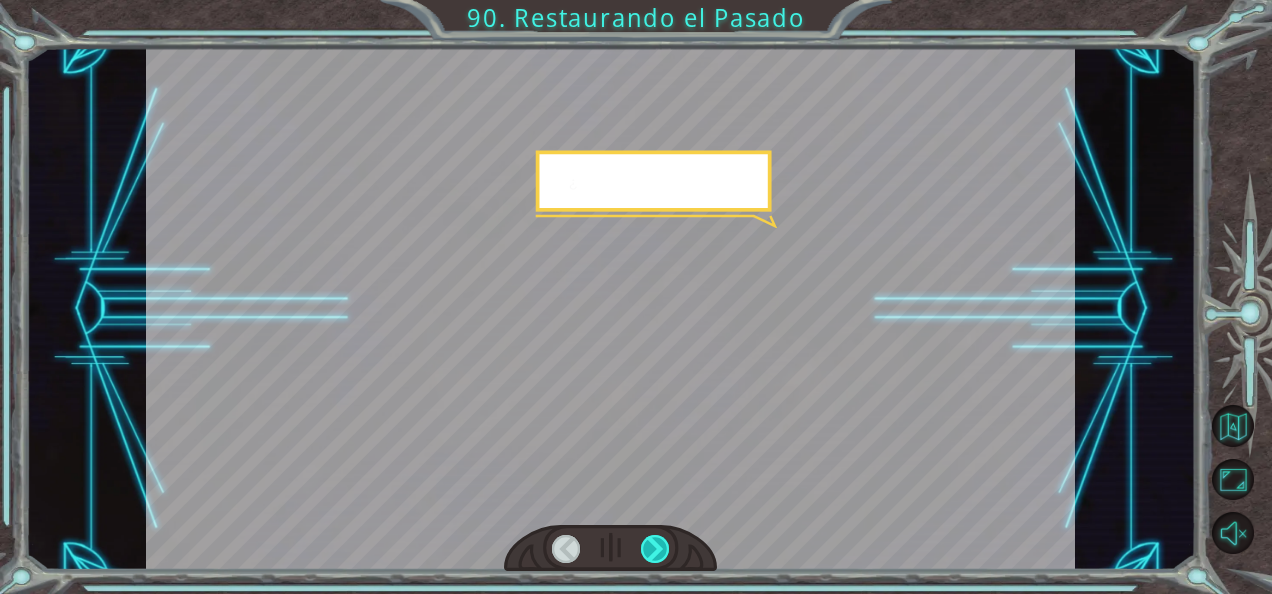 click at bounding box center (655, 549) 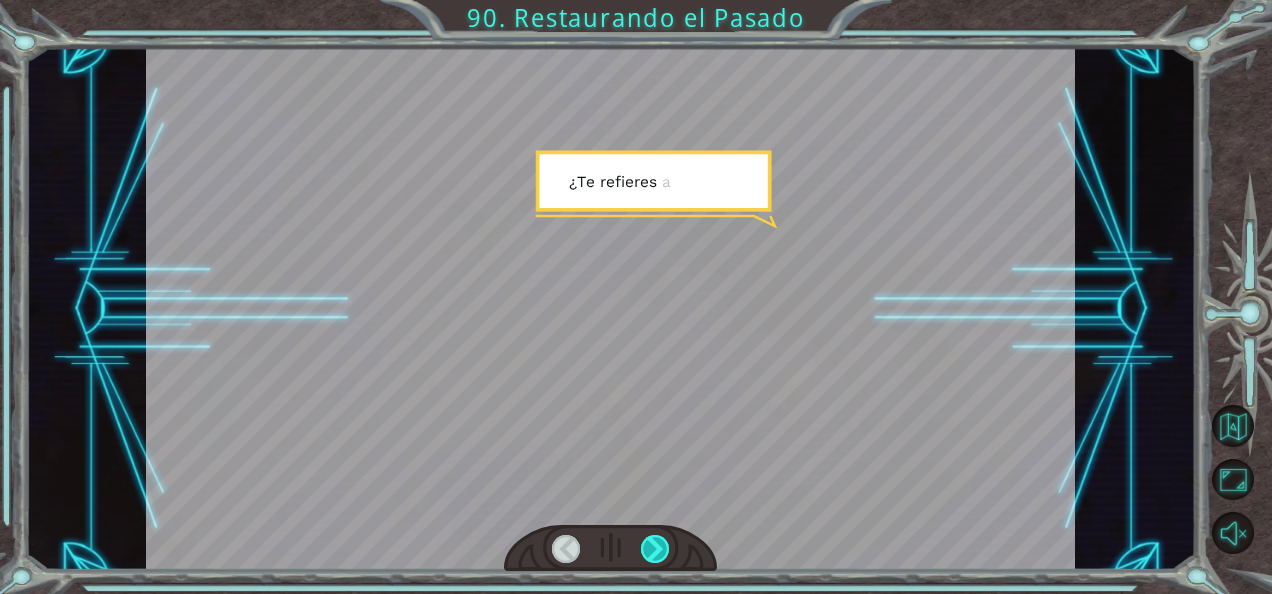 click at bounding box center (655, 549) 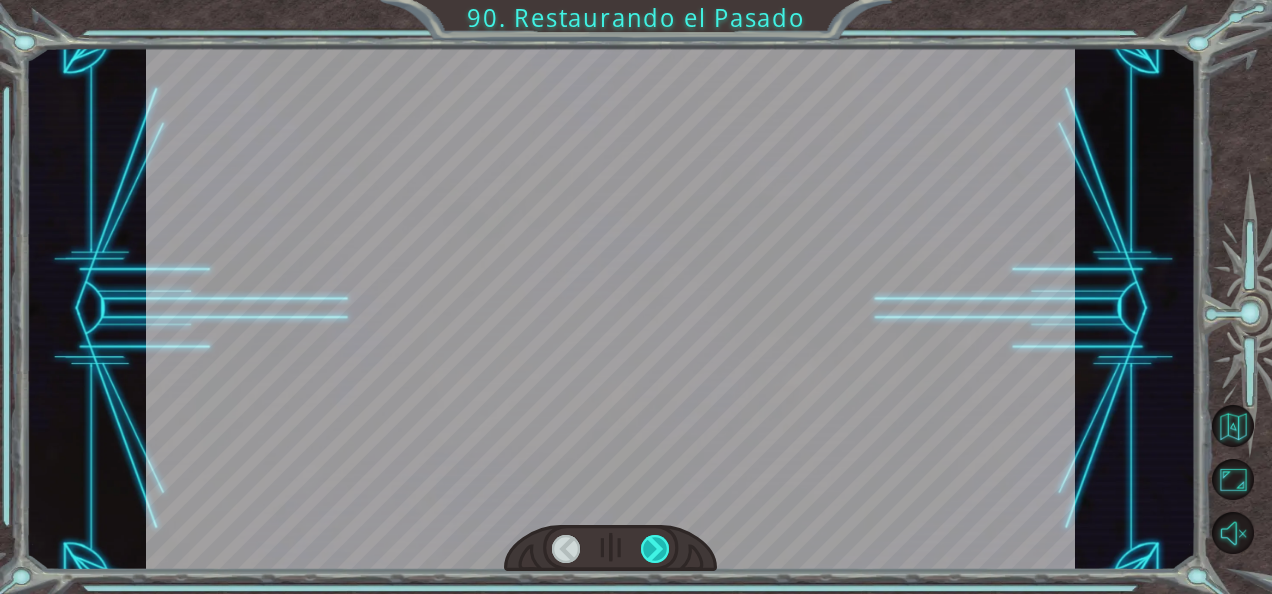 click at bounding box center [655, 549] 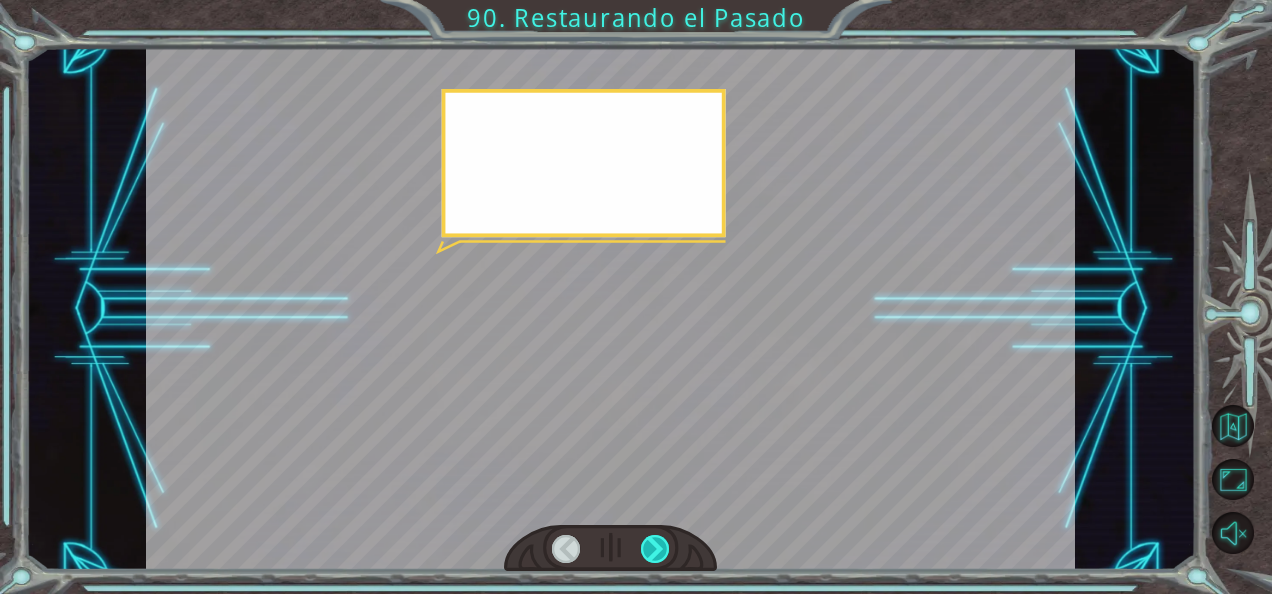 click at bounding box center [655, 549] 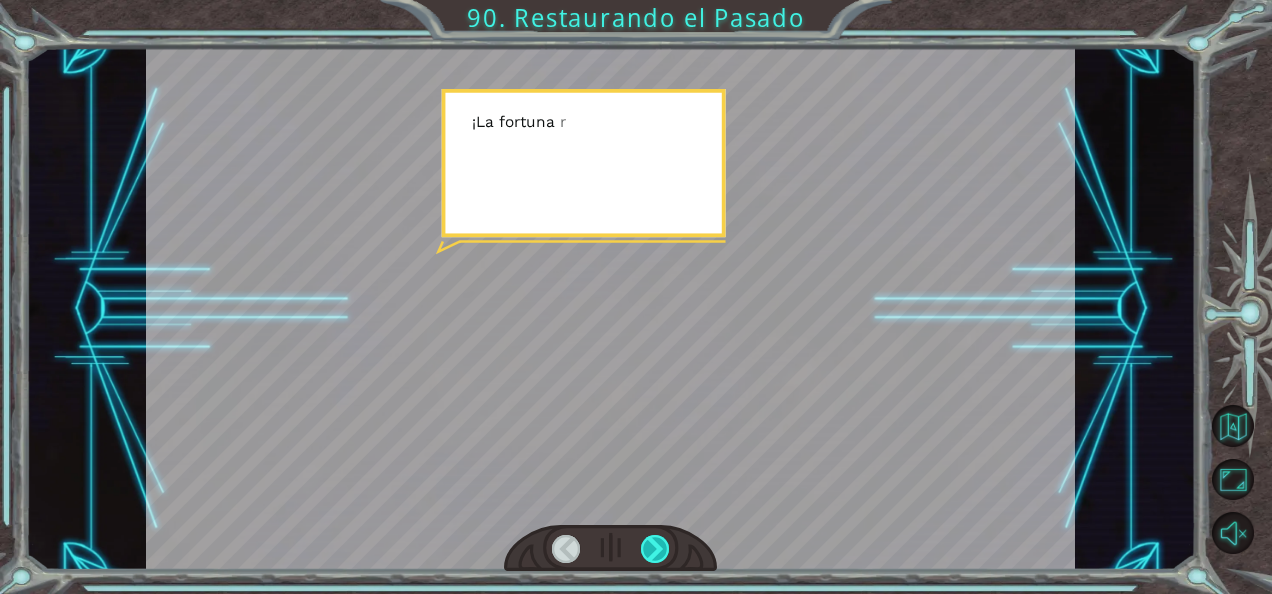 click at bounding box center [655, 549] 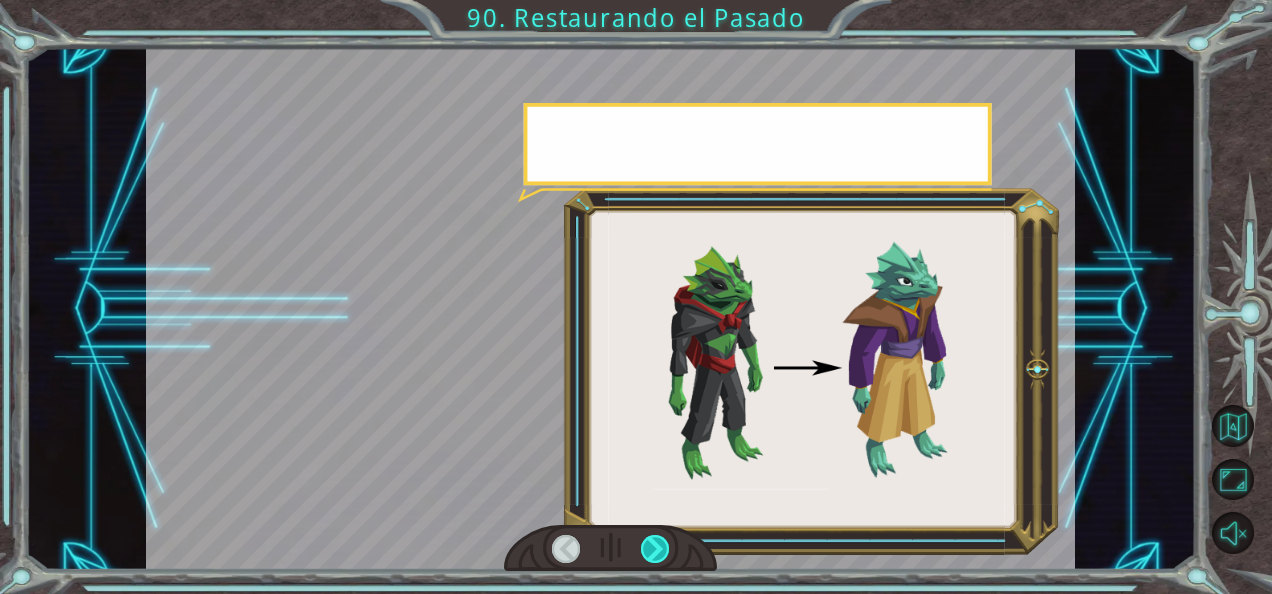 click at bounding box center [655, 549] 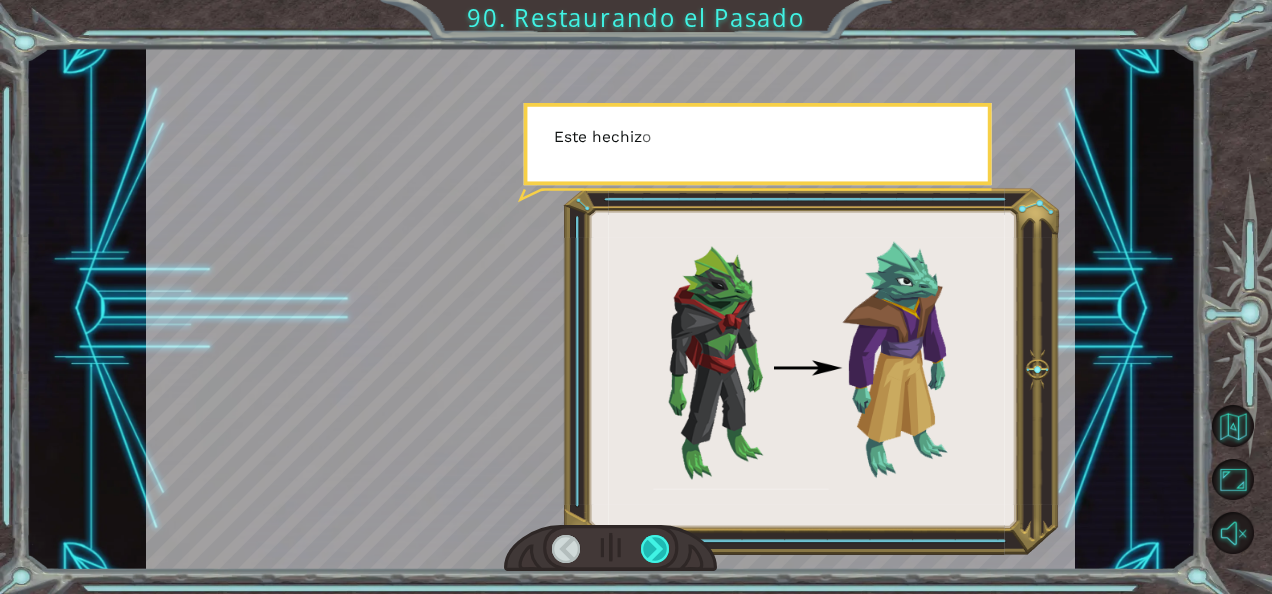 click at bounding box center [655, 549] 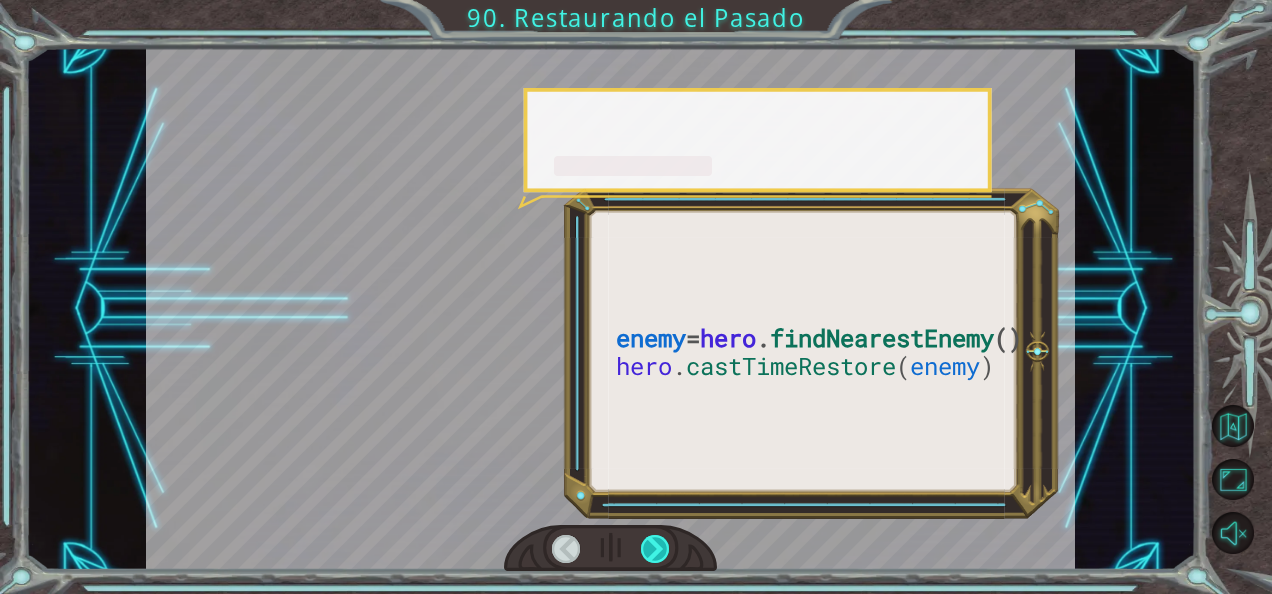 click at bounding box center [655, 549] 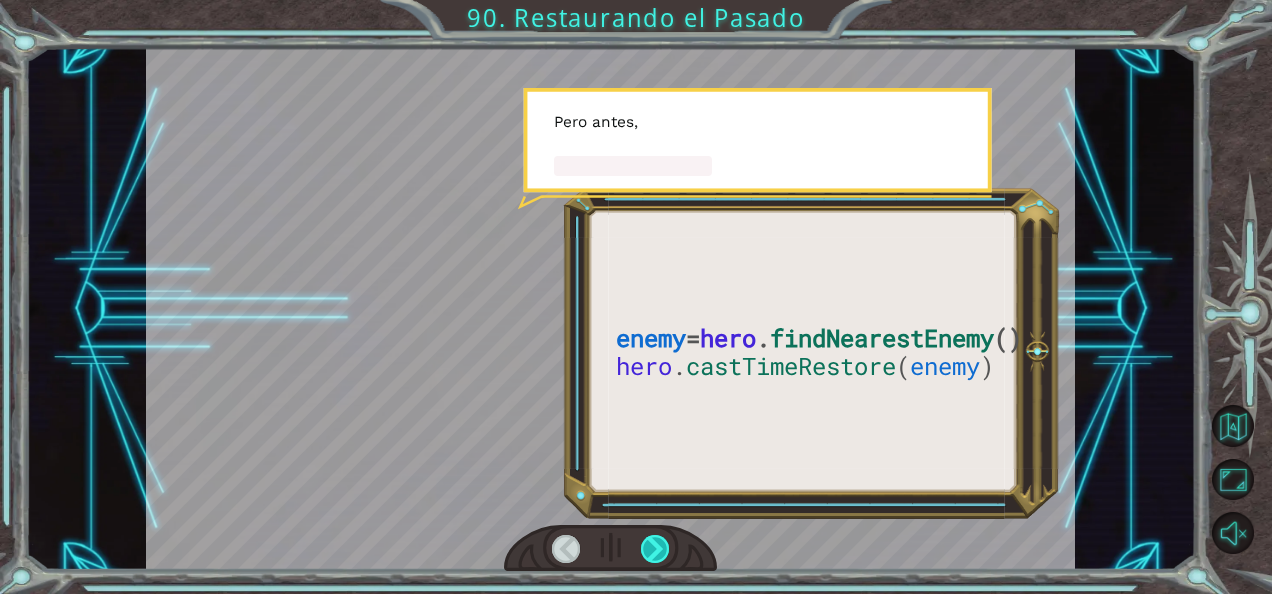 click at bounding box center (655, 549) 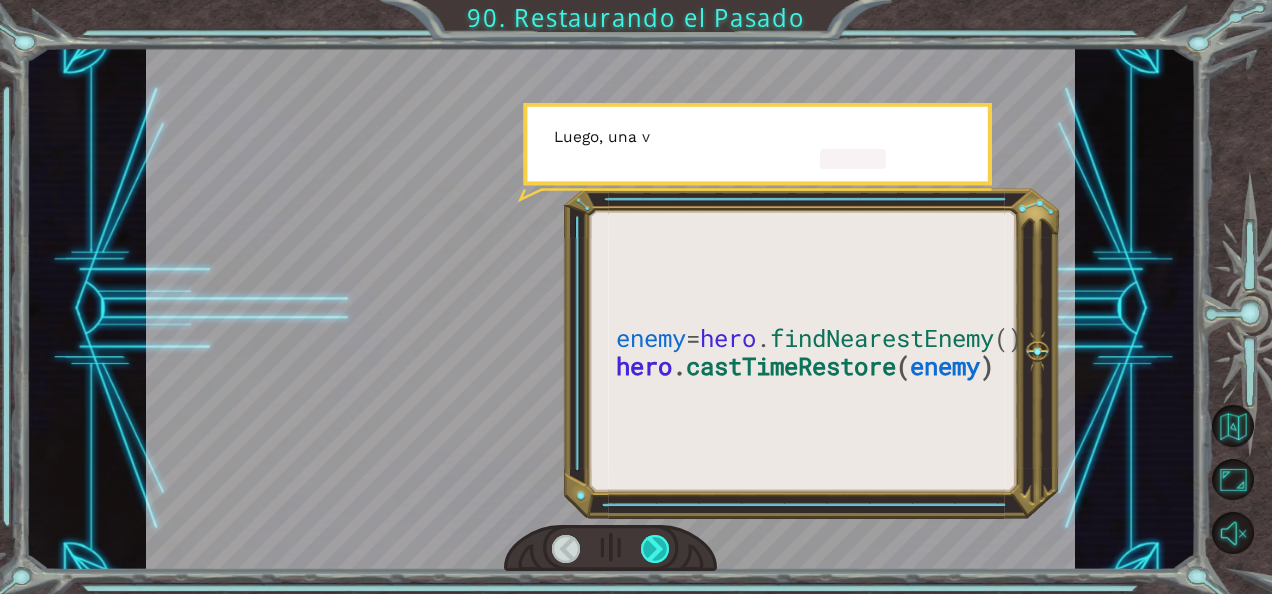 click at bounding box center [655, 549] 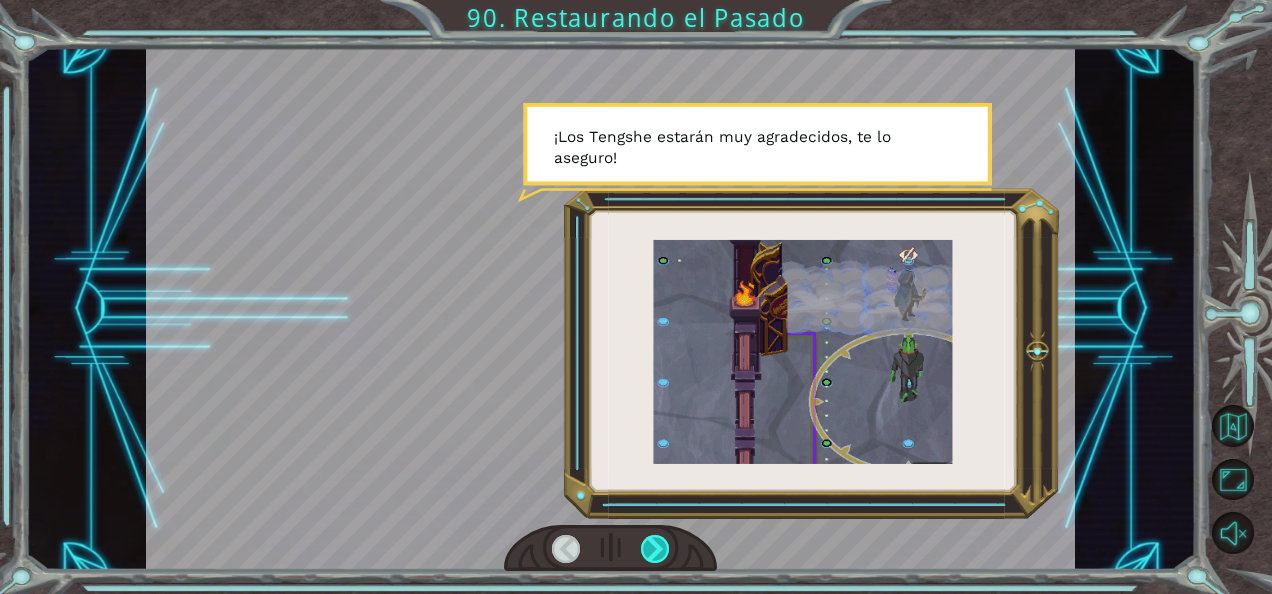 click at bounding box center (655, 549) 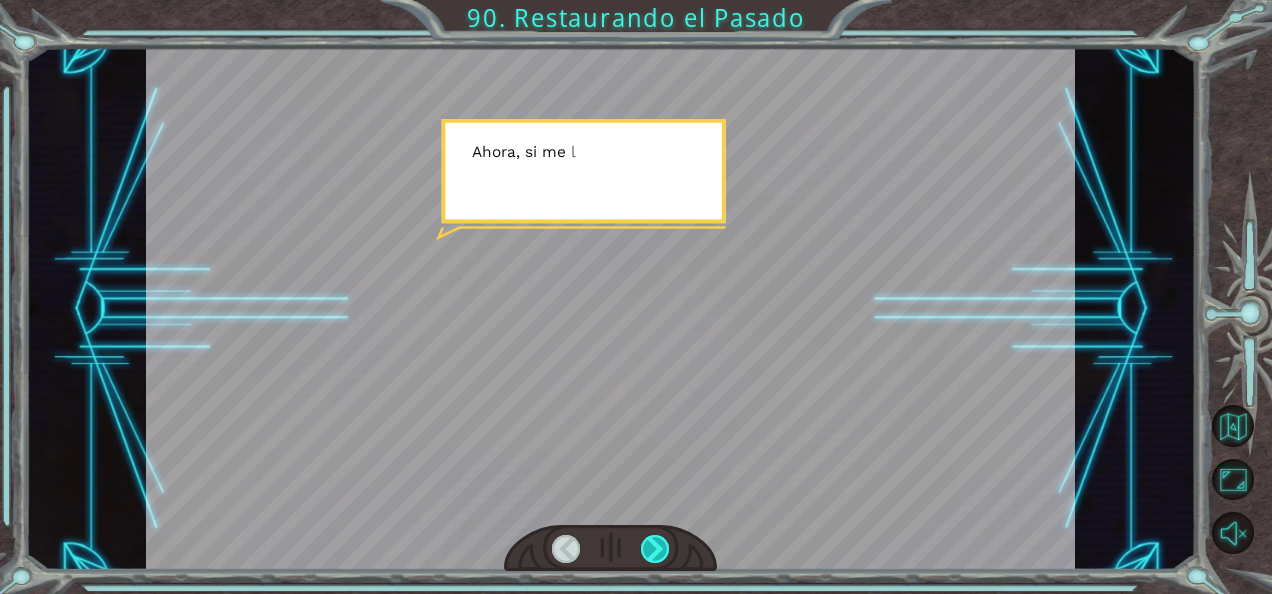 click at bounding box center [655, 549] 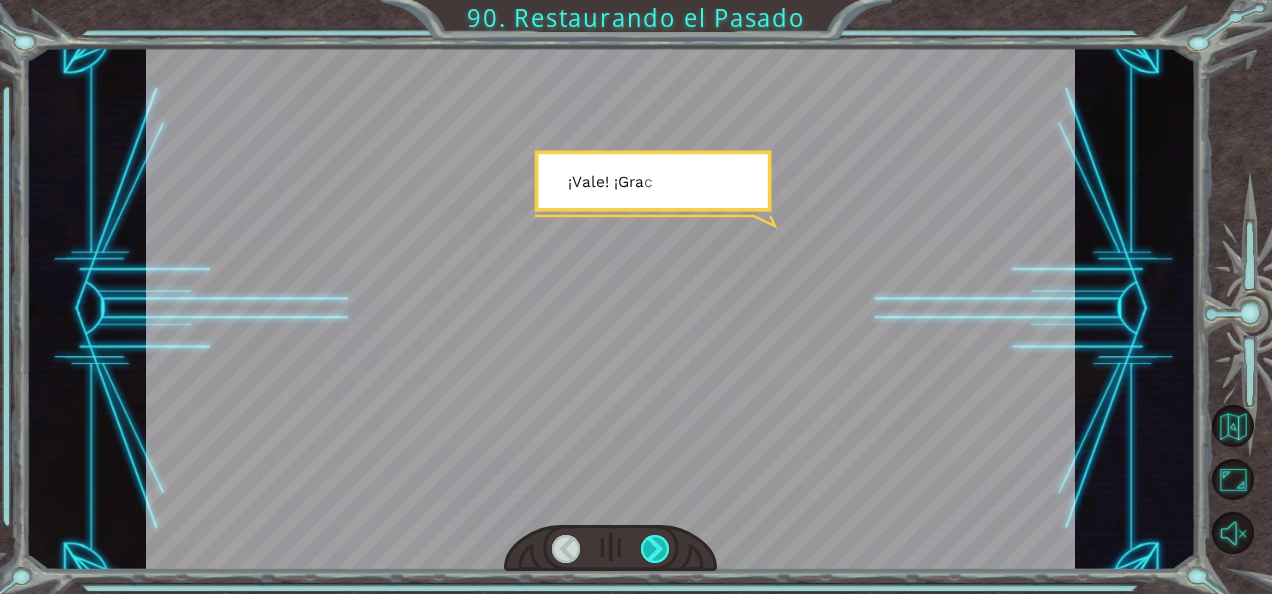 click at bounding box center [655, 549] 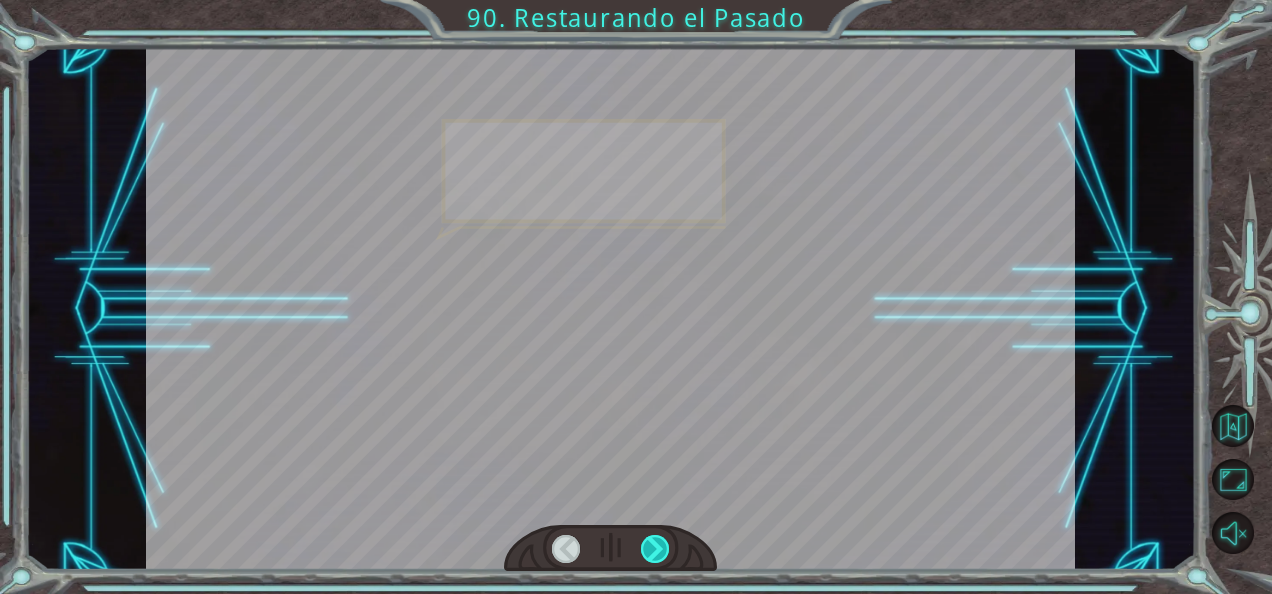 click at bounding box center [655, 549] 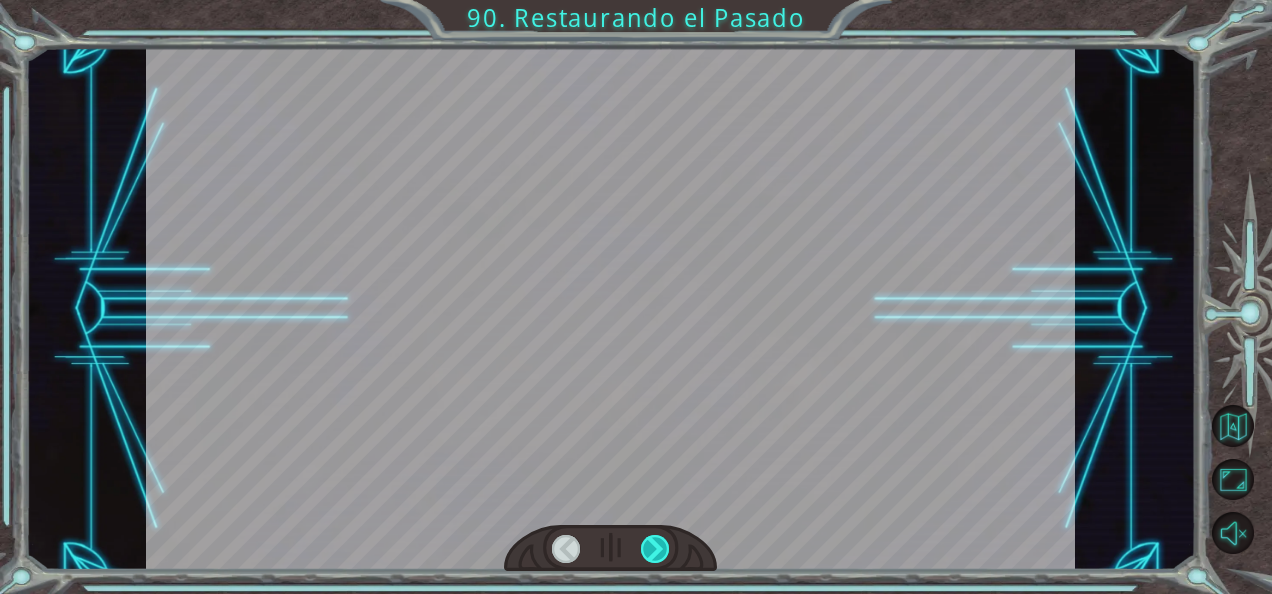 click at bounding box center (655, 549) 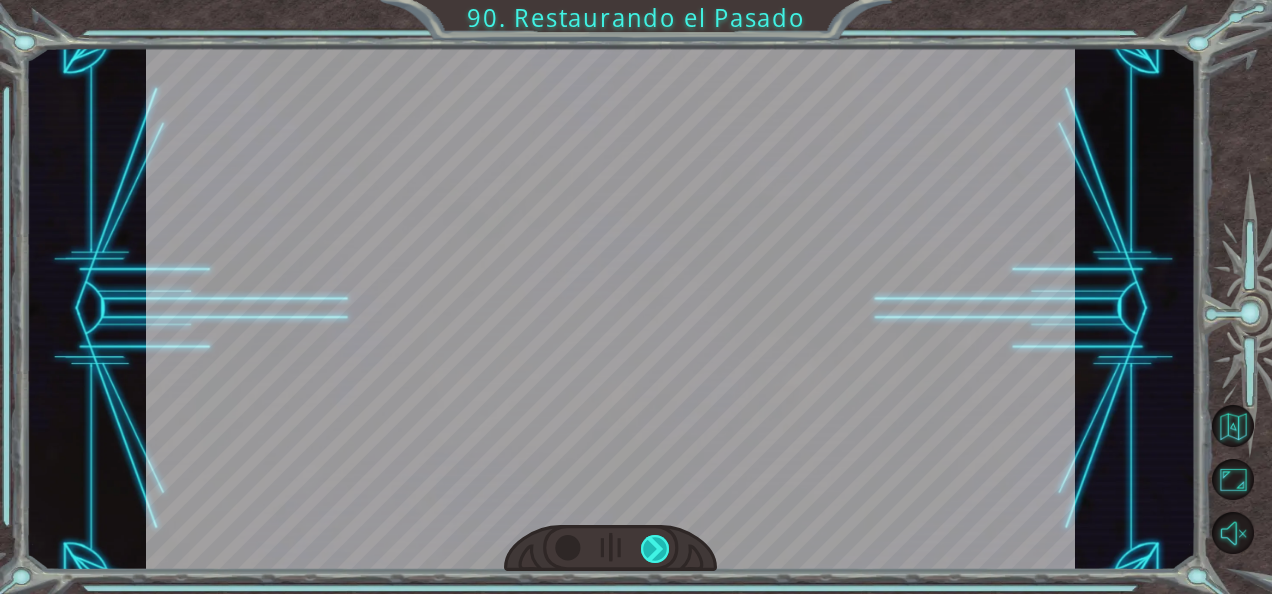 click at bounding box center (655, 549) 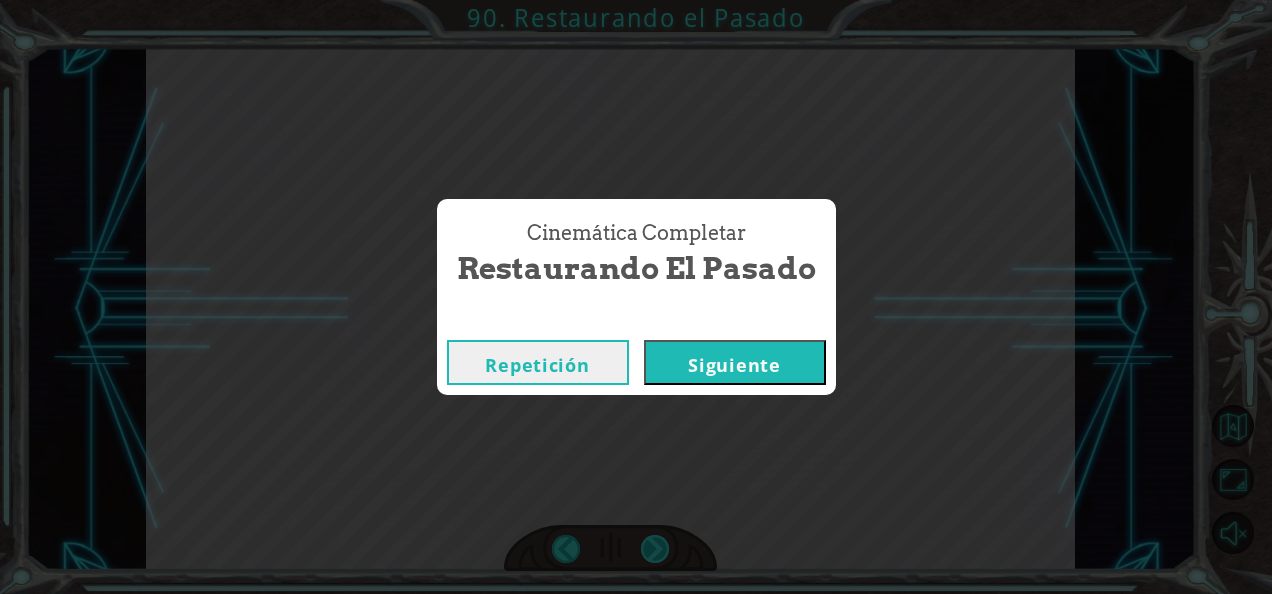click on "Q u é d a t e   a q u í .   N e c e s i t o   e n c o n t r a r . . .   c i e r t a s   s e ñ a l e s   h a c i a   l a   b ó v e d a .    N o   r e c u e r d a s   d ó n d e   e s t á ,   ¿ v e r d a d ?    F u e . . .   h a c e   m u c h o   t i e m p o .   S o l o   q u é d a t e   a q u í .   E s t a m o s   c e r c a ,   l o   s é . O h   v a y a .   E s o   n o   m e   h a c e   s e n t i r   t o d o   c á l i d o   y   a c o g e d o r .    ¡ H o l a a a !    ¡ W h o a !   ¿ S n i k r e p ?    S í ,   s o y   y o ,   ¡ S n i k r e p !   L o g r é . . .   h a c k e a r   l a   O s c u r i d a d .   Y   a l   h a c e r l o   m e   c o n e c t é   a   t u   A c o d u s ! ¿ H a s . . .   h a c k e a d o   l a   O s c u r i d a d ? C l a r o   q u e   s í .   T o m ó   m u c h o   t i e m p o ,   p e r o   a q u í   e s t o y .   L a   O s c u r i d a d   e s   s o l o   u n   m a l   c ó d i g o   d e s p u é s   d e   t o d o .    D e   t o d a s   f o r m a s ,   n o" at bounding box center (636, 0) 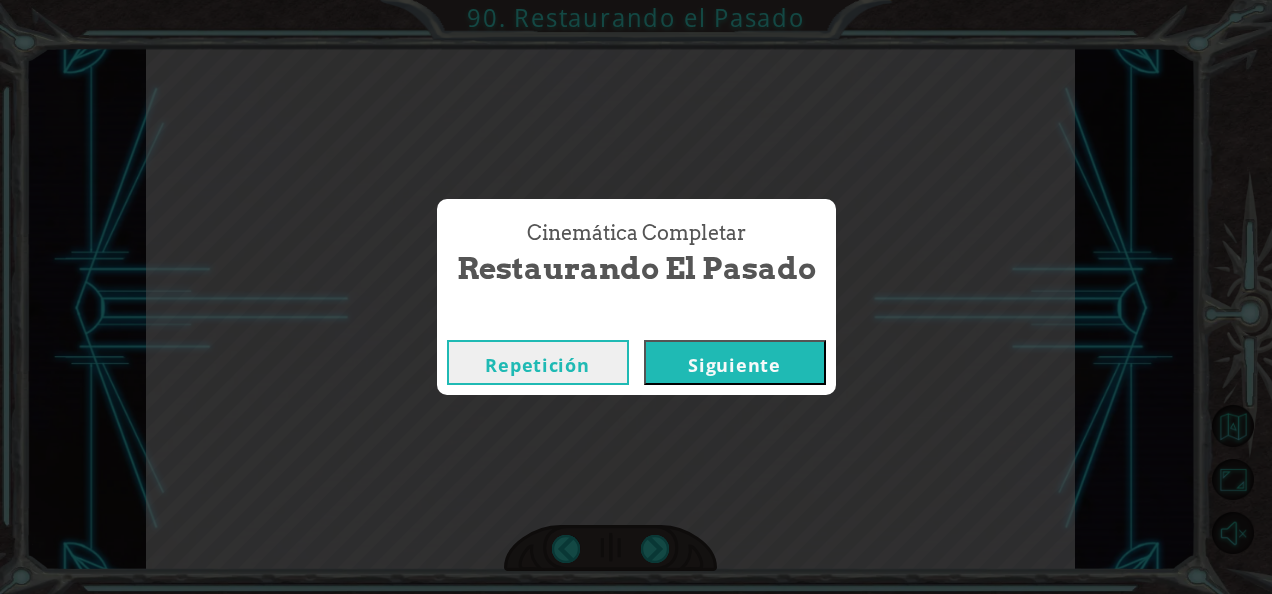drag, startPoint x: 650, startPoint y: 536, endPoint x: 790, endPoint y: 324, distance: 254.05511 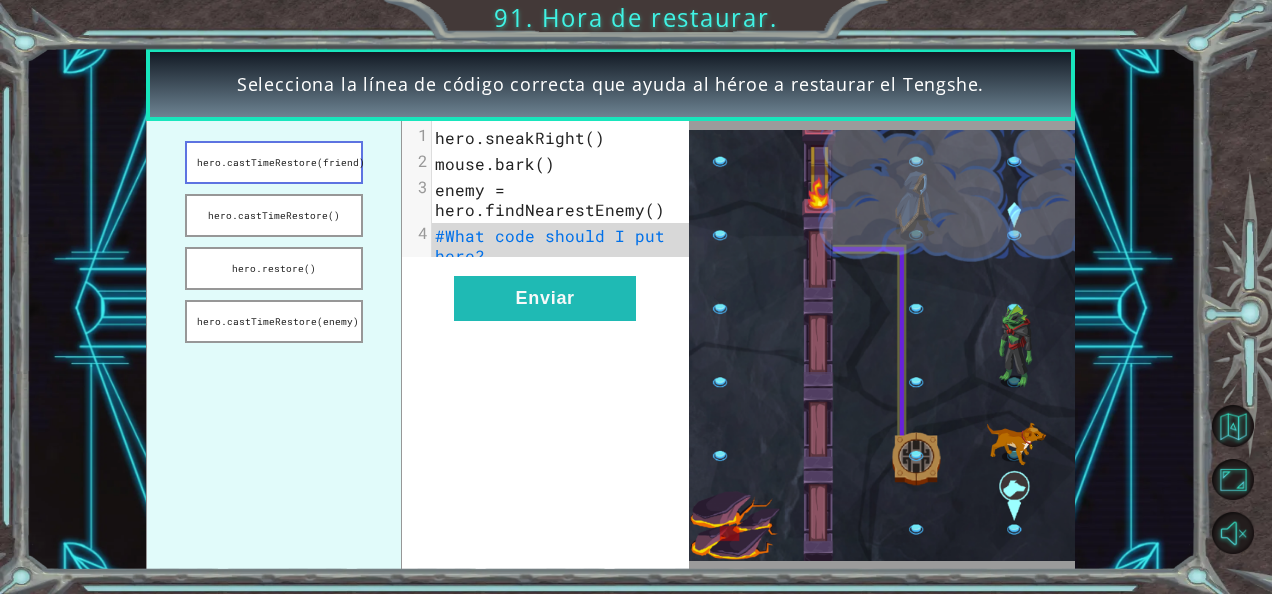 click on "hero.castTimeRestore(friend)" at bounding box center [274, 162] 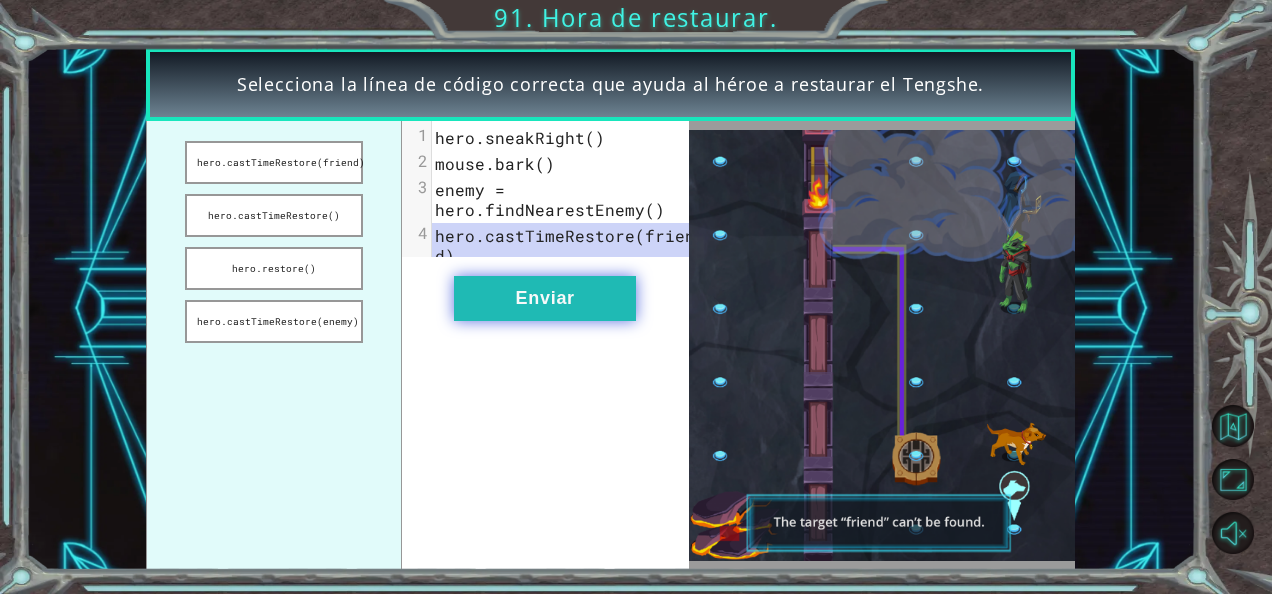click on "Enviar" at bounding box center (545, 298) 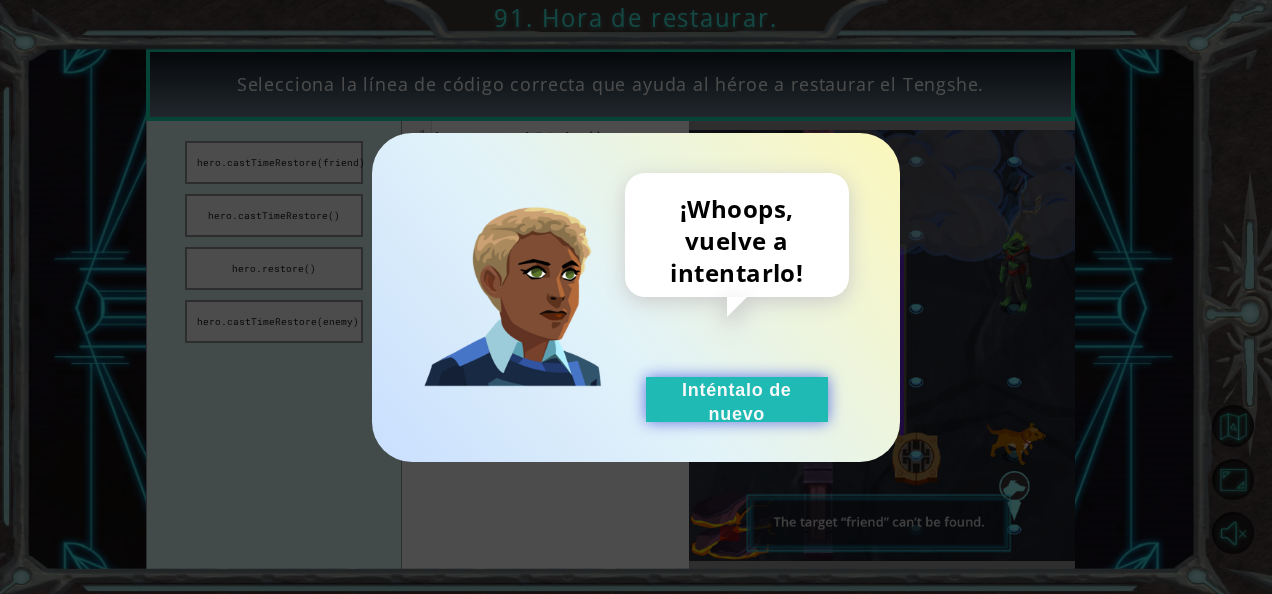 click on "Inténtalo de nuevo" at bounding box center [737, 399] 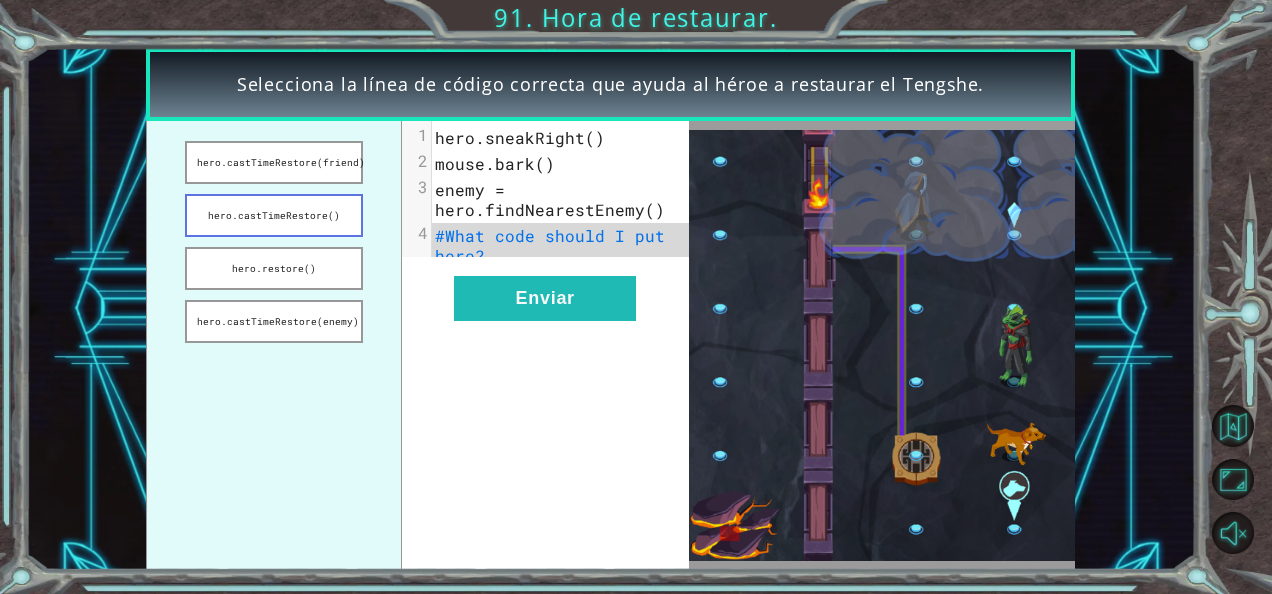 click on "hero.castTimeRestore()" at bounding box center (274, 215) 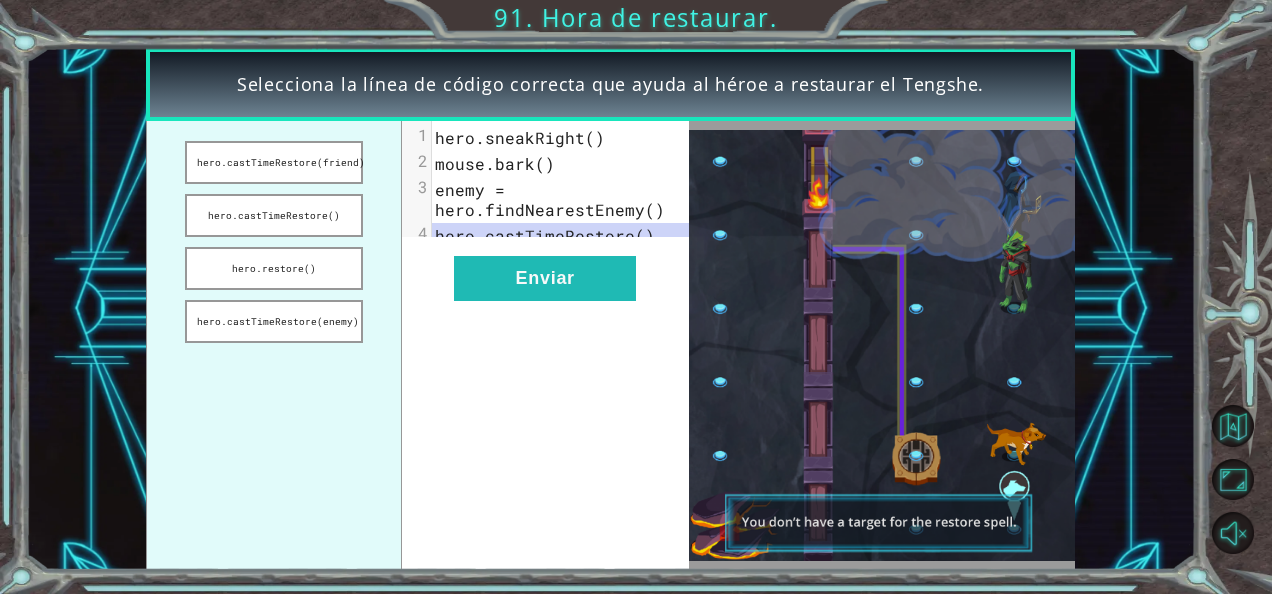 click on "xxxxxxxxxx 4   1 hero.sneakRight() 2 mouse.bark() 3 enemy = hero.findNearestEnemy() 4 hero.castTimeRestore()
Enviar" at bounding box center (545, 345) 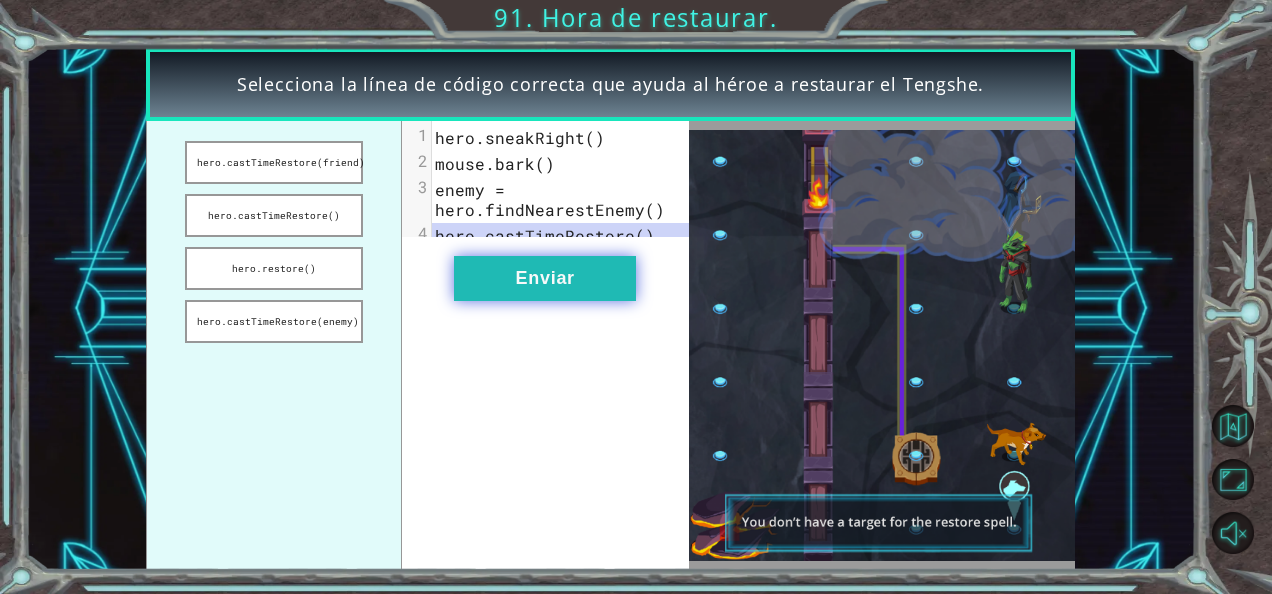 click on "Enviar" at bounding box center [545, 278] 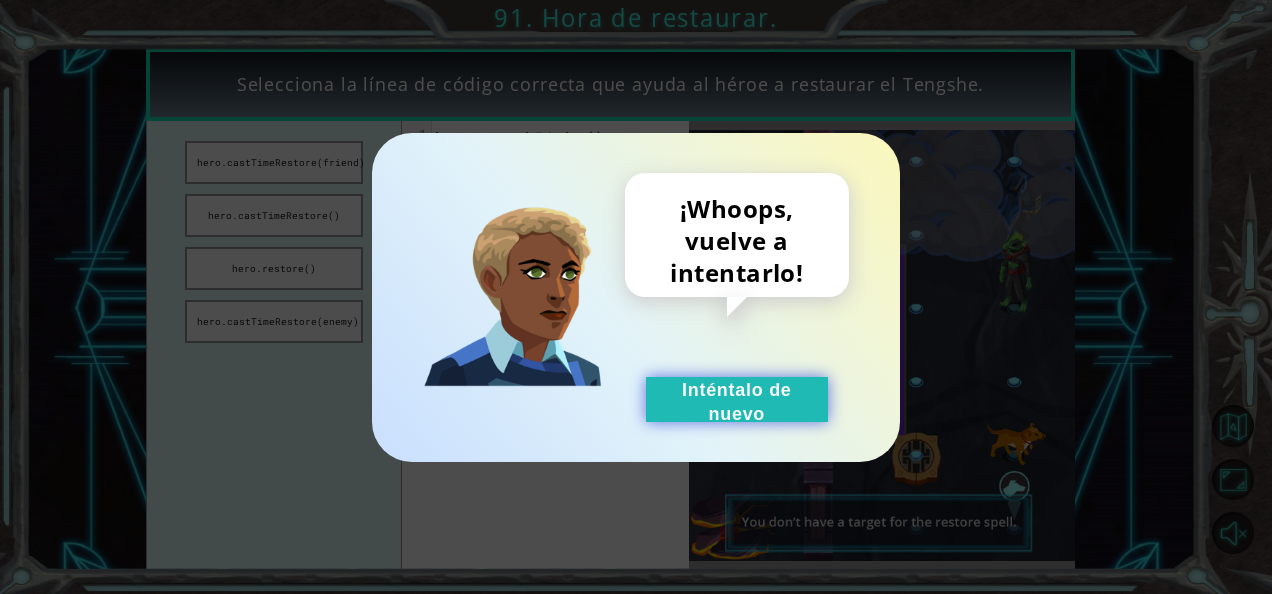 click on "Inténtalo de nuevo" at bounding box center (737, 399) 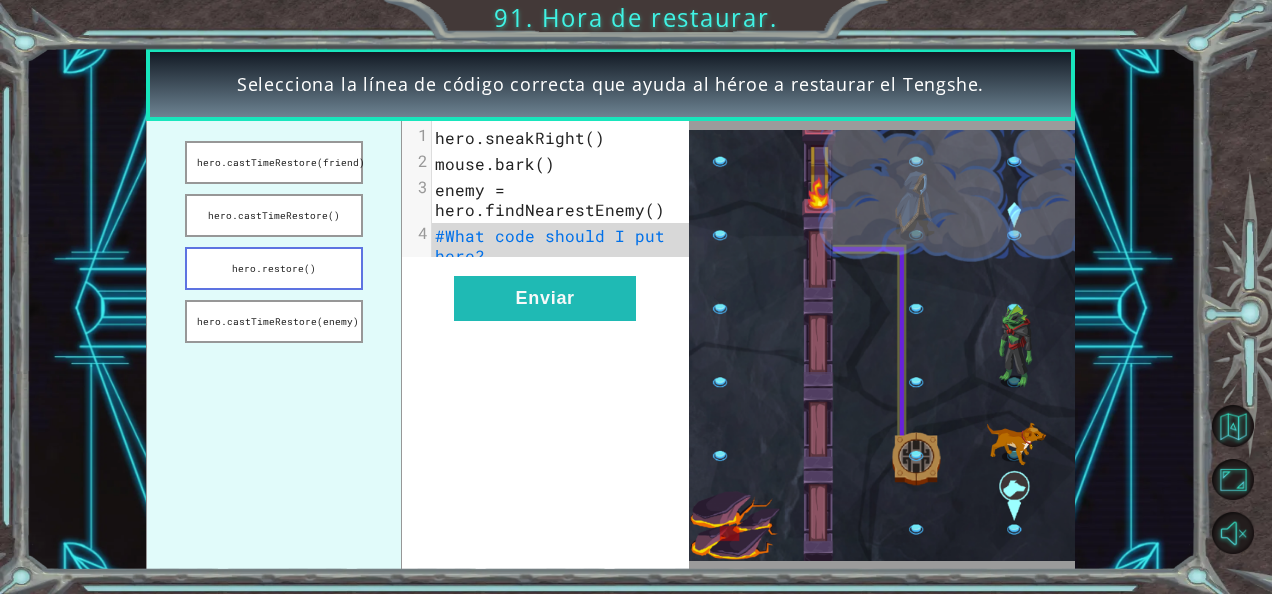 click on "hero.restore()" at bounding box center (274, 268) 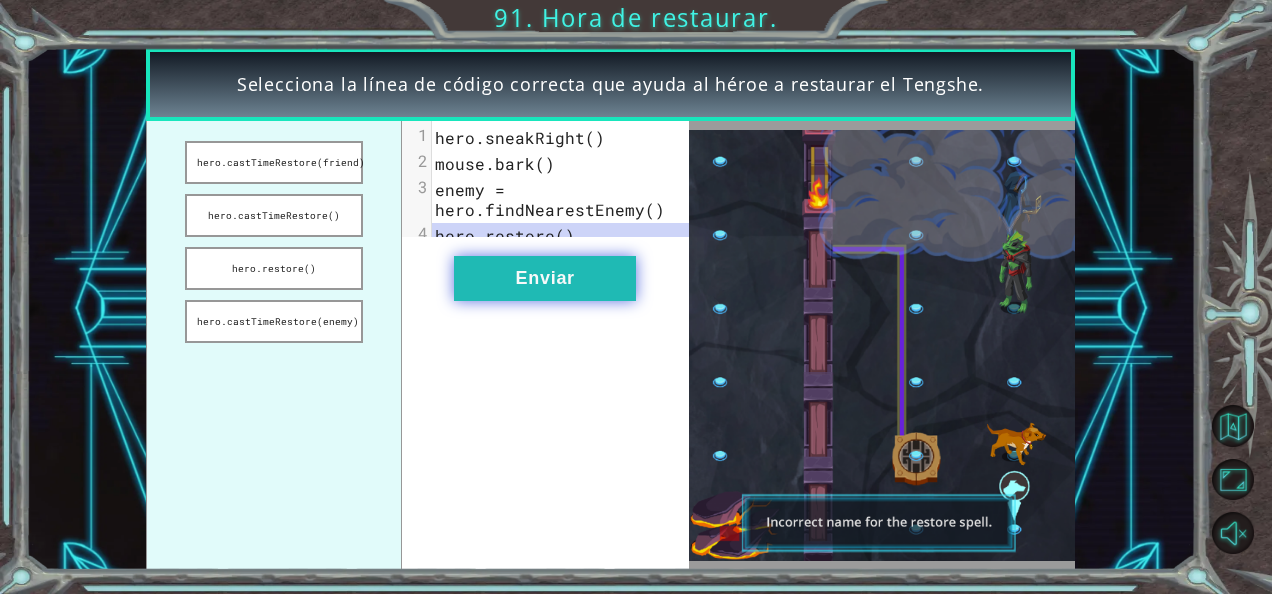 click on "Enviar" at bounding box center (545, 278) 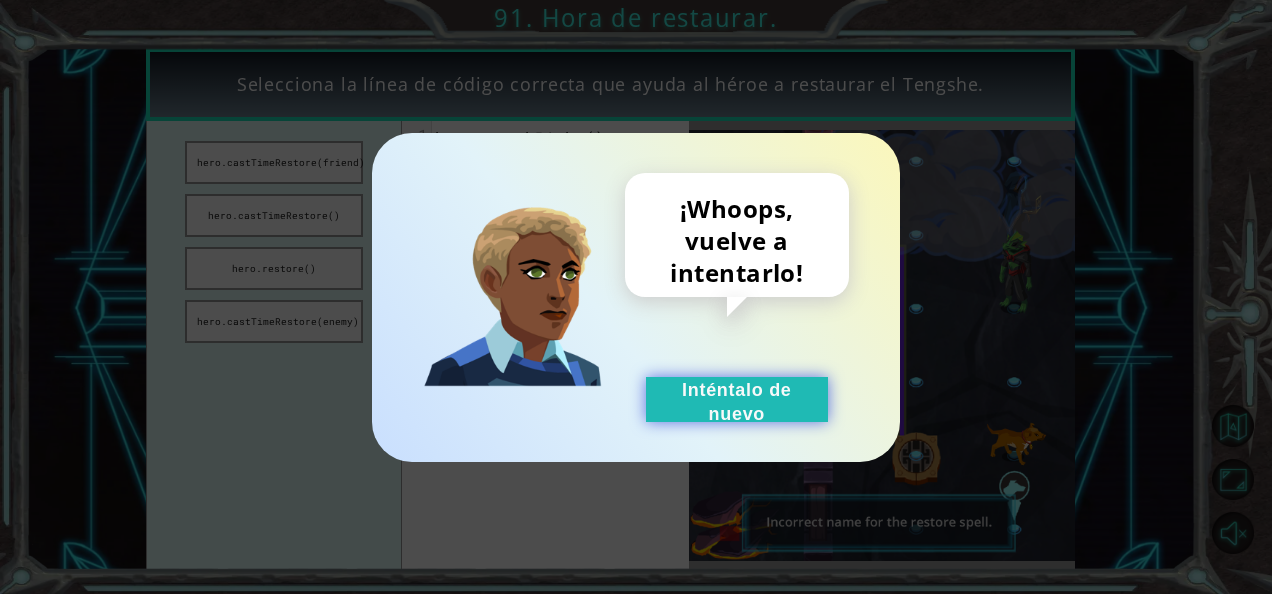 click on "Inténtalo de nuevo" at bounding box center (737, 399) 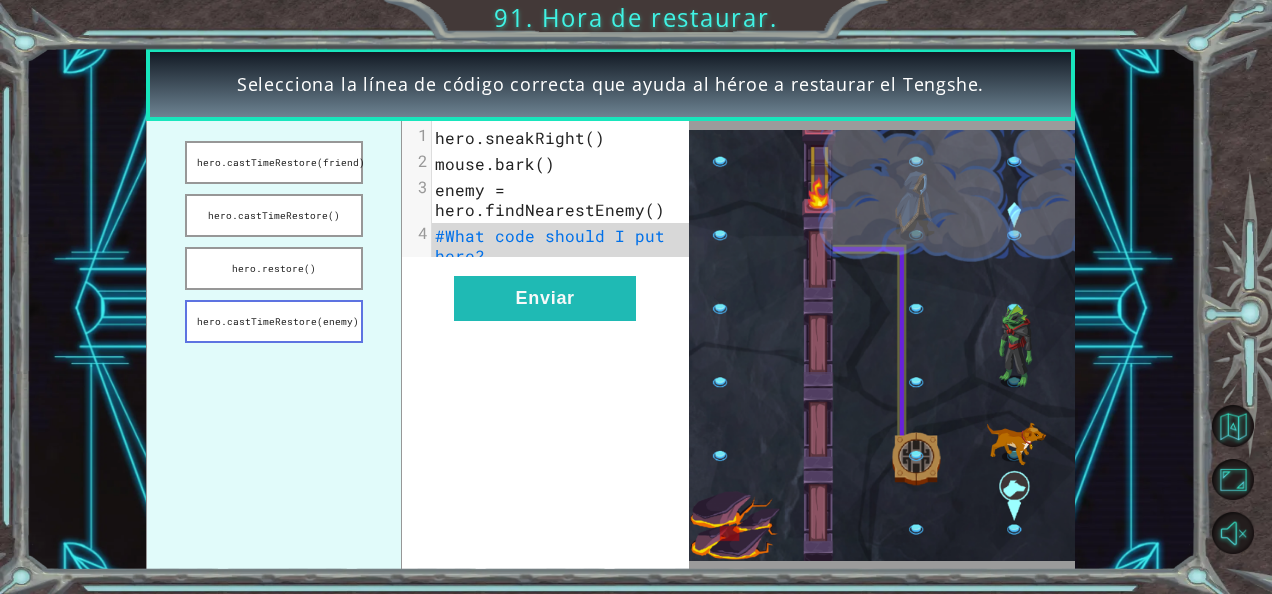 click on "hero.castTimeRestore(enemy)" at bounding box center [274, 321] 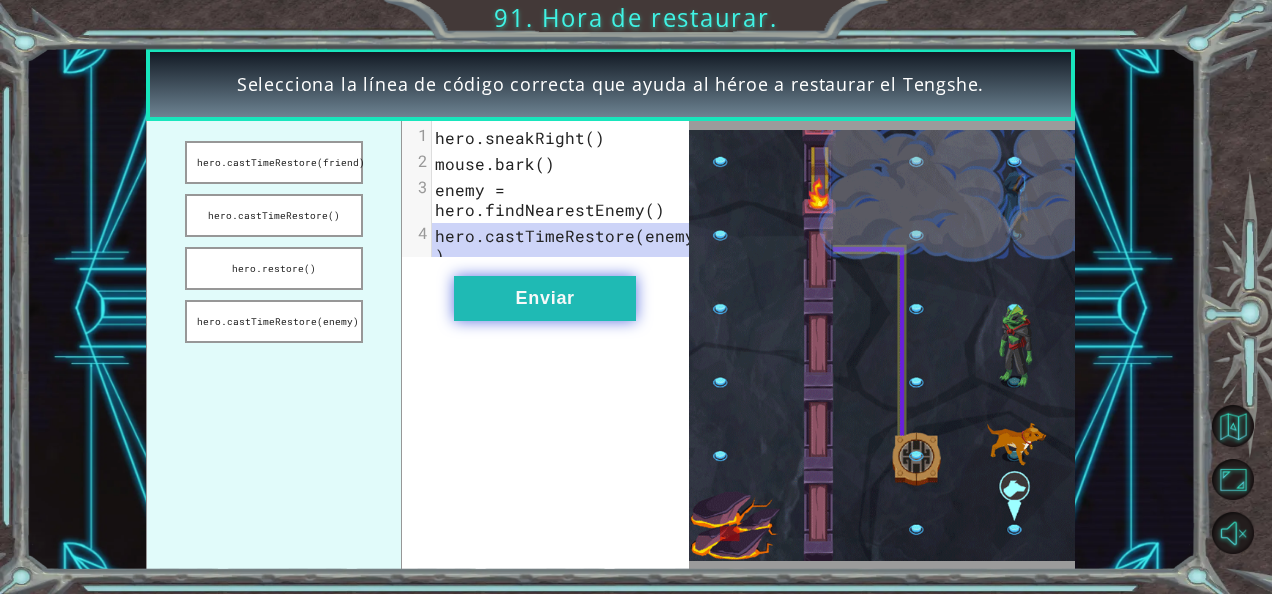 click on "Enviar" at bounding box center (545, 298) 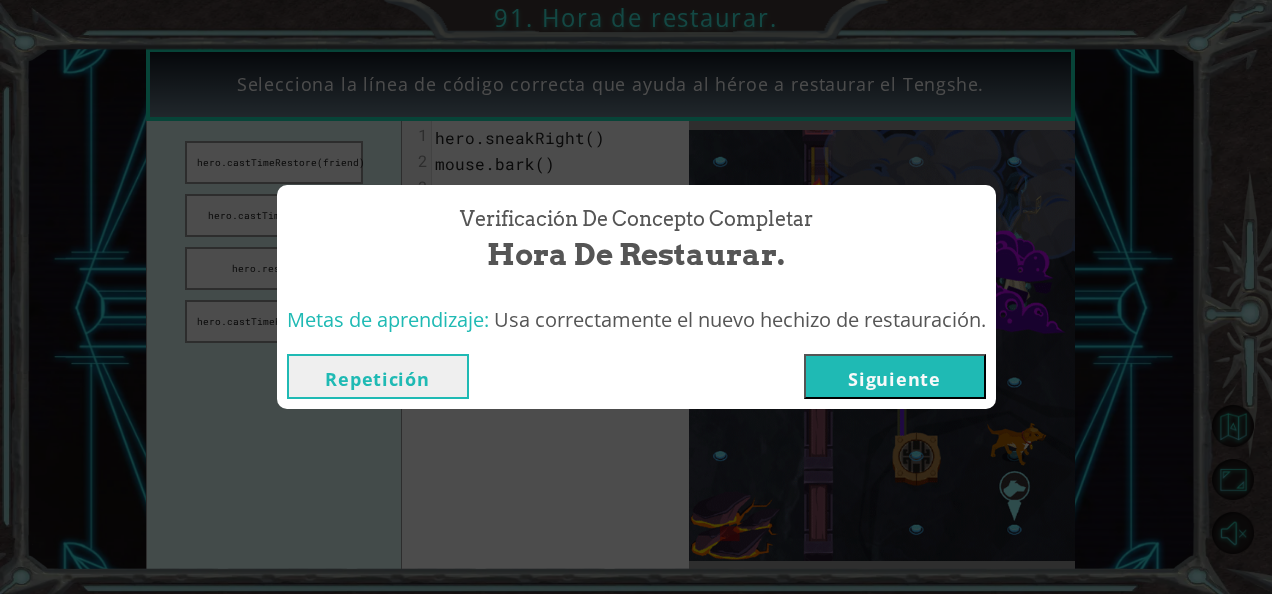 click on "Siguiente" at bounding box center (895, 376) 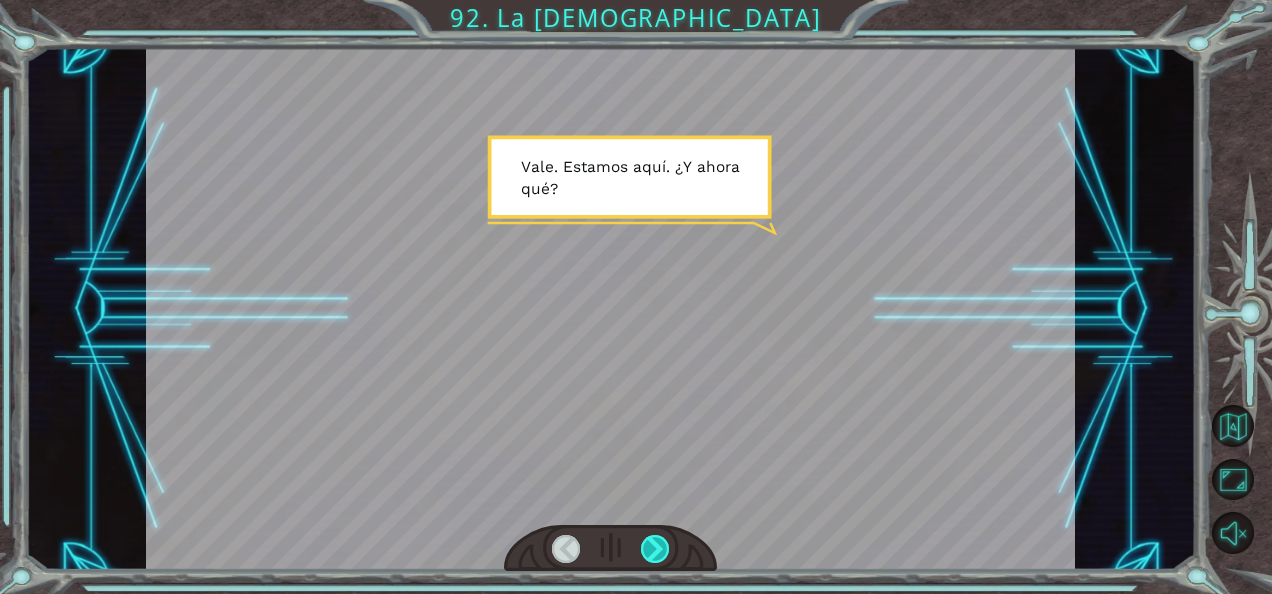 click at bounding box center [655, 549] 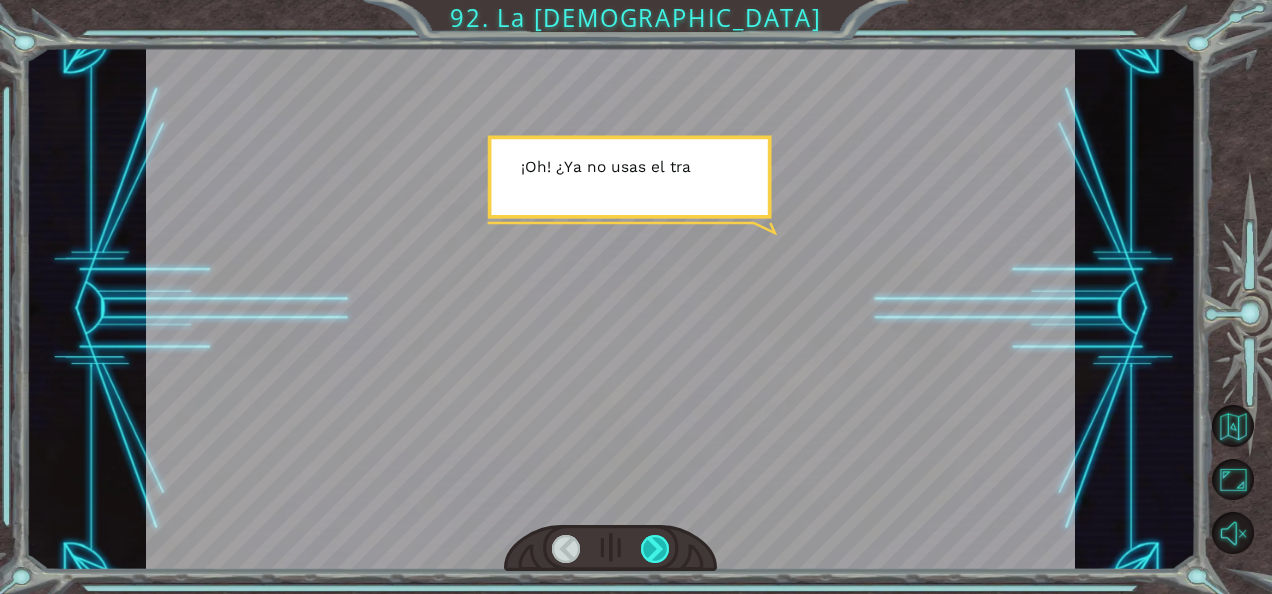 click at bounding box center (655, 549) 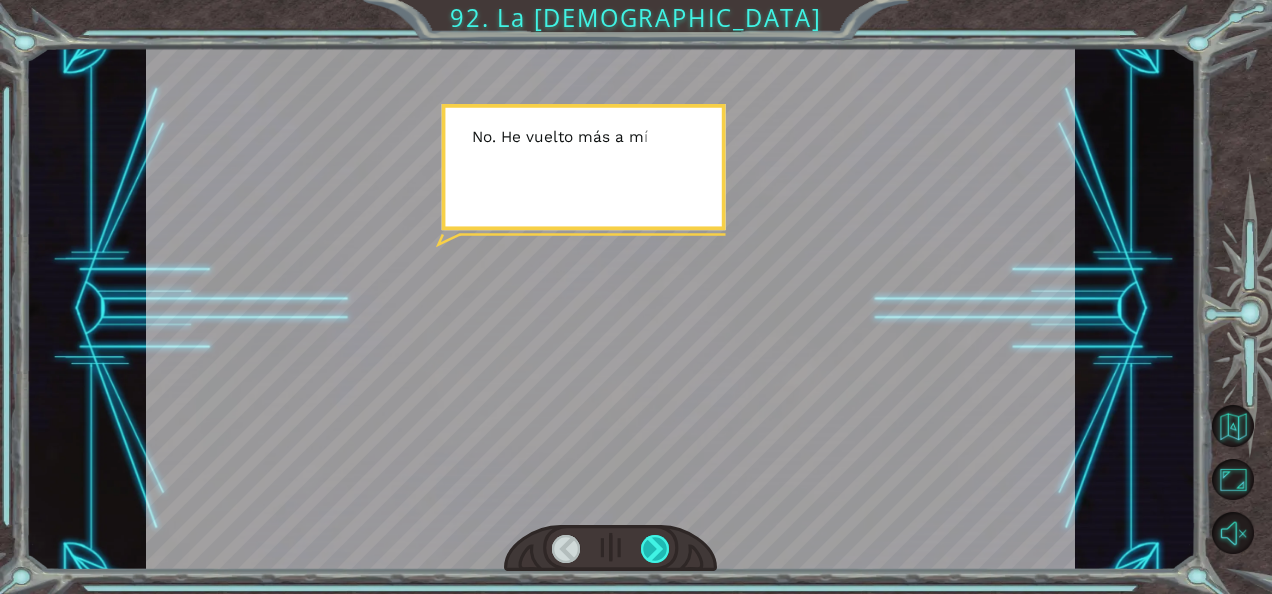 click at bounding box center (655, 549) 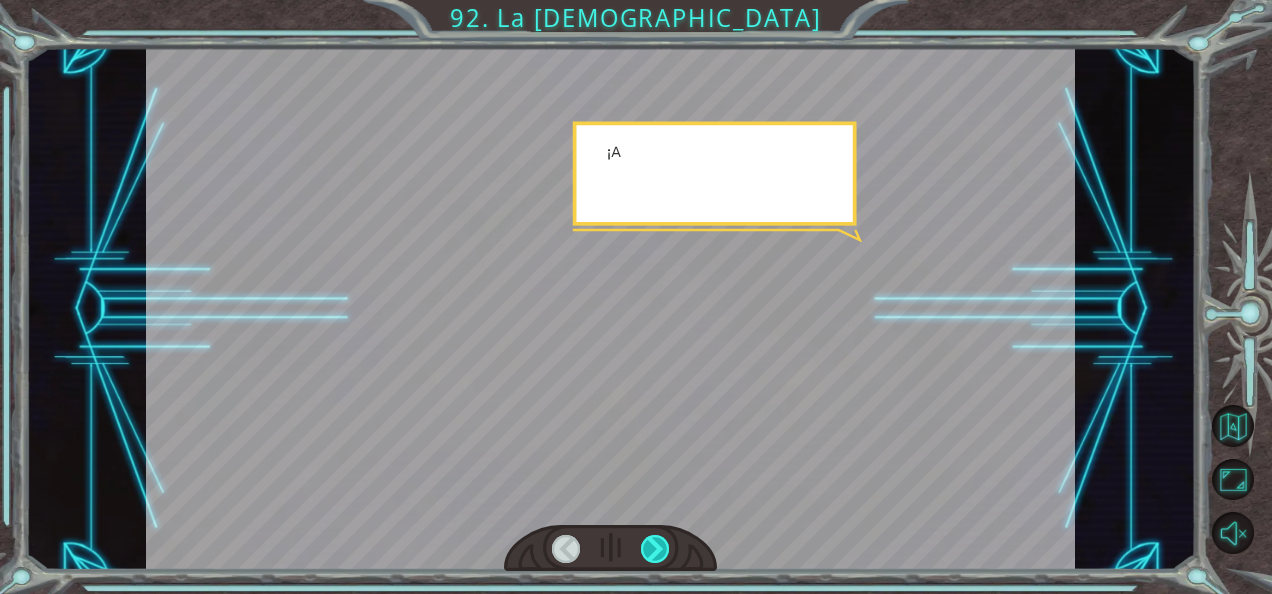 click at bounding box center (655, 549) 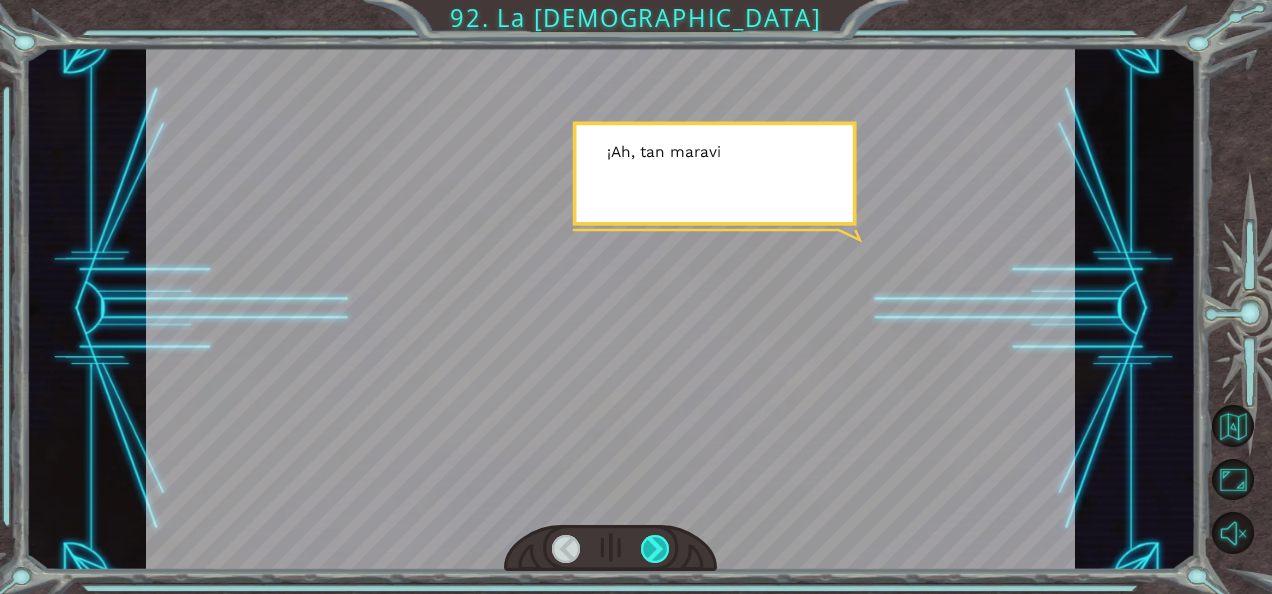 click at bounding box center [655, 549] 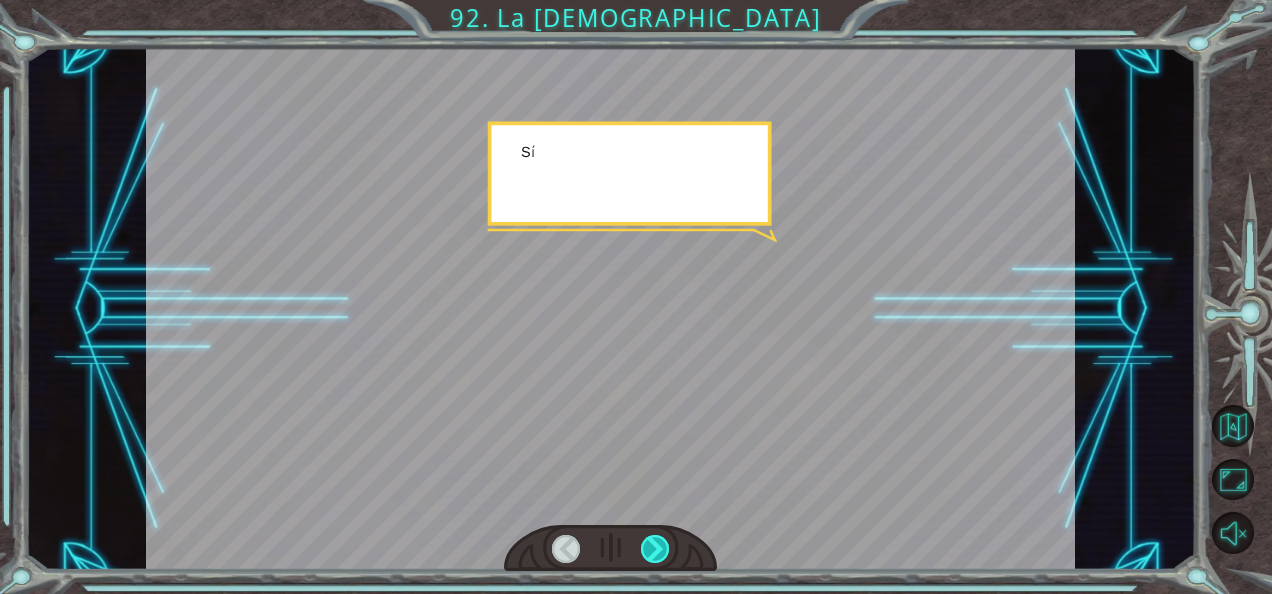 click at bounding box center (655, 549) 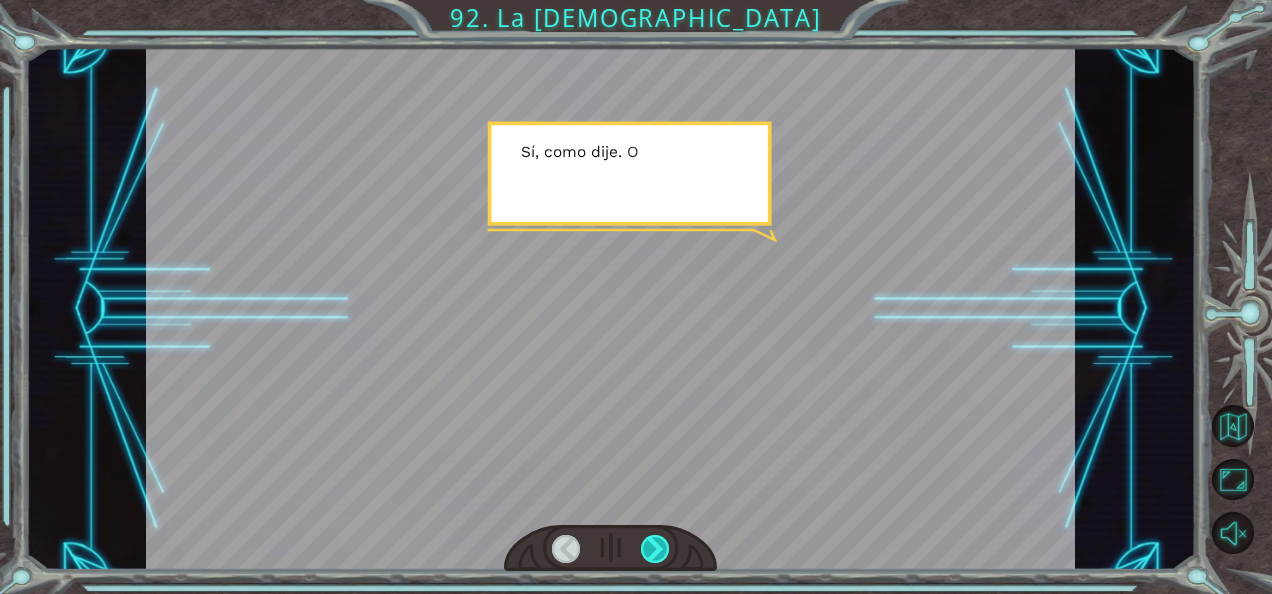 click at bounding box center (655, 549) 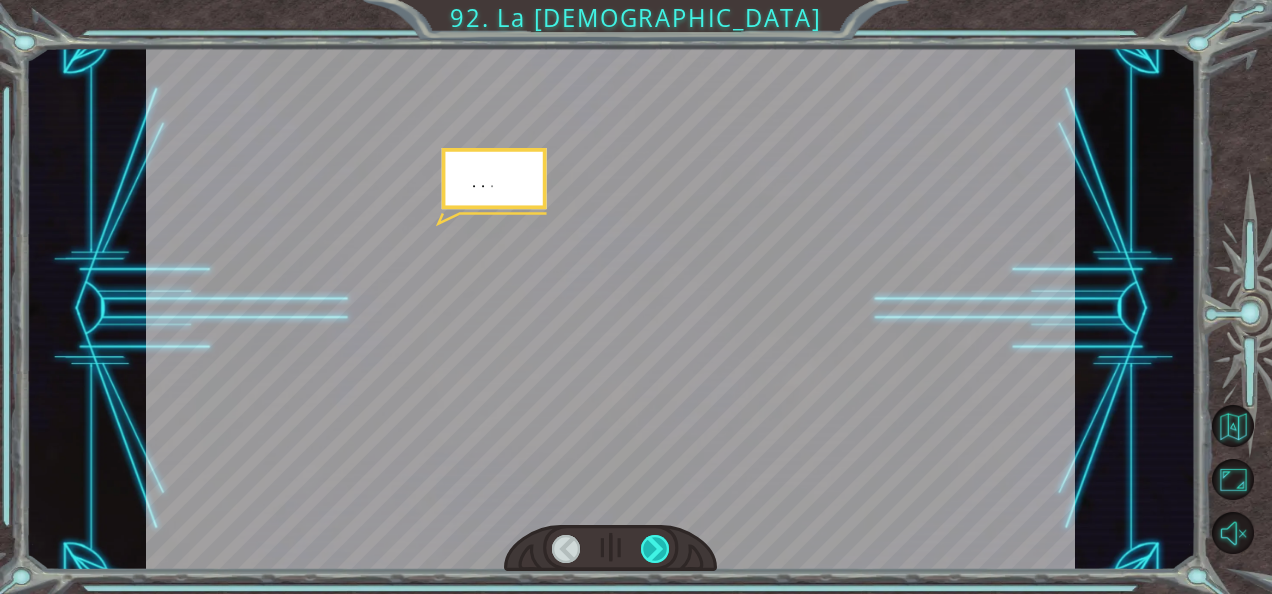 click at bounding box center (655, 549) 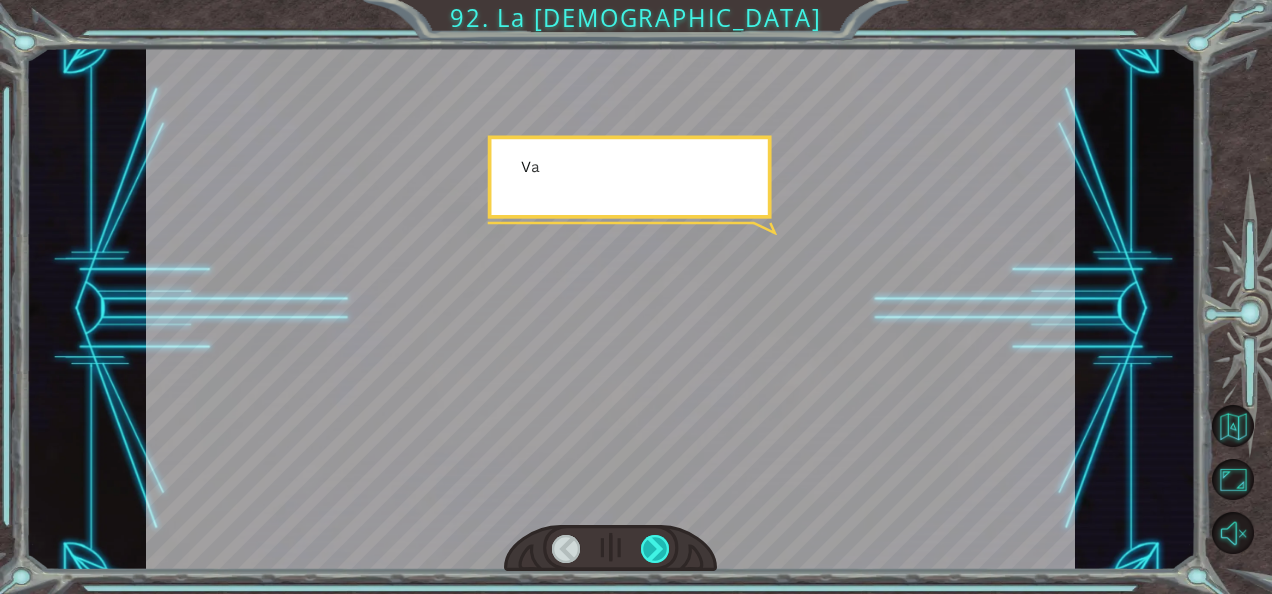 click at bounding box center (655, 549) 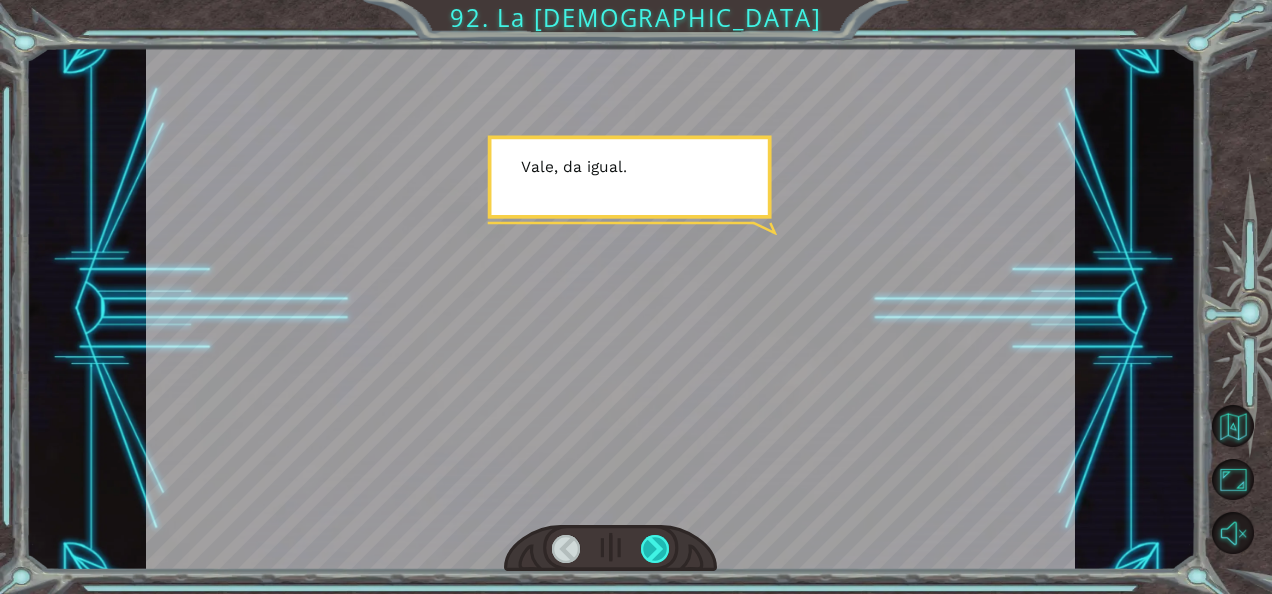 click at bounding box center (655, 549) 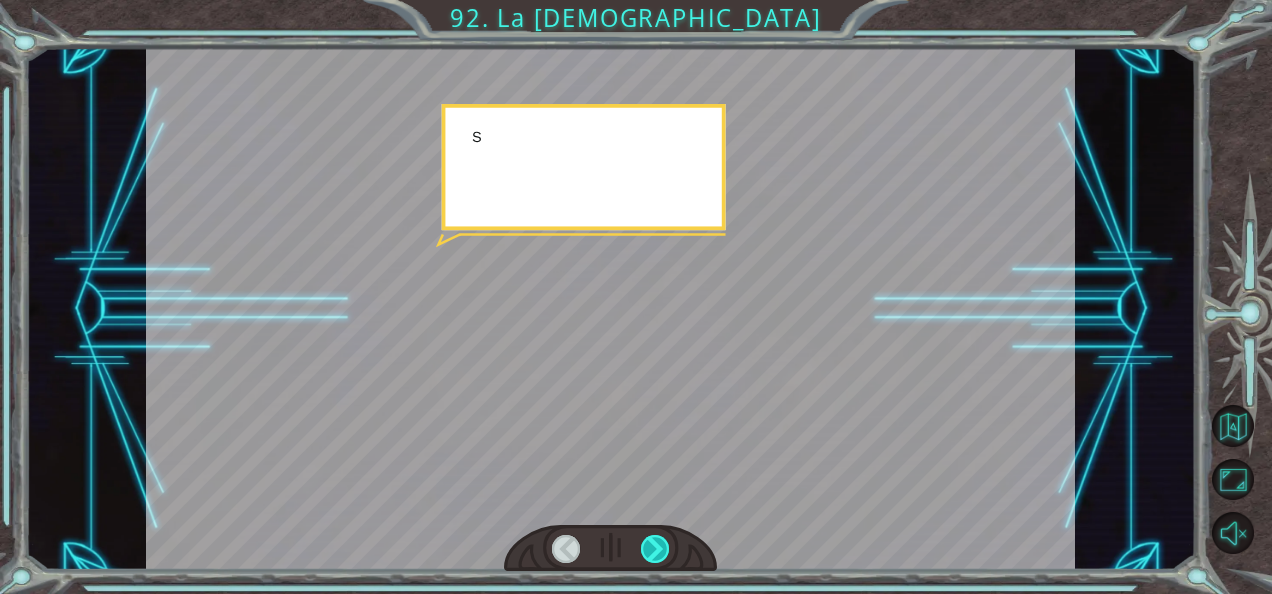 click at bounding box center (655, 549) 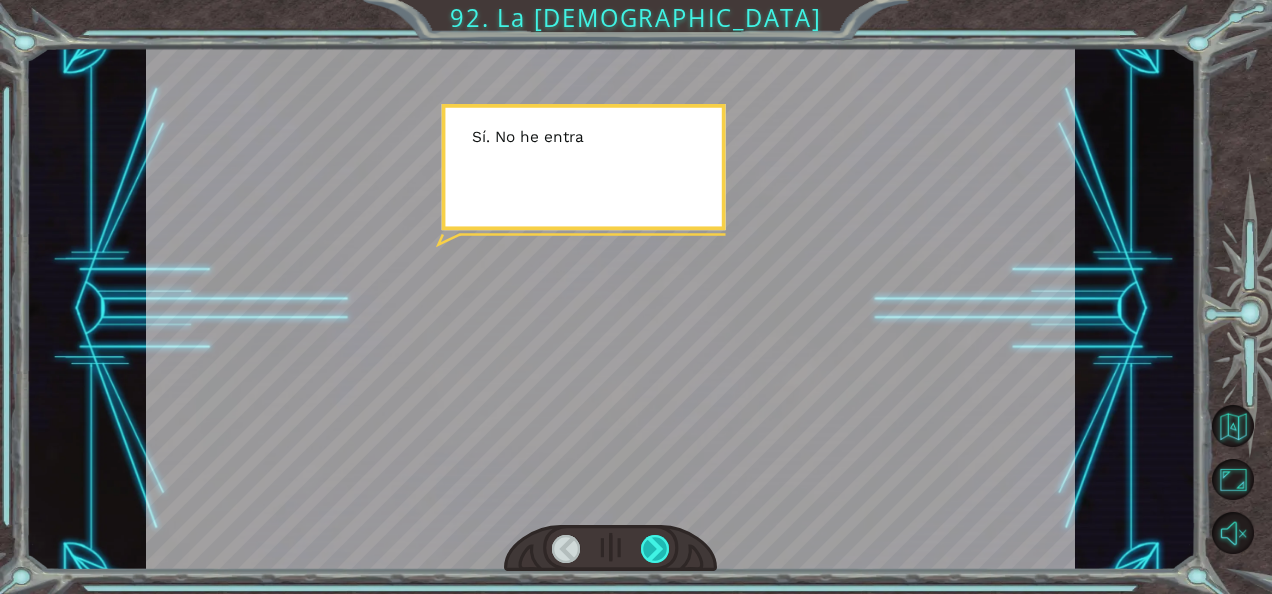 click at bounding box center [655, 549] 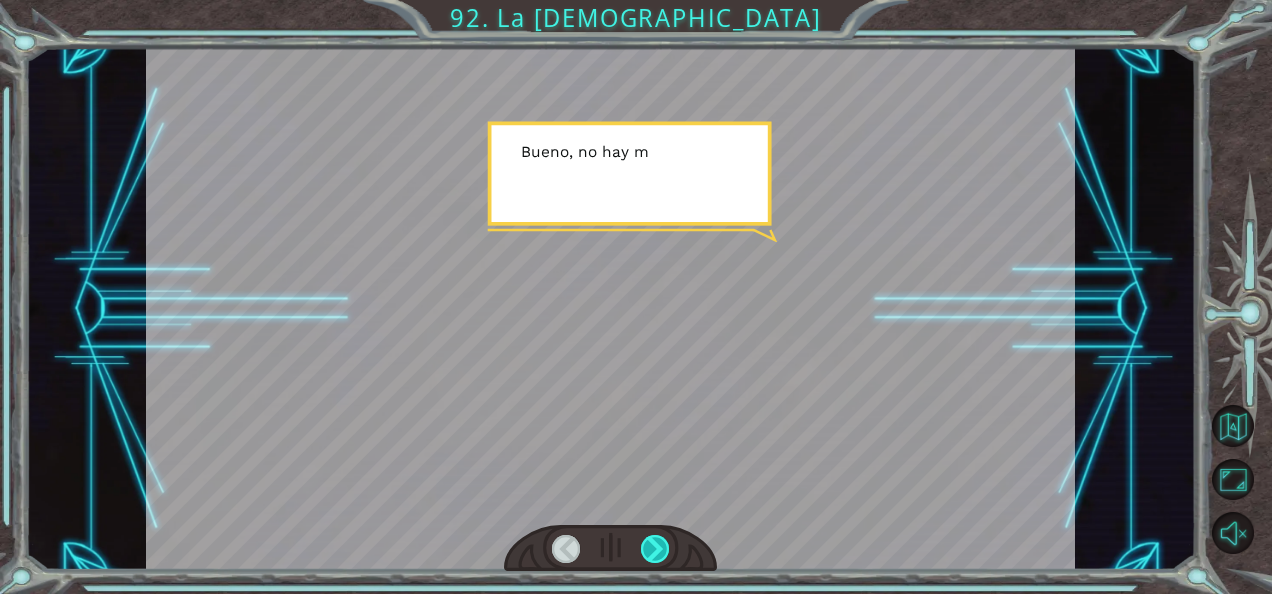 click at bounding box center (655, 549) 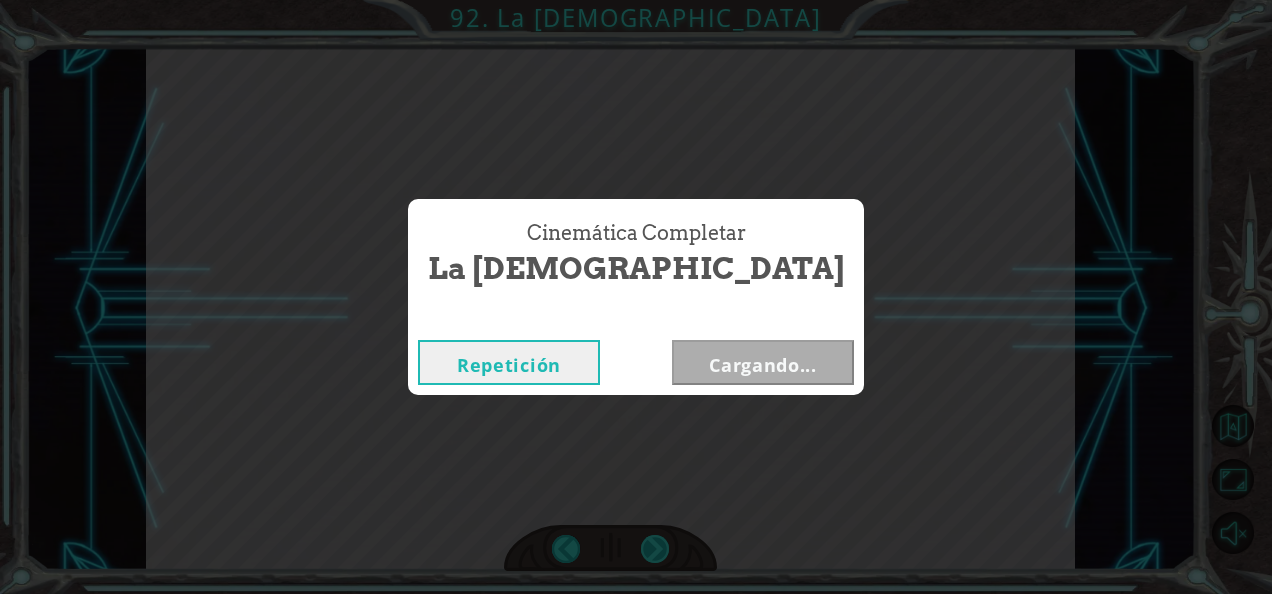 click on "Temporary Text       V a l e .   E s t a m o s   a q u í .   ¿ Y   a h o r a   q u é ?    ¡ O h !   ¿ Y a   n o   u s a s   e l   t r a j e   h u m a n o ,   e h ?    N o .   H e   v u e l t o   m á [PERSON_NAME] í   m i s m o .   M e   d o y   c u e n t a   d e   q u e   n o   n e c e s i t o   e s c o n d e r   q u i é n   s o y   r e a l m e n t e .    ¡ A h ,   t a n   m a r a v i l l o s o !   ¡ N o   e s t a b a s   b r o m e a n d o !   ¡ É l   r e a l m e n t e   e s   u n   d r a g ó n !    S í ,   c o m o   d i j e .   O y e ,   S a l a z a r ,   ¿ p u e d e s   l a n z a r   f u e g o   y   c o s a s   a s í ?    .   .   . V a l e ,   d a   i g u a l .   ¿ A s í   q u e   e s t e   e s   e l   c a m i n o   a   t u   b ó v e d a ?    S í .   N o   h e   e n t r a d o   e n   m á s   d e   q u i n i e n t o s   a ñ o s .   T e n   c u i d a d o .   N o   s é   q u é   p e l i g r o s   s e   e s c o n d e n   a d e n t r o .    B u e n o ,   n o   h a y   m a n e r a   d" at bounding box center [636, 0] 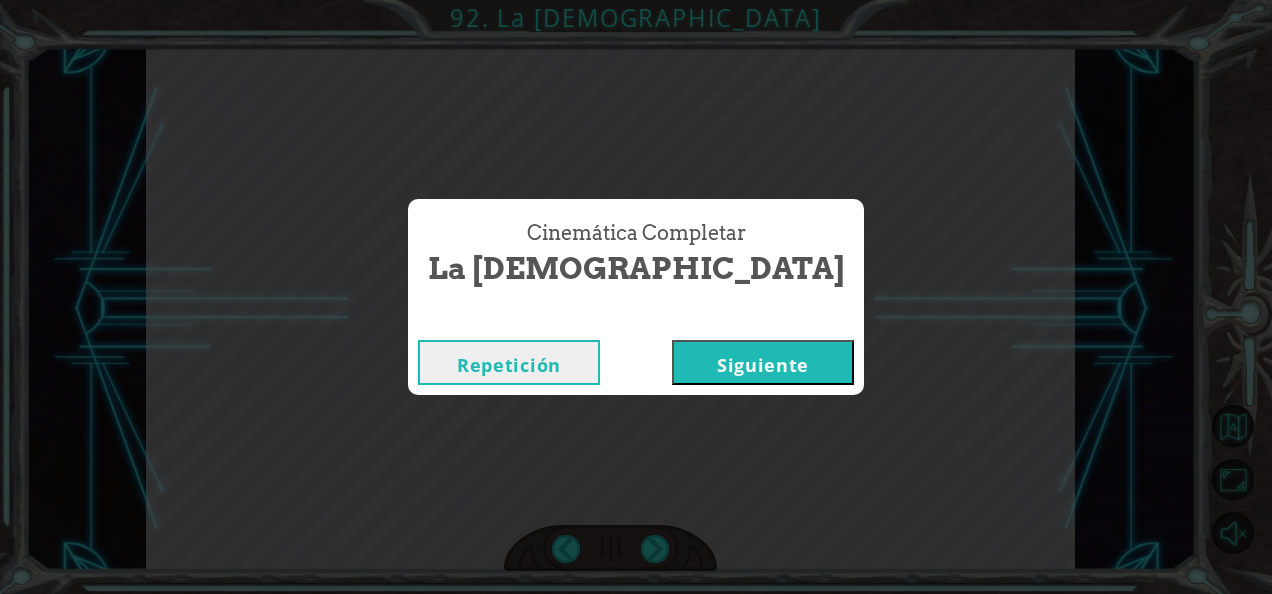 click on "Repetición
[GEOGRAPHIC_DATA]" at bounding box center (636, 362) 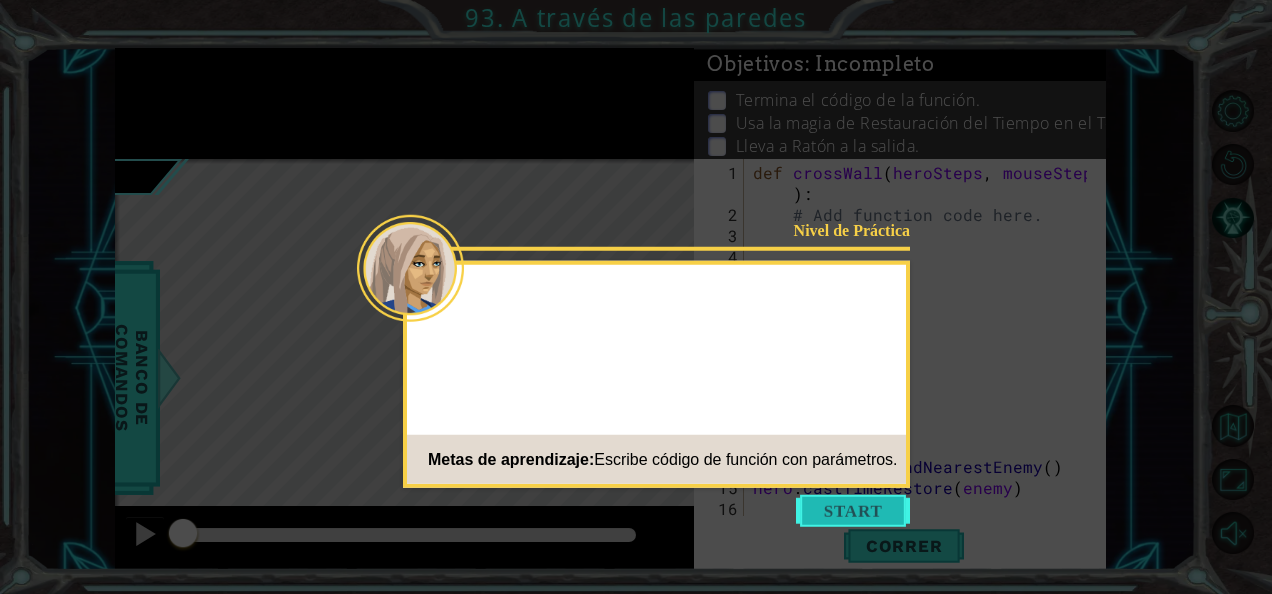 click at bounding box center (853, 511) 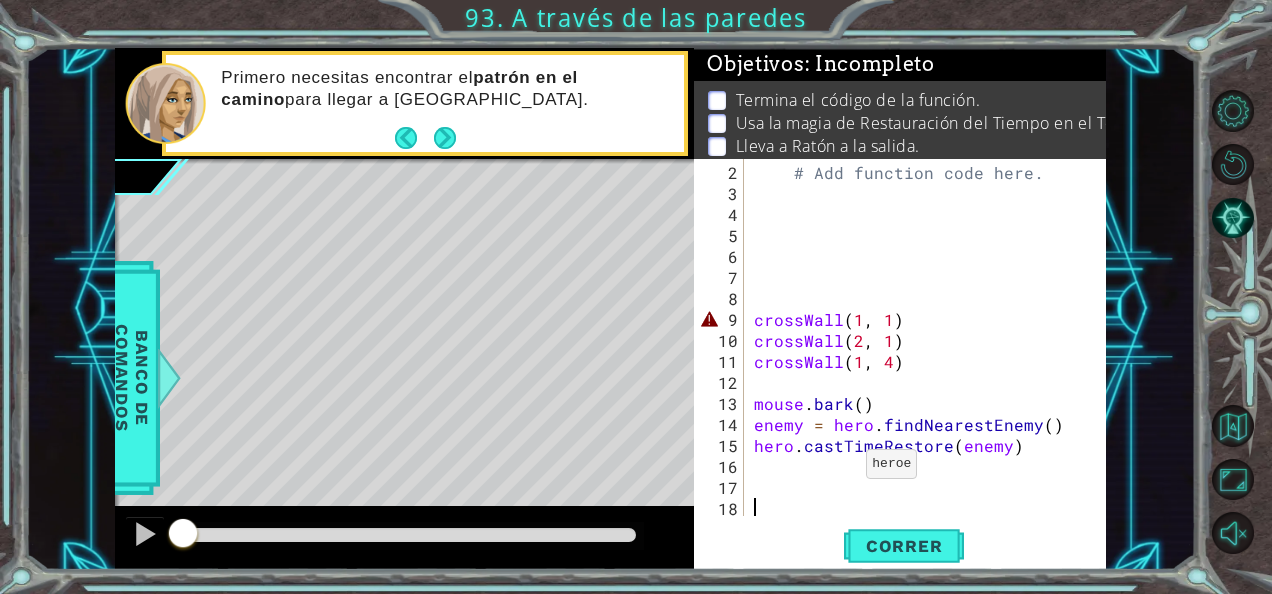 scroll, scrollTop: 0, scrollLeft: 0, axis: both 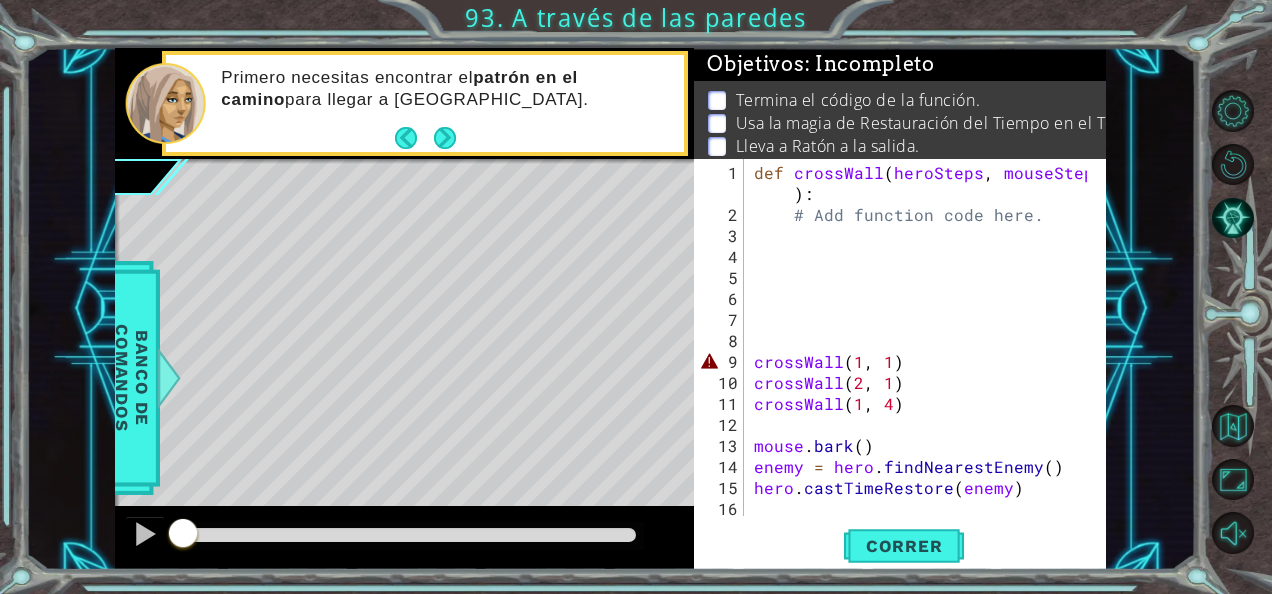 drag, startPoint x: 748, startPoint y: 163, endPoint x: 910, endPoint y: 390, distance: 278.8781 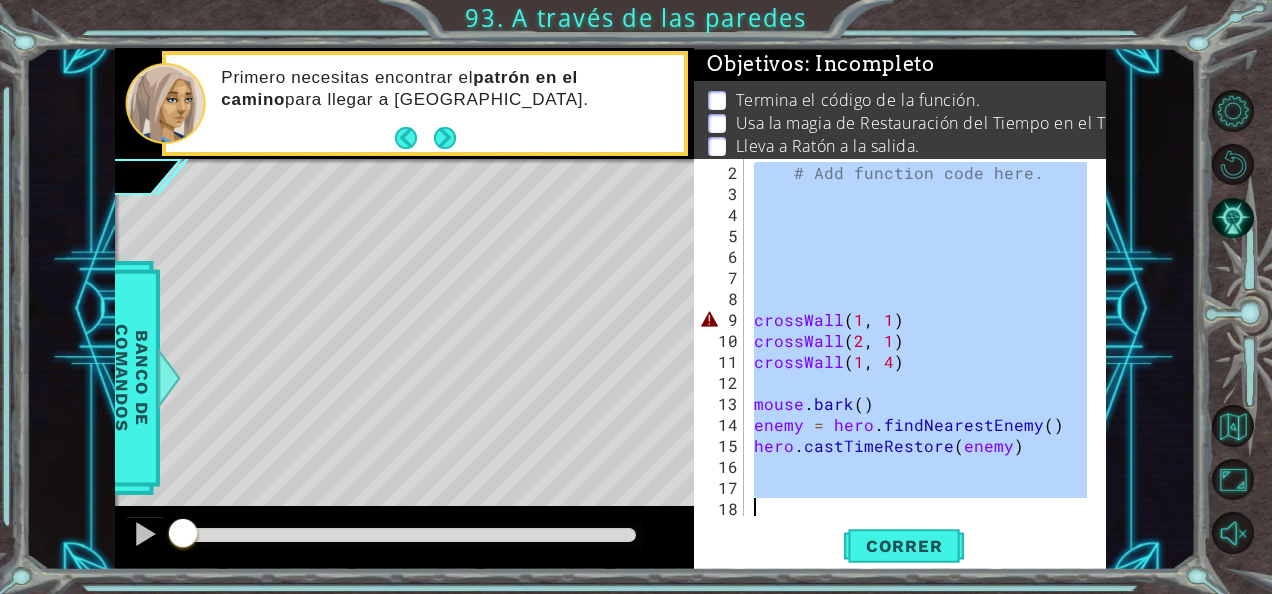 scroll, scrollTop: 42, scrollLeft: 0, axis: vertical 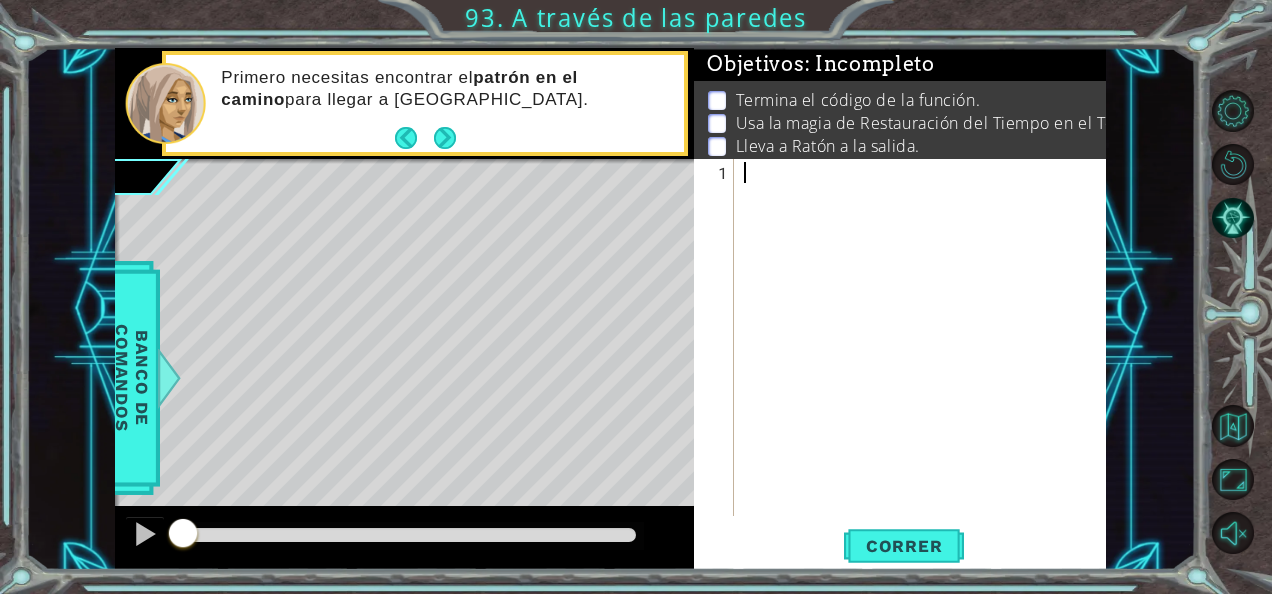 paste on "mouse.moveDown()" 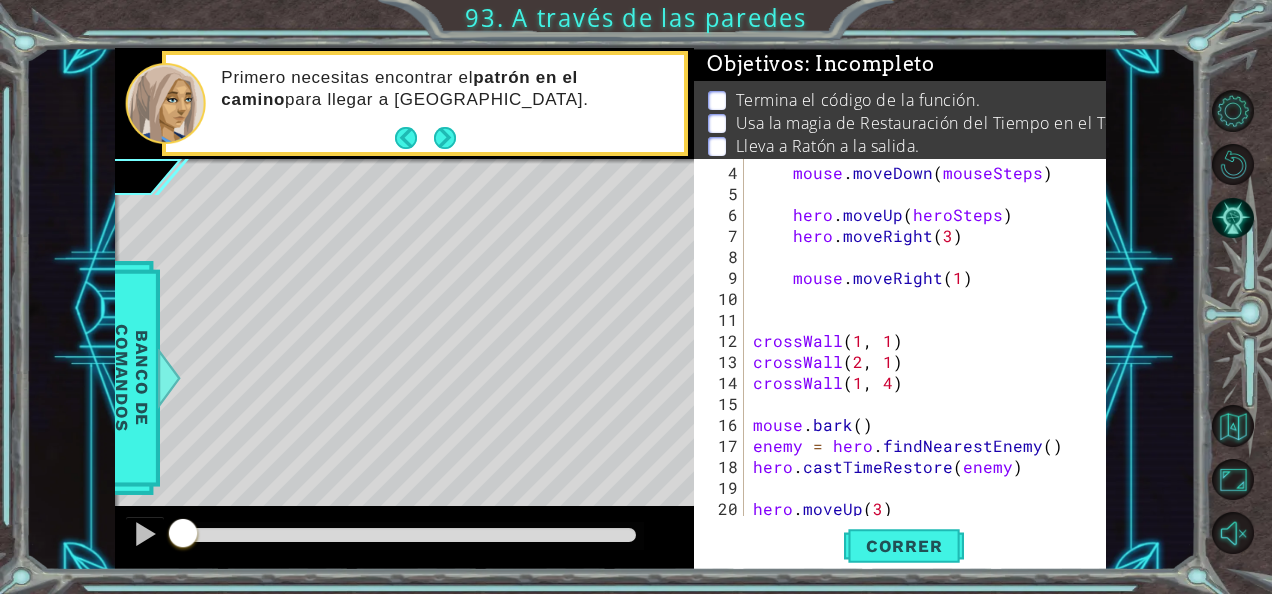 scroll, scrollTop: 126, scrollLeft: 0, axis: vertical 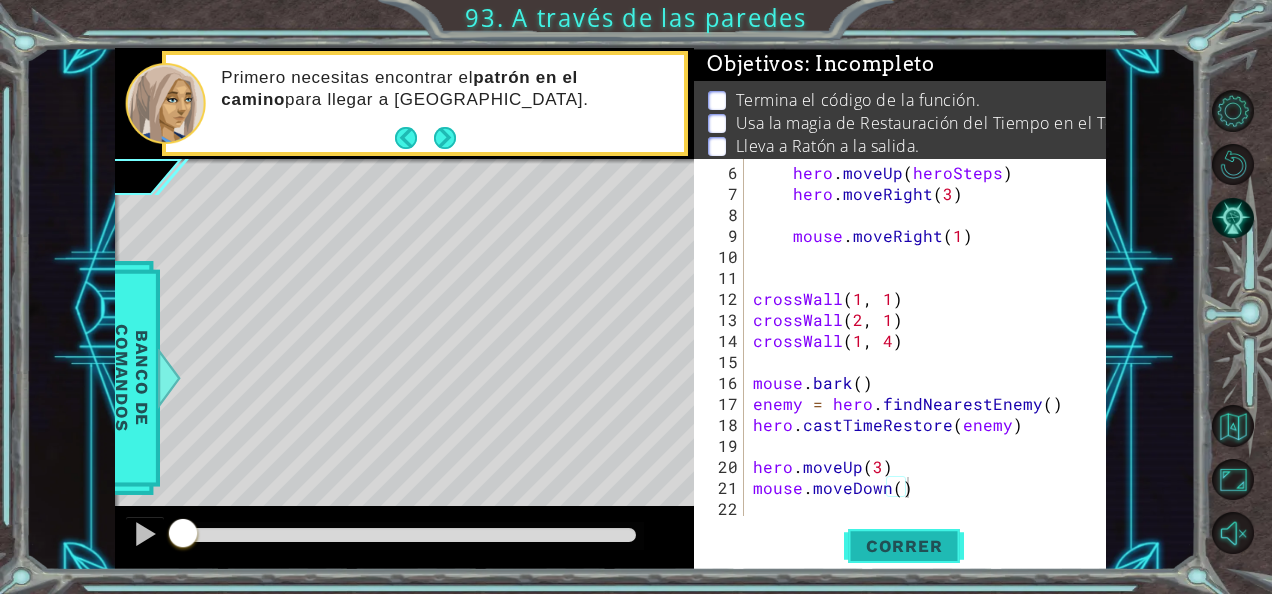 click on "Correr" at bounding box center [904, 546] 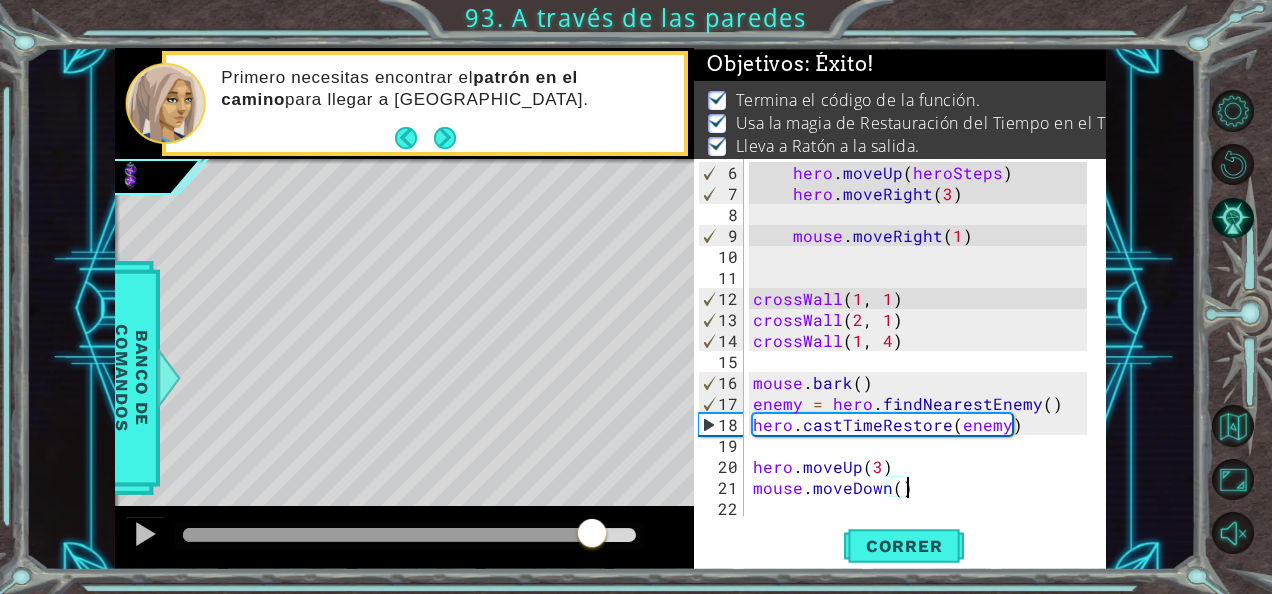 drag, startPoint x: 580, startPoint y: 533, endPoint x: 611, endPoint y: 538, distance: 31.400637 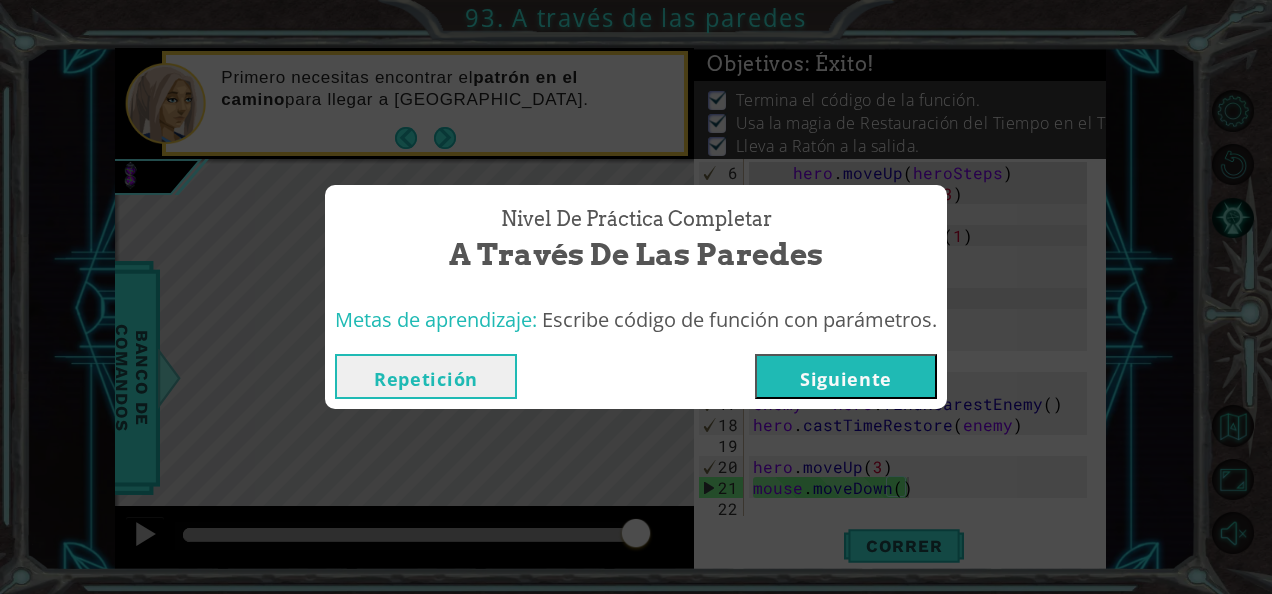 click on "Siguiente" at bounding box center [846, 376] 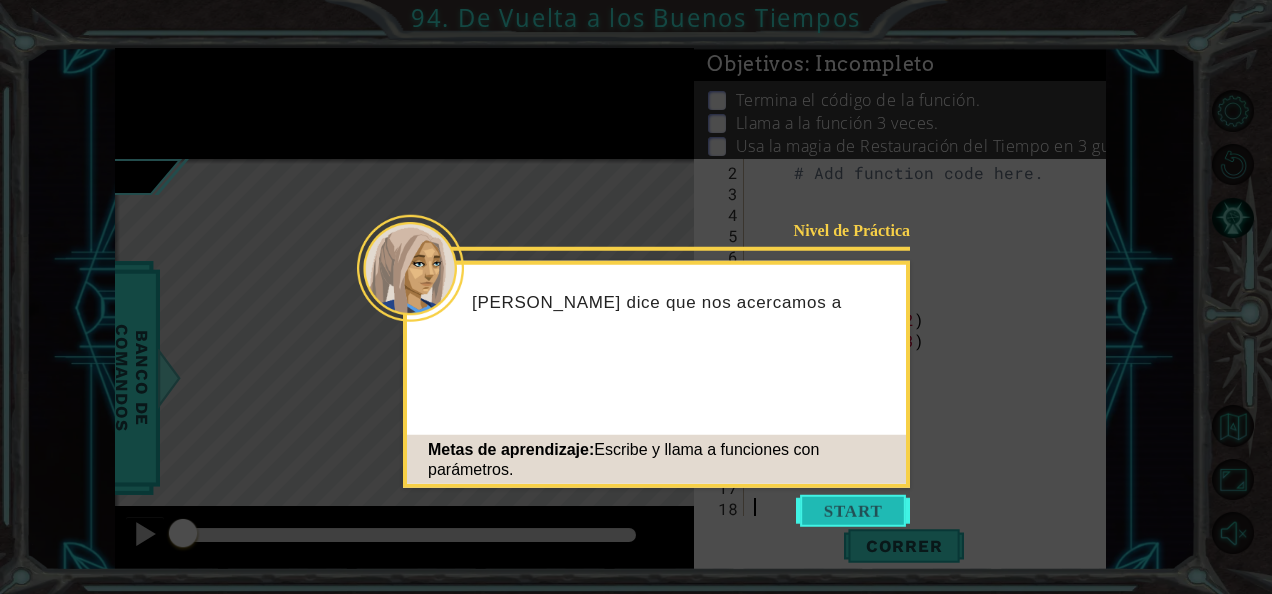scroll, scrollTop: 0, scrollLeft: 0, axis: both 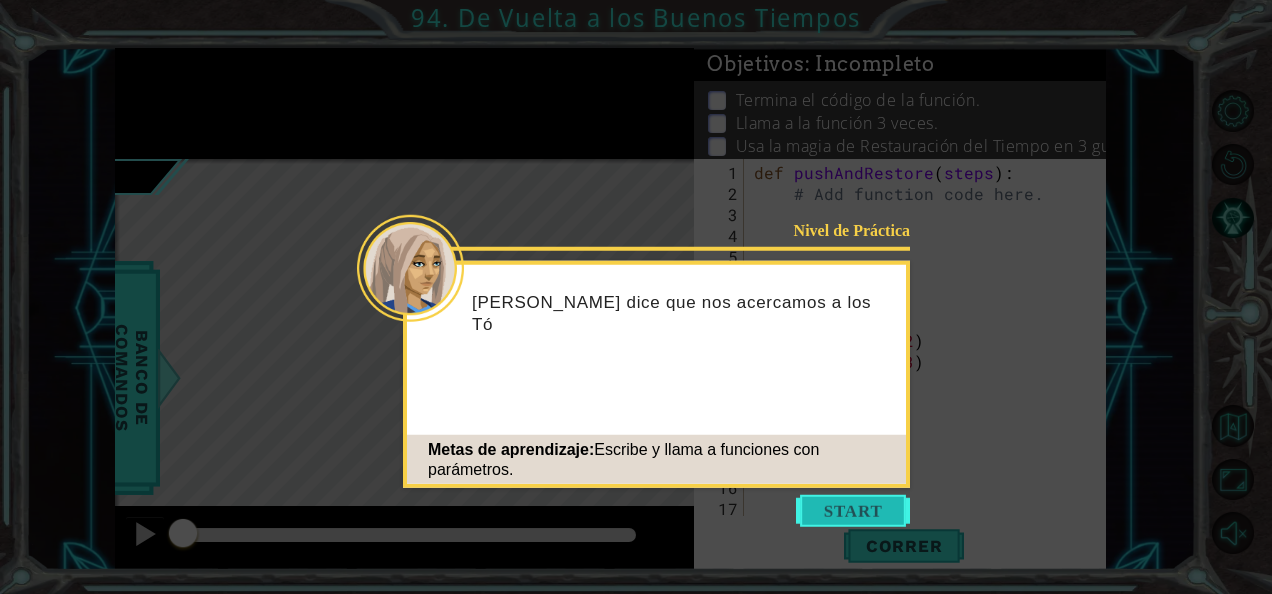 click at bounding box center (853, 511) 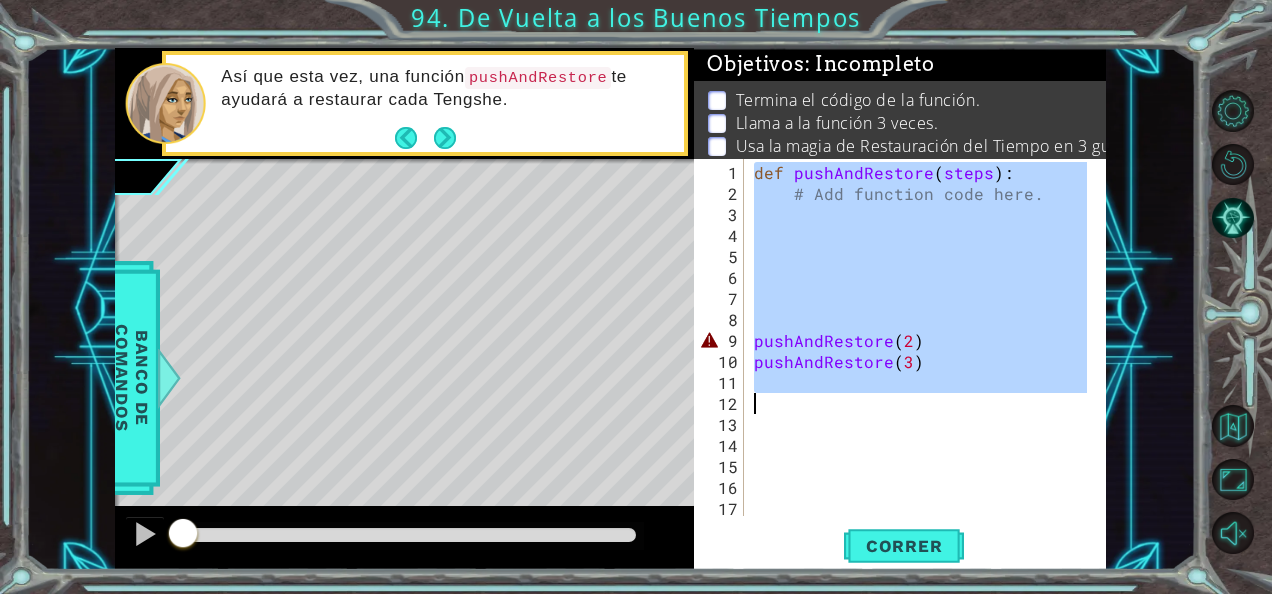 drag, startPoint x: 755, startPoint y: 168, endPoint x: 944, endPoint y: 443, distance: 333.6855 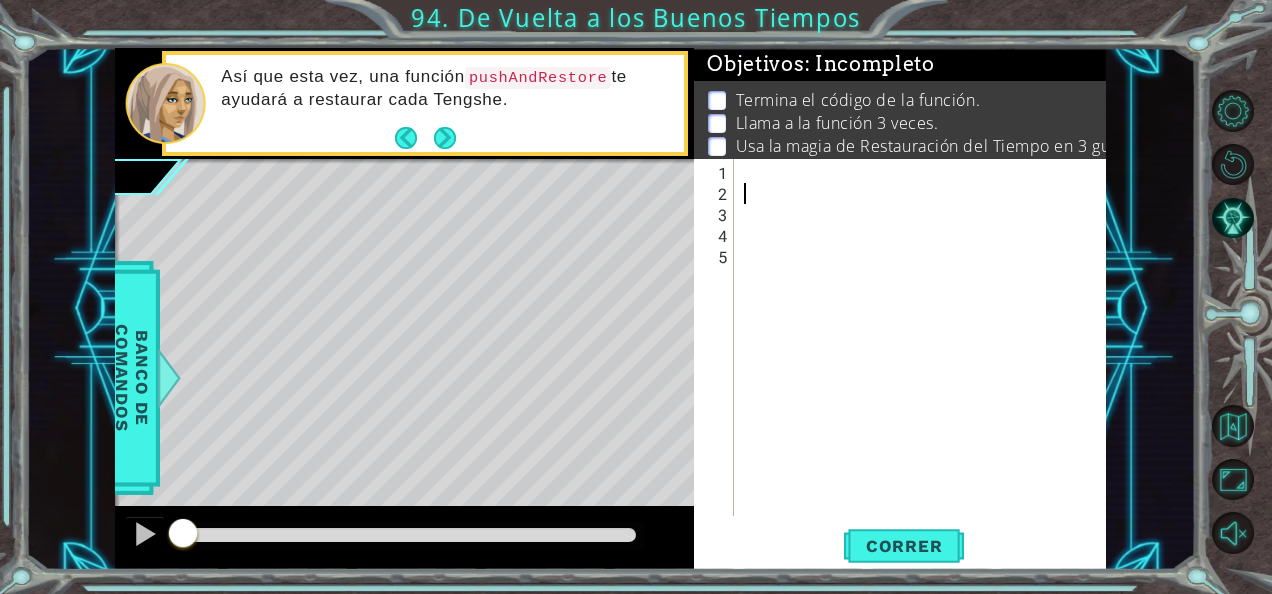paste on "mouse.moveDown()" 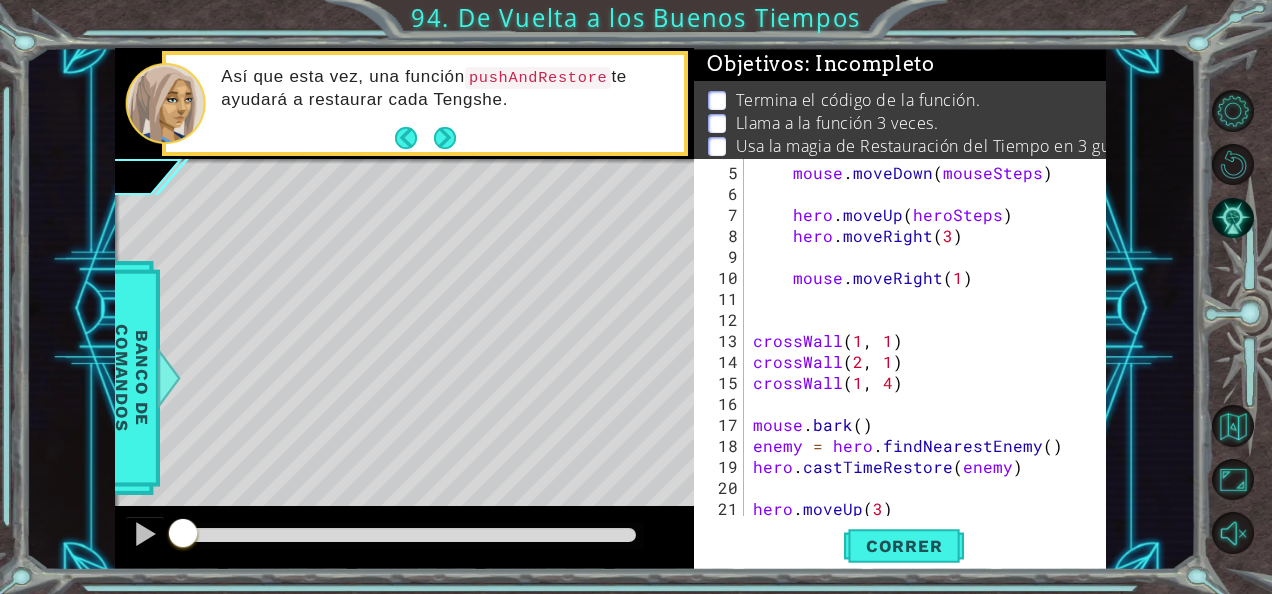 scroll, scrollTop: 105, scrollLeft: 0, axis: vertical 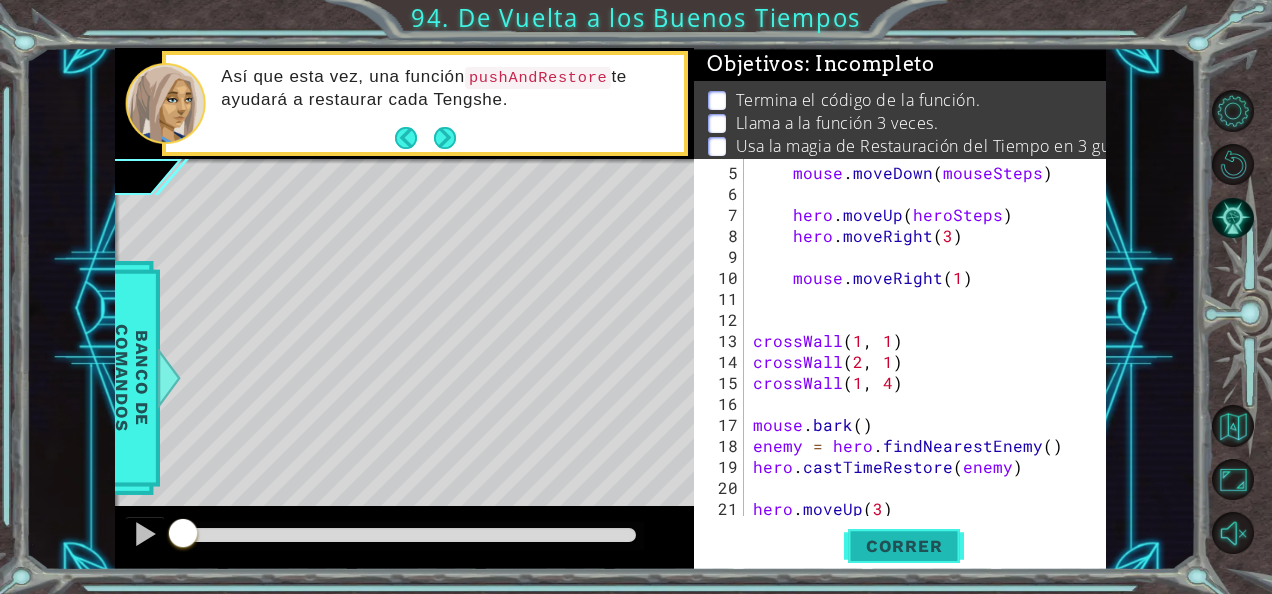 click on "Correr" at bounding box center (904, 545) 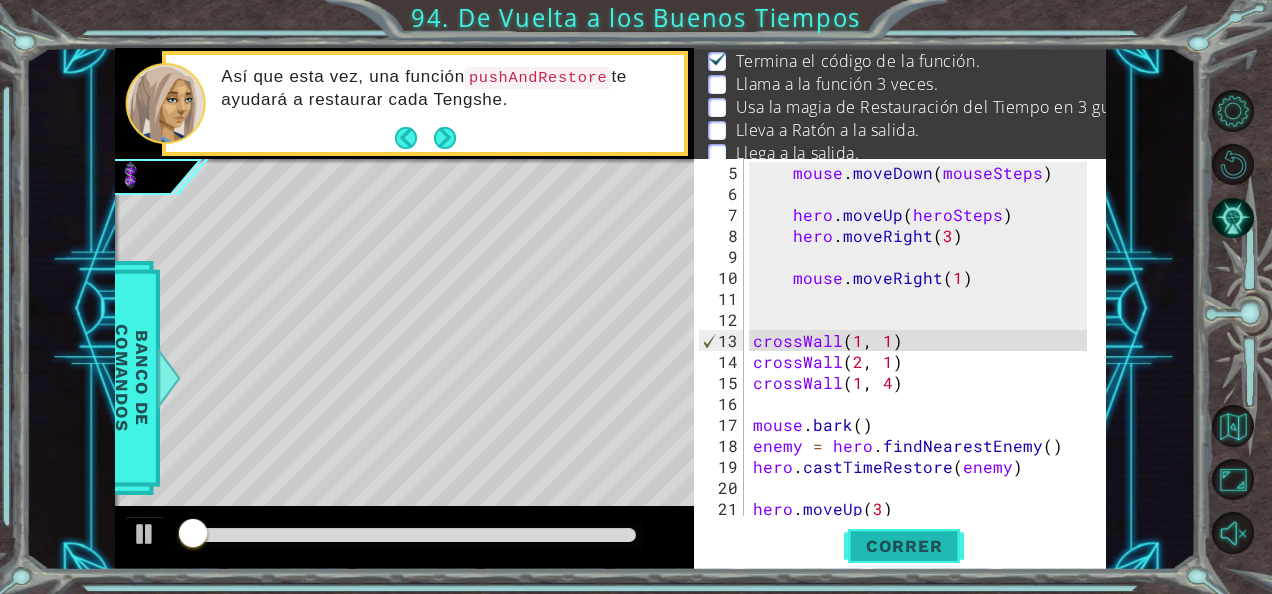 scroll, scrollTop: 40, scrollLeft: 0, axis: vertical 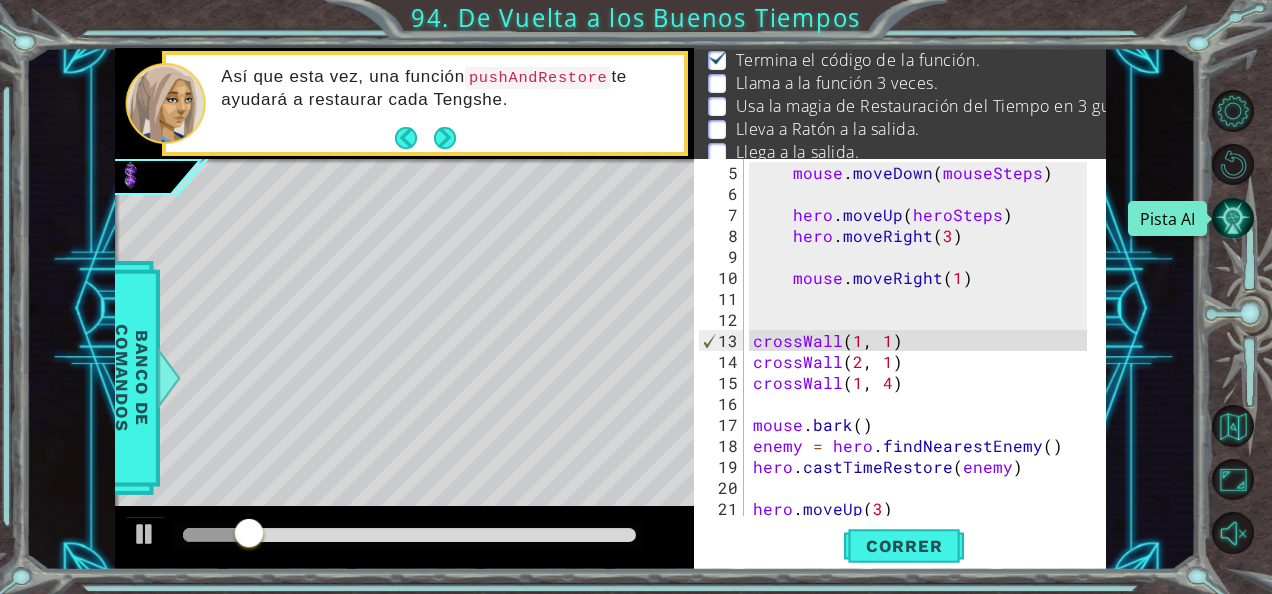 click at bounding box center (1233, 218) 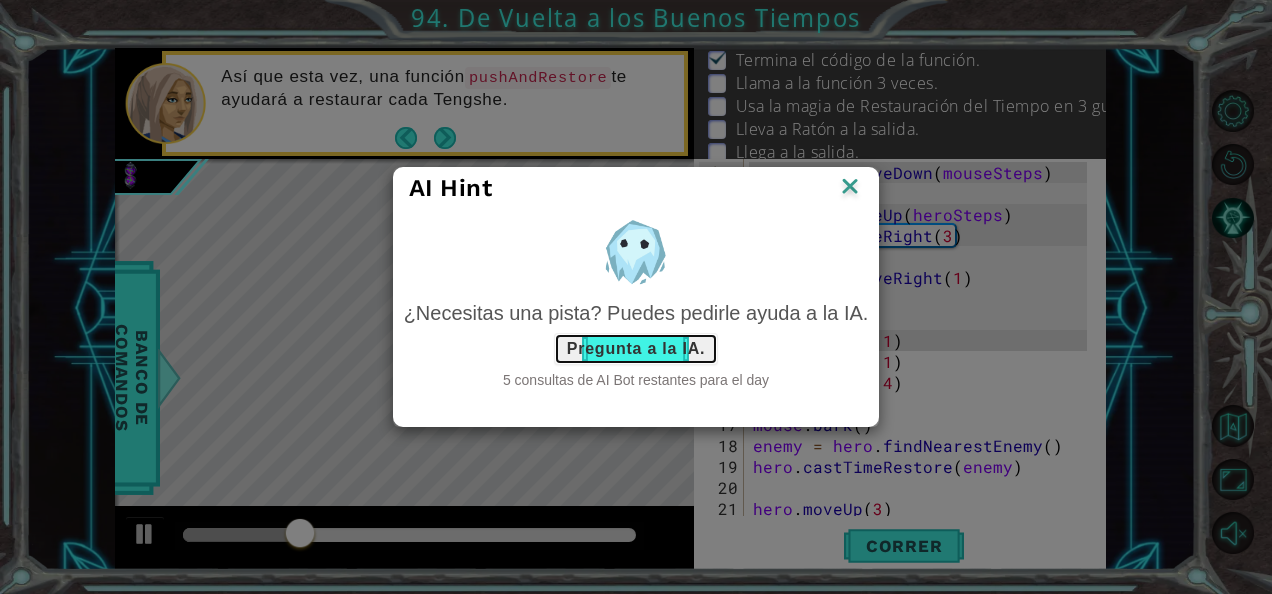 click on "Pregunta a la IA." at bounding box center [636, 349] 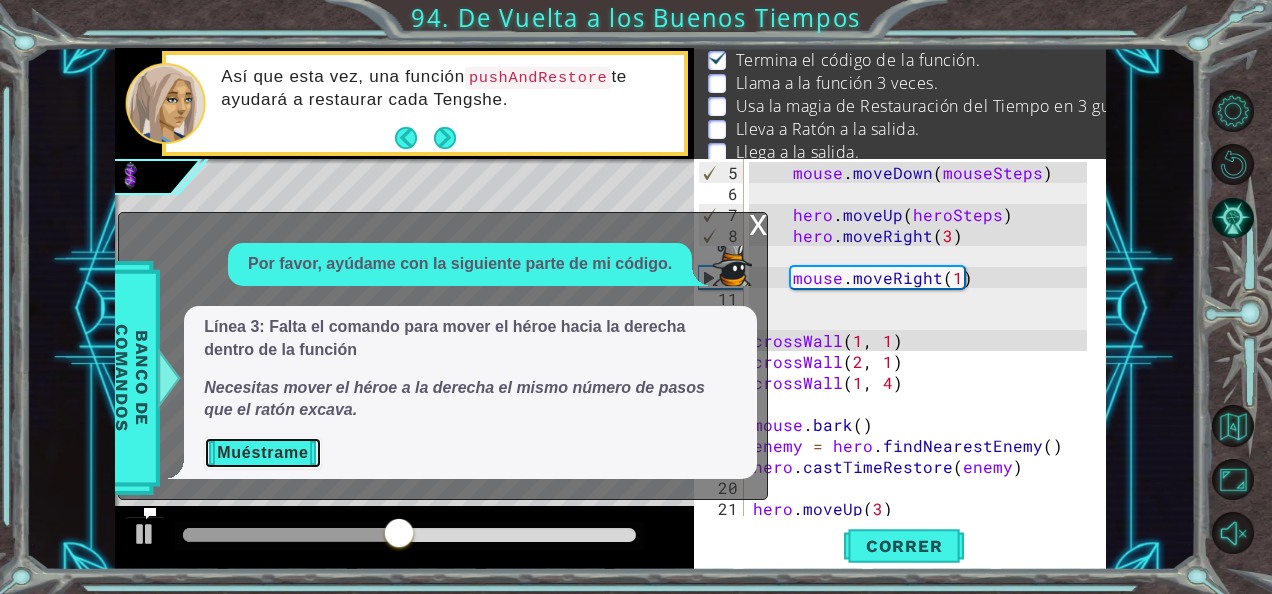 click on "Muéstrame" at bounding box center (262, 453) 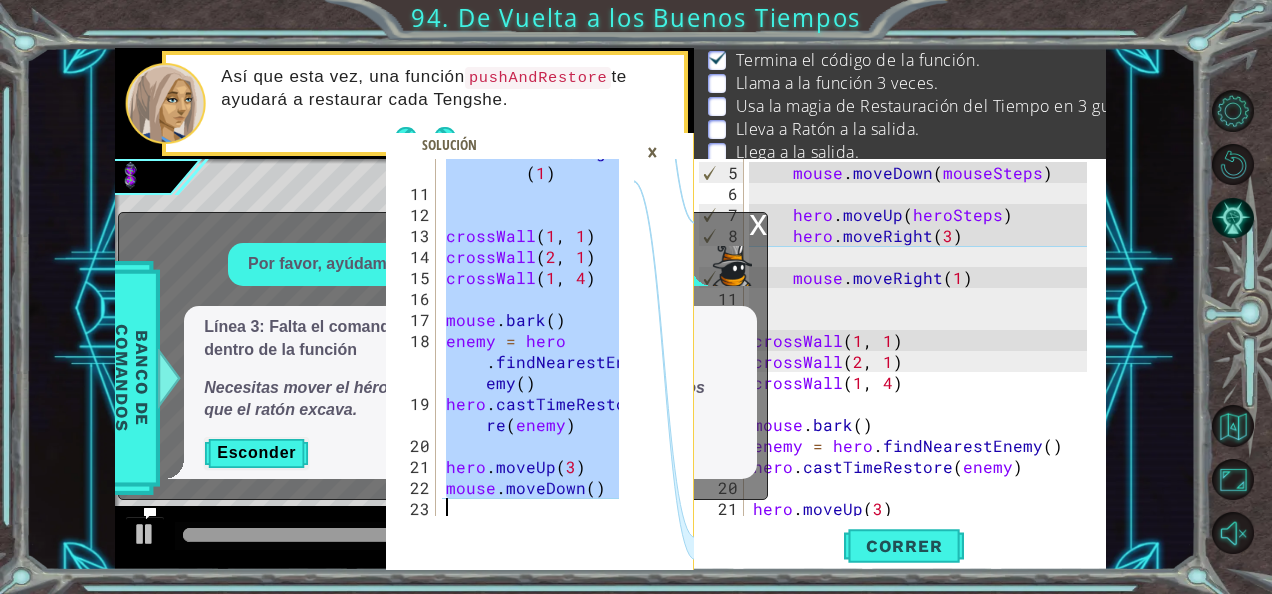 scroll, scrollTop: 462, scrollLeft: 0, axis: vertical 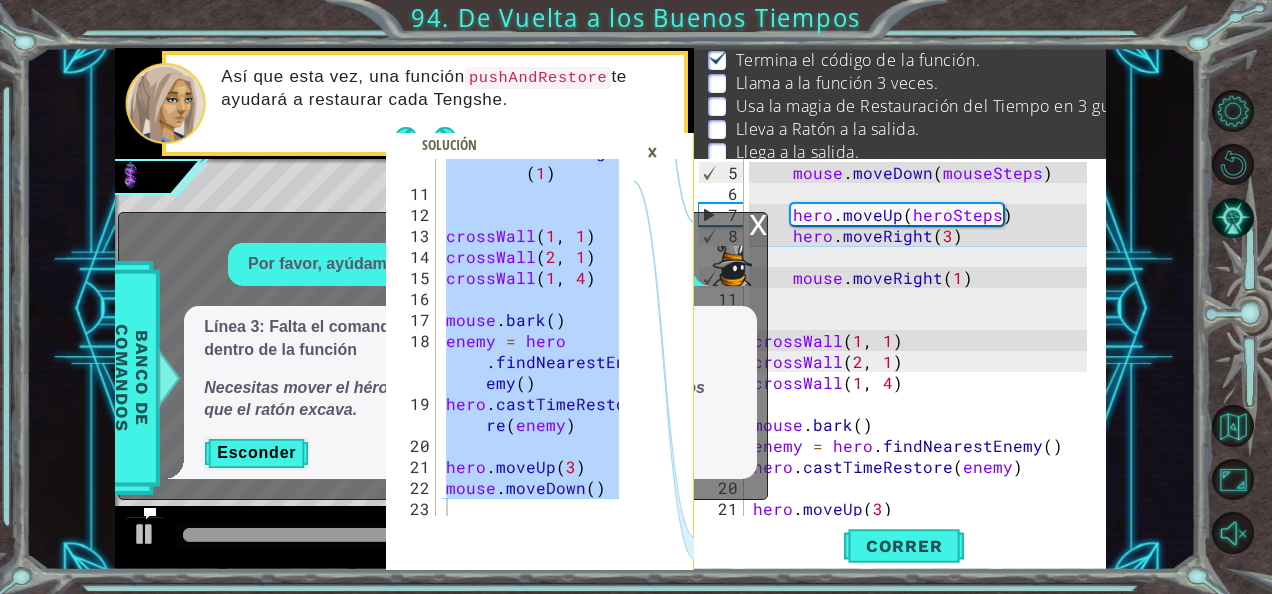 click on "×" at bounding box center (652, 152) 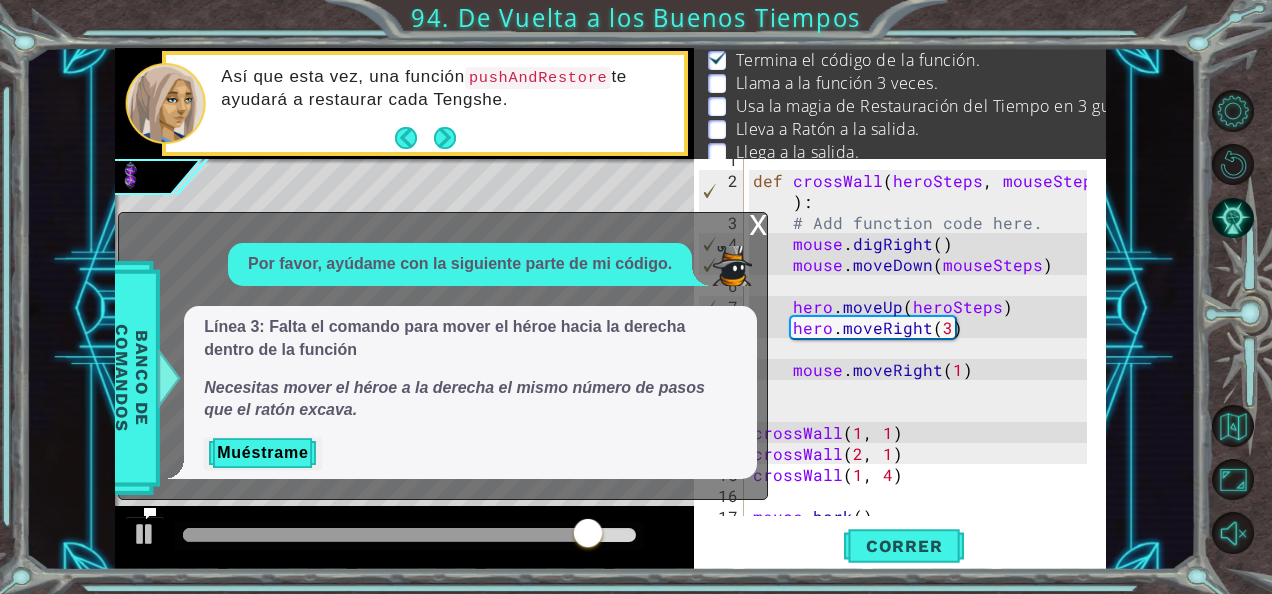 scroll, scrollTop: 13, scrollLeft: 0, axis: vertical 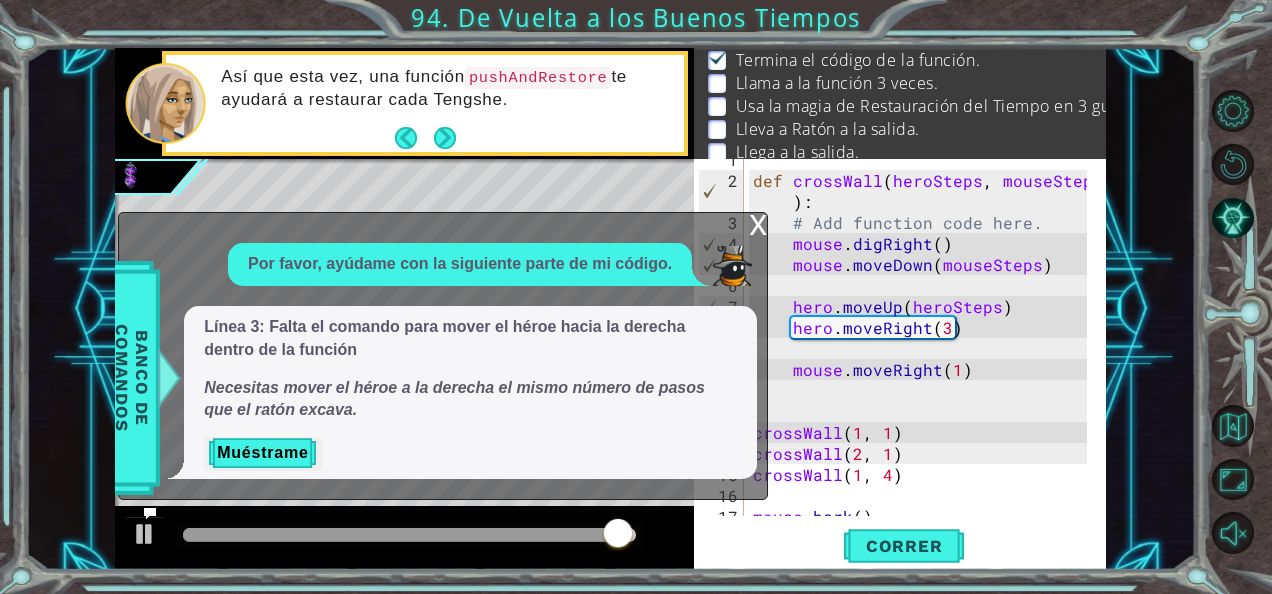 click on "x" at bounding box center [758, 223] 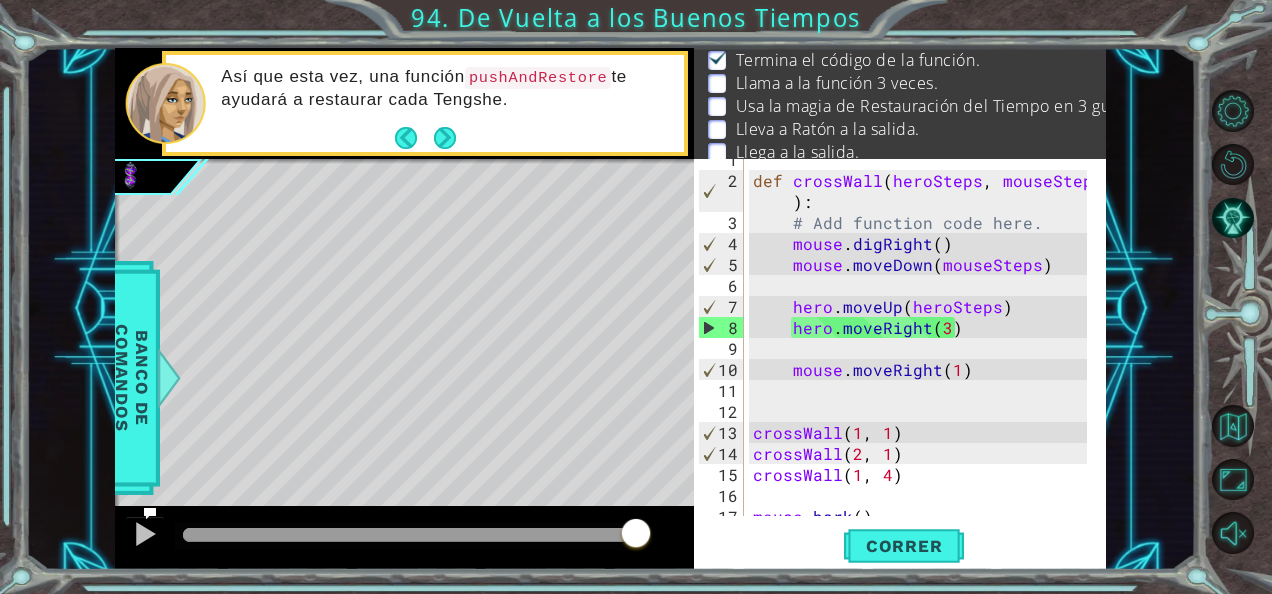 scroll, scrollTop: 0, scrollLeft: 0, axis: both 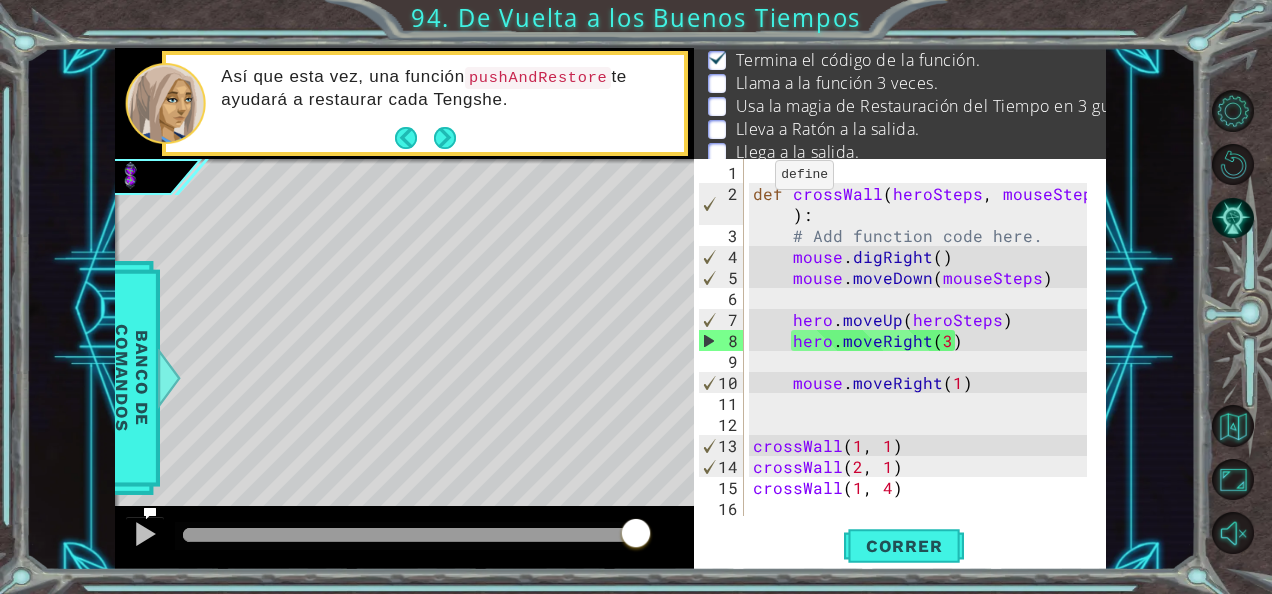type on "def crossWall(heroSteps, mouseSteps):" 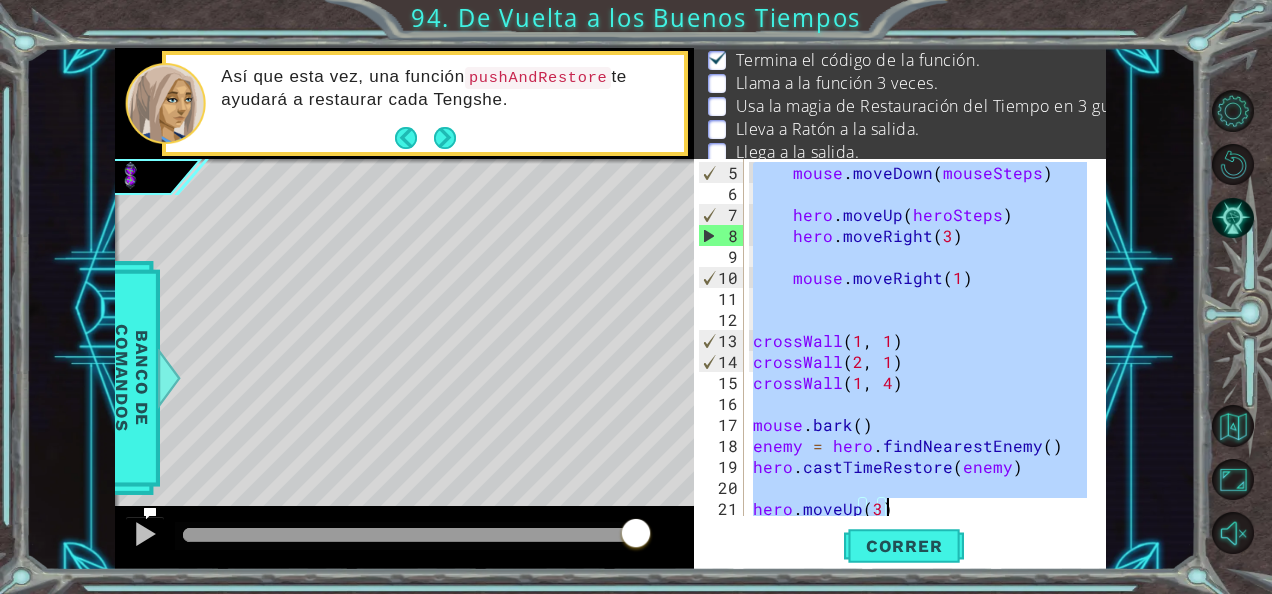 scroll, scrollTop: 188, scrollLeft: 0, axis: vertical 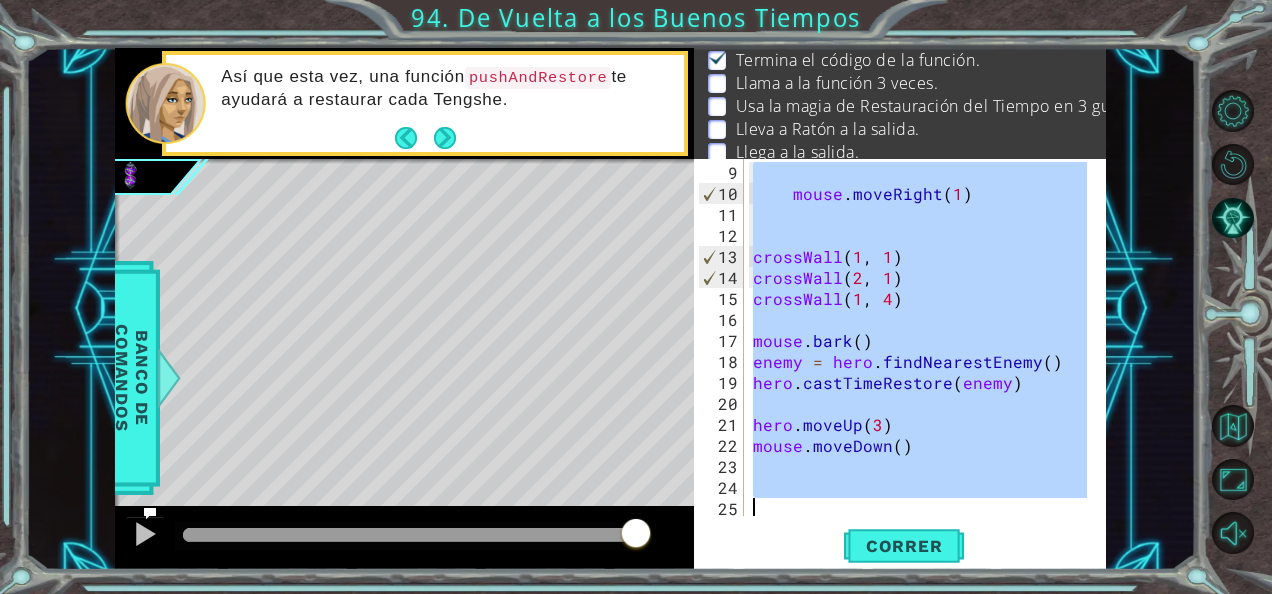 drag, startPoint x: 758, startPoint y: 192, endPoint x: 972, endPoint y: 635, distance: 491.98068 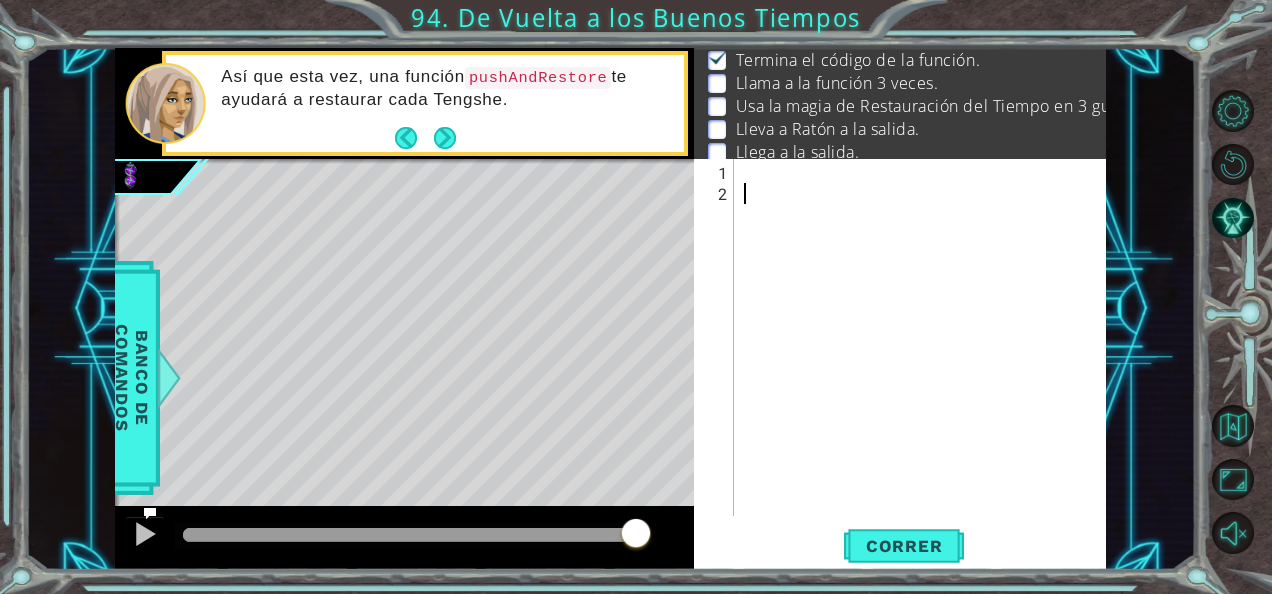 click at bounding box center (926, 361) 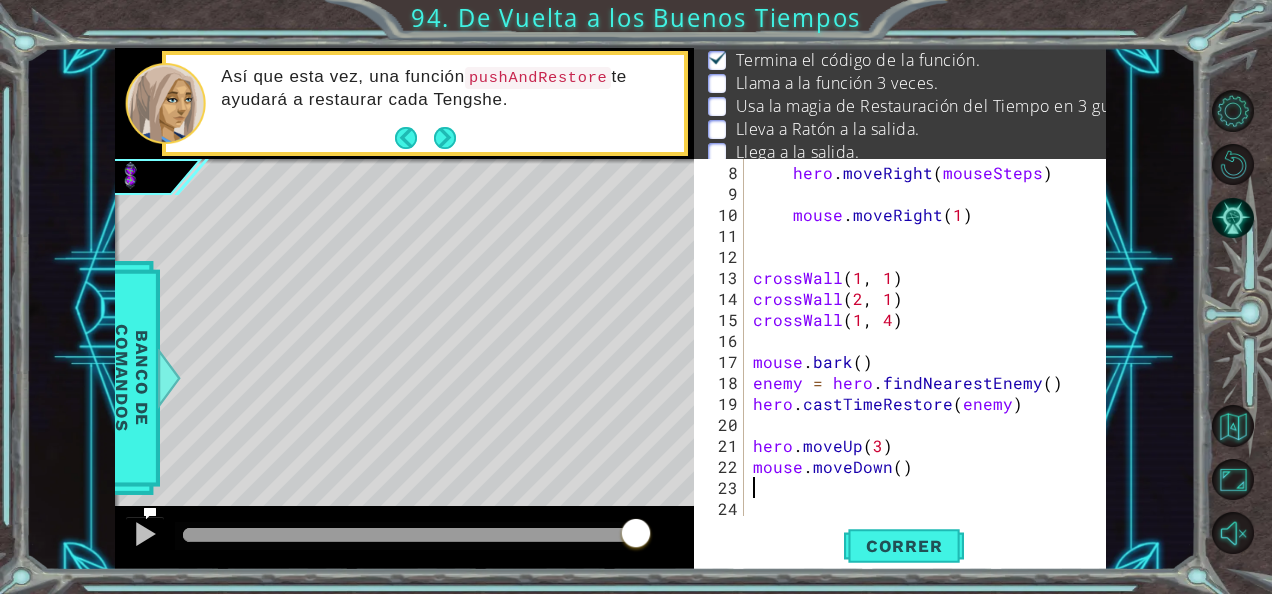 scroll, scrollTop: 168, scrollLeft: 0, axis: vertical 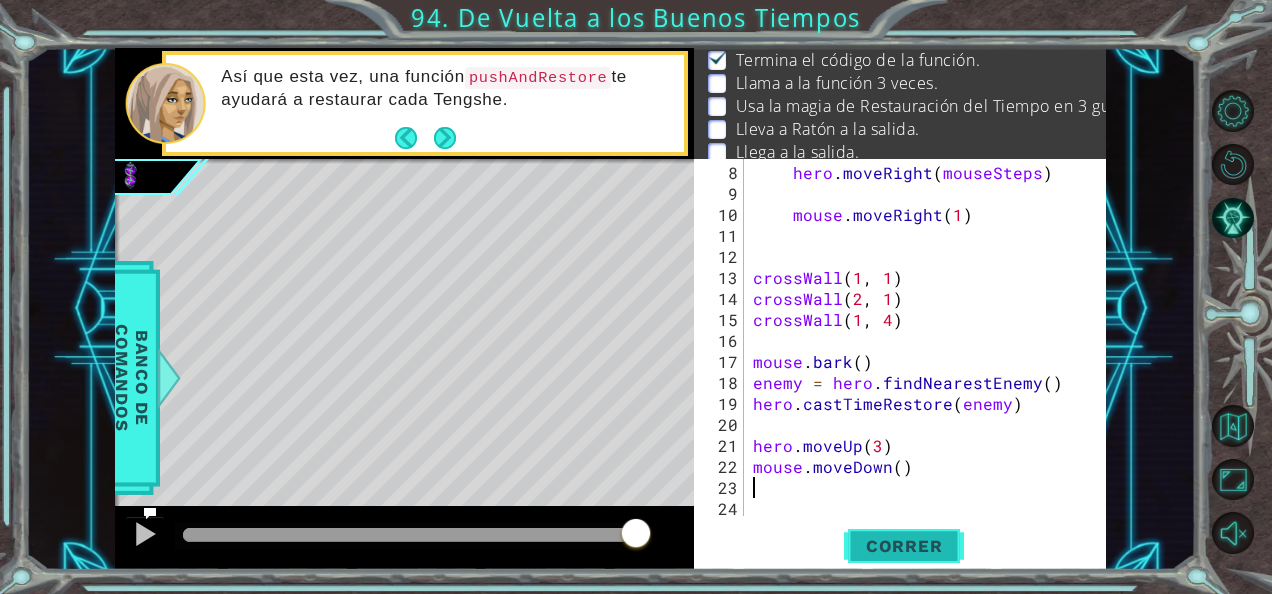 click on "Correr" at bounding box center [904, 546] 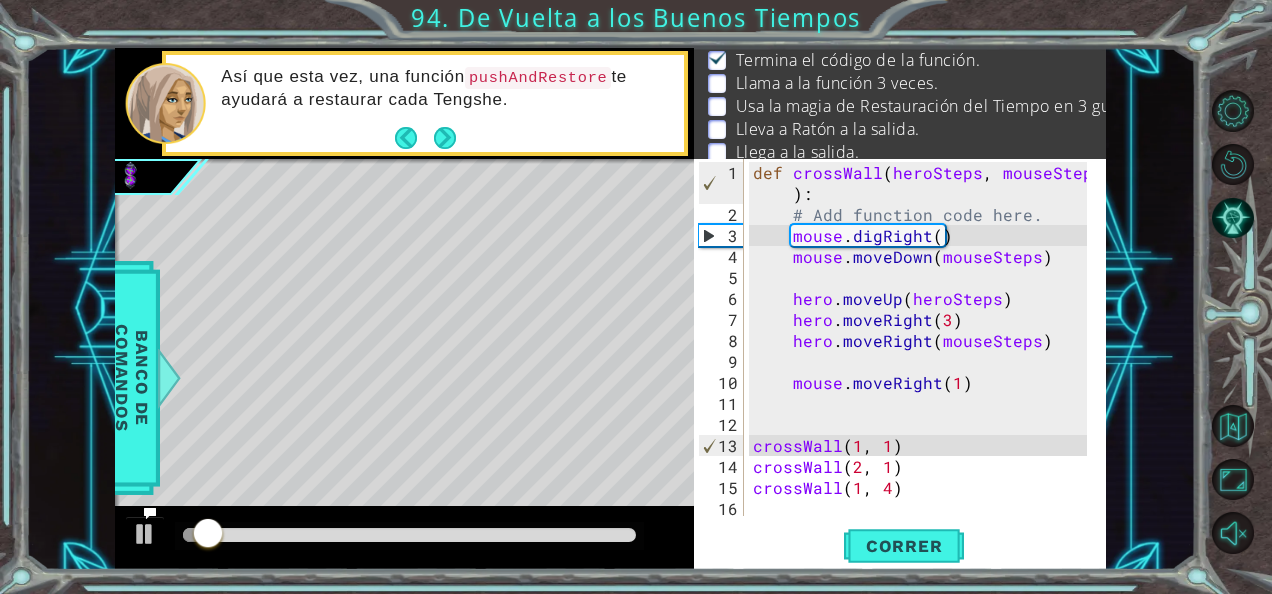 scroll, scrollTop: 0, scrollLeft: 0, axis: both 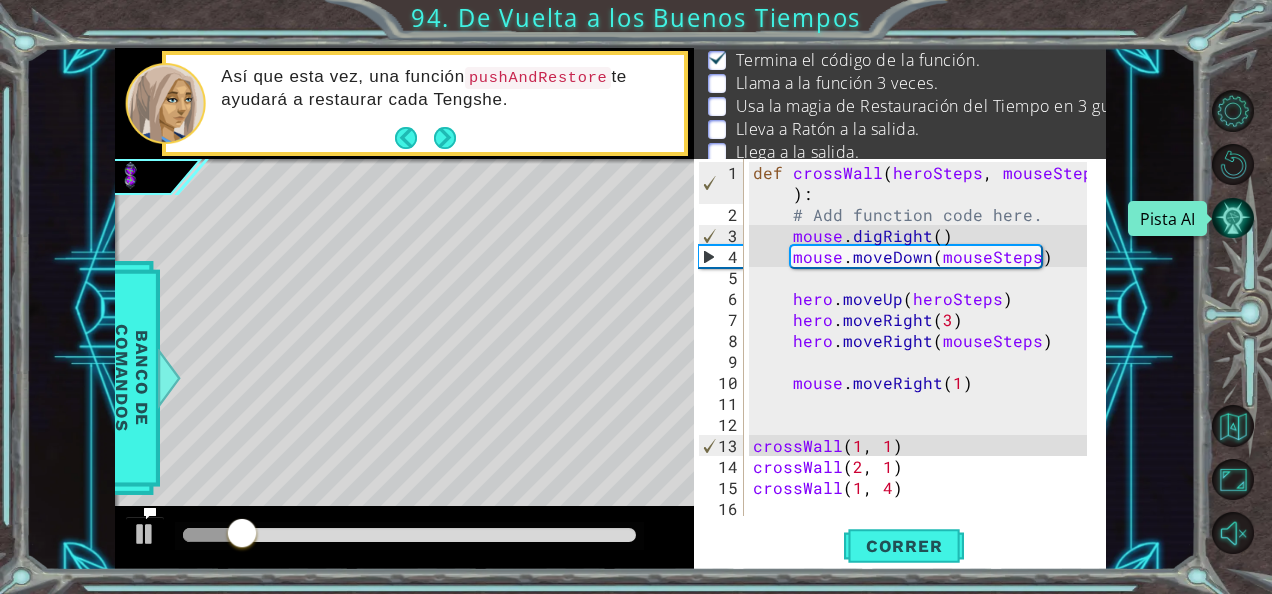 click at bounding box center [1233, 218] 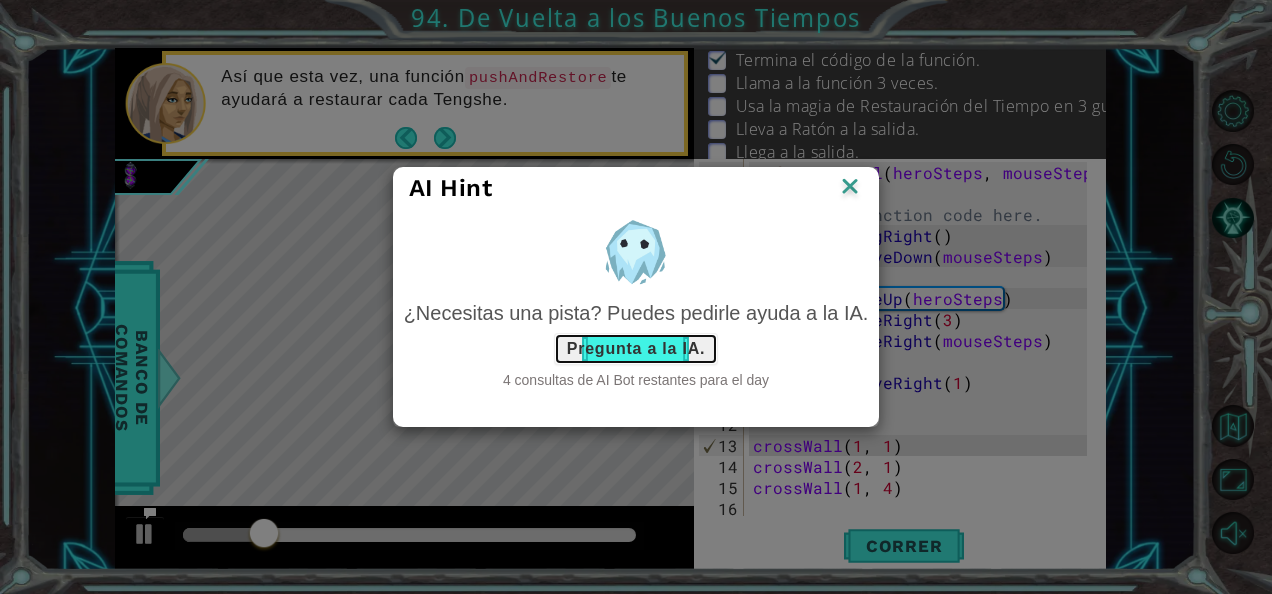 click on "Pregunta a la IA." at bounding box center (636, 349) 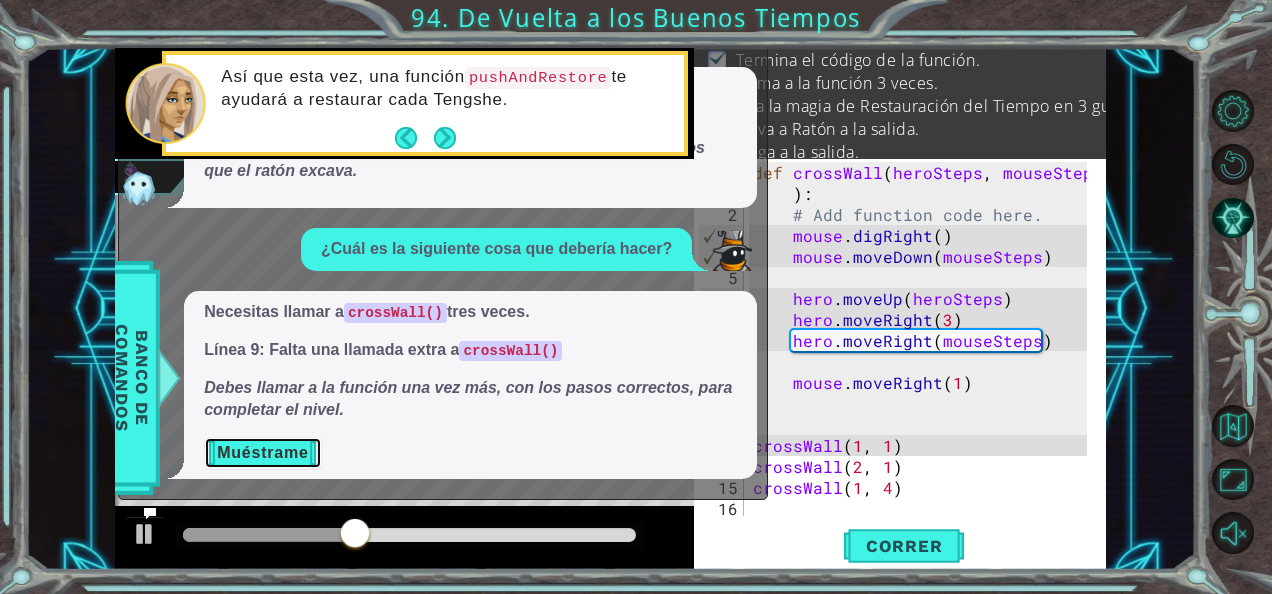 click on "Muéstrame" at bounding box center [262, 453] 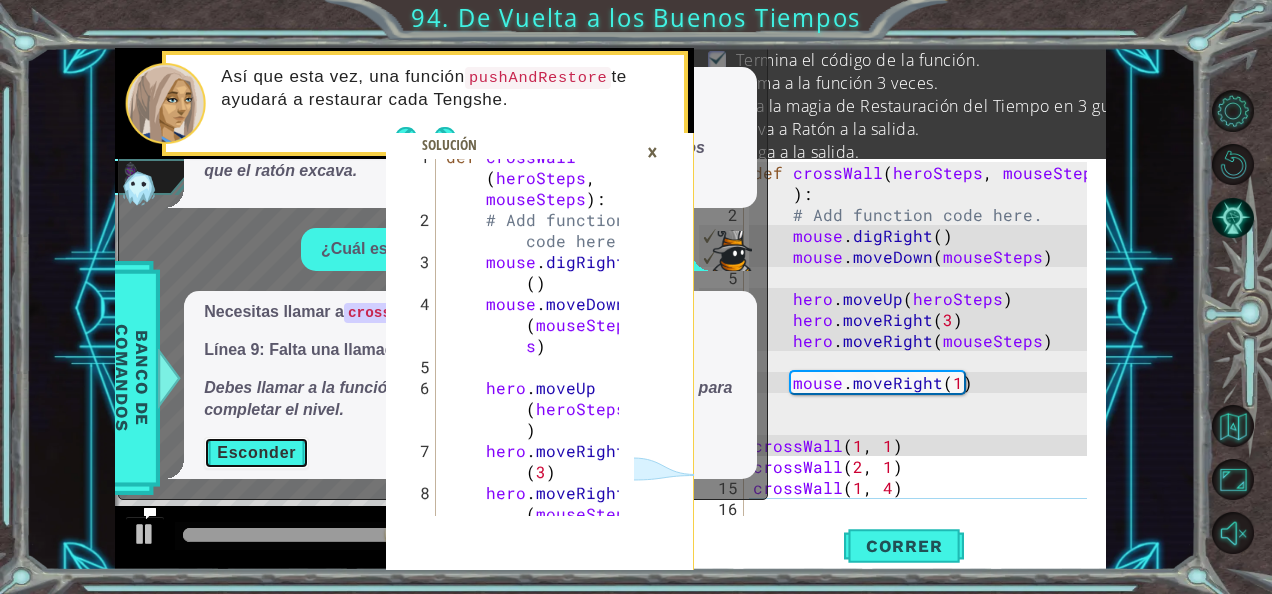 scroll, scrollTop: 0, scrollLeft: 0, axis: both 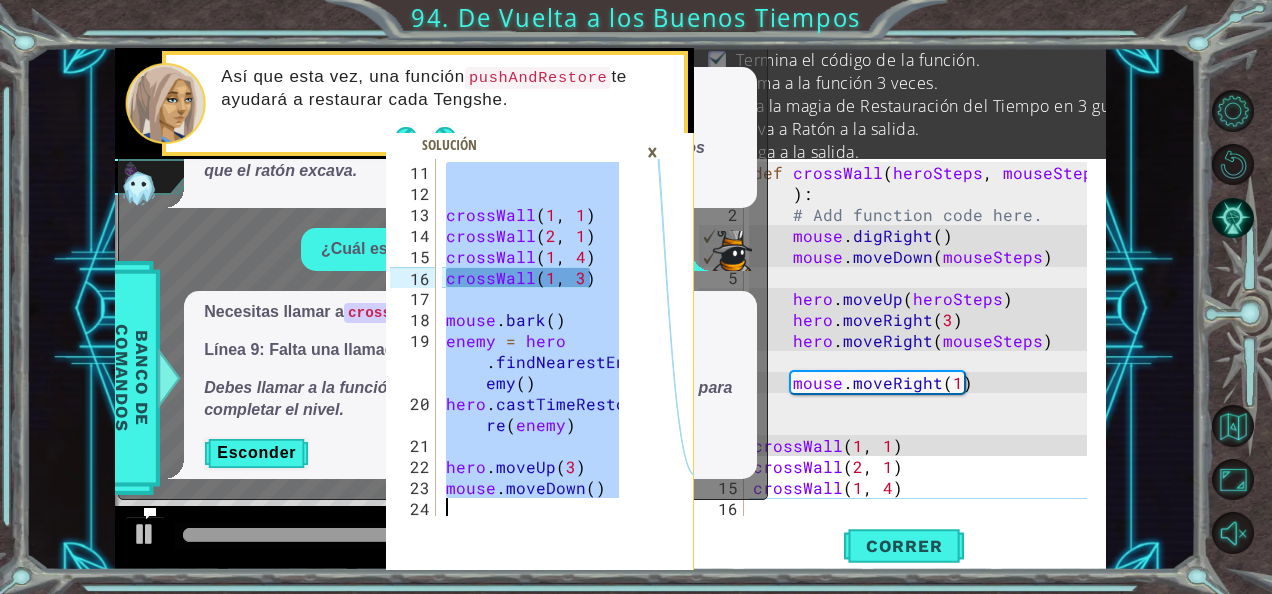 drag, startPoint x: 448, startPoint y: 172, endPoint x: 640, endPoint y: 645, distance: 510.4831 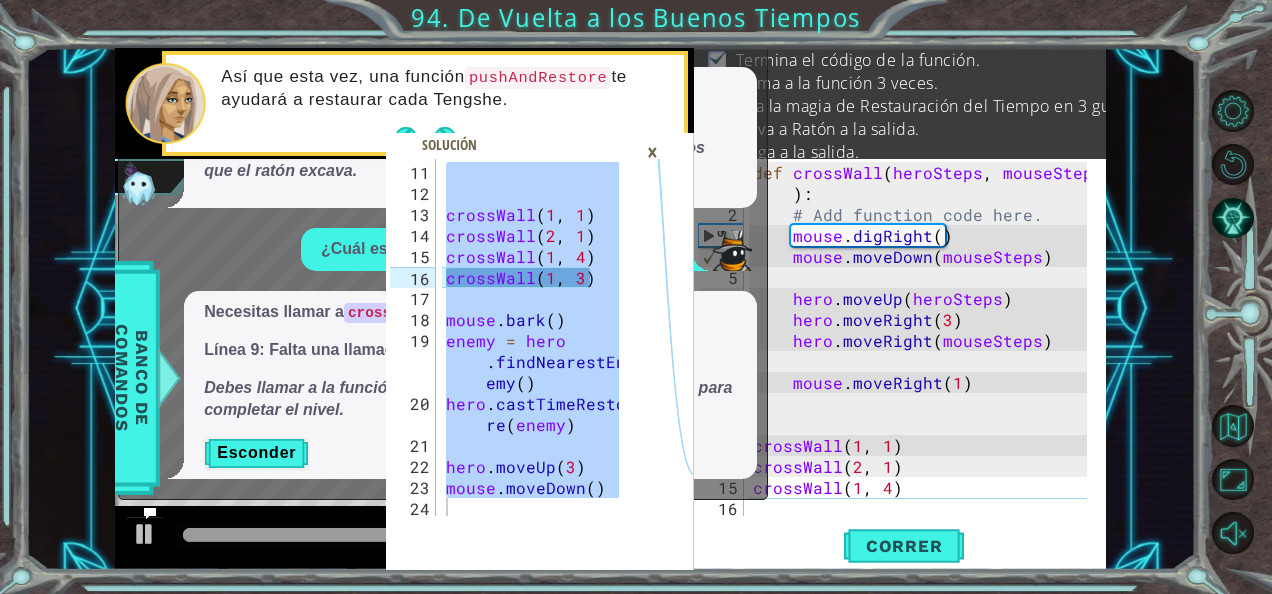 click on "×" at bounding box center [652, 152] 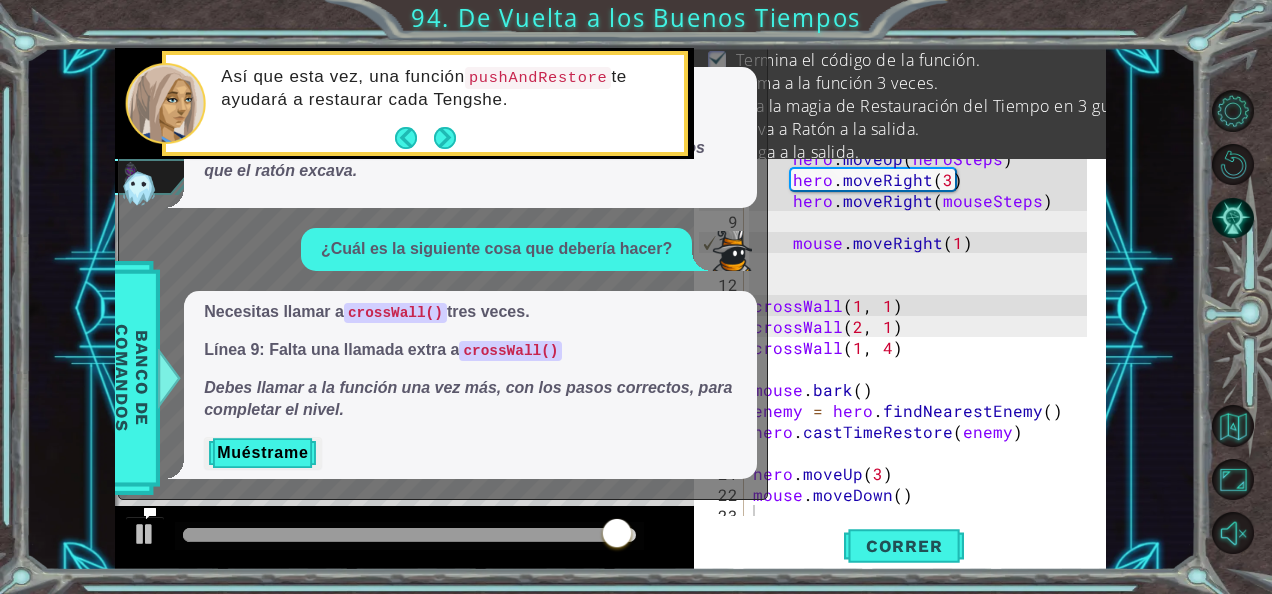 scroll, scrollTop: 168, scrollLeft: 0, axis: vertical 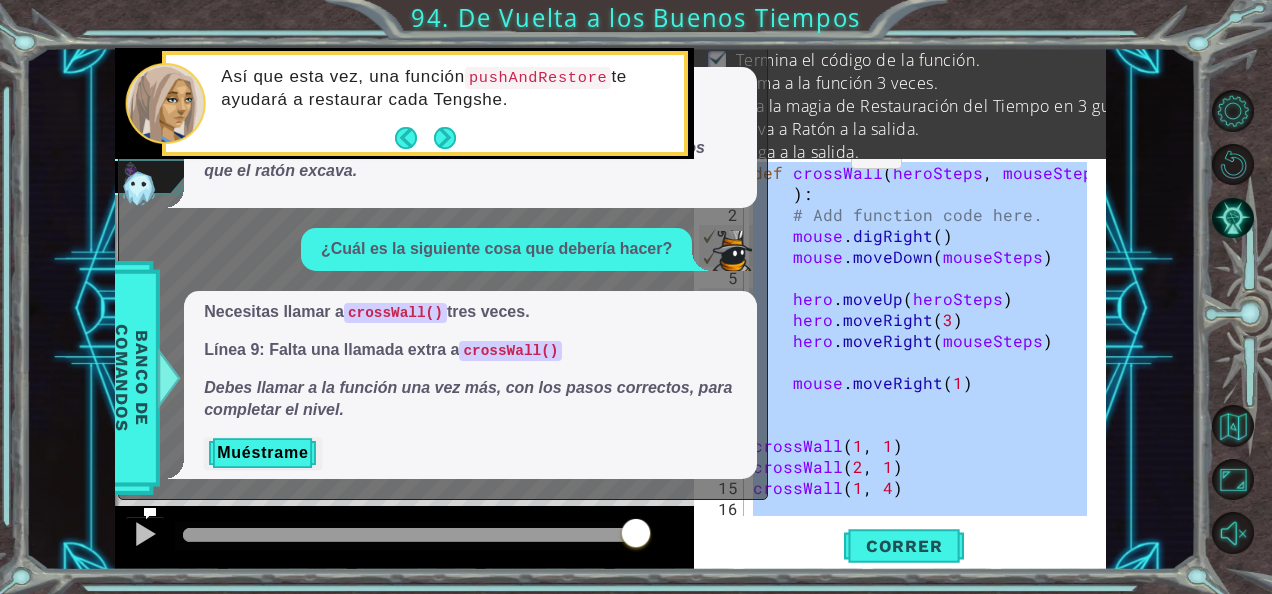 drag, startPoint x: 965, startPoint y: 487, endPoint x: 813, endPoint y: 132, distance: 386.17224 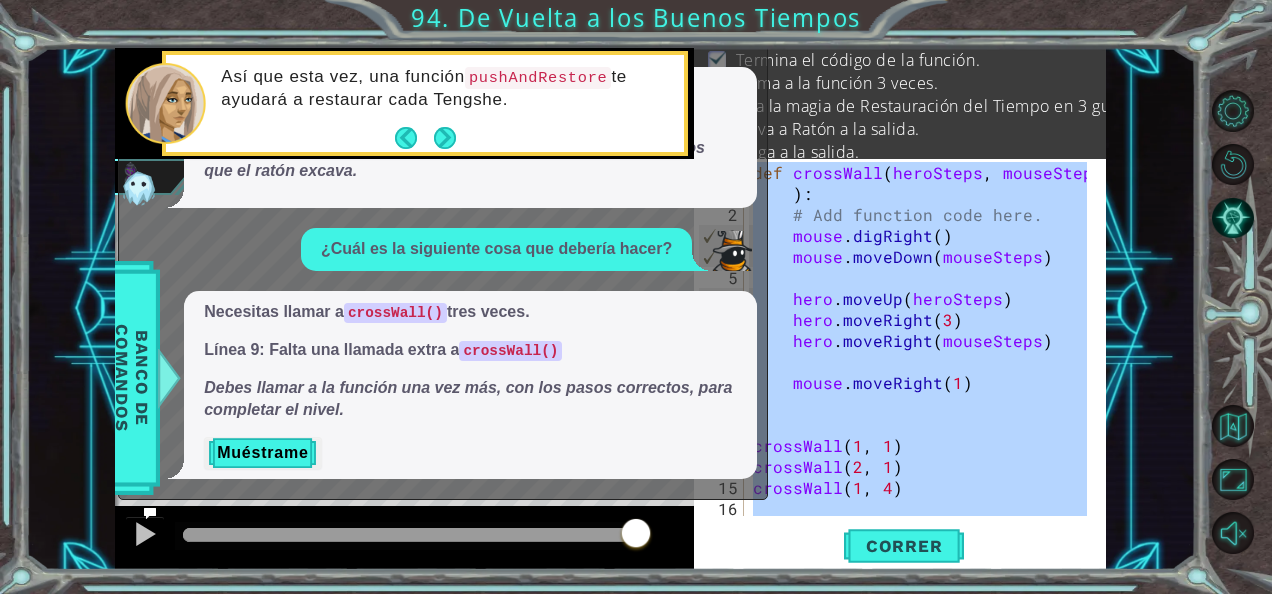 type 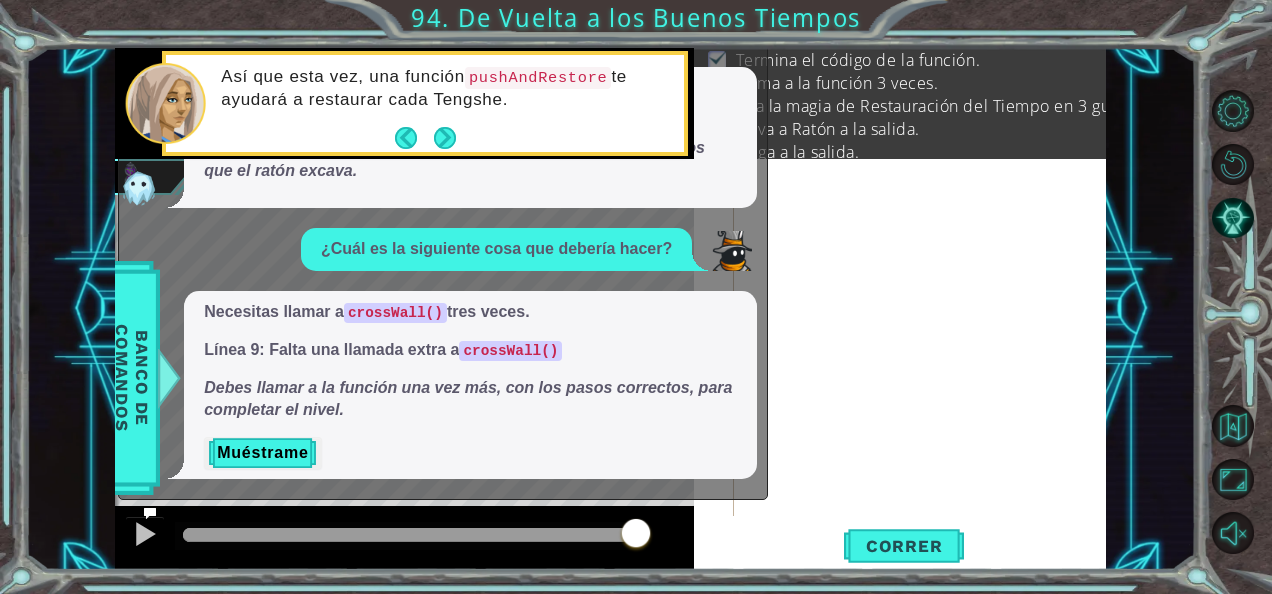 scroll, scrollTop: 188, scrollLeft: 0, axis: vertical 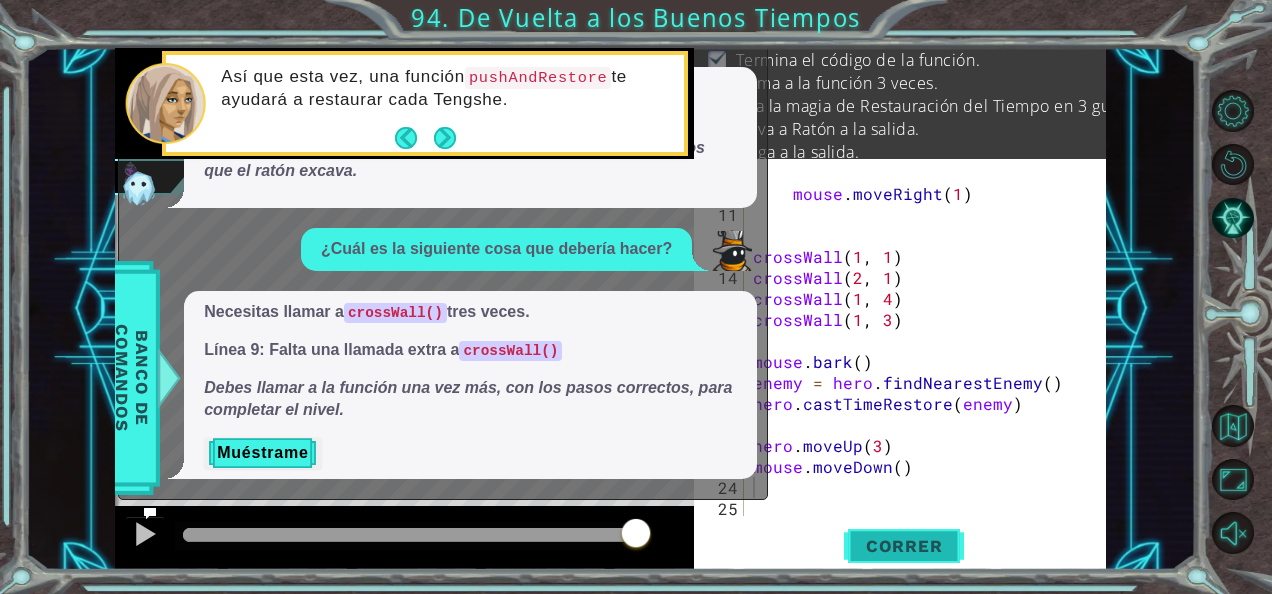 click on "Correr" at bounding box center (904, 545) 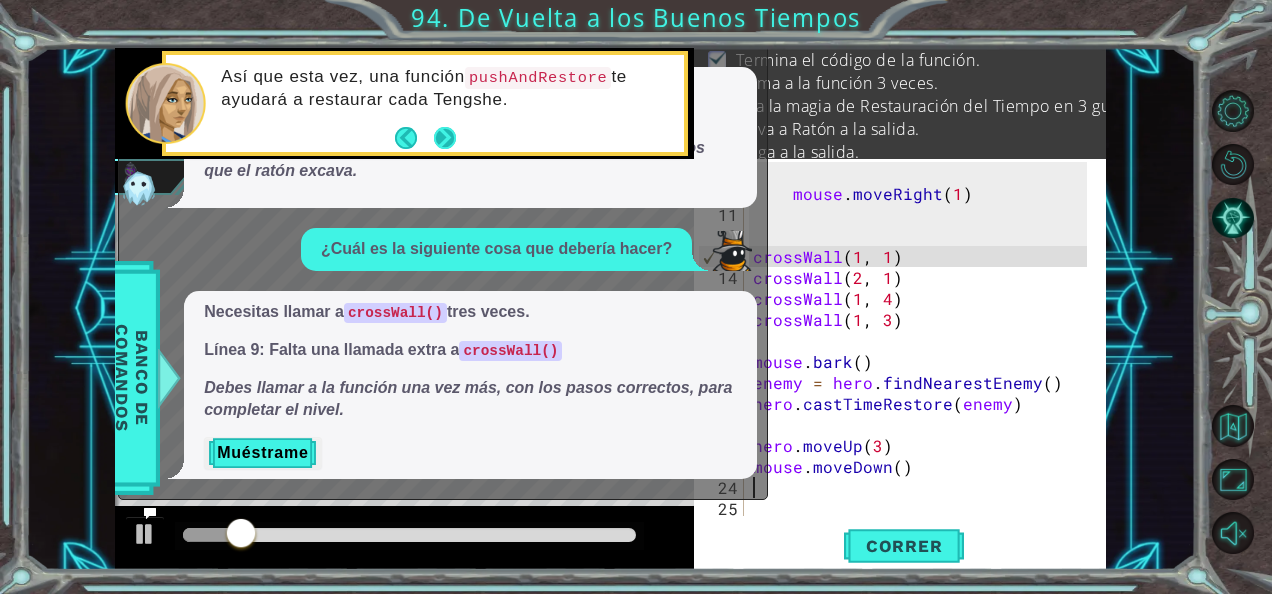 click at bounding box center [445, 138] 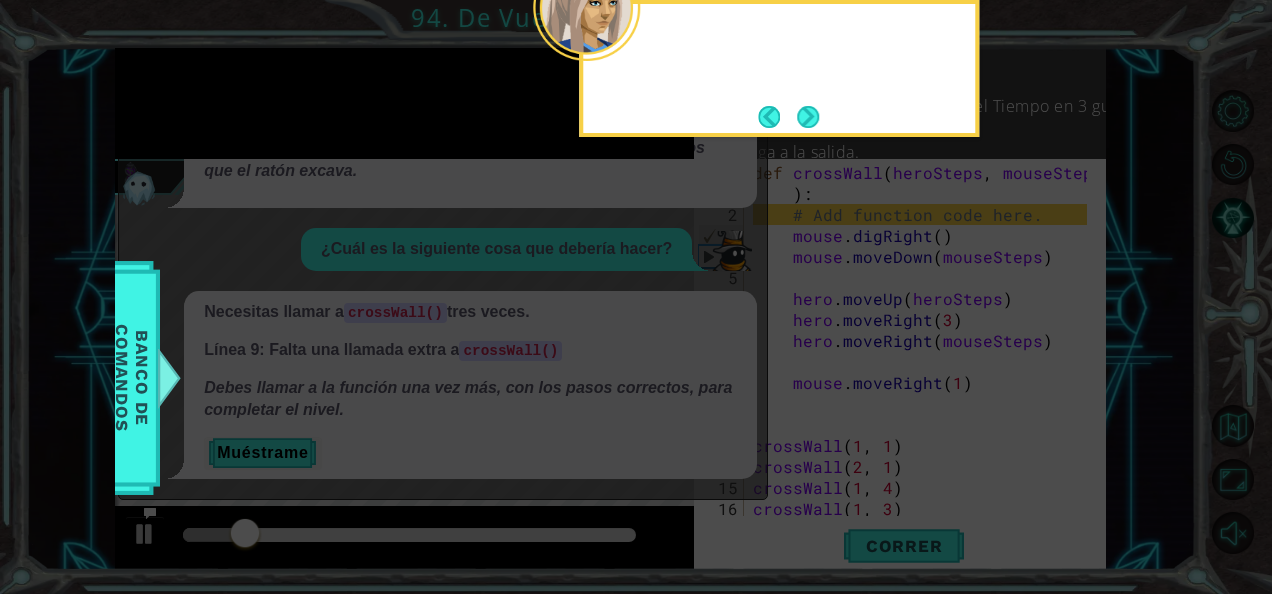 scroll, scrollTop: 0, scrollLeft: 0, axis: both 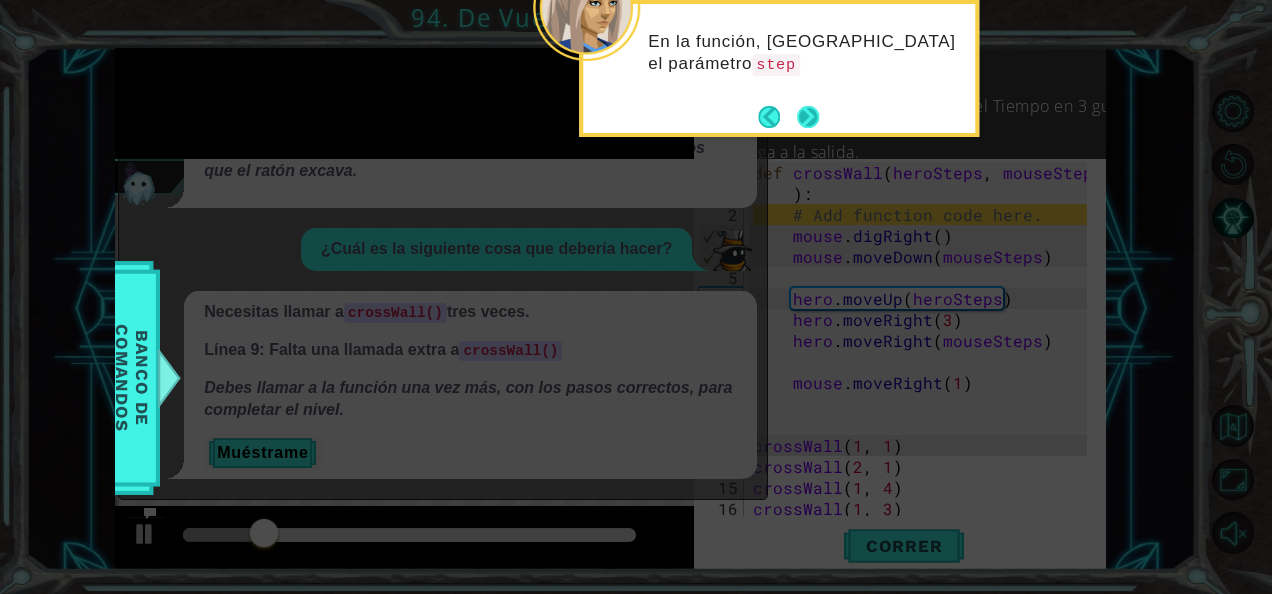 click at bounding box center (808, 116) 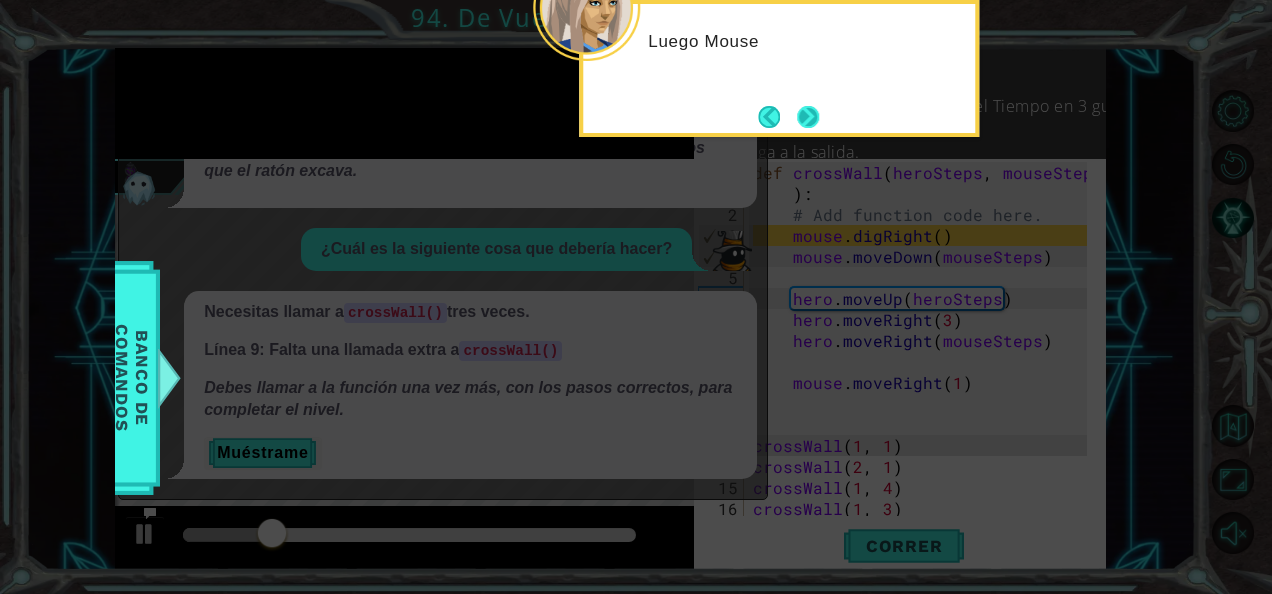click at bounding box center (808, 117) 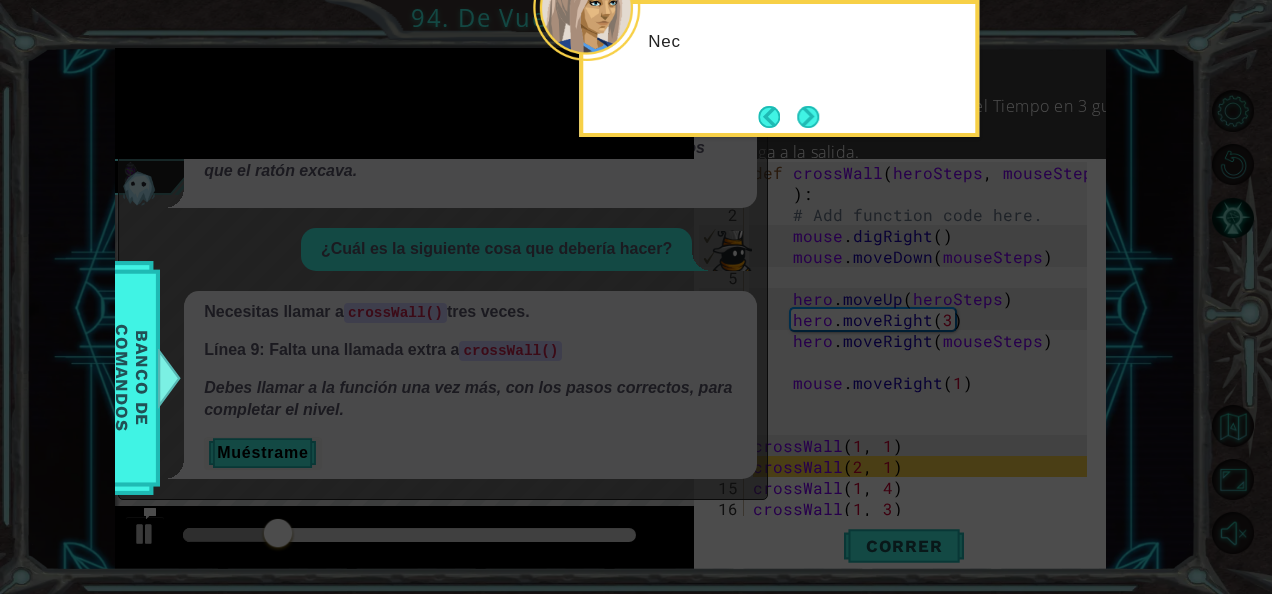 click at bounding box center [808, 117] 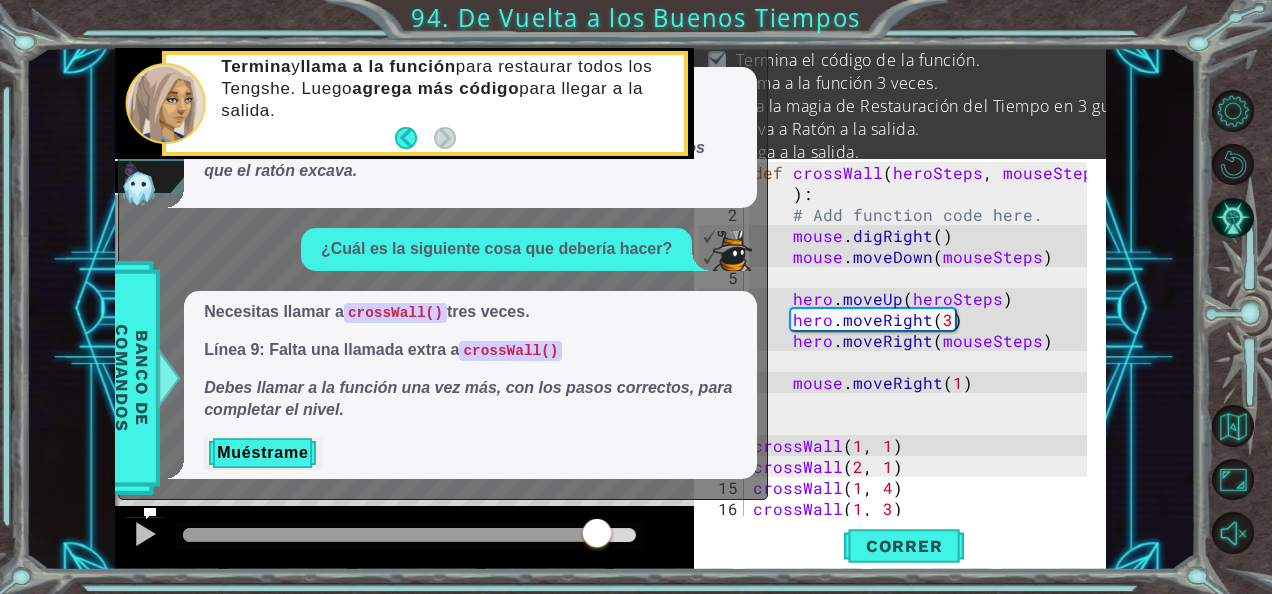 drag, startPoint x: 559, startPoint y: 537, endPoint x: 612, endPoint y: 534, distance: 53.08484 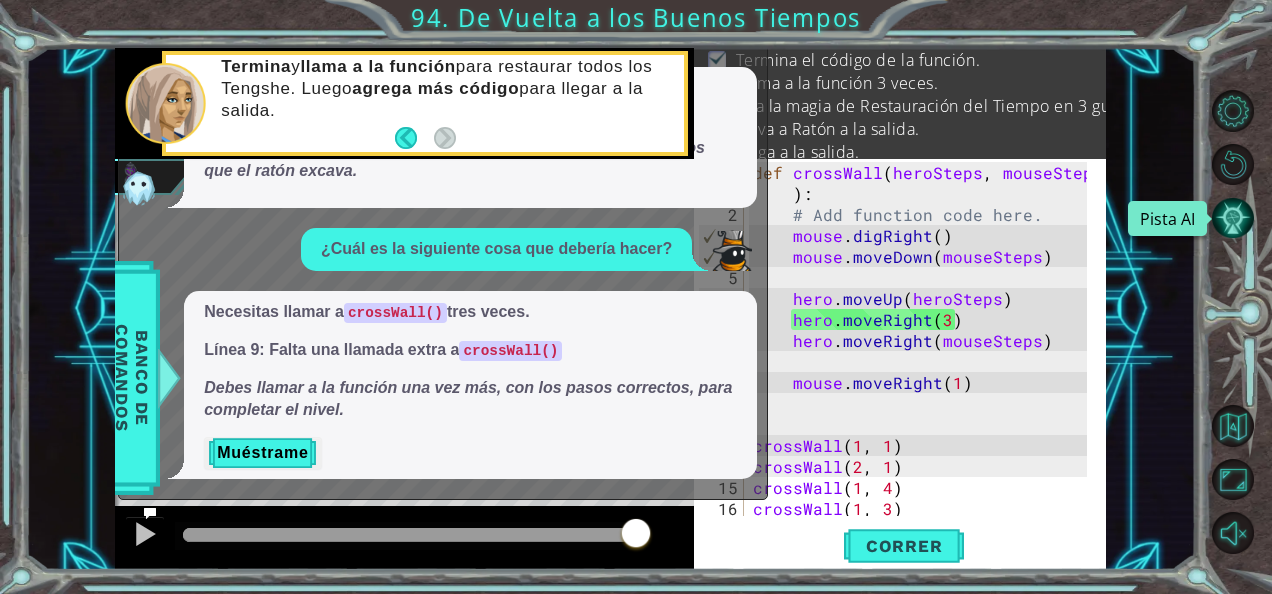 click at bounding box center [1233, 218] 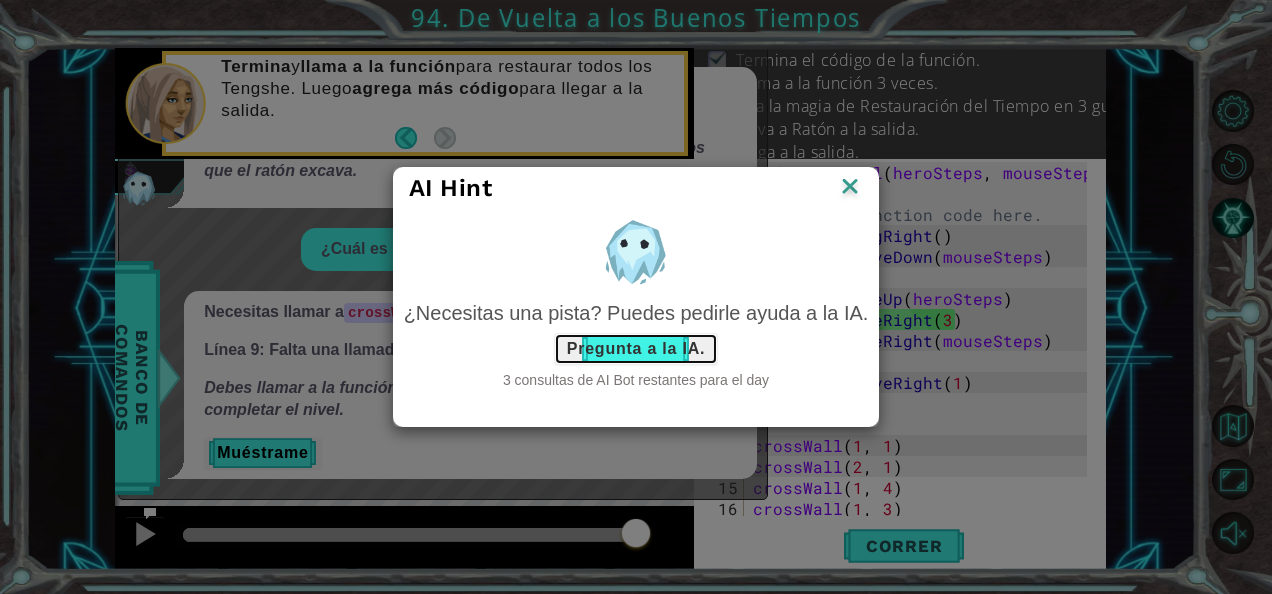 click on "Pregunta a la IA." at bounding box center (636, 349) 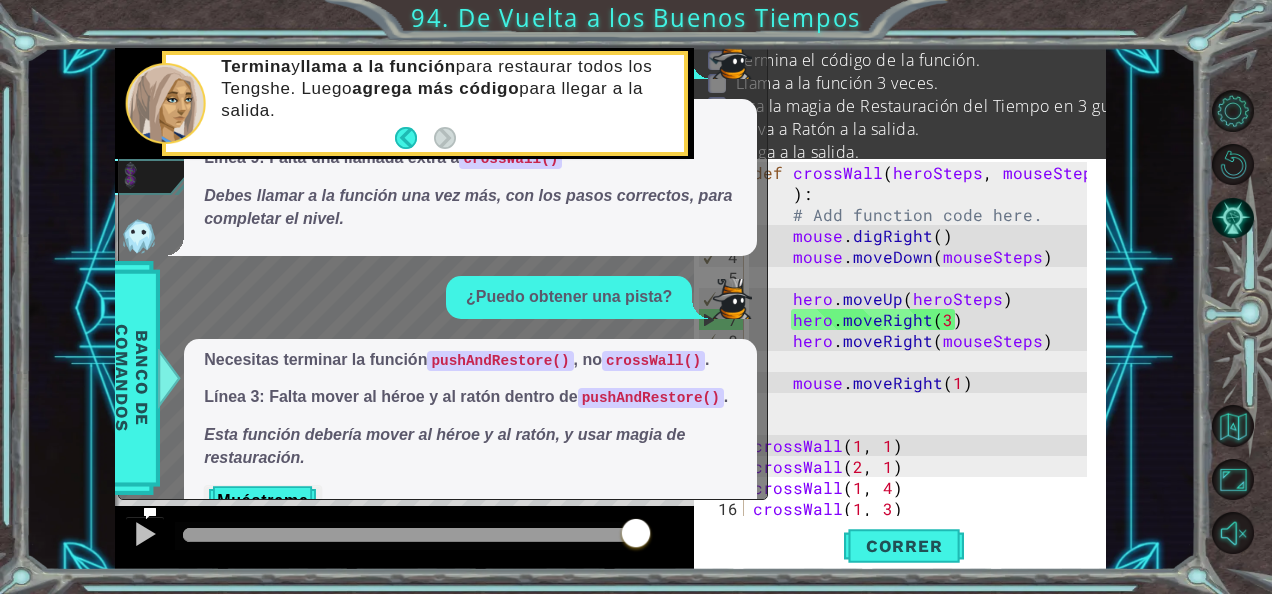 scroll, scrollTop: 211, scrollLeft: 0, axis: vertical 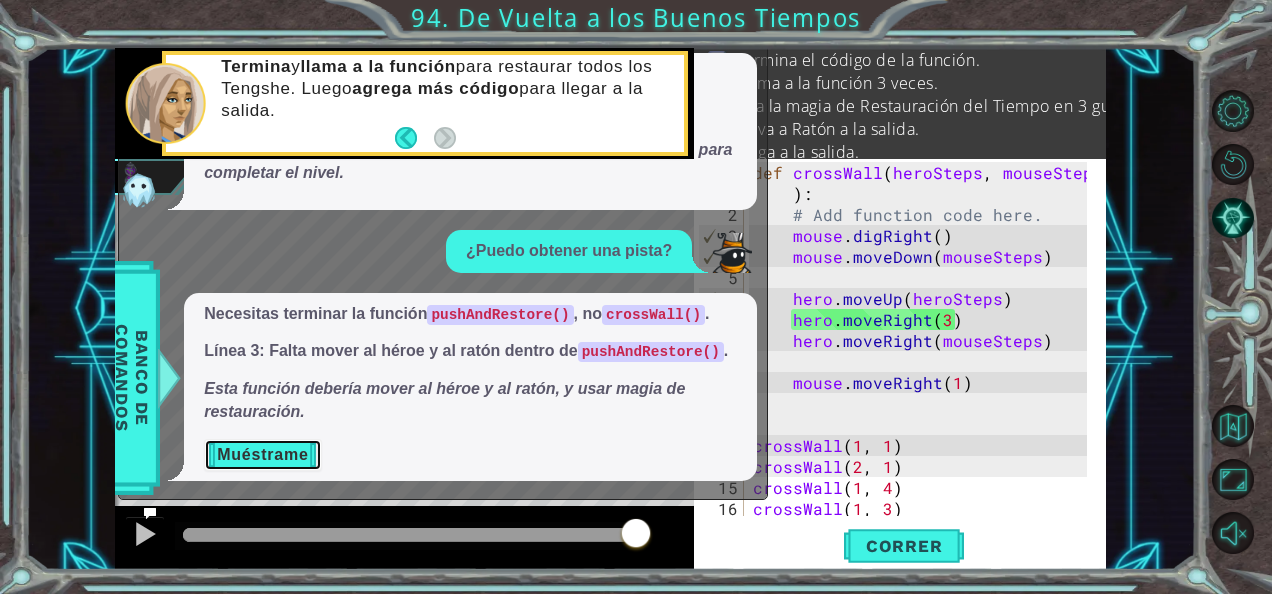 click on "Muéstrame" at bounding box center (262, 455) 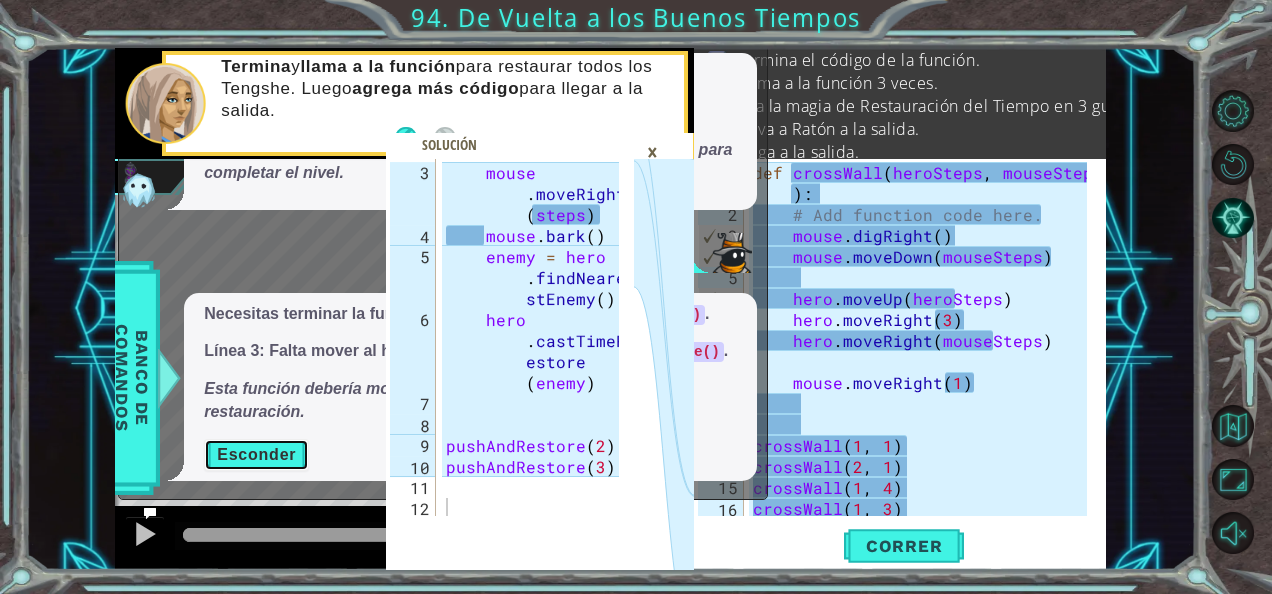 scroll, scrollTop: 0, scrollLeft: 0, axis: both 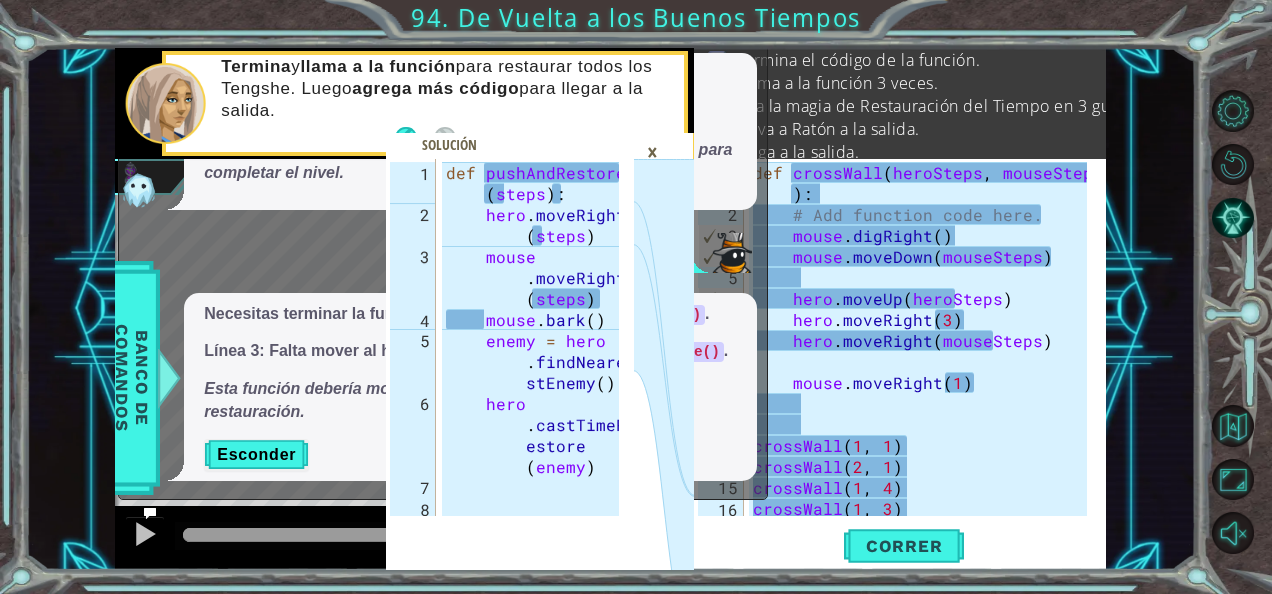 type on "def pushAndRestore(steps):" 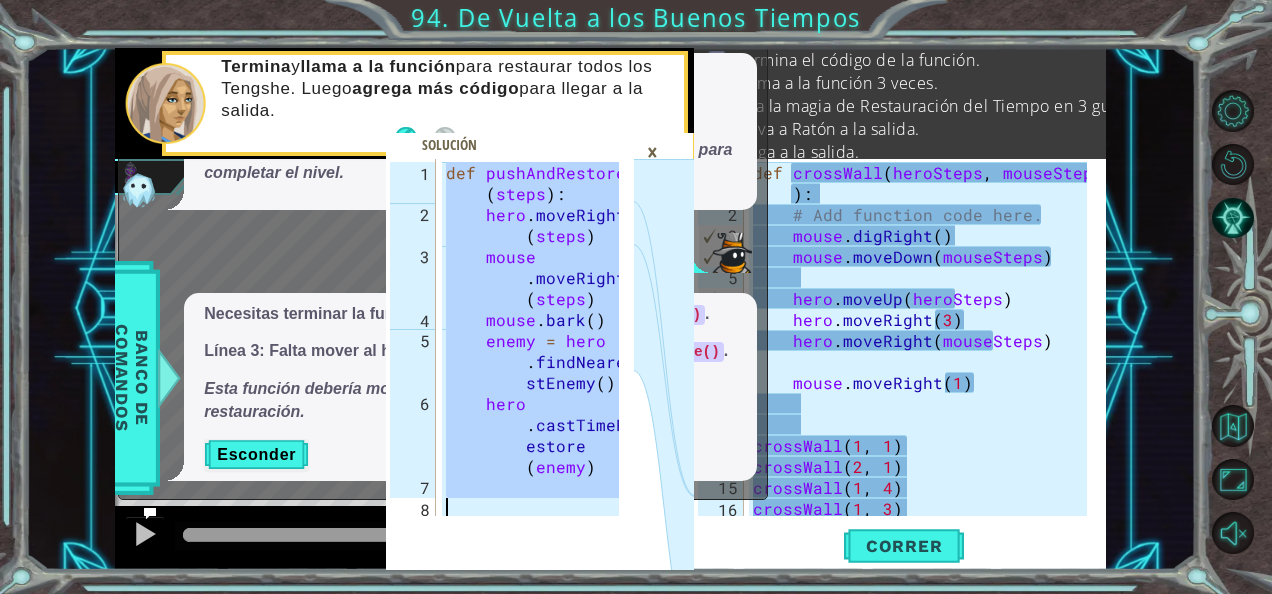 scroll, scrollTop: 84, scrollLeft: 0, axis: vertical 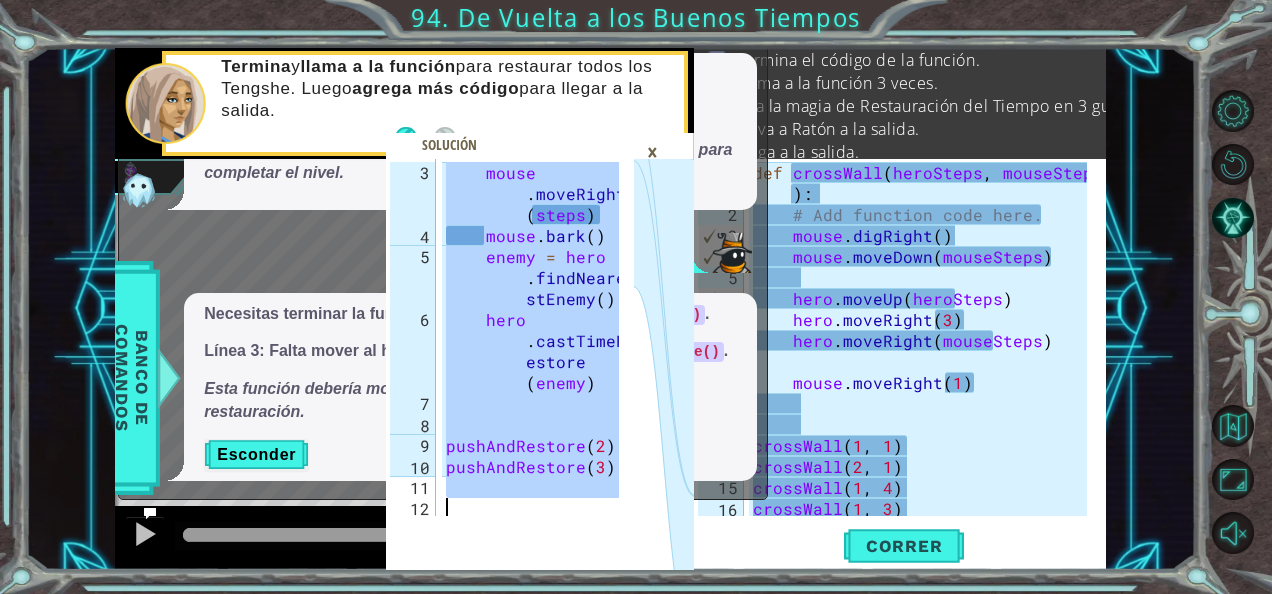 drag, startPoint x: 447, startPoint y: 163, endPoint x: 684, endPoint y: 548, distance: 452.09955 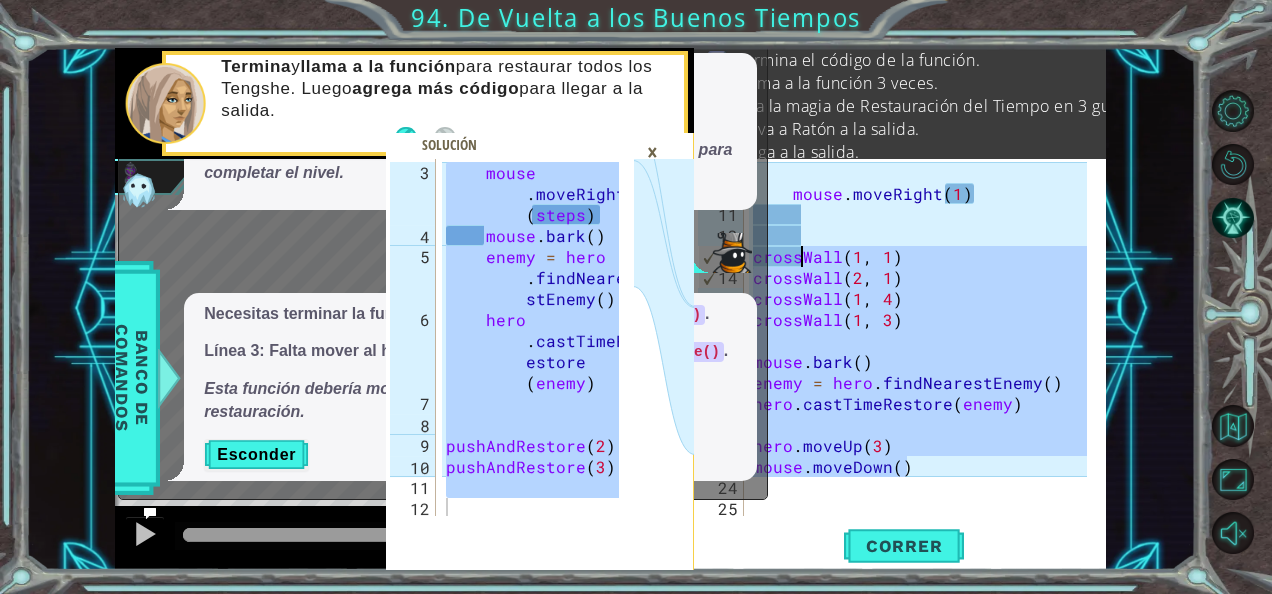 drag, startPoint x: 914, startPoint y: 467, endPoint x: 794, endPoint y: 235, distance: 261.19724 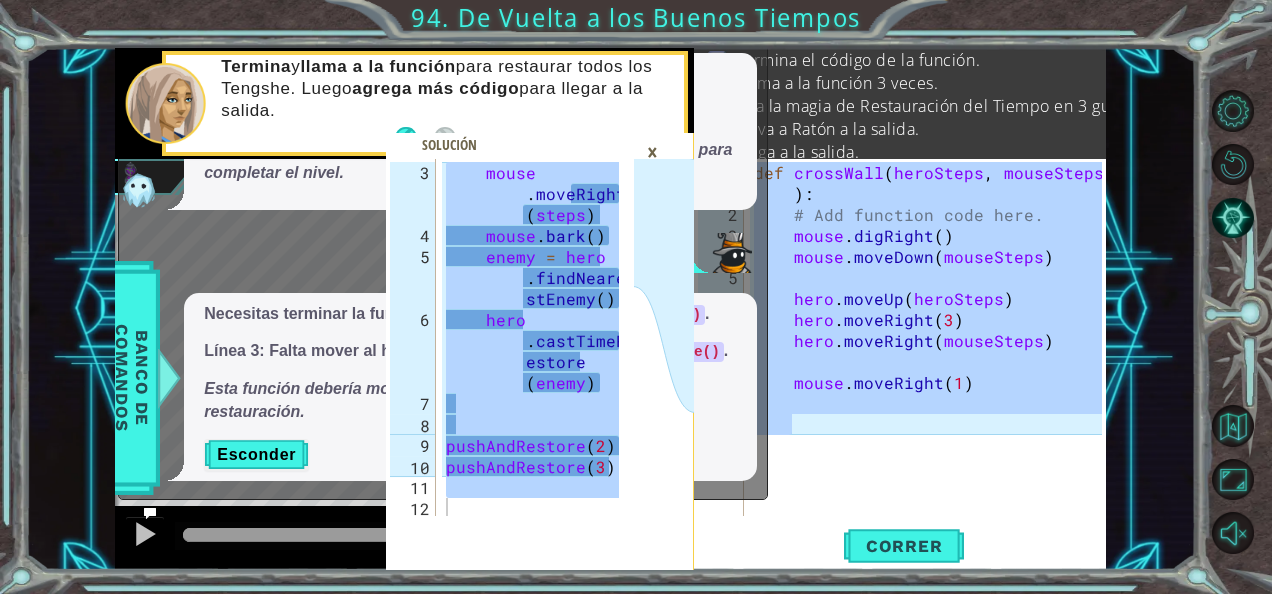 drag, startPoint x: 844, startPoint y: 412, endPoint x: 696, endPoint y: 146, distance: 304.40106 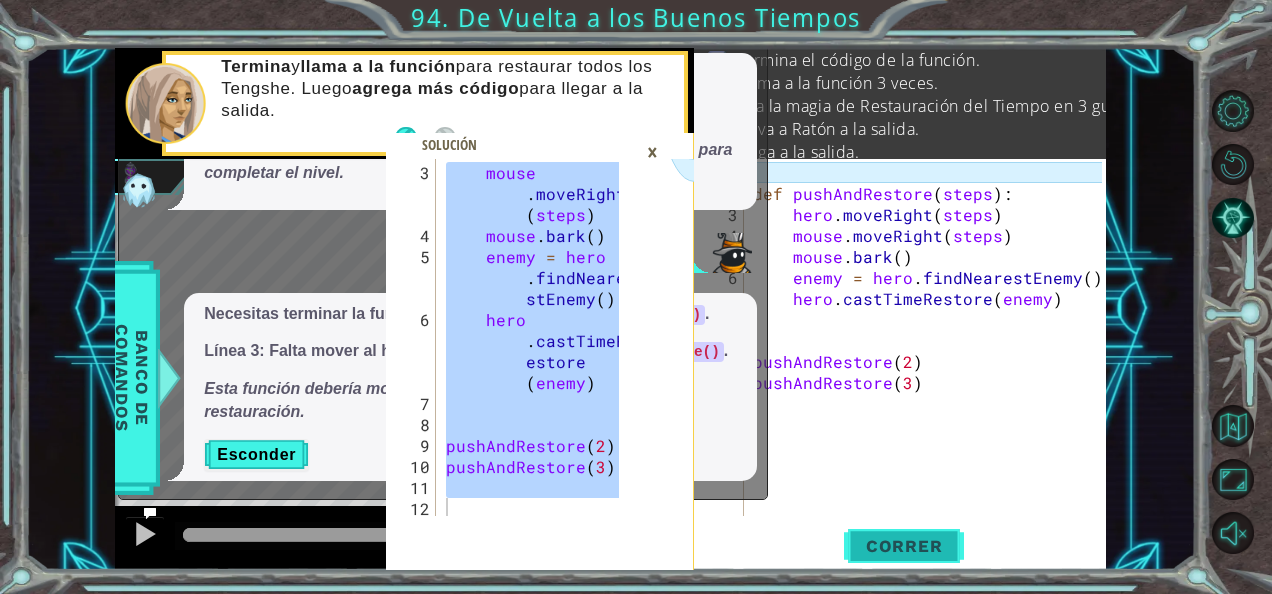 click on "Correr" at bounding box center (904, 546) 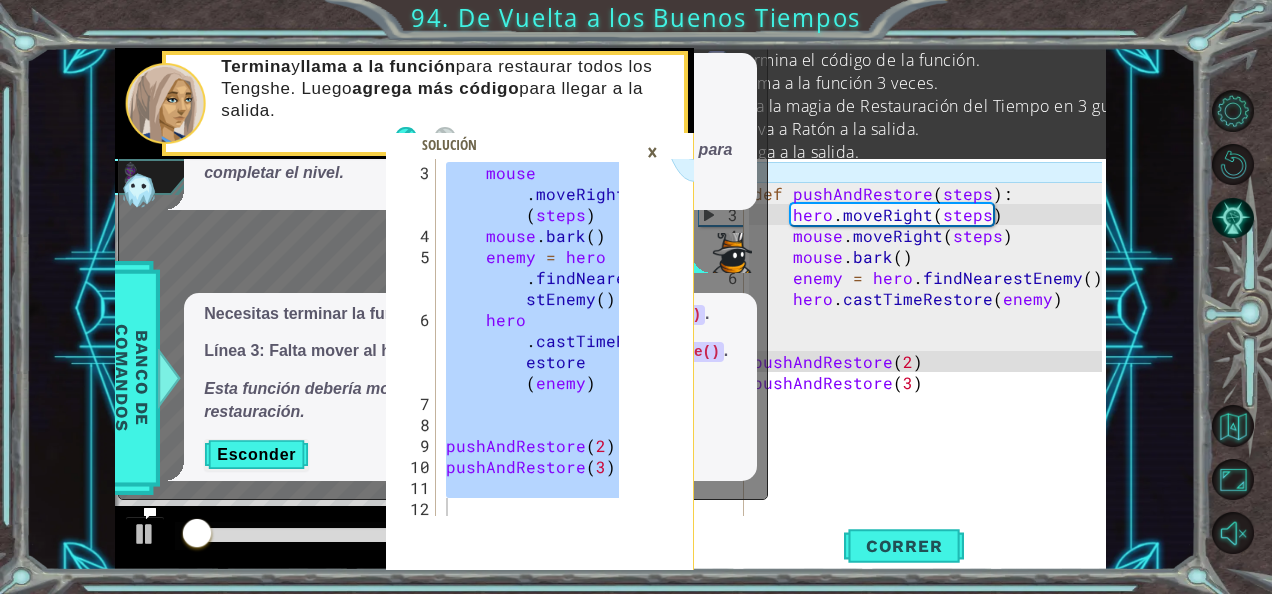 click on "×" at bounding box center (652, 152) 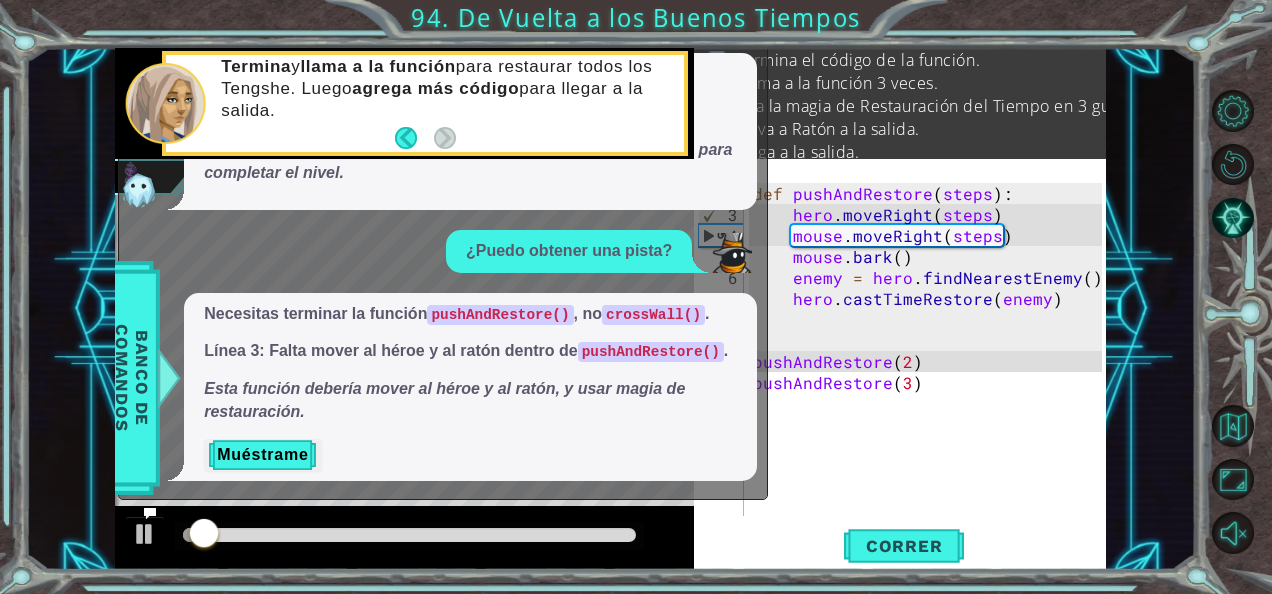 scroll, scrollTop: 0, scrollLeft: 0, axis: both 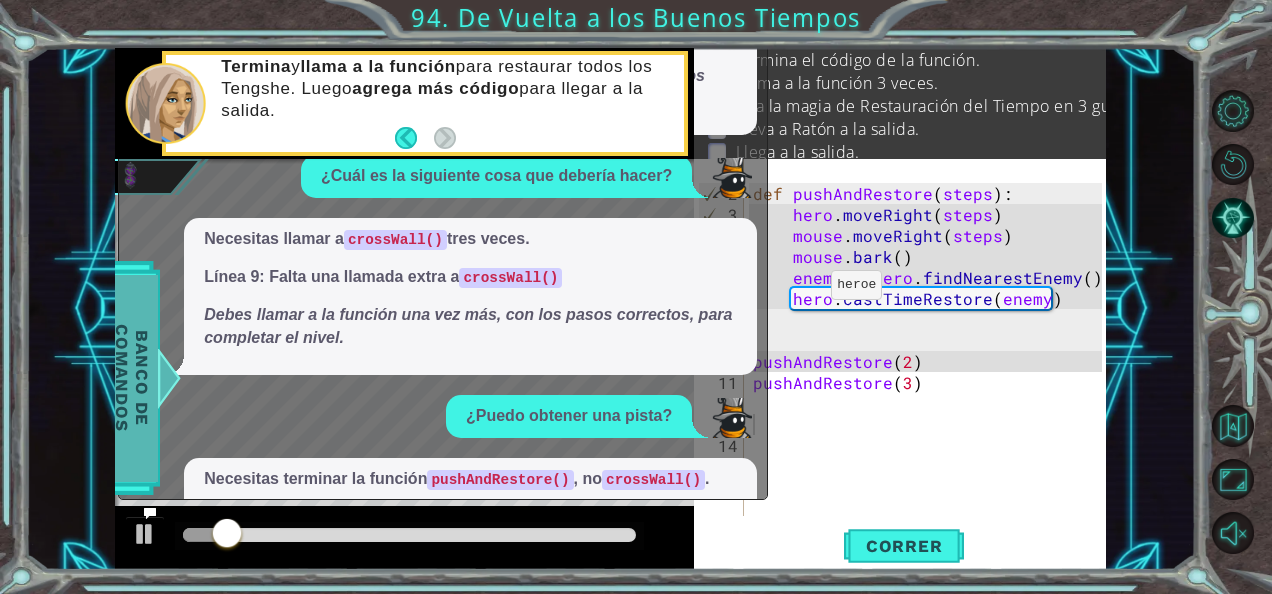 click on "Banco de comandos" at bounding box center [132, 378] 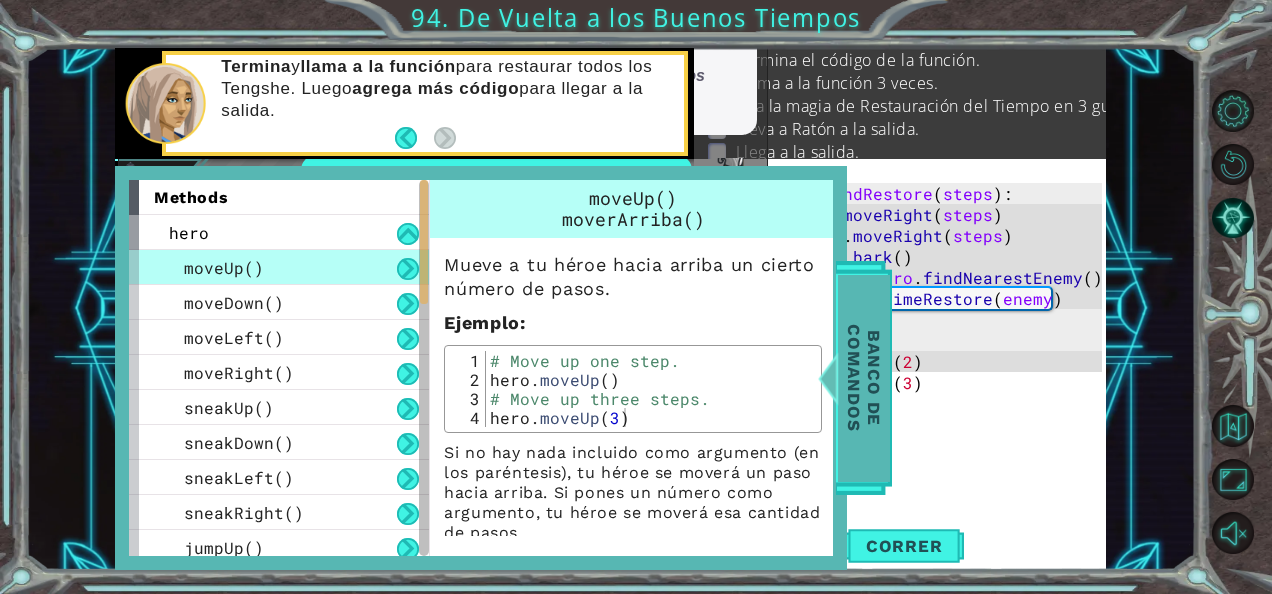 click on "Banco de comandos" at bounding box center (864, 378) 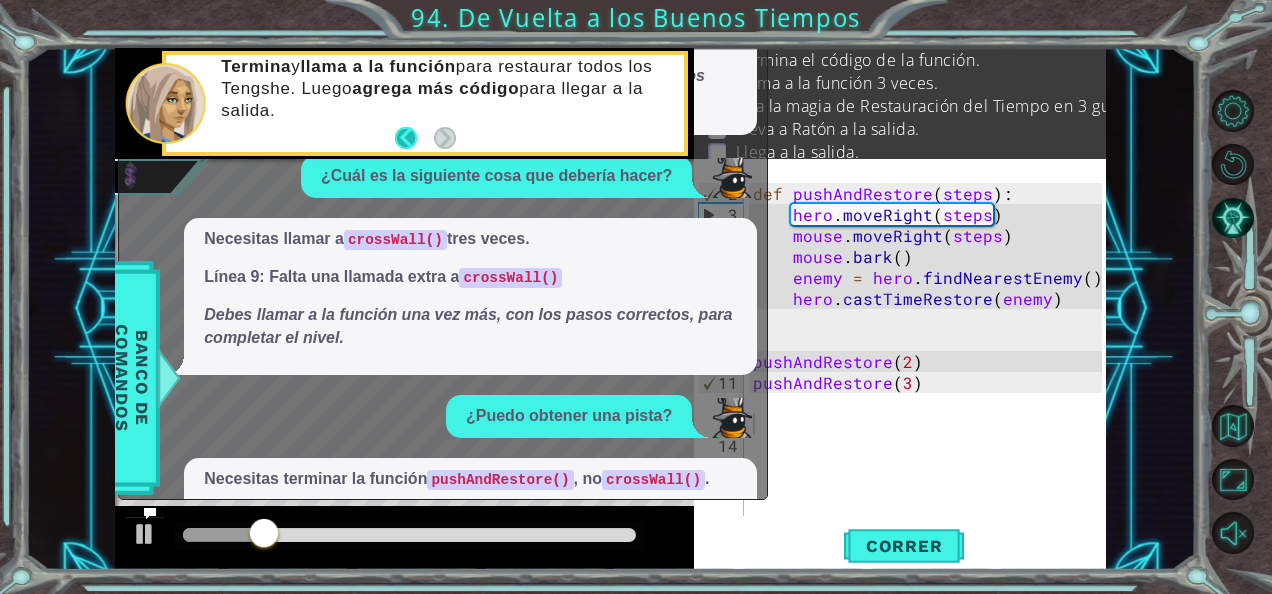 click at bounding box center [414, 138] 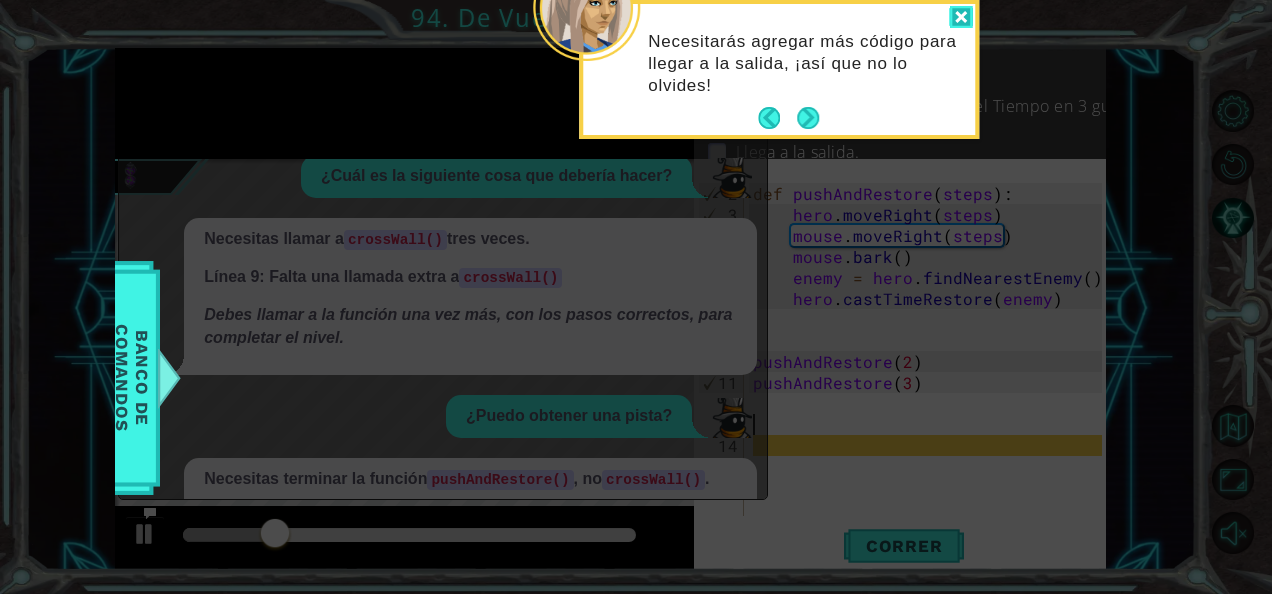 click at bounding box center [961, 17] 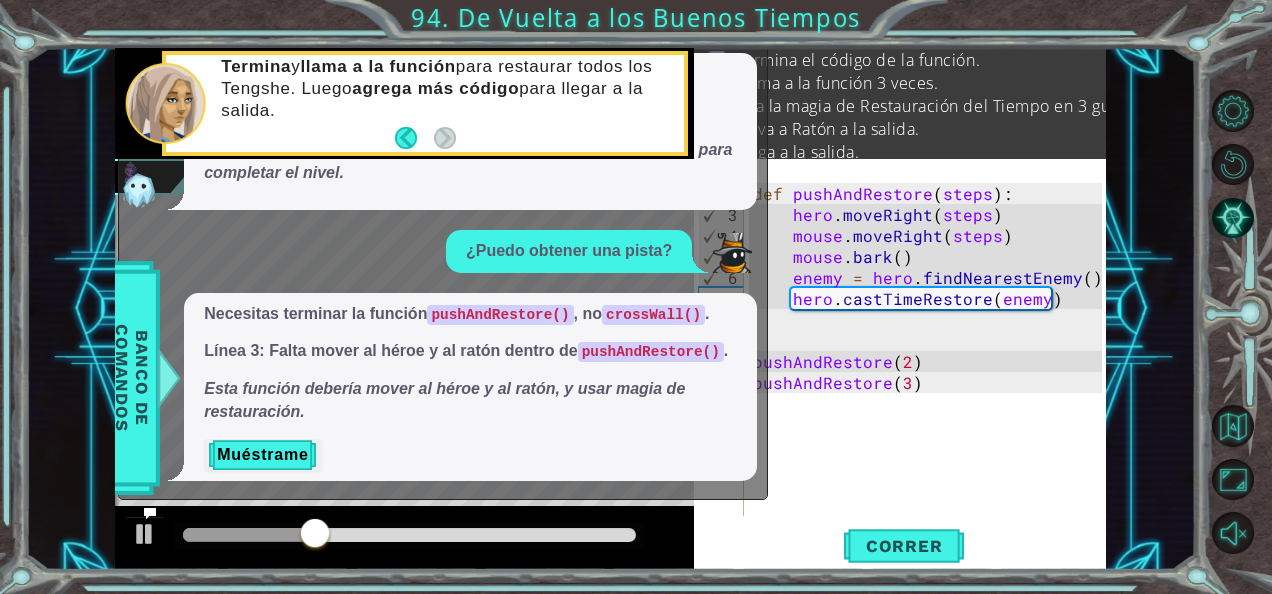 scroll, scrollTop: 165, scrollLeft: 0, axis: vertical 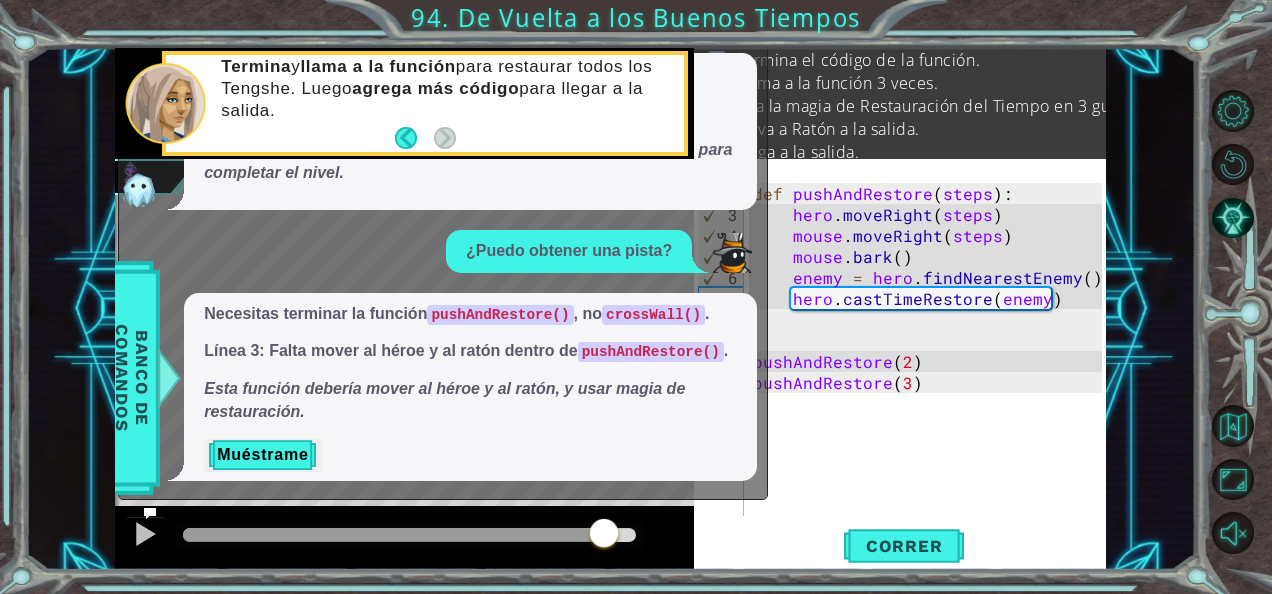 click at bounding box center (409, 535) 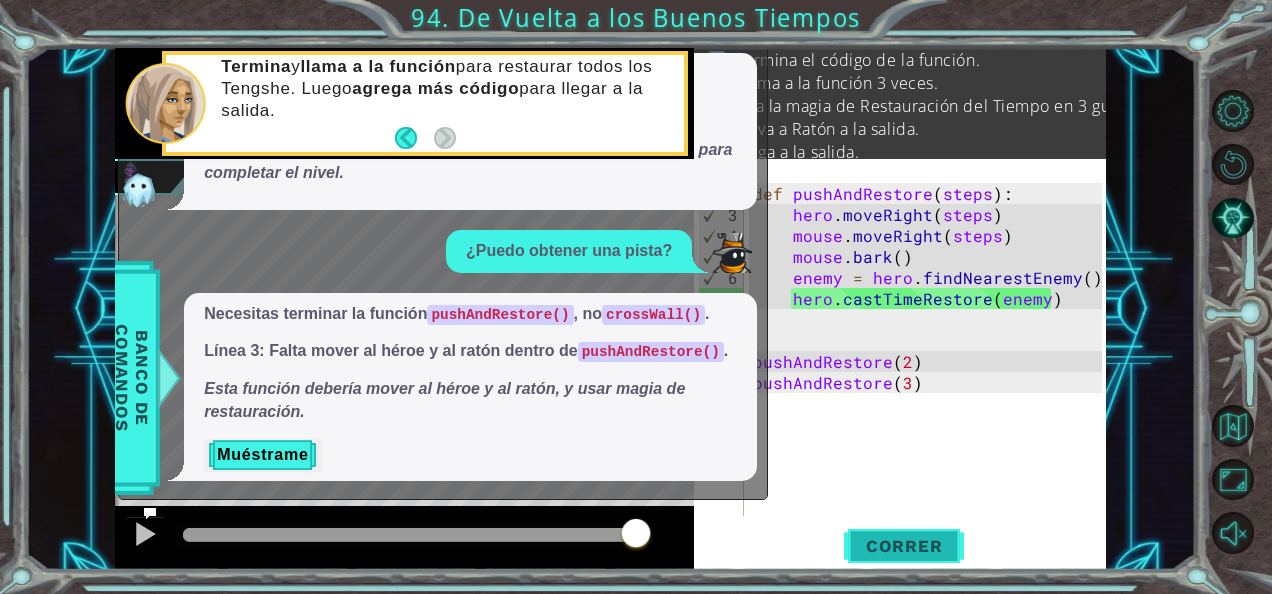 click on "Correr" at bounding box center (904, 546) 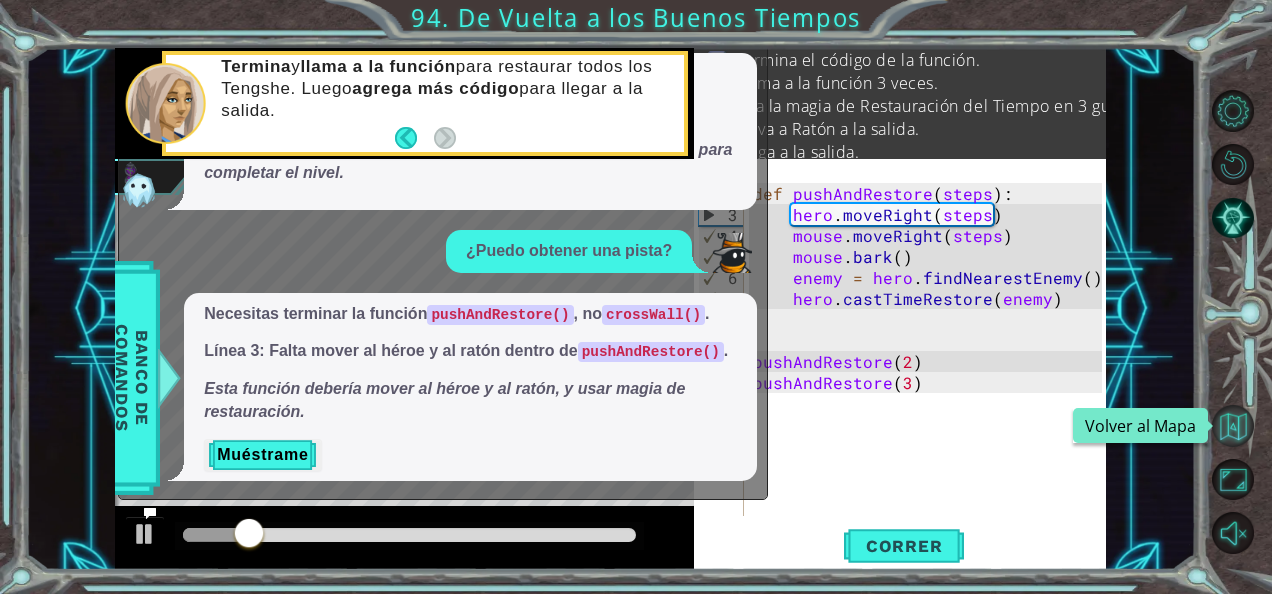 click at bounding box center (1233, 426) 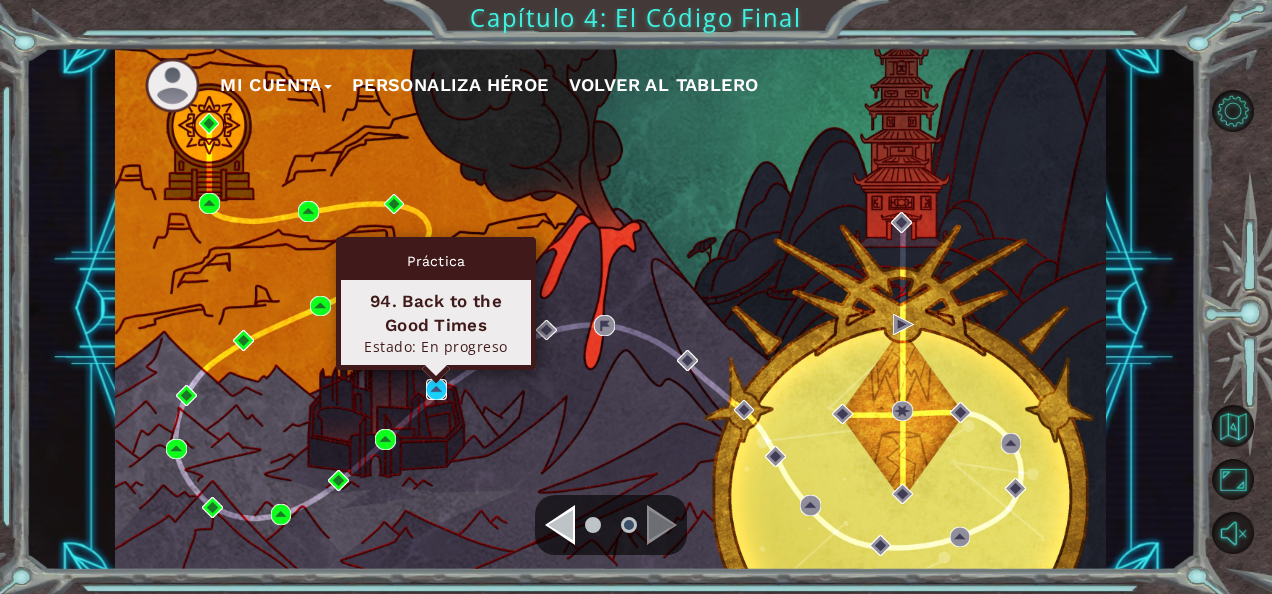 click at bounding box center (436, 389) 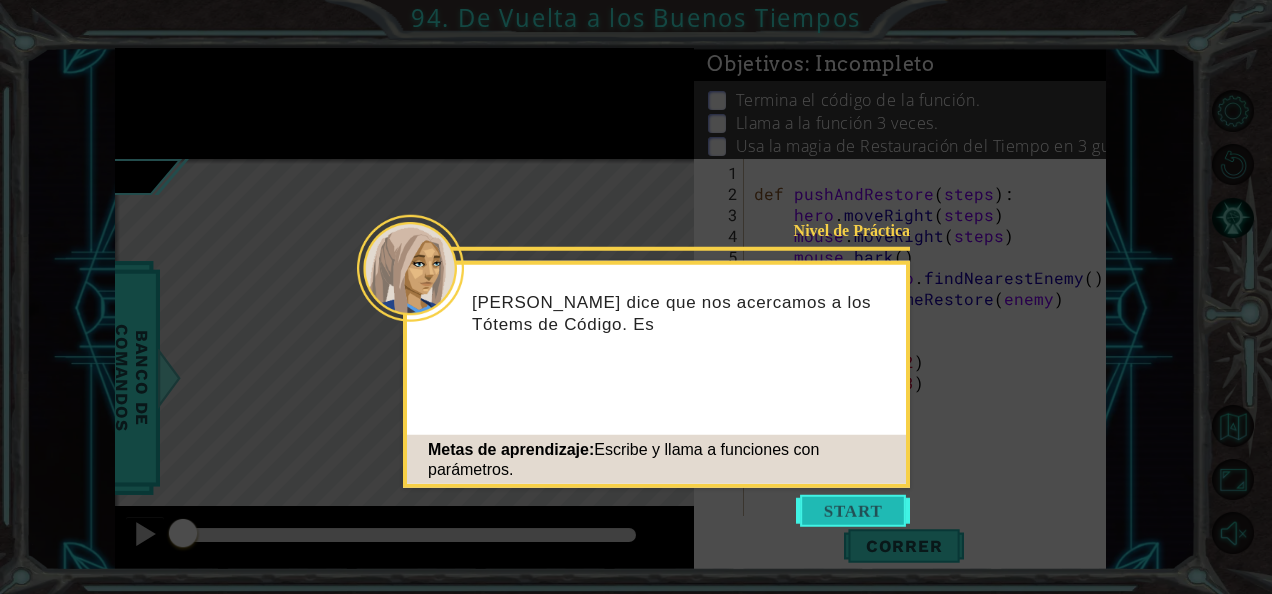 click at bounding box center [853, 511] 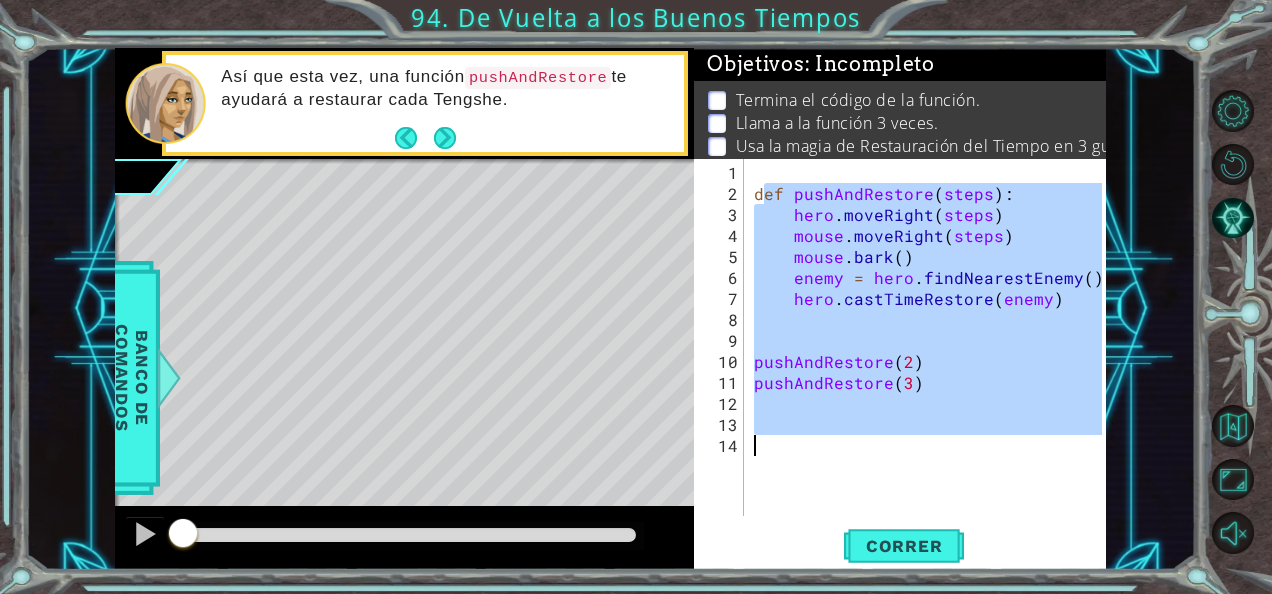 drag, startPoint x: 762, startPoint y: 195, endPoint x: 1054, endPoint y: 550, distance: 459.66183 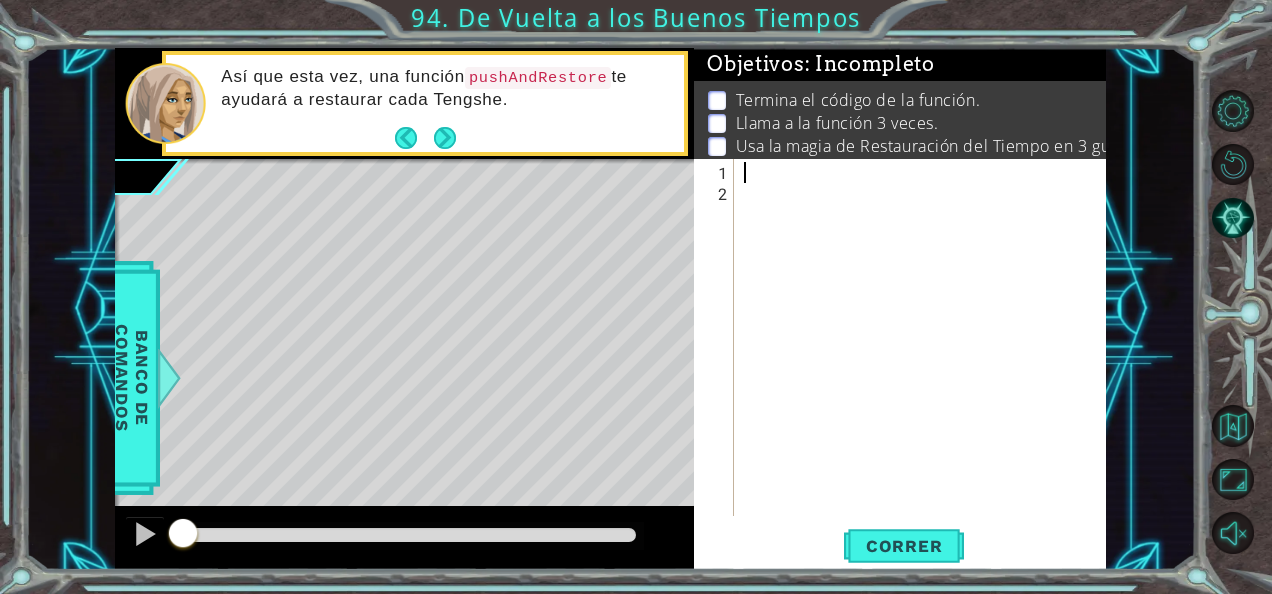 paste on "mouse.moveDown()" 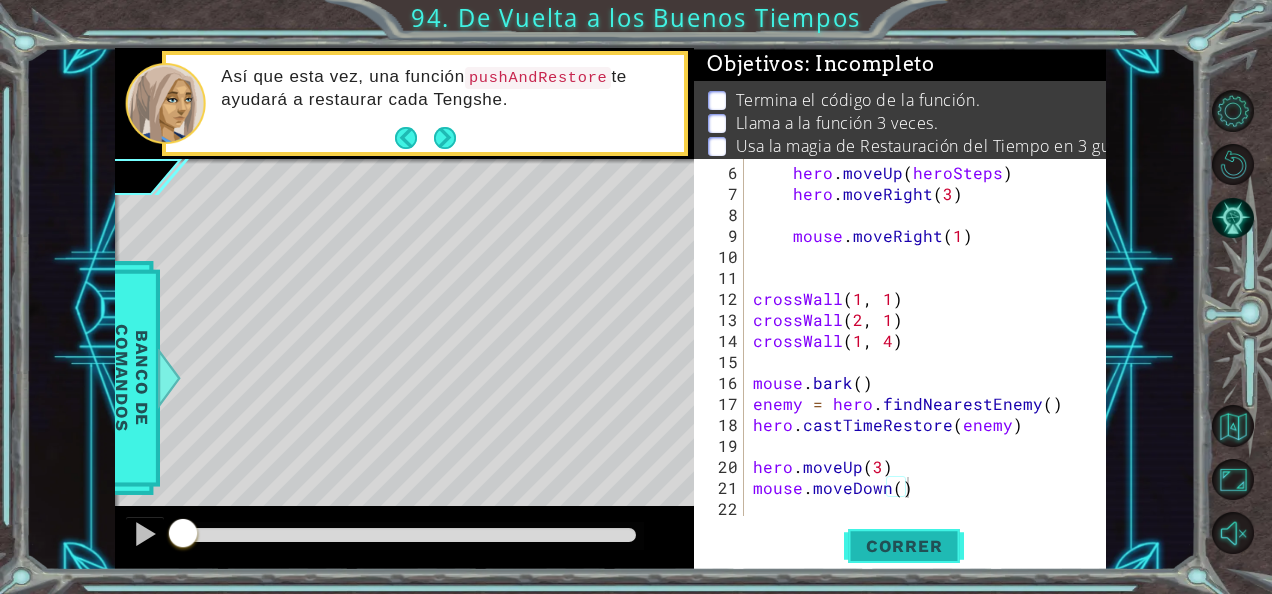 click on "Correr" at bounding box center [904, 545] 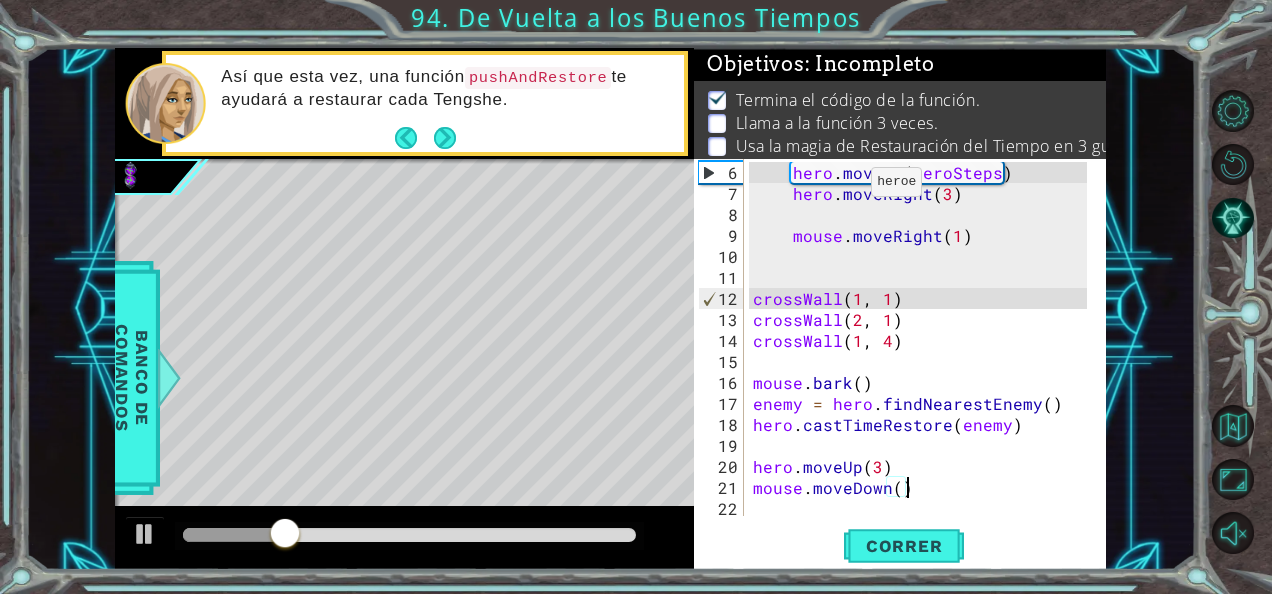 scroll, scrollTop: 81, scrollLeft: 0, axis: vertical 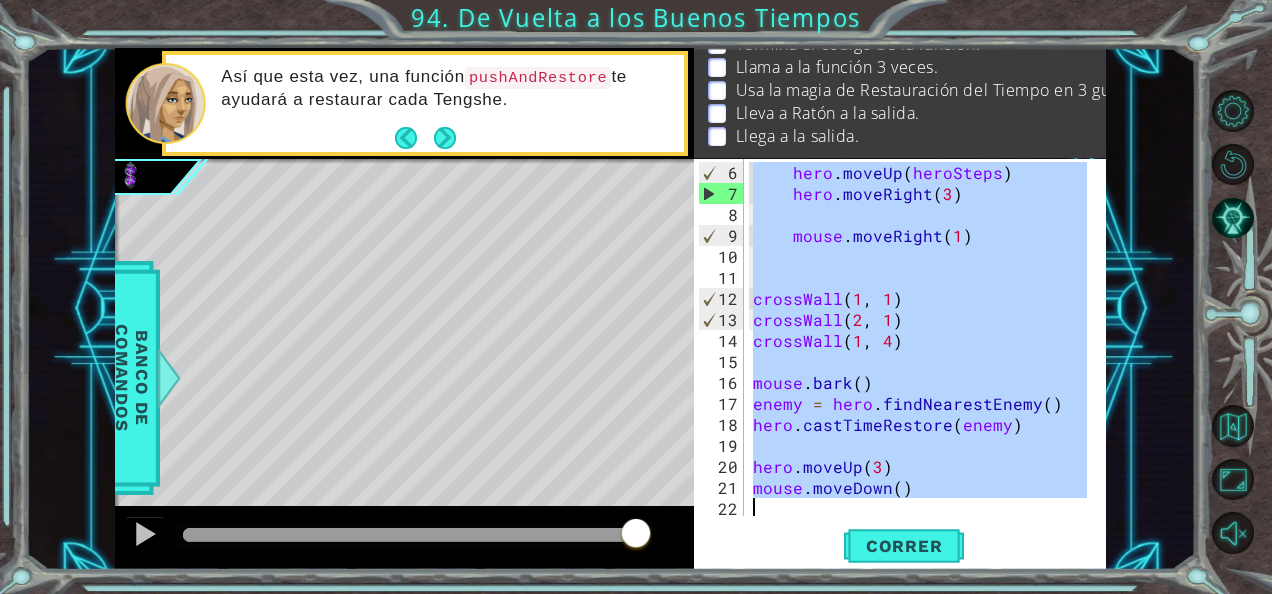 drag, startPoint x: 763, startPoint y: 172, endPoint x: 872, endPoint y: 645, distance: 485.39676 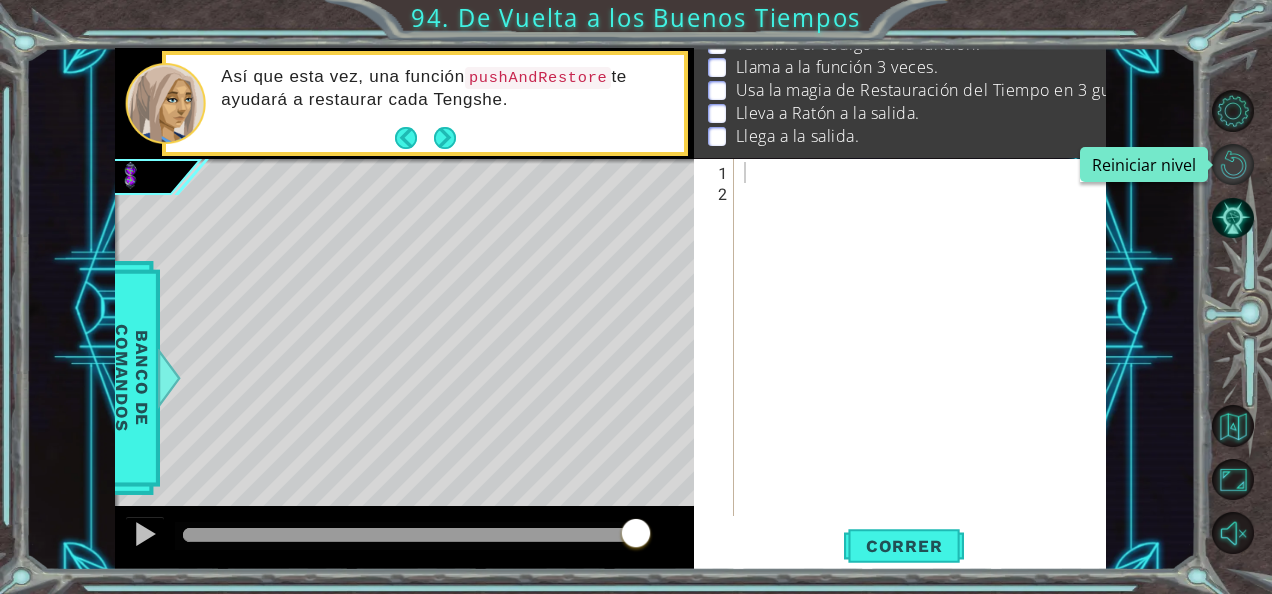 click at bounding box center (1233, 165) 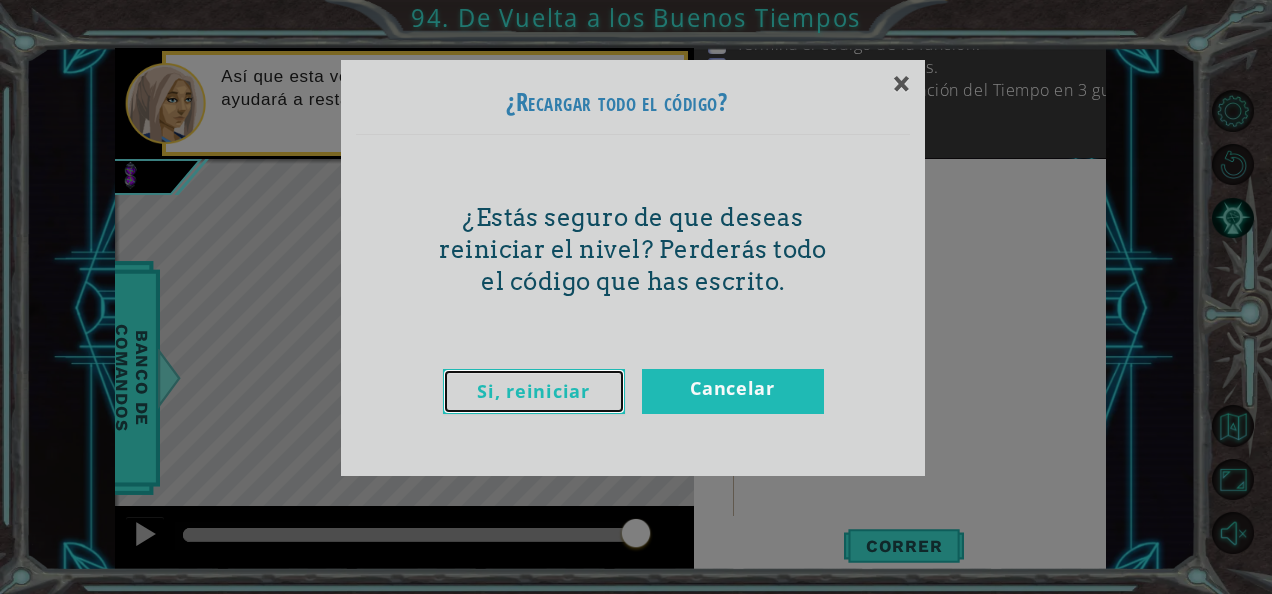 click on "Si, reiniciar" at bounding box center [534, 391] 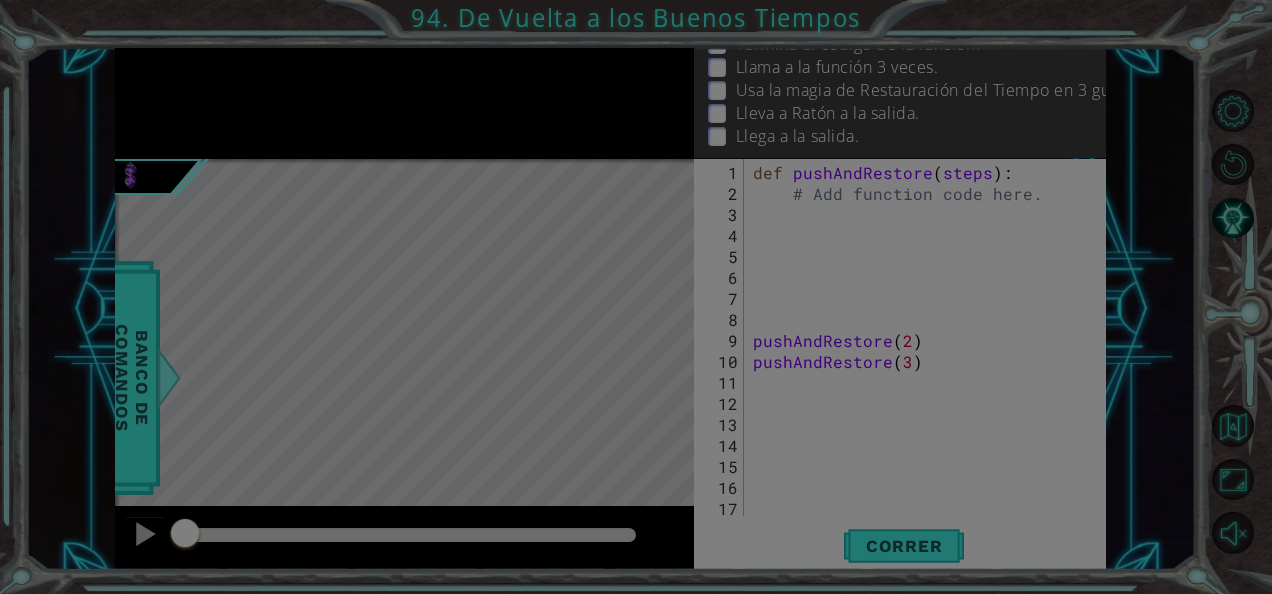 scroll, scrollTop: 20, scrollLeft: 0, axis: vertical 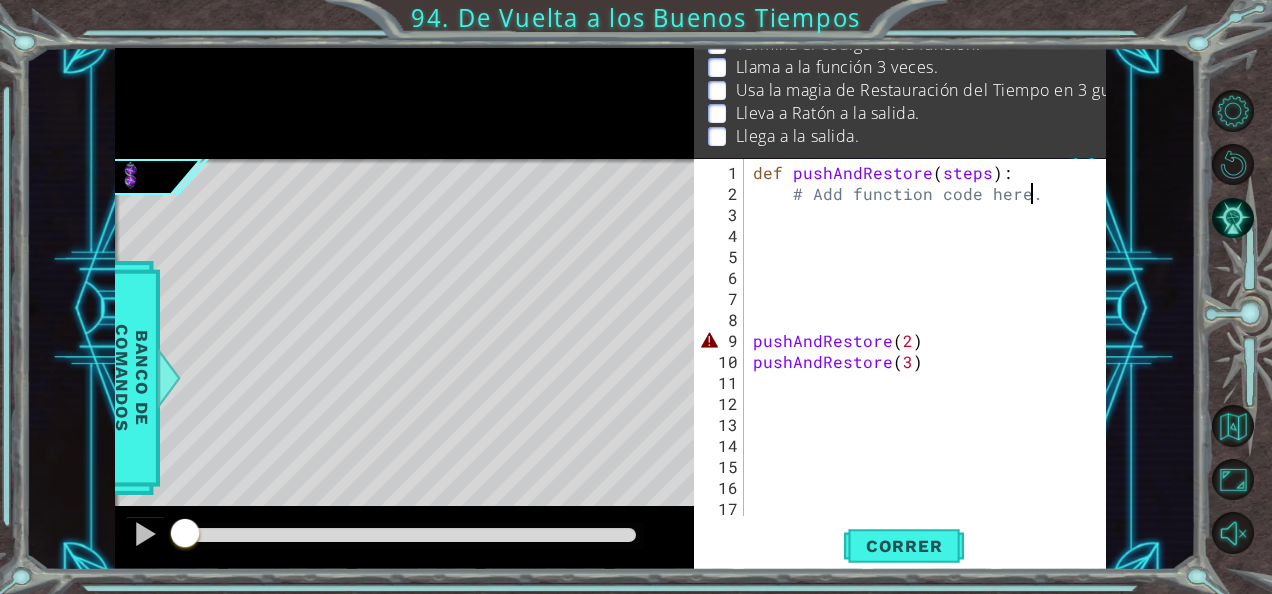 click on "def   pushAndRestore ( steps ) :      # Add function code here.                          pushAndRestore ( 2 ) pushAndRestore ( 3 )" at bounding box center (923, 361) 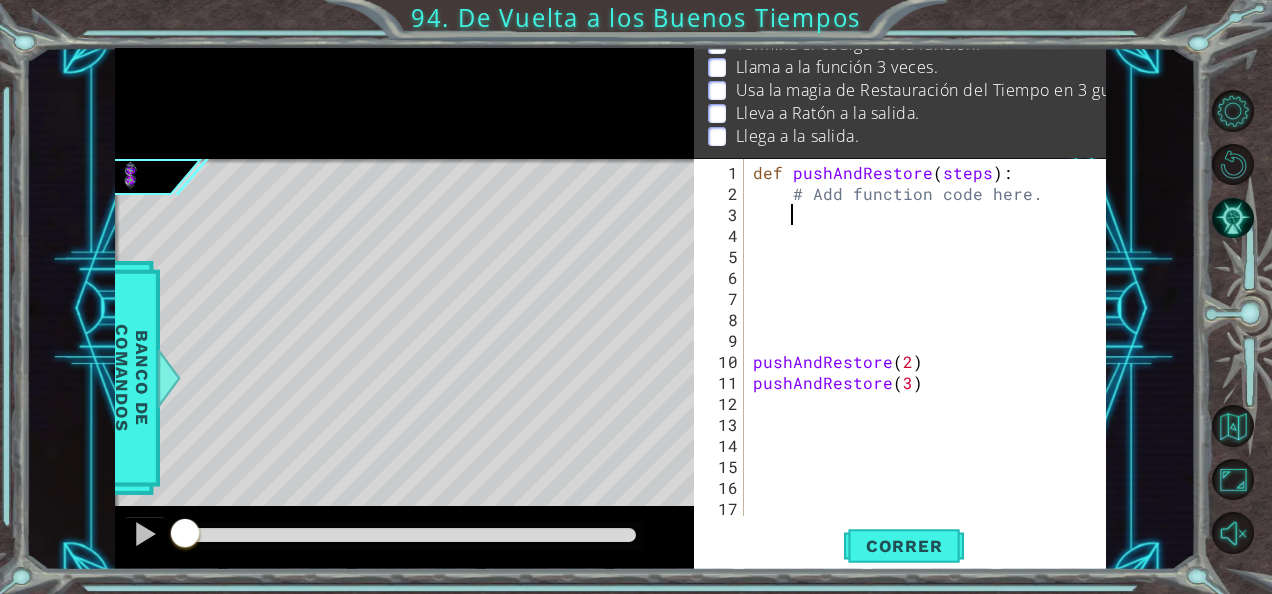 scroll, scrollTop: 0, scrollLeft: 2, axis: horizontal 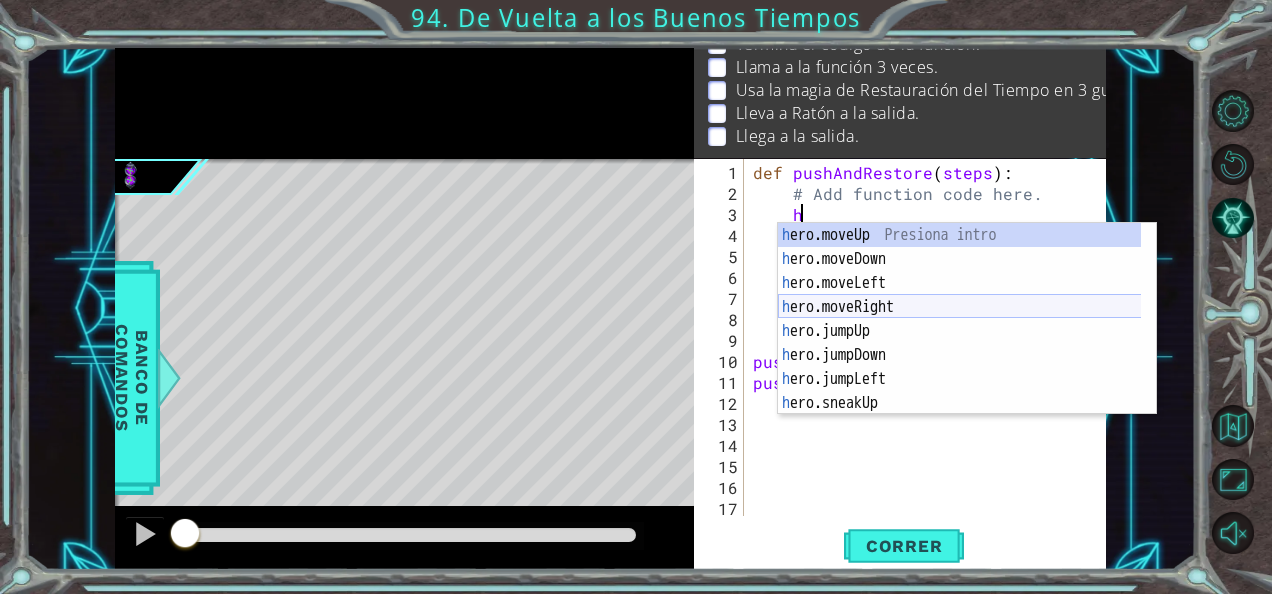 click on "h ero.moveUp Presiona intro h ero.moveDown Presiona intro h ero.moveLeft Presiona intro h ero.moveRight Presiona intro h ero.jumpUp Presiona intro h ero.jumpDown Presiona intro h ero.jumpLeft Presiona intro h ero.sneakUp Presiona intro h ero.jumpRight Presiona intro" at bounding box center [960, 343] 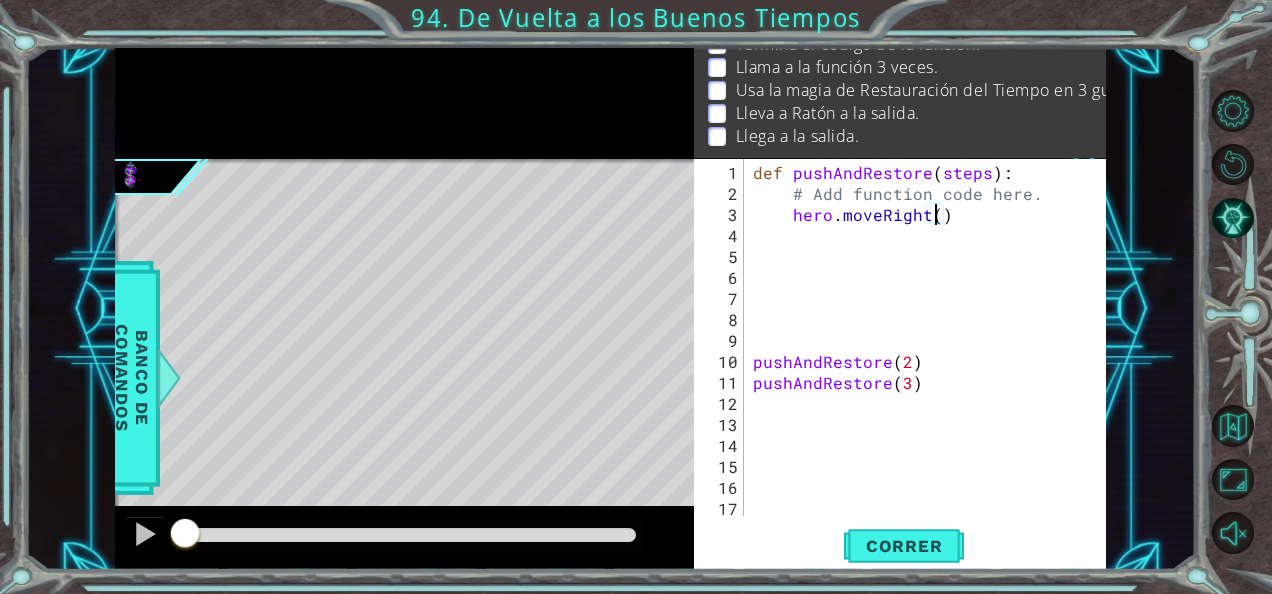 scroll, scrollTop: 0, scrollLeft: 11, axis: horizontal 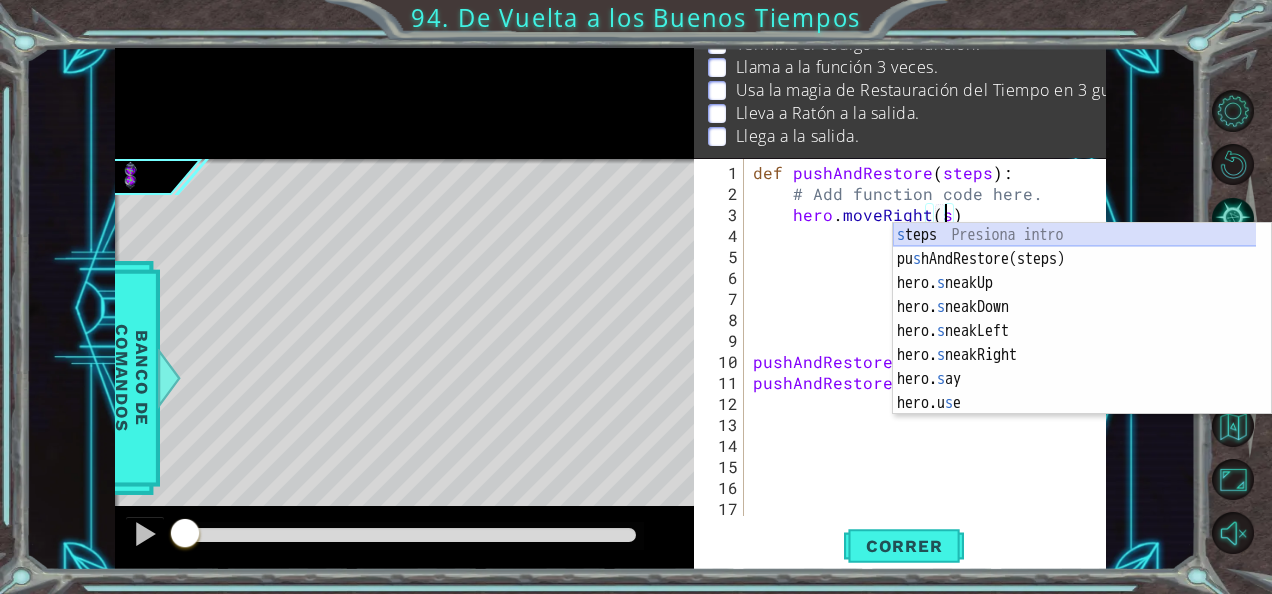 click on "s teps Presiona intro pu s hAndRestore(steps) Presiona intro hero. s neakUp Presiona intro hero. s neakDown Presiona intro hero. s neakLeft Presiona intro hero. s neakRight Presiona intro hero. s ay Presiona intro hero.u s e Presiona intro [DOMAIN_NAME] s tEarthPit Presiona intro" at bounding box center (1075, 343) 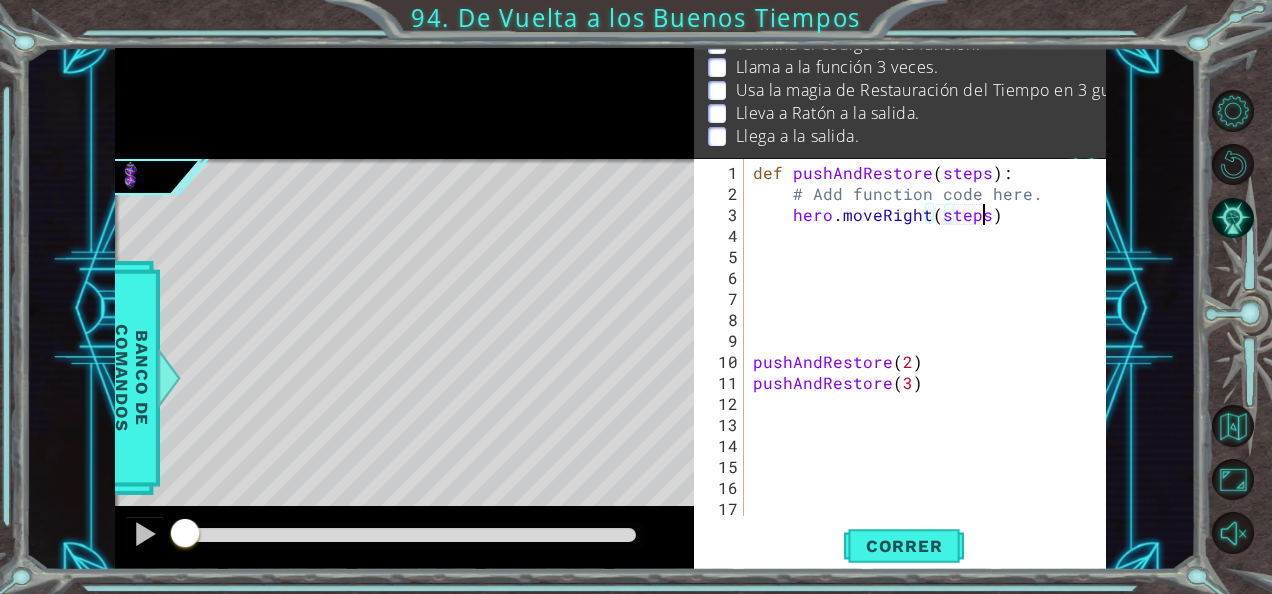 type on "hero.moveRight(steps)" 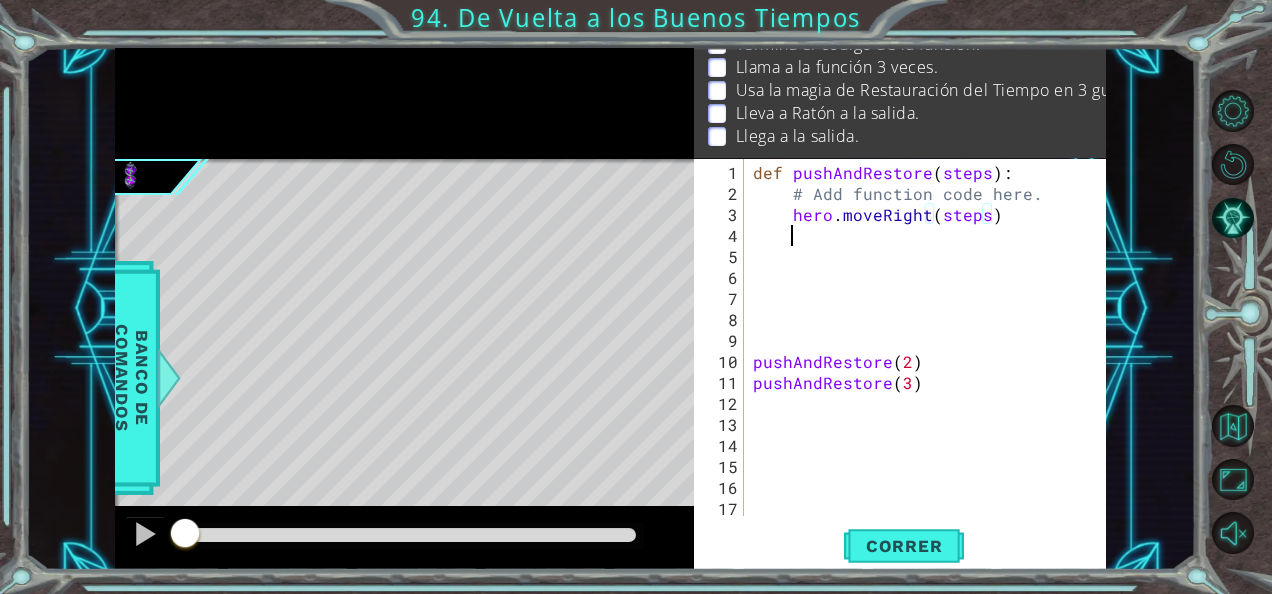 click on "def   pushAndRestore ( steps ) :      # Add function code here.      hero . moveRight ( steps )                          pushAndRestore ( 2 ) pushAndRestore ( 3 )" at bounding box center (923, 361) 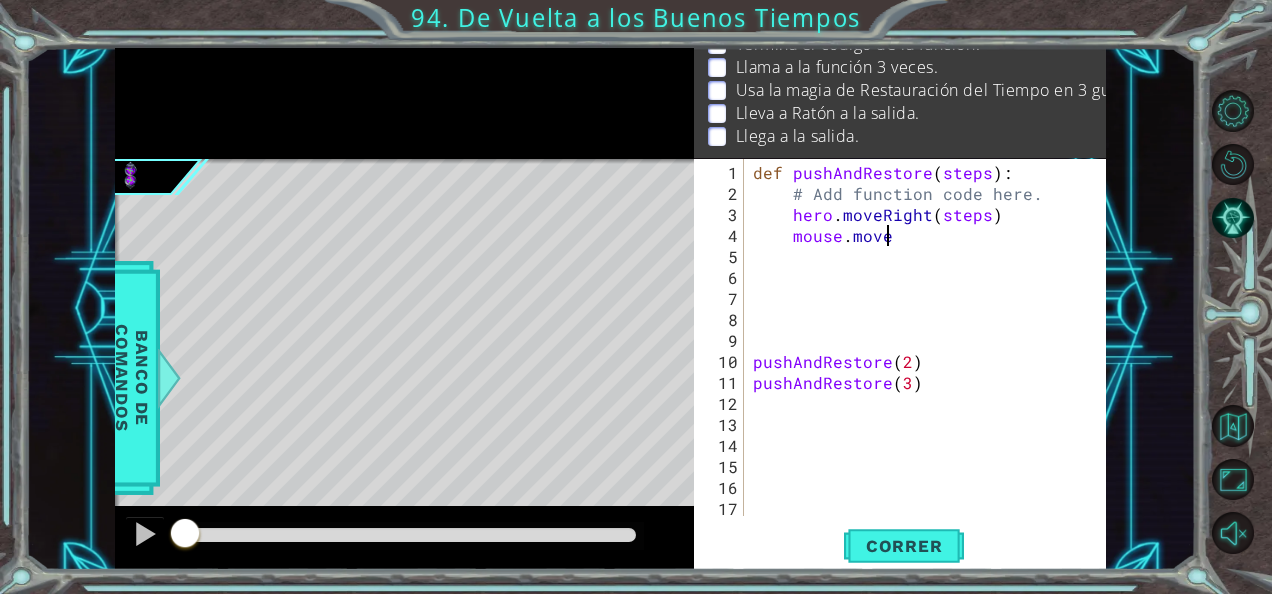 scroll, scrollTop: 0, scrollLeft: 8, axis: horizontal 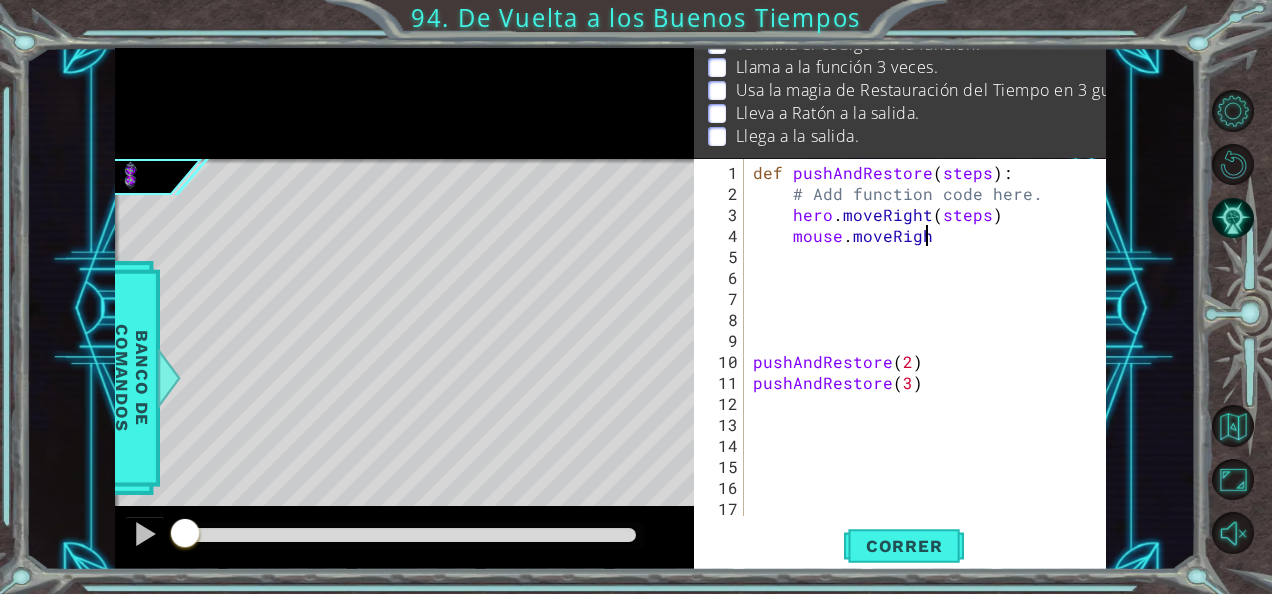 type on "mouse.moveRight" 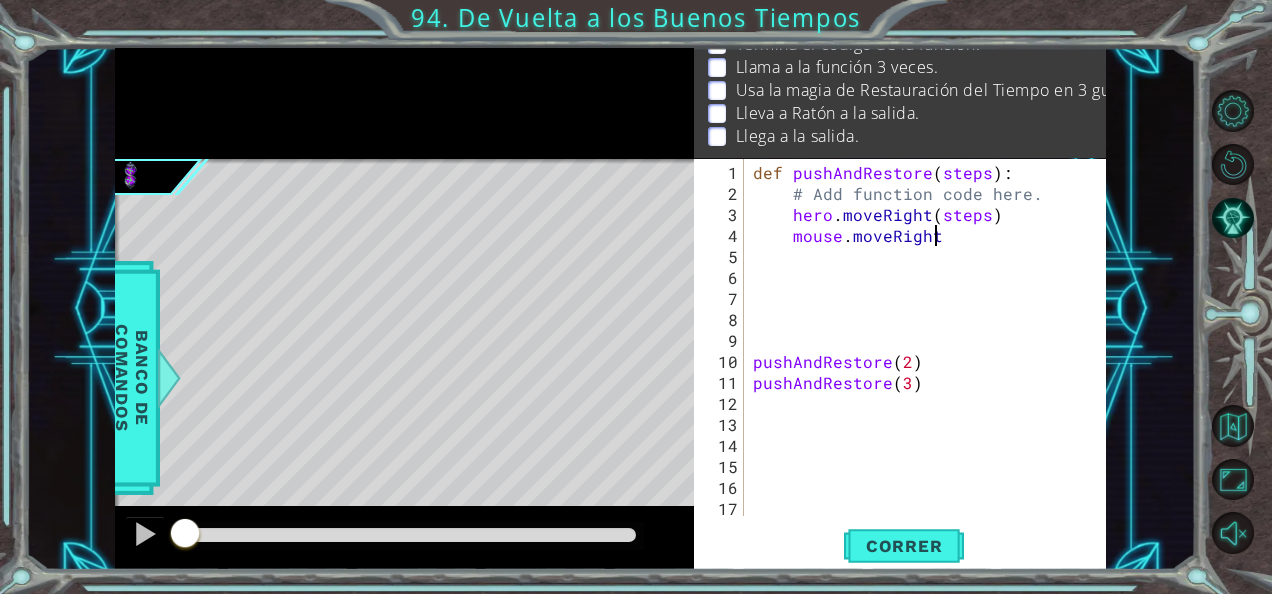 scroll, scrollTop: 0, scrollLeft: 10, axis: horizontal 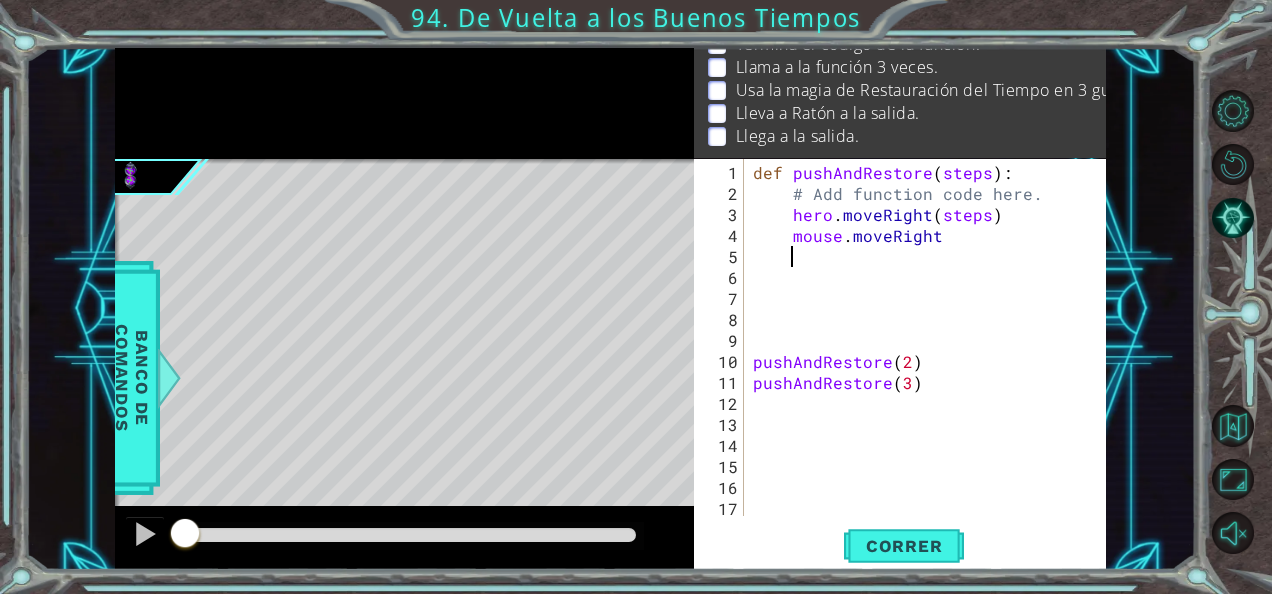 click on "def   pushAndRestore ( steps ) :      # Add function code here.      hero . moveRight ( steps )      mouse . moveRight                     pushAndRestore ( 2 ) pushAndRestore ( 3 )" at bounding box center (923, 361) 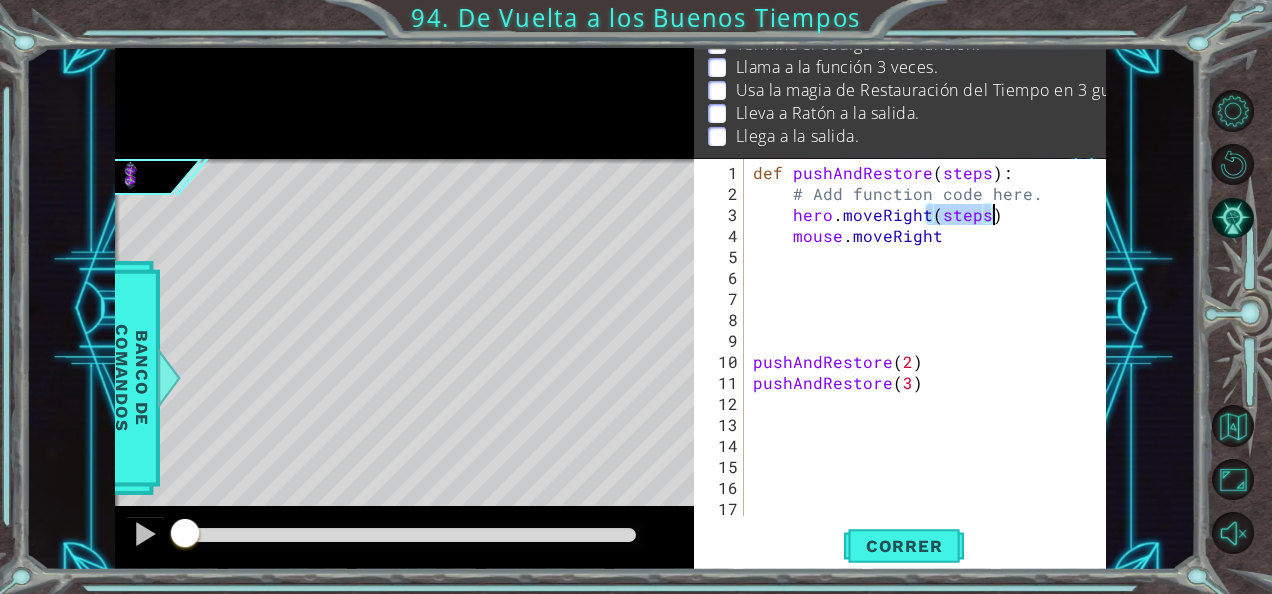drag, startPoint x: 926, startPoint y: 214, endPoint x: 994, endPoint y: 210, distance: 68.117546 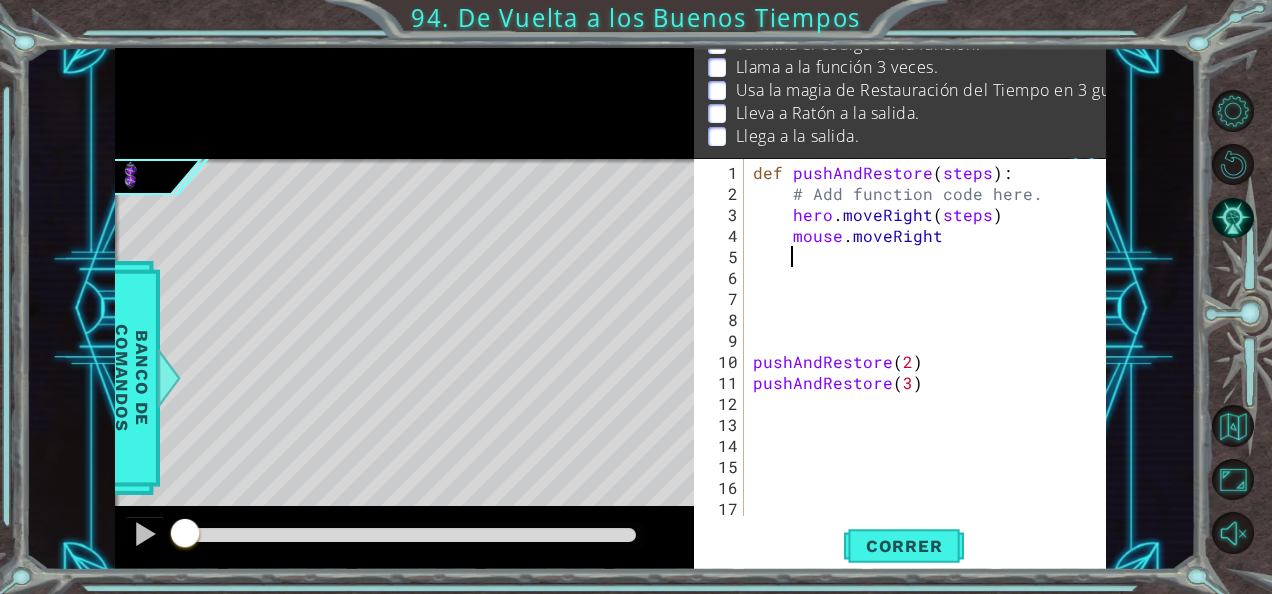 click on "def   pushAndRestore ( steps ) :      # Add function code here.      hero . moveRight ( steps )      mouse . moveRight                     pushAndRestore ( 2 ) pushAndRestore ( 3 )" at bounding box center (923, 361) 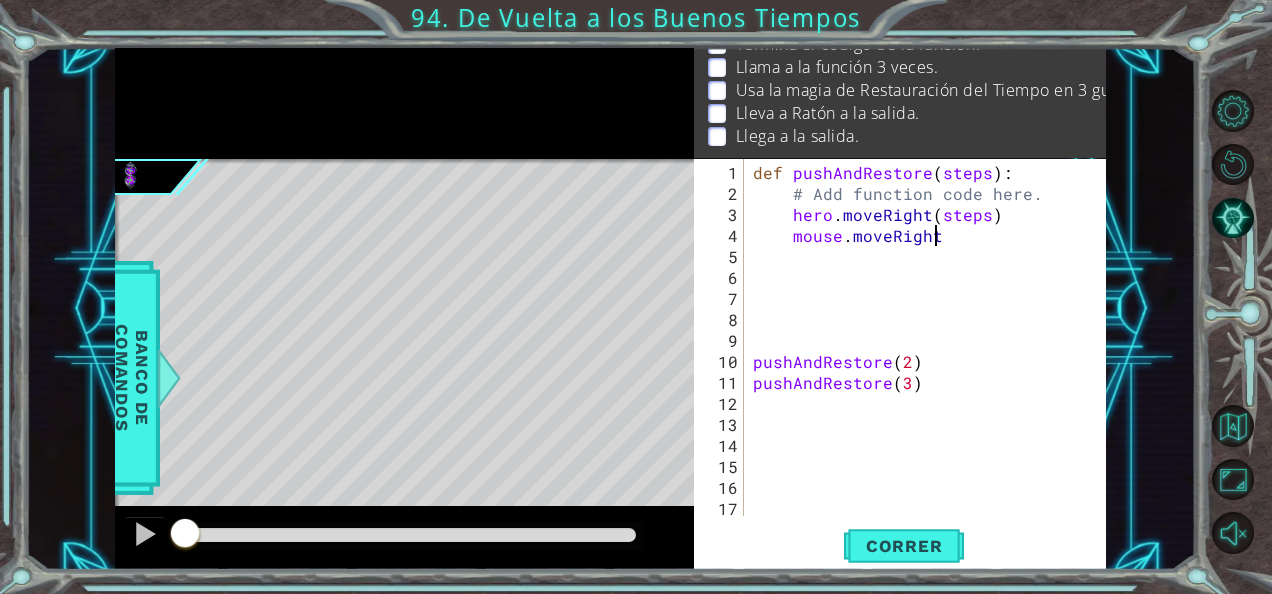 scroll, scrollTop: 0, scrollLeft: 0, axis: both 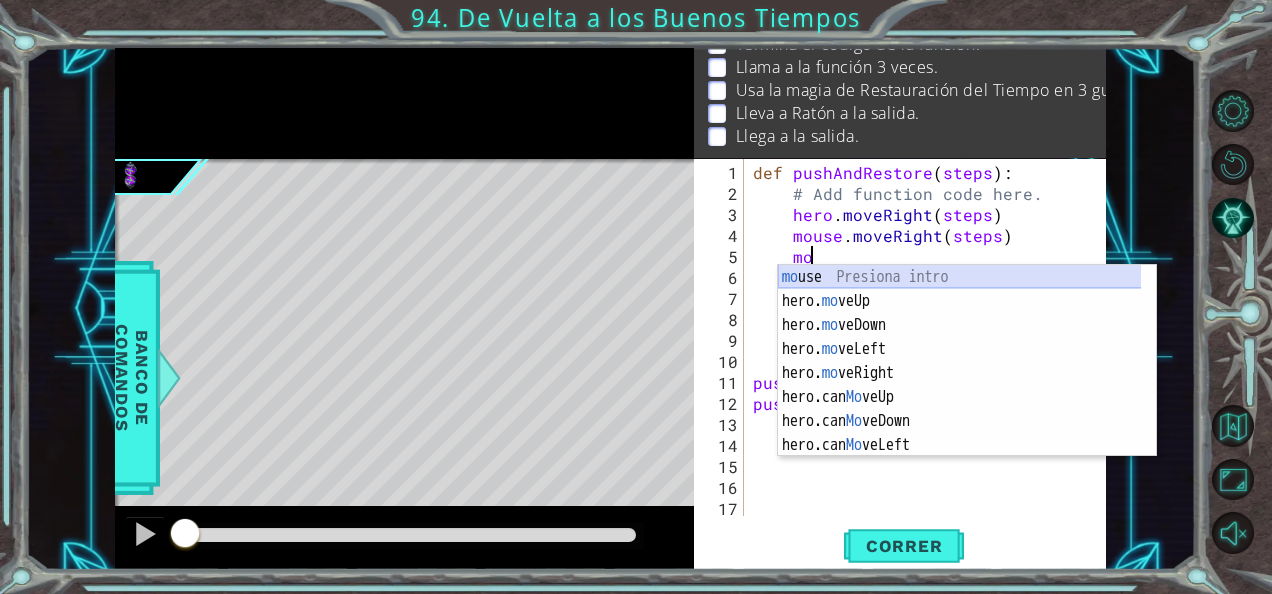click on "mo use Presiona intro hero. mo veUp Presiona intro hero. mo veDown Presiona intro hero. mo veLeft Presiona intro hero. mo veRight Presiona intro hero.can Mo veUp Presiona intro hero.can Mo veDown Presiona intro hero.can Mo veLeft Presiona intro hero.can Mo veRight Presiona intro" at bounding box center (960, 385) 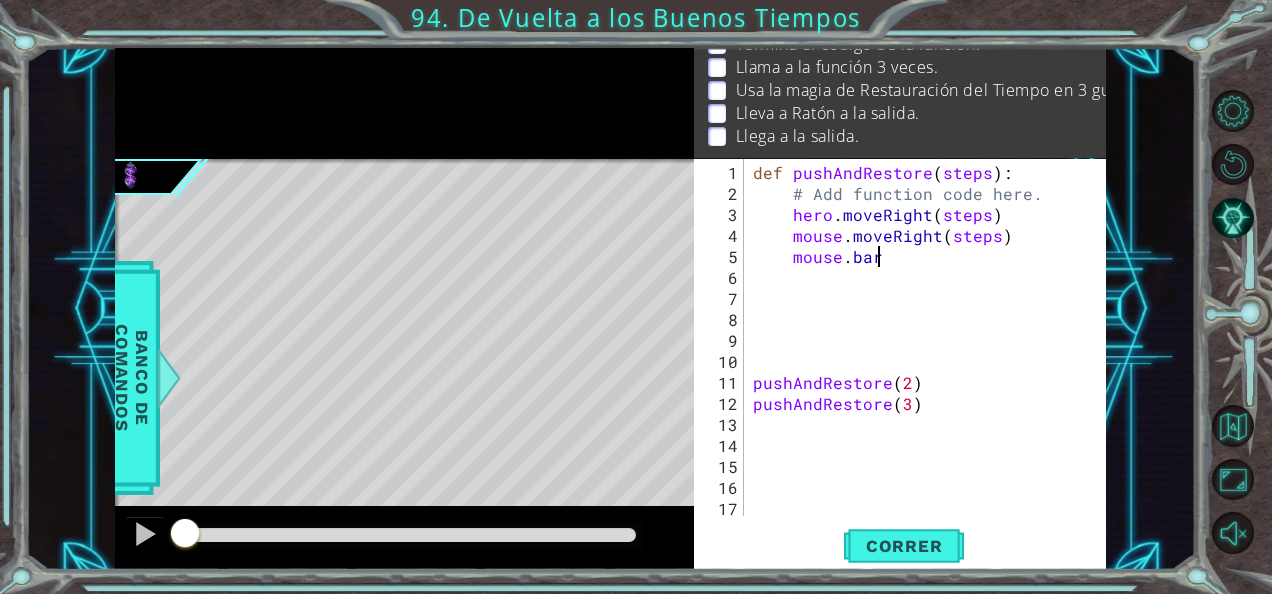 scroll, scrollTop: 0, scrollLeft: 7, axis: horizontal 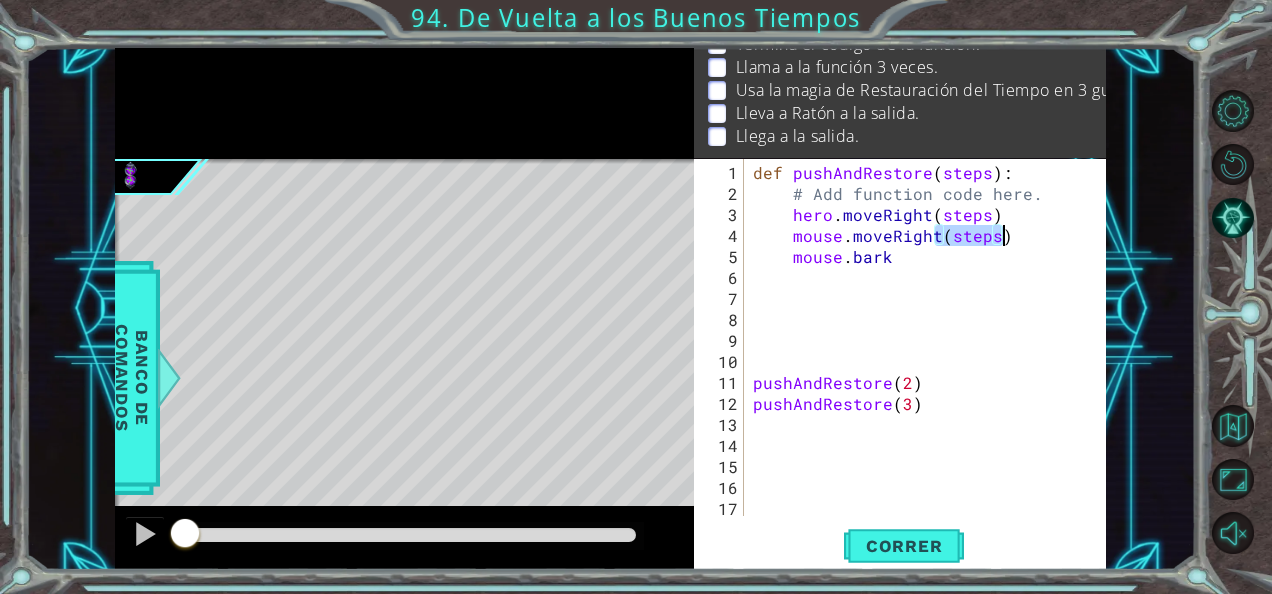 drag, startPoint x: 937, startPoint y: 236, endPoint x: 1025, endPoint y: 228, distance: 88.362885 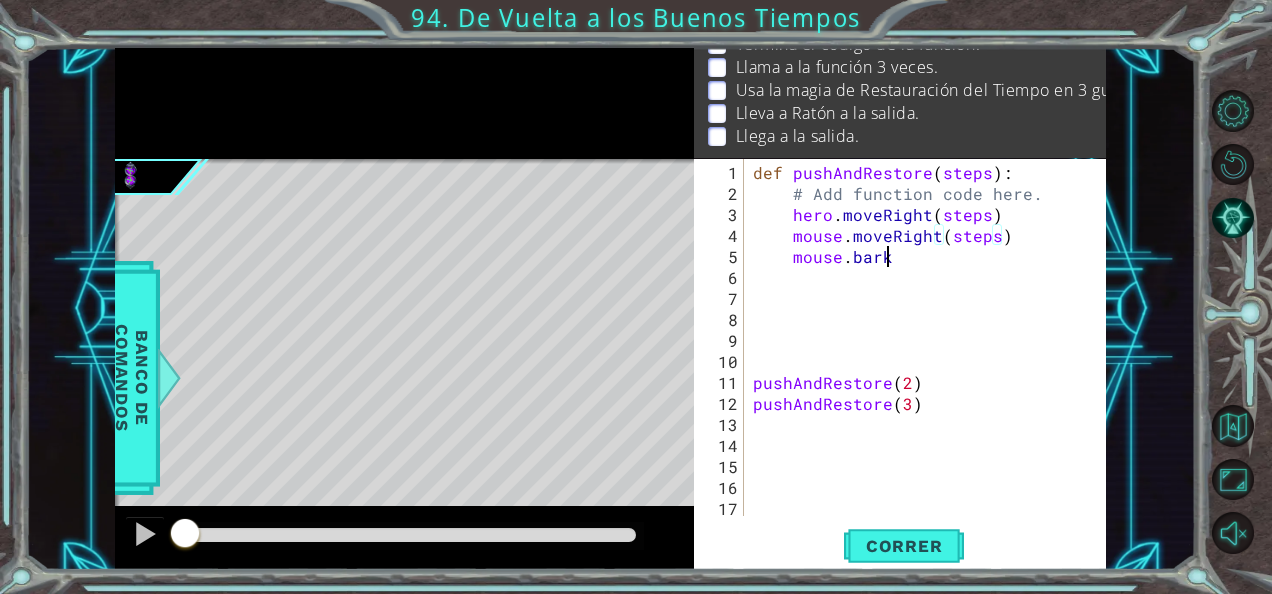 click on "def   pushAndRestore ( steps ) :      # Add function code here.      hero . moveRight ( steps )      mouse . moveRight ( steps )      mouse . bark                     pushAndRestore ( 2 ) pushAndRestore ( 3 )" at bounding box center [923, 361] 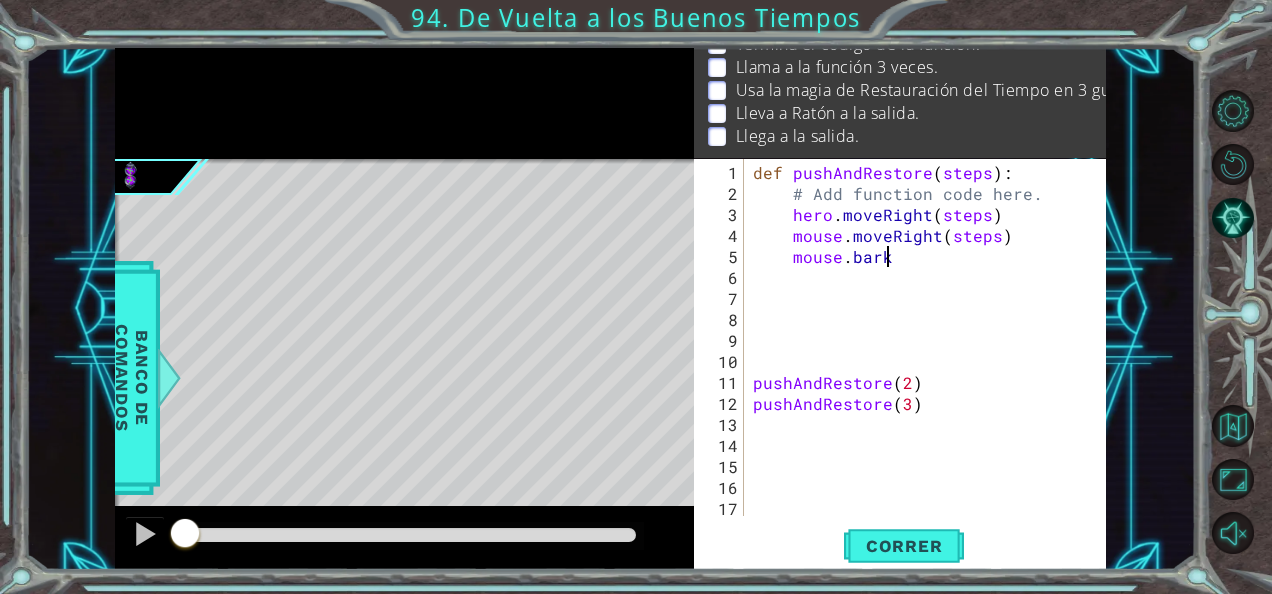 scroll, scrollTop: 0, scrollLeft: 0, axis: both 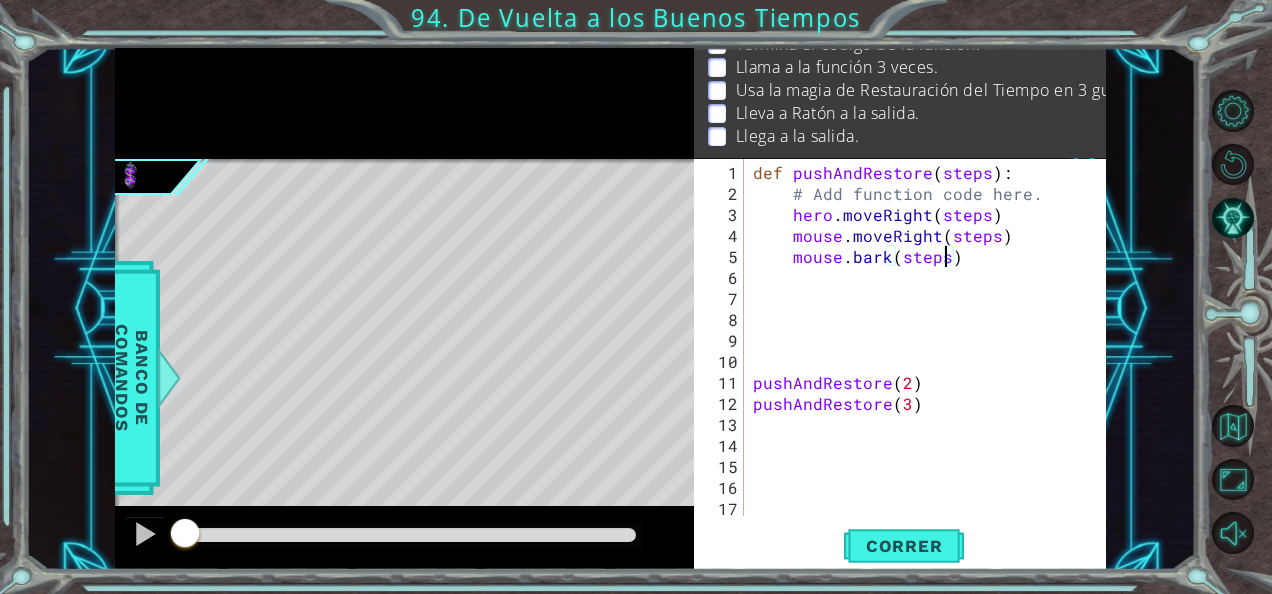 click on "def   pushAndRestore ( steps ) :      # Add function code here.      hero . moveRight ( steps )      mouse . moveRight ( steps )      mouse . bark ( steps )                     pushAndRestore ( 2 ) pushAndRestore ( 3 )" at bounding box center [923, 361] 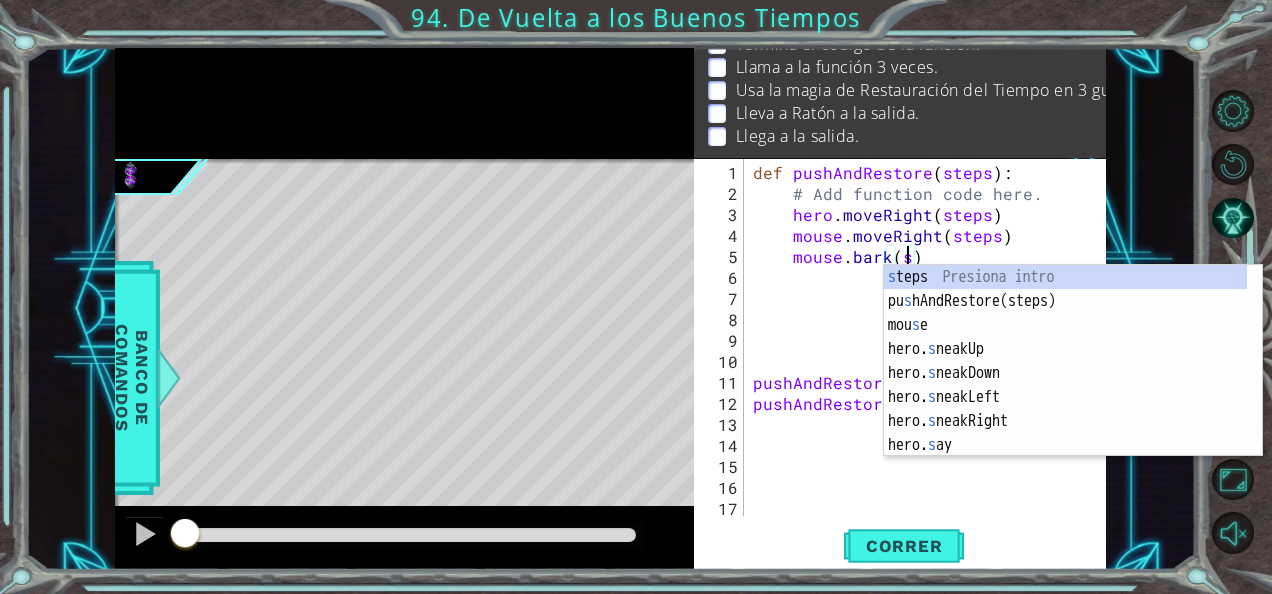 type on "mouse.bark()" 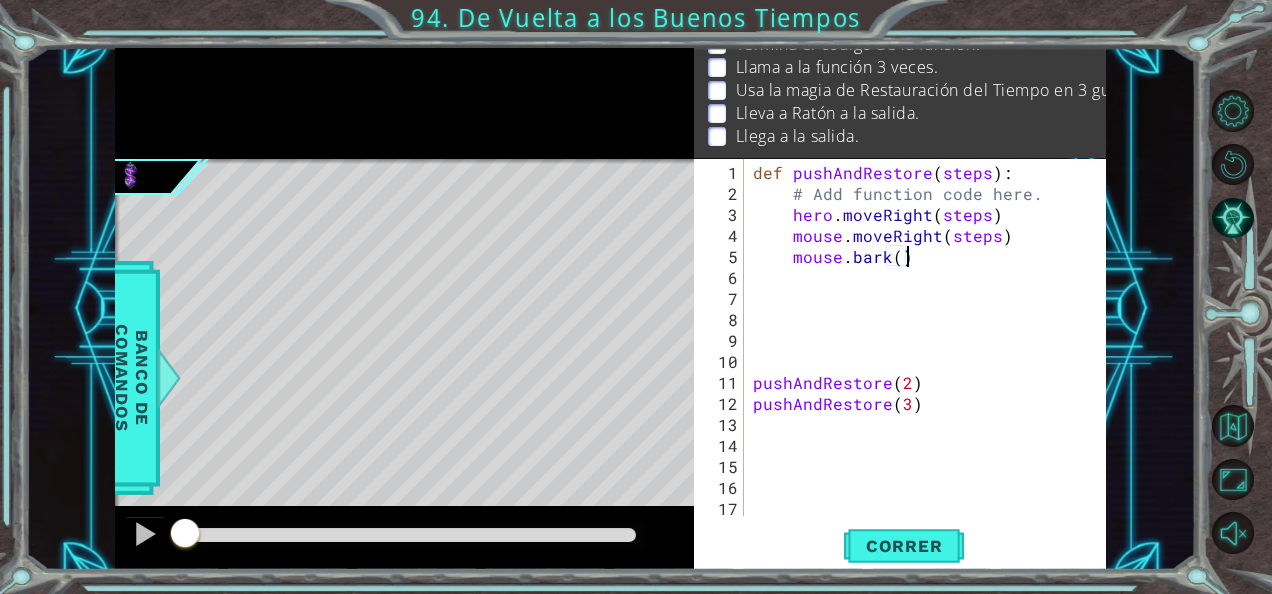 click on "def   pushAndRestore ( steps ) :      # Add function code here.      hero . moveRight ( steps )      mouse . moveRight ( steps )      mouse . bark ( )                     [GEOGRAPHIC_DATA] ( 2 ) [GEOGRAPHIC_DATA] ( 3 )" at bounding box center (923, 361) 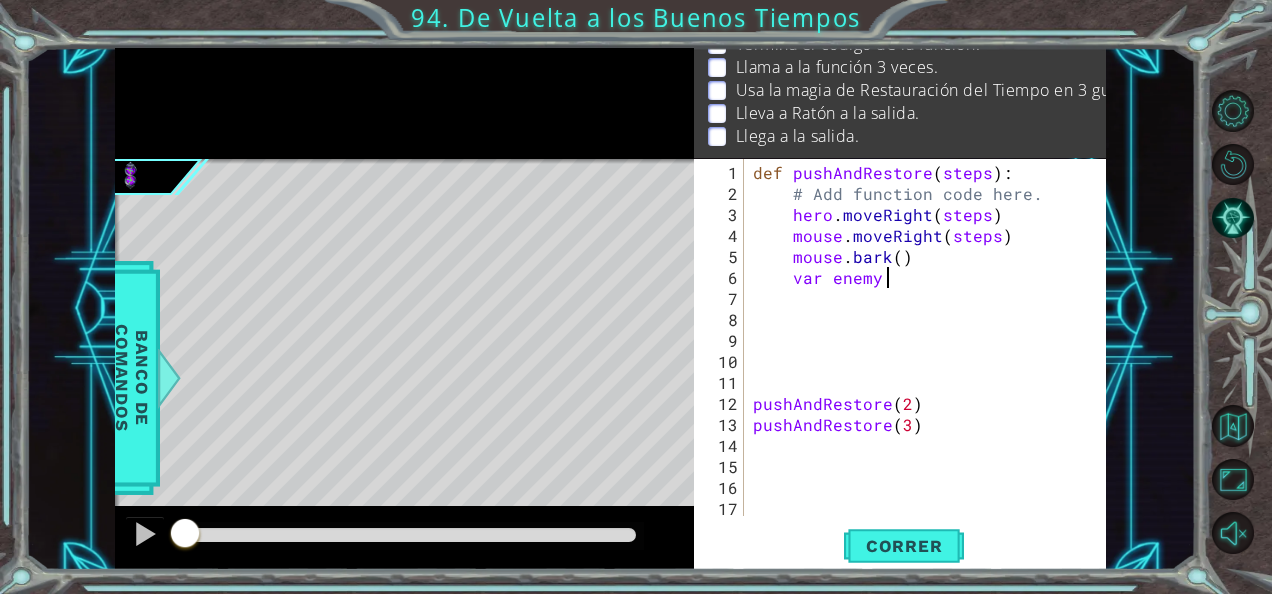 scroll, scrollTop: 0, scrollLeft: 7, axis: horizontal 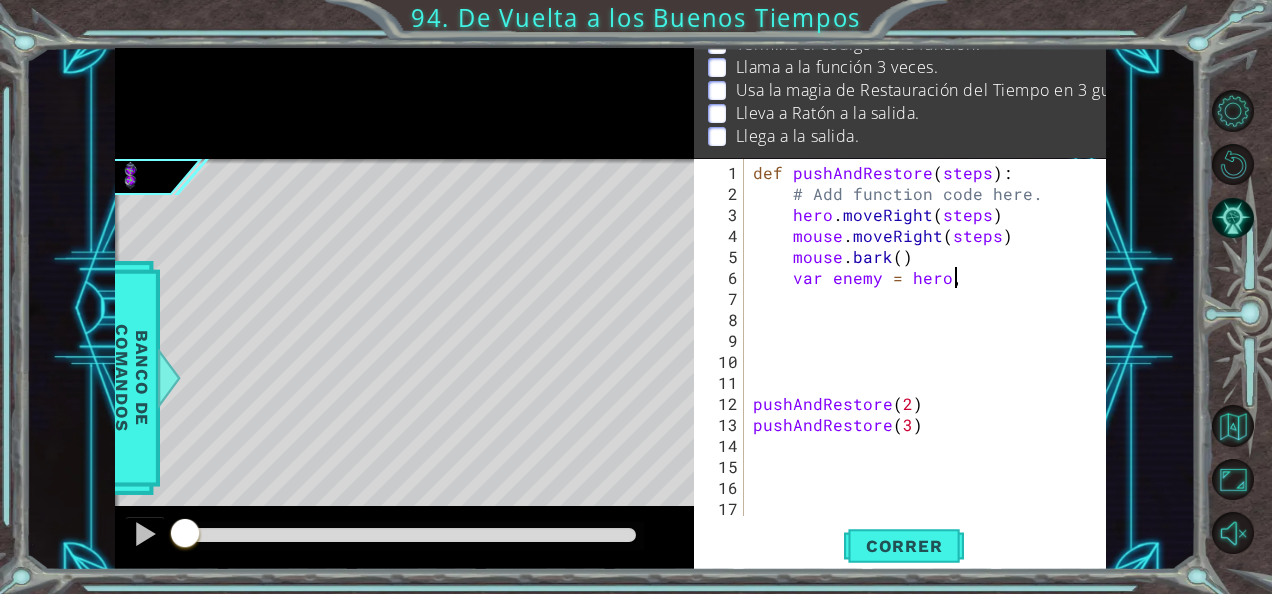 type on "var enemy = hero,f" 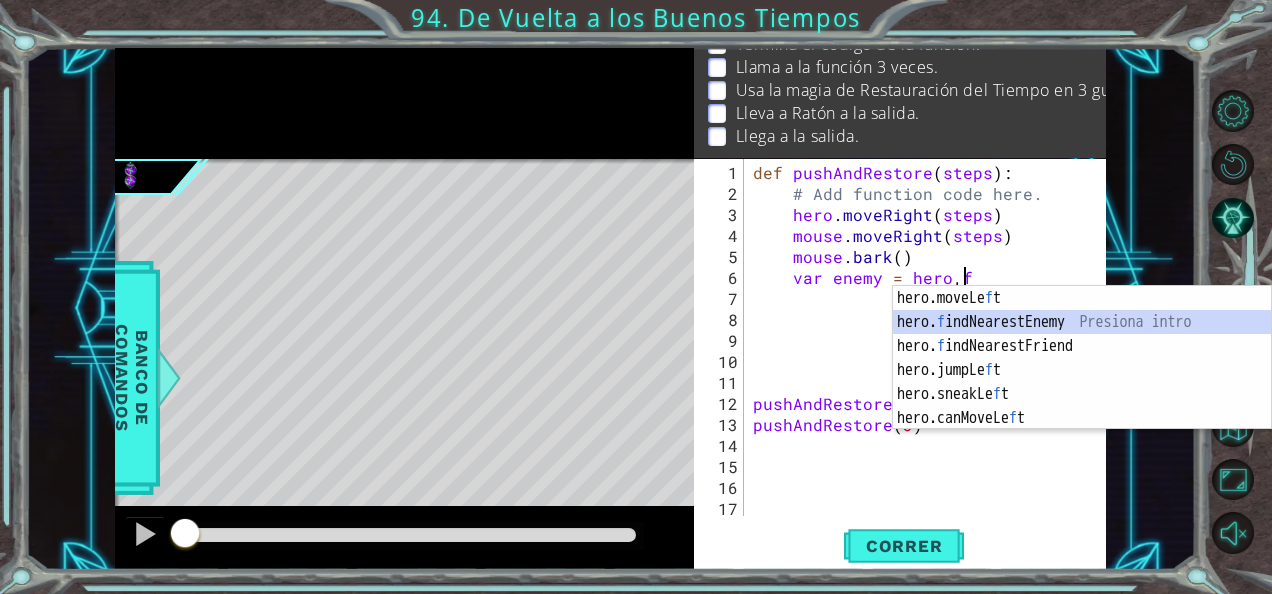 click on "hero.moveLe f t Presiona intro hero. f indNearestEnemy Presiona intro hero. f indNearestFriend Presiona intro hero.jumpLe f t Presiona intro hero.sneakLe f t Presiona intro hero.canMoveLe f t Presiona intro" at bounding box center [1082, 382] 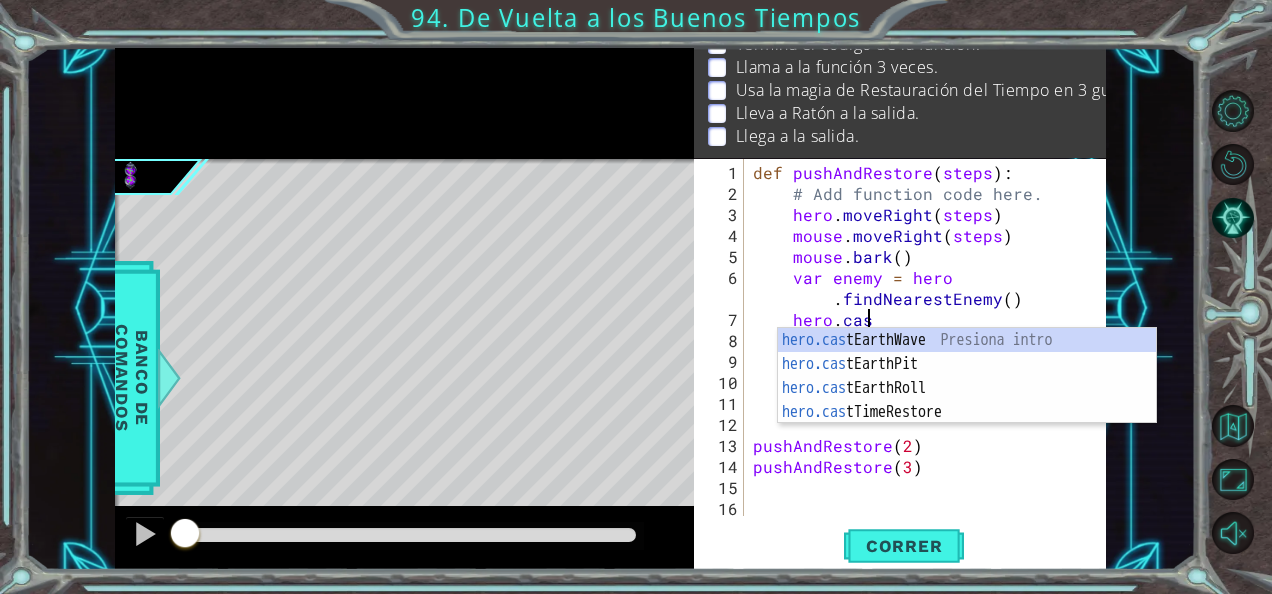scroll, scrollTop: 0, scrollLeft: 6, axis: horizontal 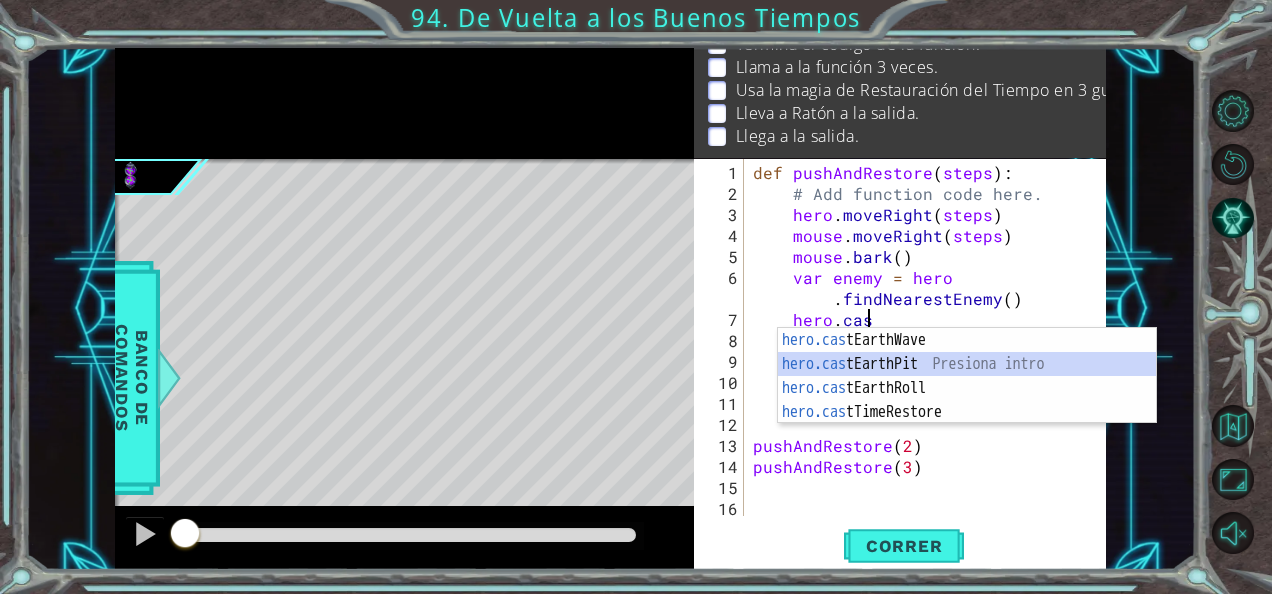 click on "hero.cas tEarthWave Presiona intro hero.cas tEarthPit Presiona intro hero.cas tEarthRoll Presiona intro hero.cas tTimeRestore Presiona intro" at bounding box center (967, 400) 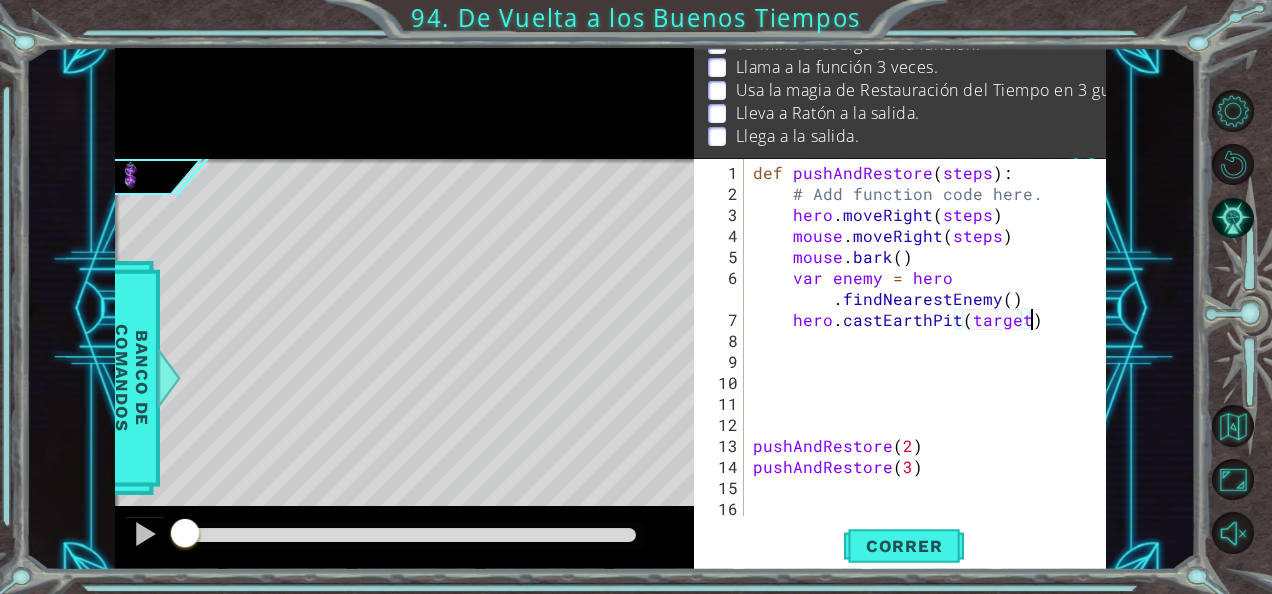 click on "def   pushAndRestore ( steps ) :      # Add function code here.      hero . moveRight ( steps )      mouse . moveRight ( steps )      mouse . bark ( )      var   enemy   =   hero          . findNearestEnemy ( )      hero . castEarthPit ( target )                     pushAndRestore ( 2 ) pushAndRestore ( 3 )" at bounding box center [923, 361] 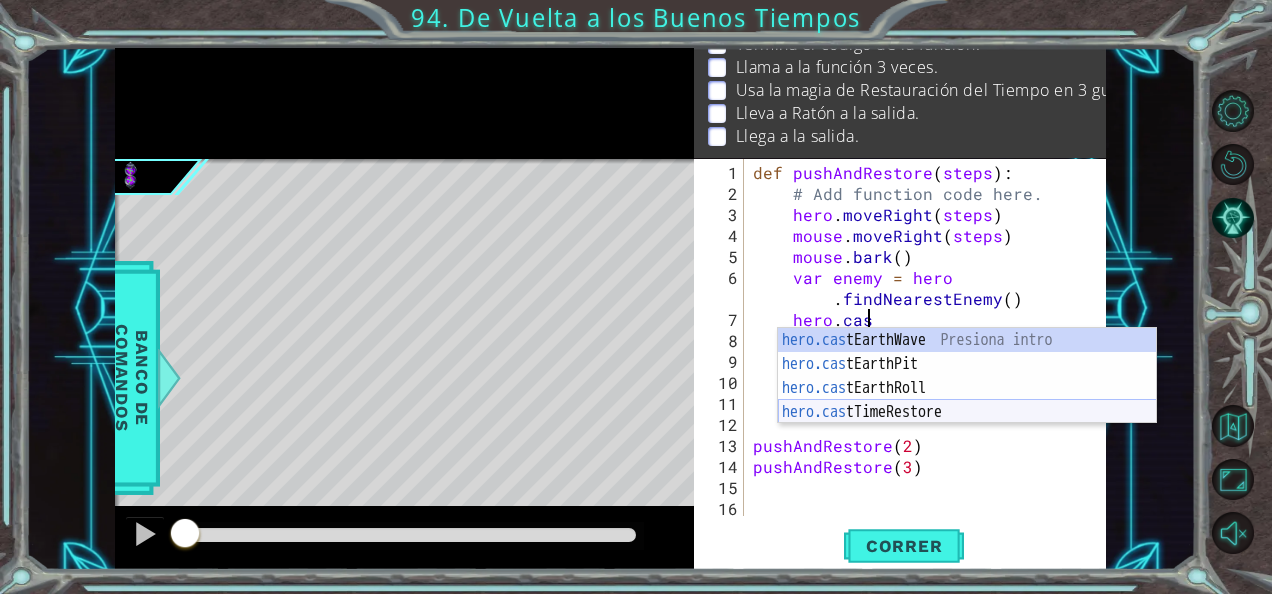 click on "hero.cas tEarthWave Presiona intro hero.cas tEarthPit Presiona intro hero.cas tEarthRoll Presiona intro hero.cas tTimeRestore Presiona intro" at bounding box center (967, 400) 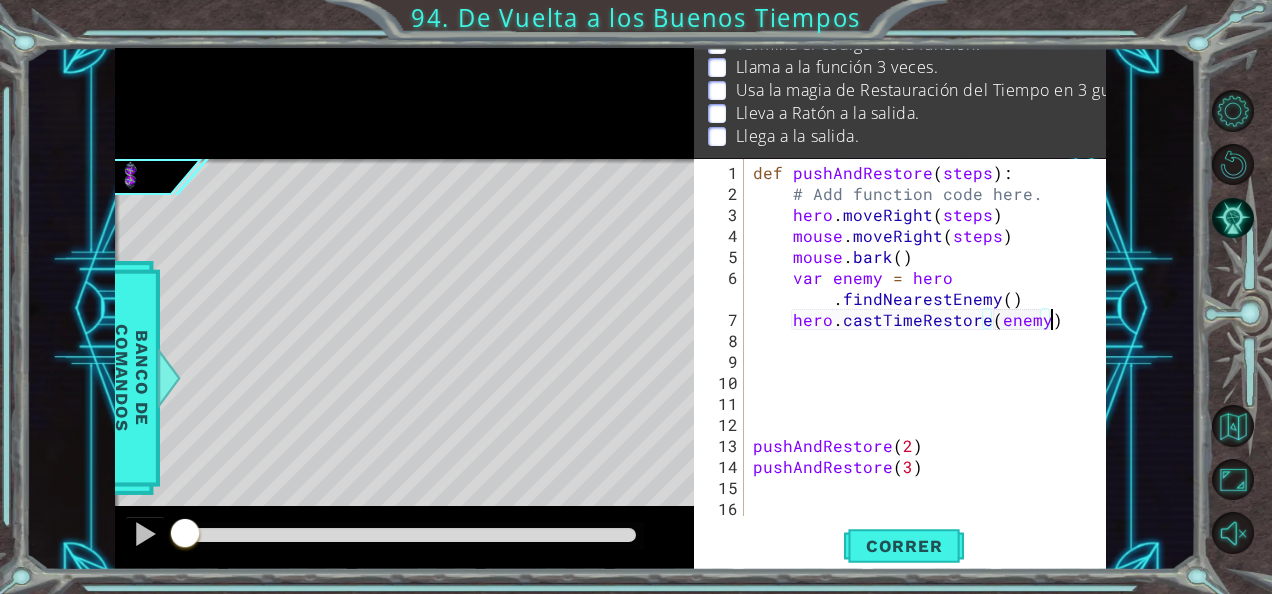 click on "def   pushAndRestore ( steps ) :      # Add function code here.      hero . moveRight ( steps )      mouse . moveRight ( steps )      mouse . bark ( )      var   enemy   =   hero          . findNearestEnemy ( )      hero . castTimeRestore ( enemy )                     pushAndRestore ( 2 ) pushAndRestore ( 3 )" at bounding box center (923, 361) 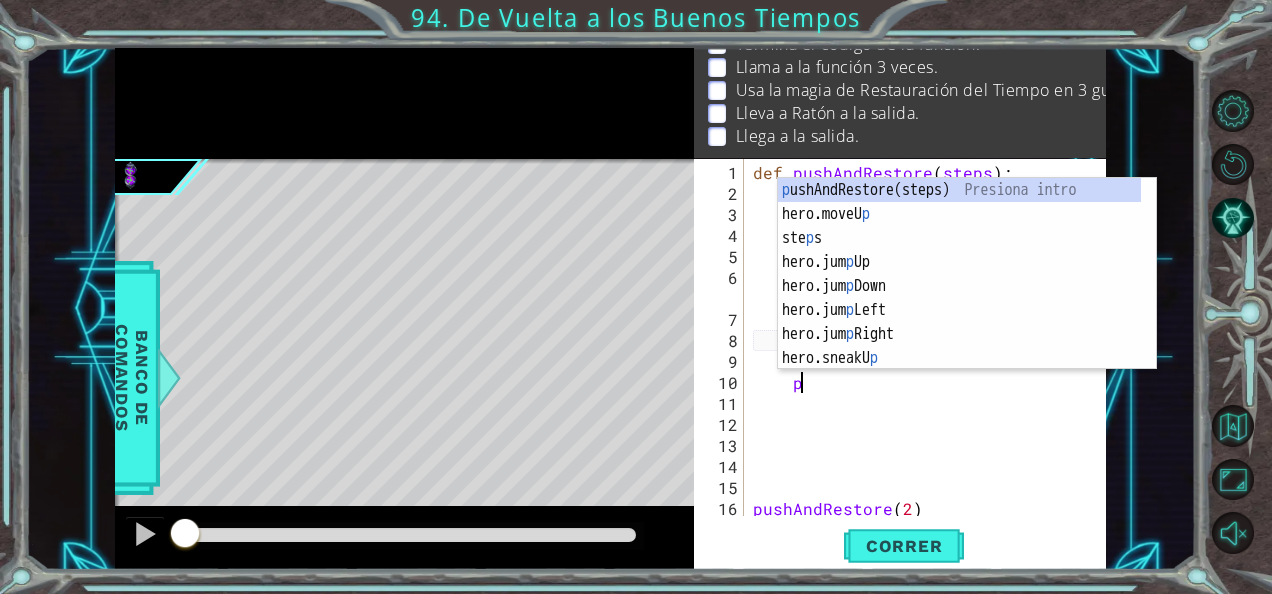 scroll, scrollTop: 0, scrollLeft: 2, axis: horizontal 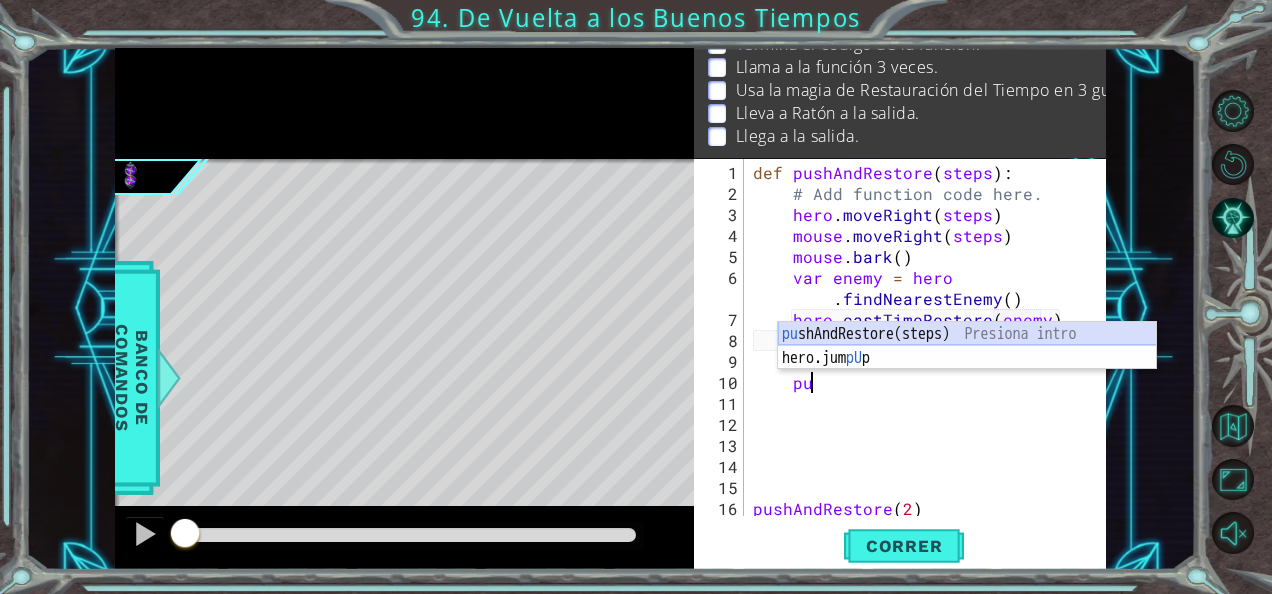 click on "pu shAndRestore(steps) Presiona intro hero.jum pU p Presiona intro" at bounding box center [967, 370] 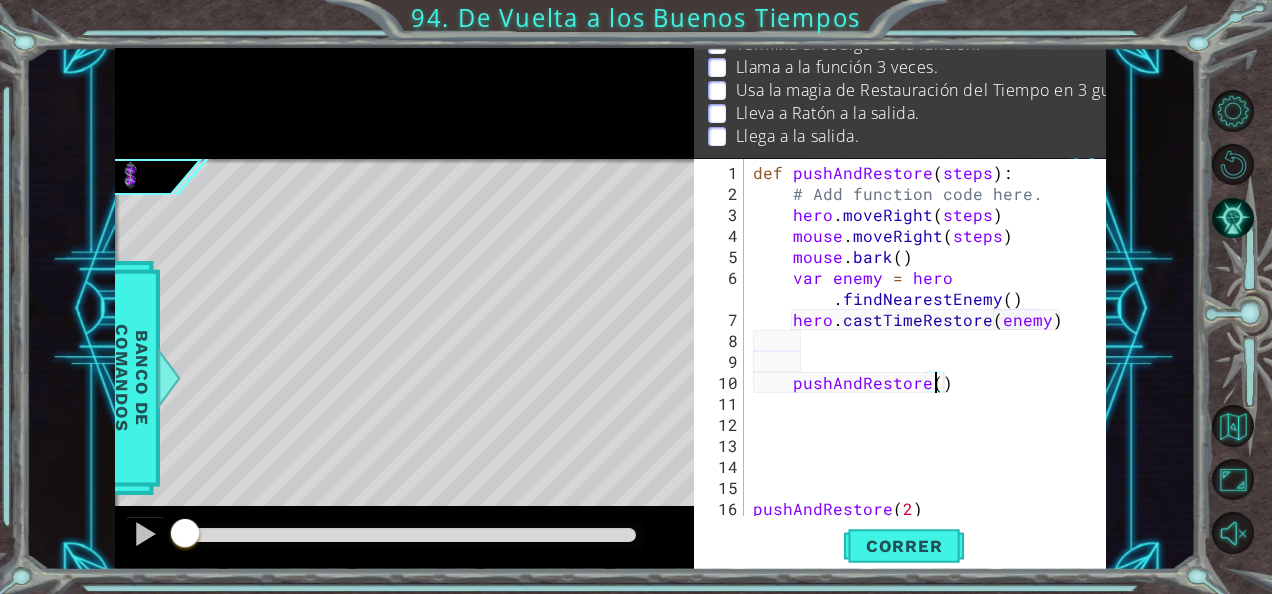 type on "pushAndRestore(2)" 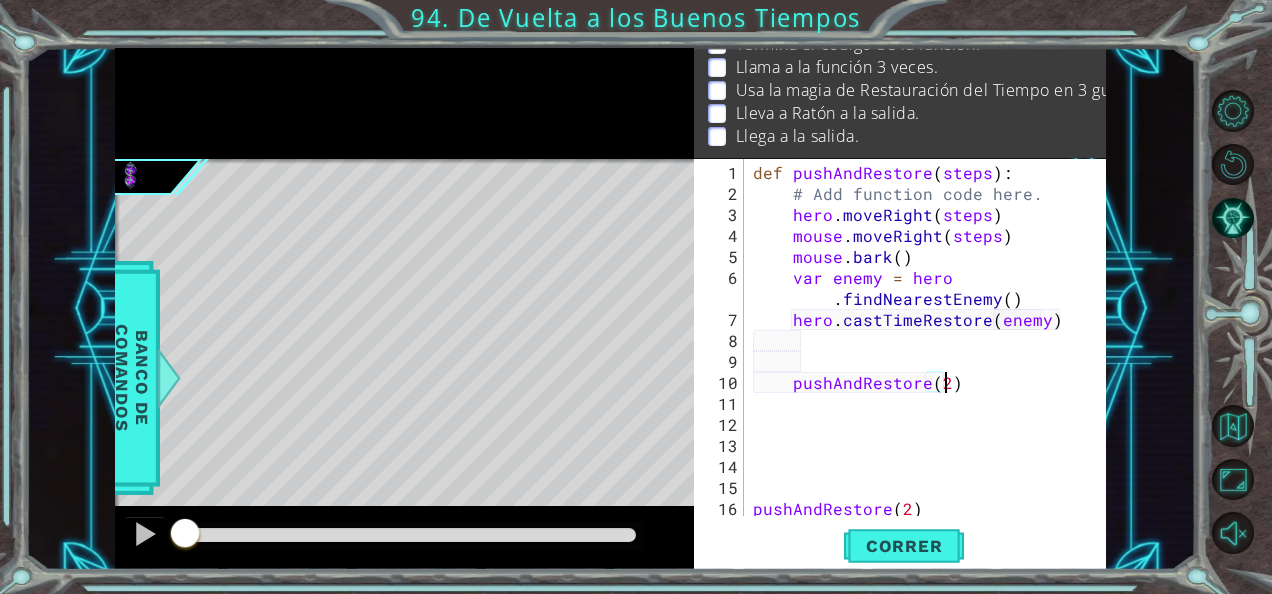 scroll, scrollTop: 0, scrollLeft: 11, axis: horizontal 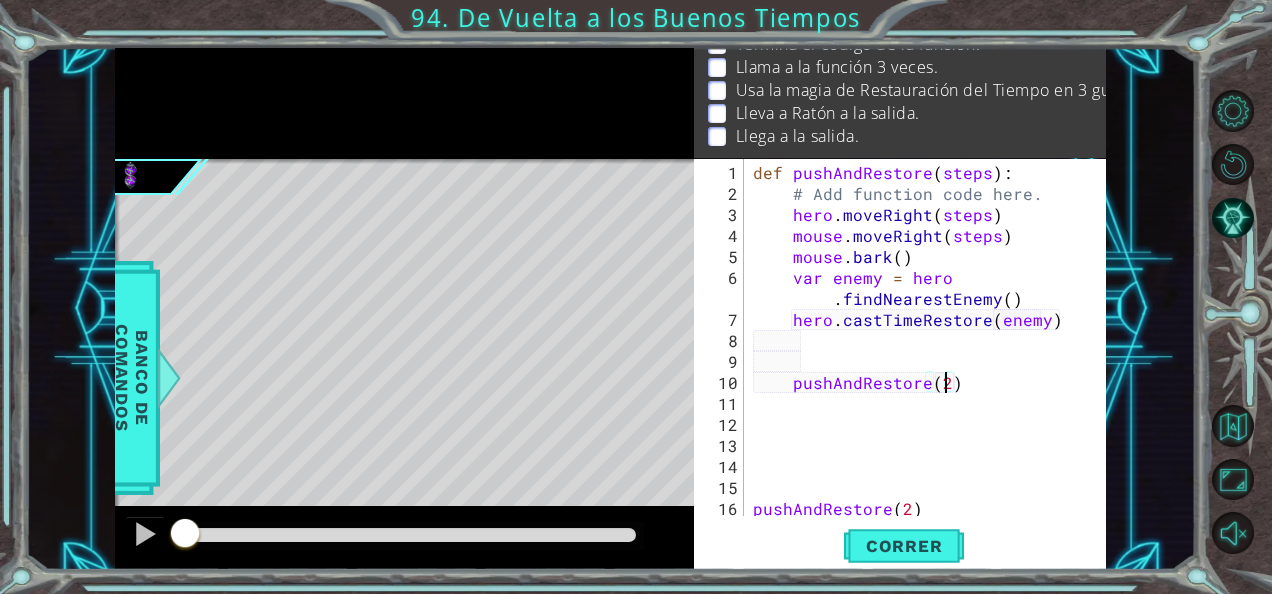 click on "def   pushAndRestore ( steps ) :      # Add function code here.      hero . moveRight ( steps )      mouse . moveRight ( steps )      mouse . bark ( )      var   enemy   =   hero          . findNearestEnemy ( )      hero . castTimeRestore ( enemy )                pushAndRestore ( 2 )                     [GEOGRAPHIC_DATA] ( 2 ) [GEOGRAPHIC_DATA] ( 3 )" at bounding box center [923, 361] 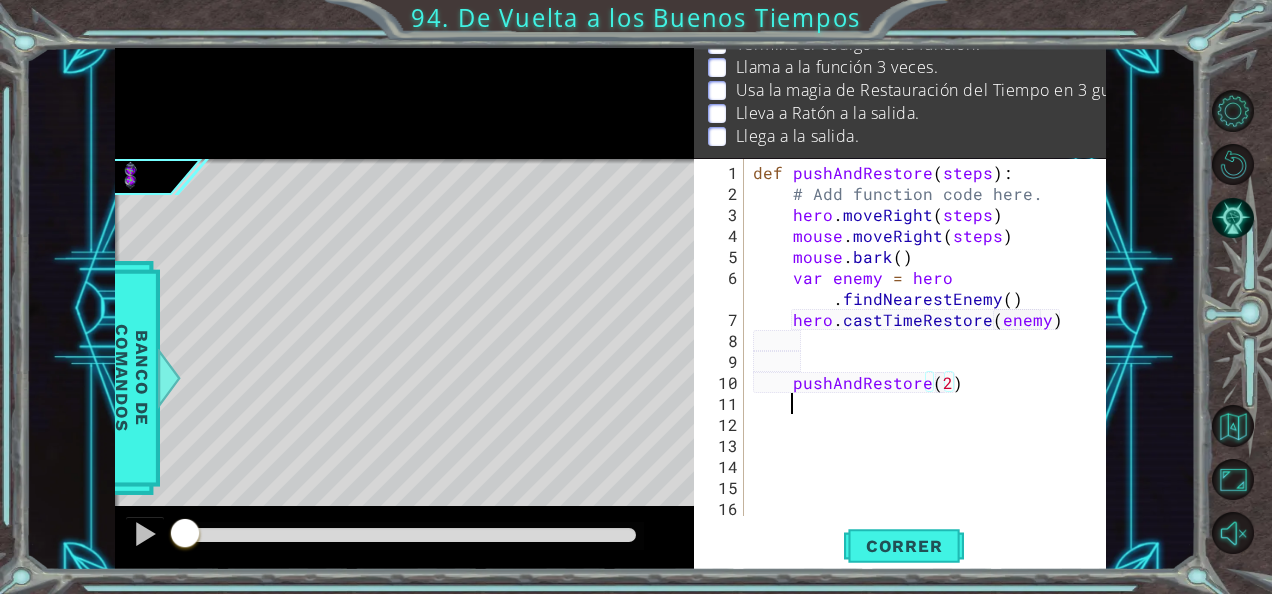 scroll, scrollTop: 0, scrollLeft: 1, axis: horizontal 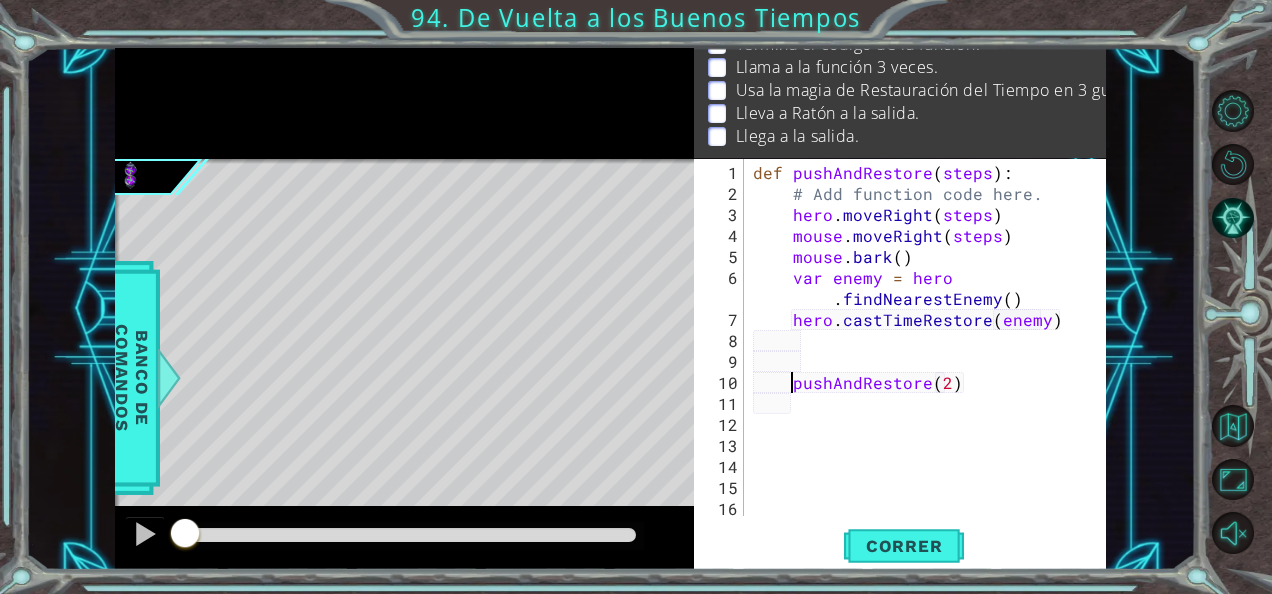 click on "def   pushAndRestore ( steps ) :      # Add function code here.      hero . moveRight ( steps )      mouse . moveRight ( steps )      mouse . bark ( )      var   enemy   =   hero          . findNearestEnemy ( )      hero . castTimeRestore ( enemy )                pushAndRestore ( 2 )                          pushAndRestore ( 2 )" at bounding box center (923, 361) 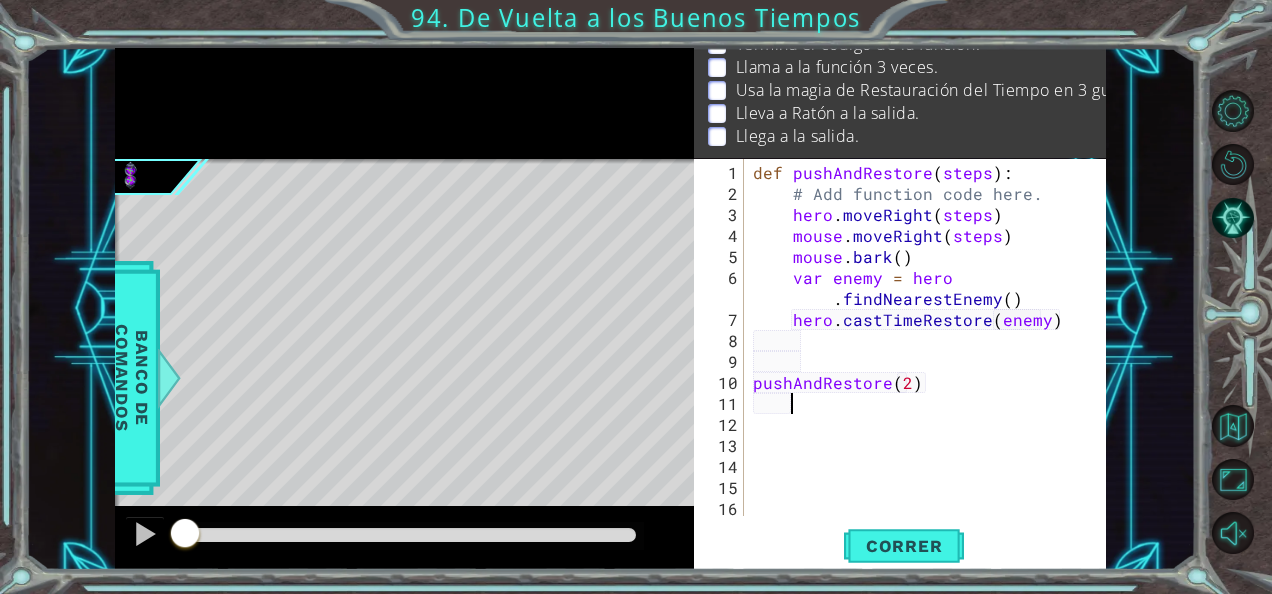 click on "def   pushAndRestore ( steps ) :      # Add function code here.      hero . moveRight ( steps )      mouse . moveRight ( steps )      mouse . bark ( )      var   enemy   =   hero          . findNearestEnemy ( )      hero . castTimeRestore ( enemy )           pushAndRestore ( 2 )                          pushAndRestore ( 2 )" at bounding box center [923, 361] 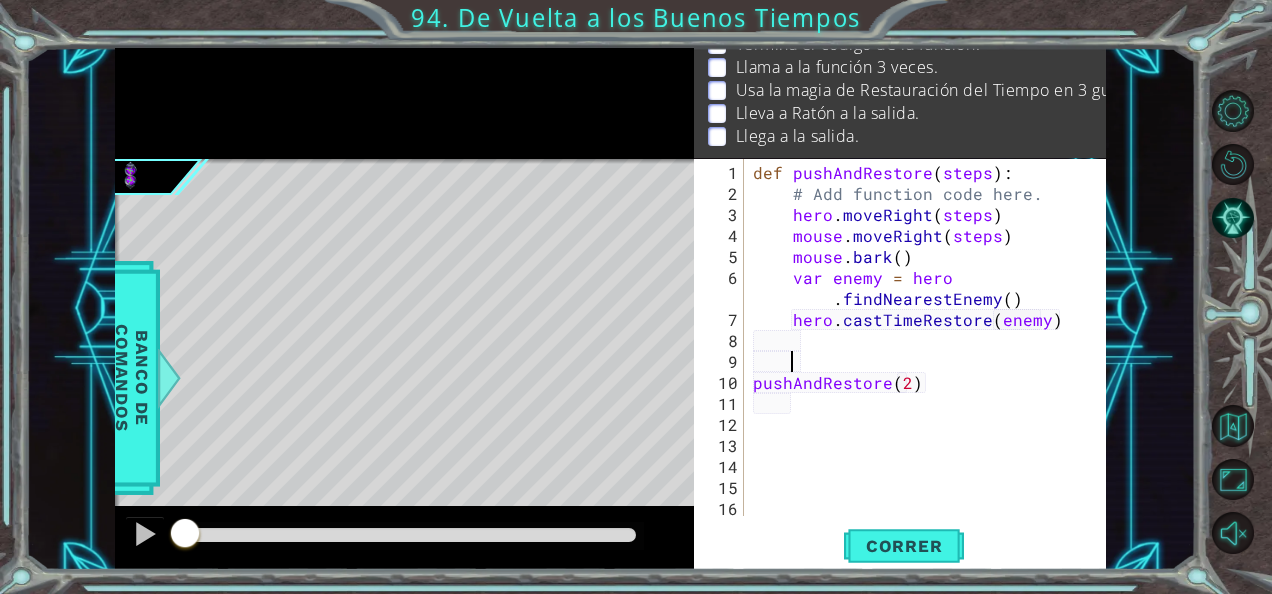 click on "def   pushAndRestore ( steps ) :      # Add function code here.      hero . moveRight ( steps )      mouse . moveRight ( steps )      mouse . bark ( )      var   enemy   =   hero          . findNearestEnemy ( )      hero . castTimeRestore ( enemy )           pushAndRestore ( 2 )                          pushAndRestore ( 2 )" at bounding box center (923, 361) 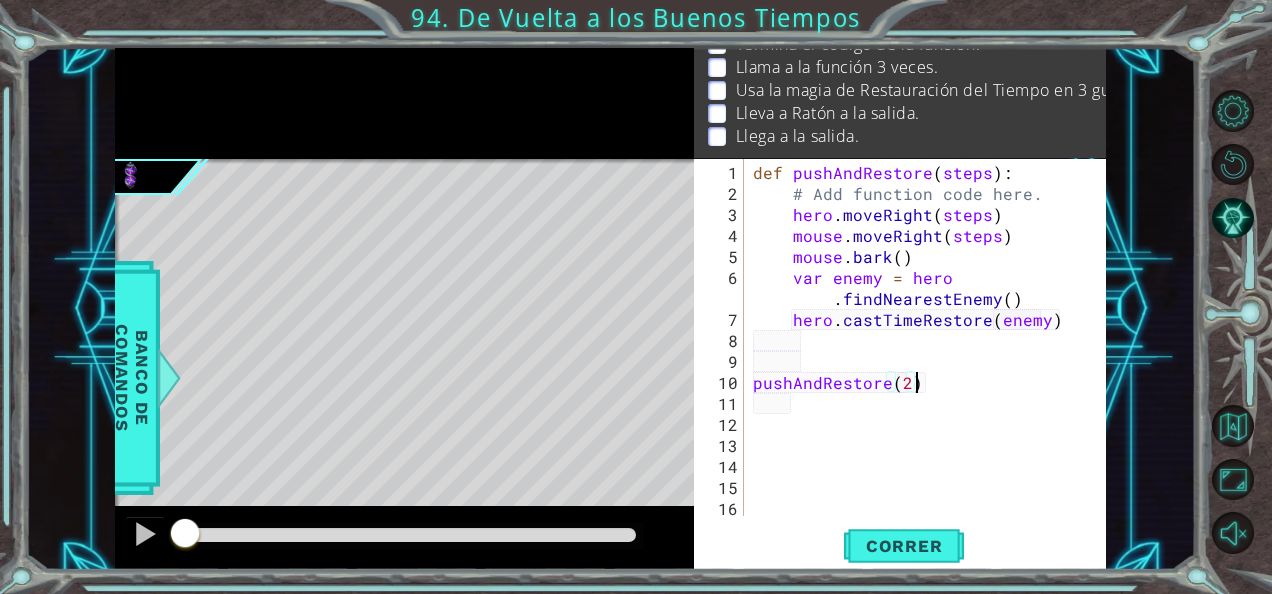 click on "def   pushAndRestore ( steps ) :      # Add function code here.      hero . moveRight ( steps )      mouse . moveRight ( steps )      mouse . bark ( )      var   enemy   =   hero          . findNearestEnemy ( )      hero . castTimeRestore ( enemy )           pushAndRestore ( 2 )                          pushAndRestore ( 2 )" at bounding box center [923, 361] 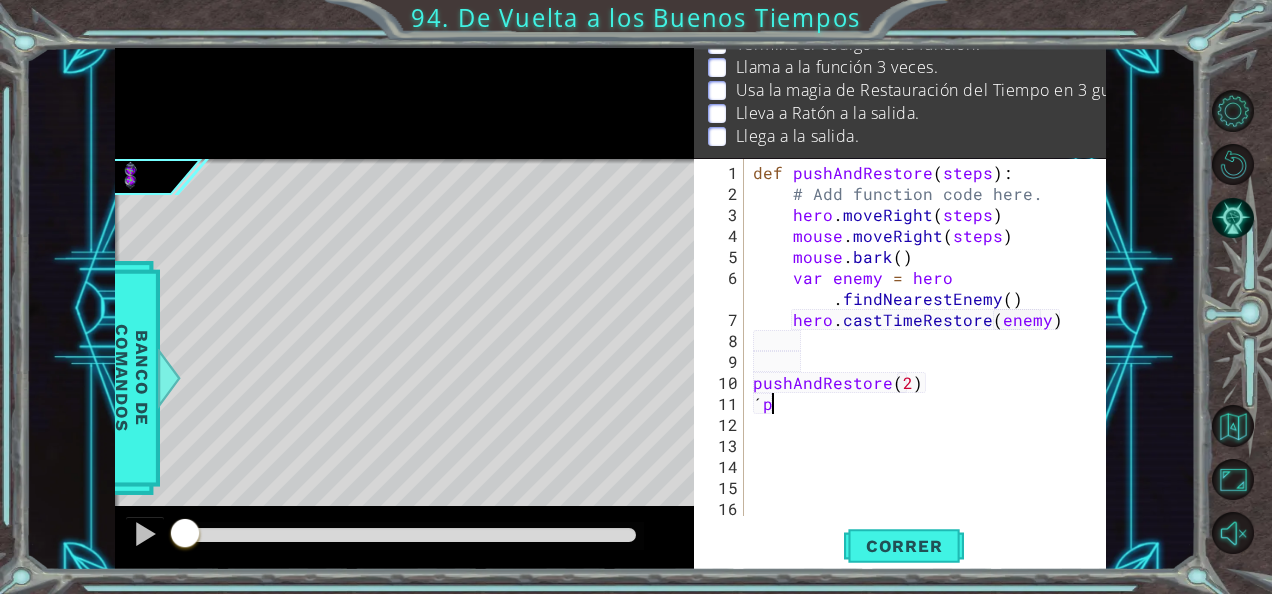 scroll, scrollTop: 0, scrollLeft: 0, axis: both 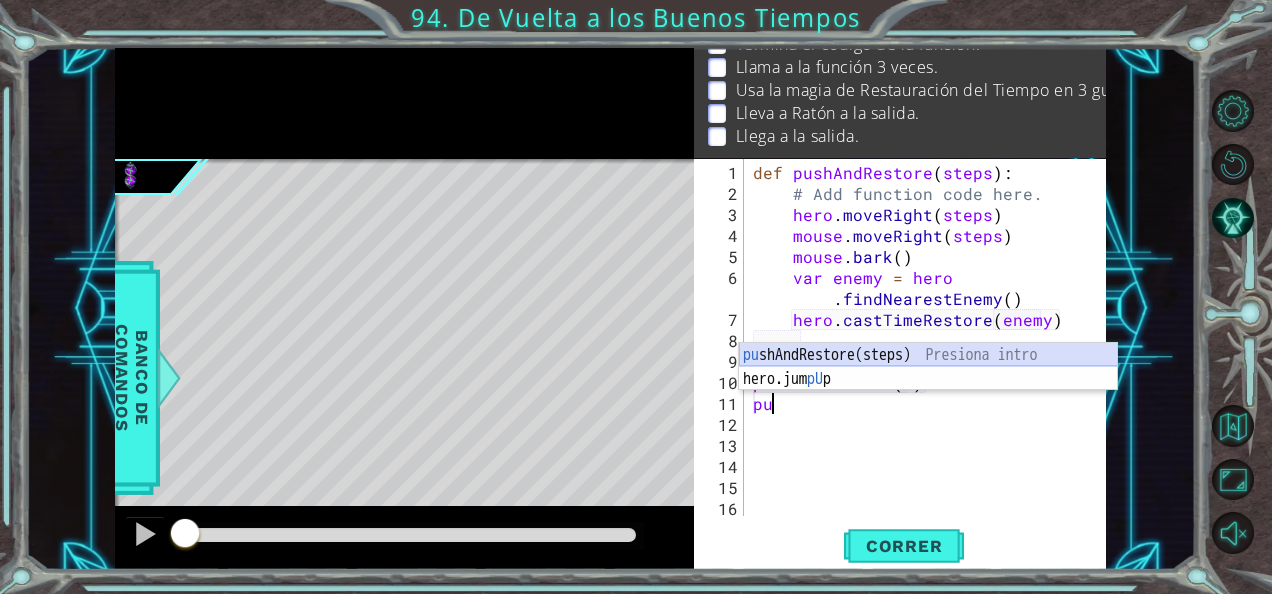 click on "pu shAndRestore(steps) Presiona intro hero.jum pU p Presiona intro" at bounding box center [928, 391] 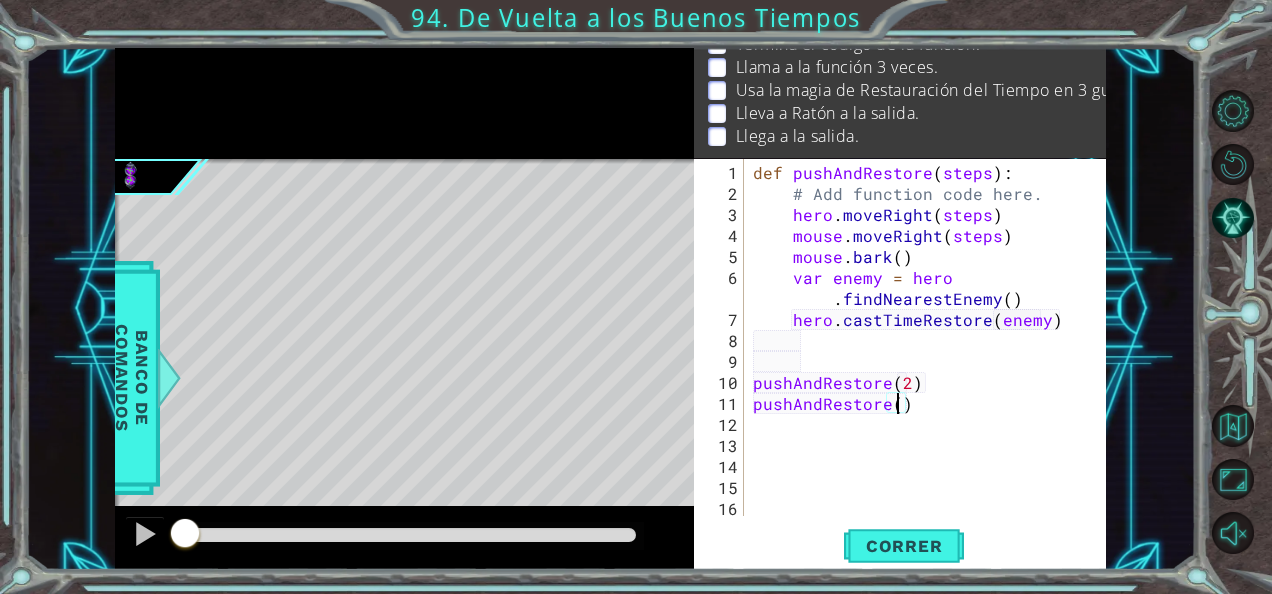 type on "pushAndRestore(3)" 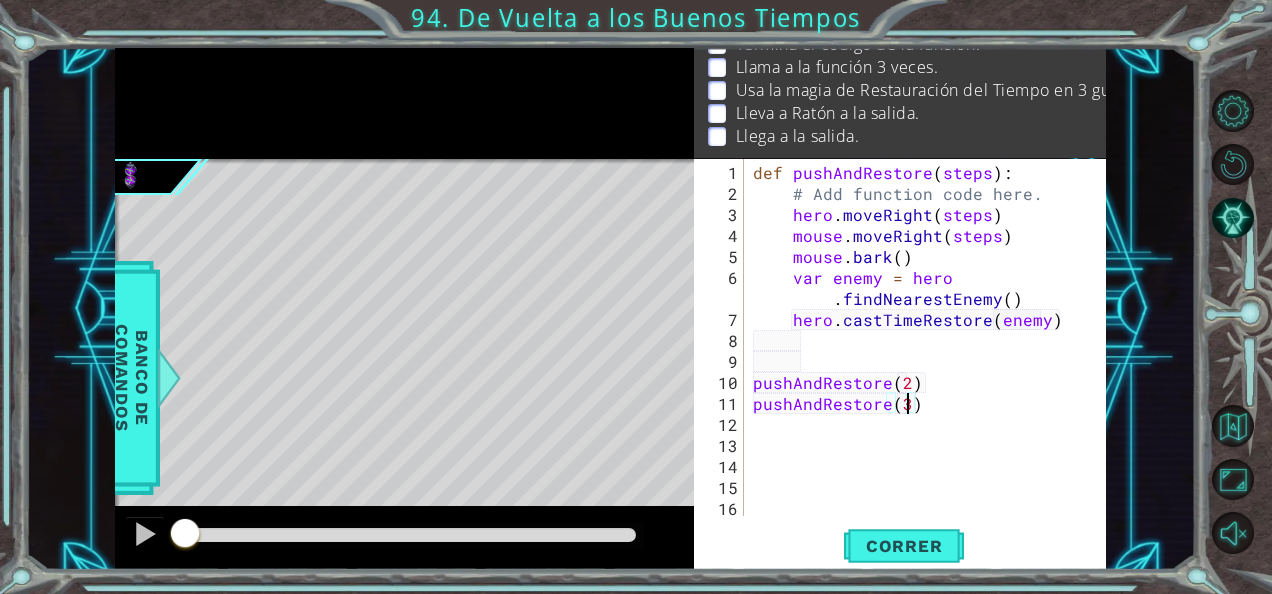 click on "def   pushAndRestore ( steps ) :      # Add function code here.      hero . moveRight ( steps )      mouse . moveRight ( steps )      mouse . bark ( )      var   enemy   =   hero          . findNearestEnemy ( )      hero . castTimeRestore ( enemy )           pushAndRestore ( 2 ) pushAndRestore ( 3 )" at bounding box center (923, 361) 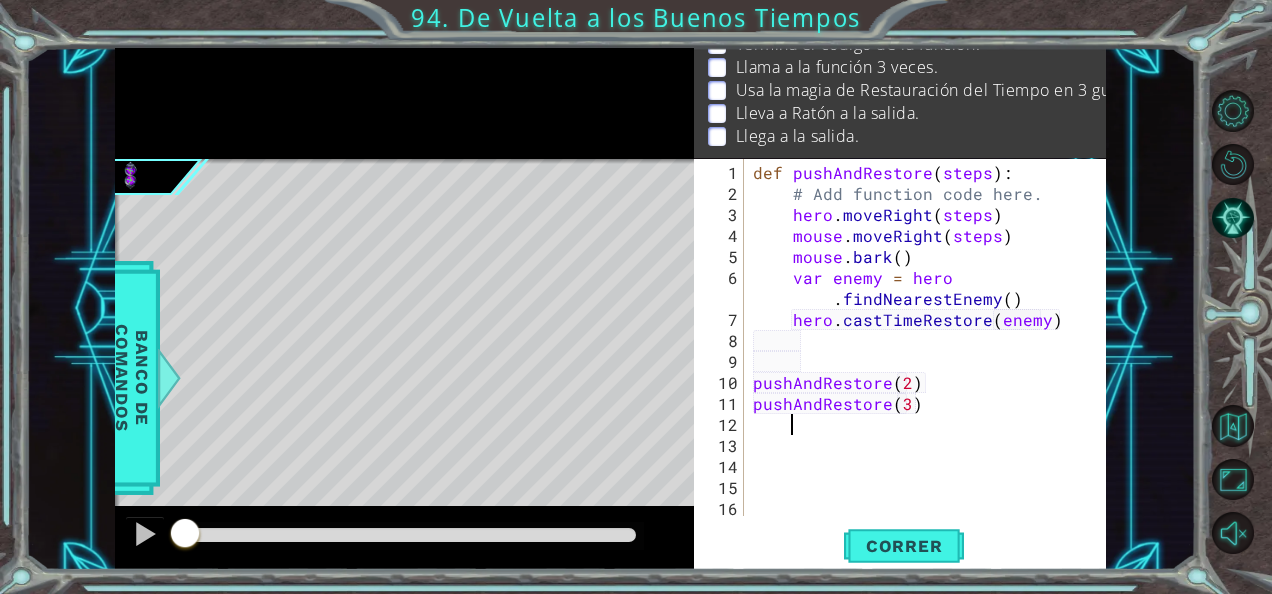 scroll, scrollTop: 0, scrollLeft: 0, axis: both 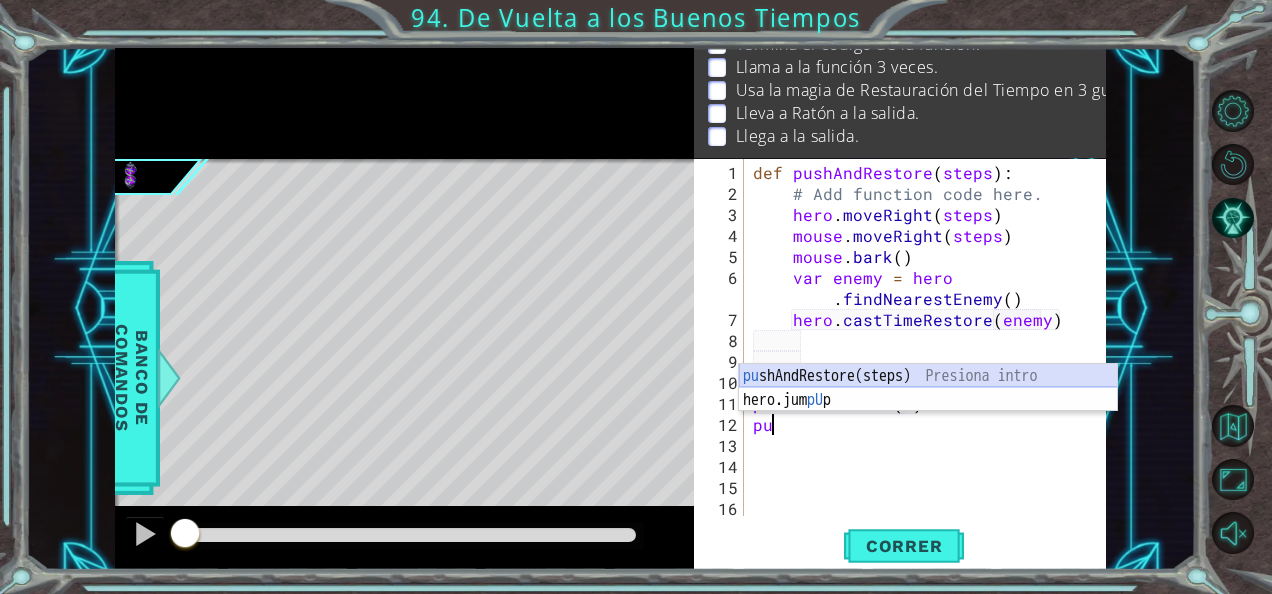 click on "pu shAndRestore(steps) Presiona intro hero.jum pU p Presiona intro" at bounding box center (928, 412) 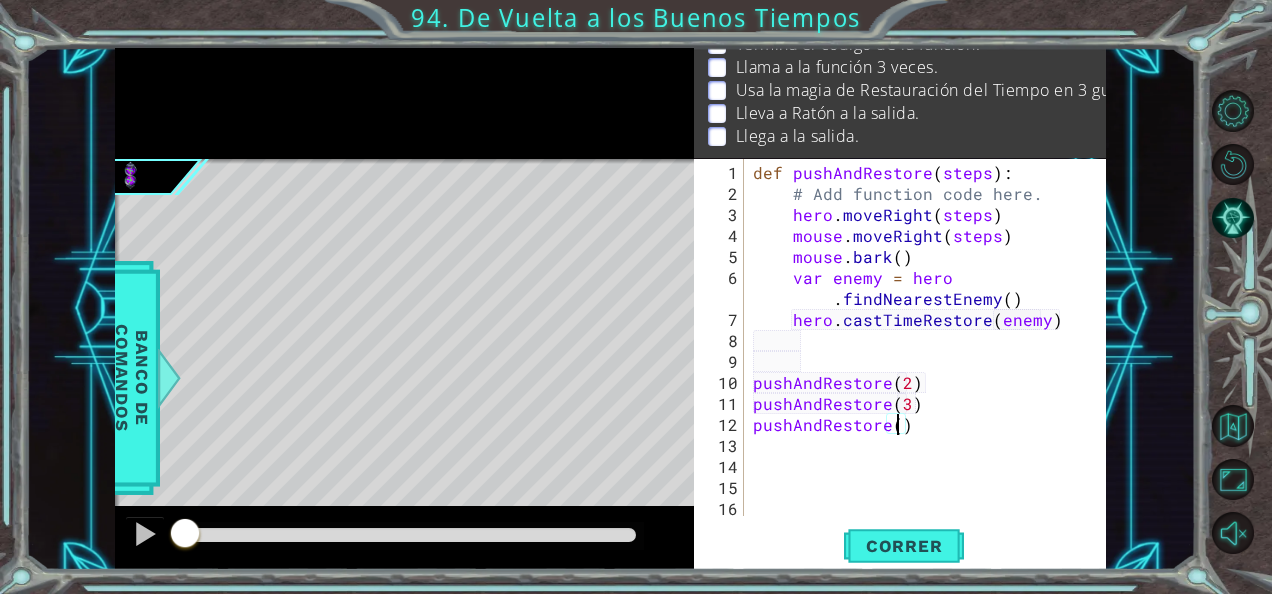 type on "pushAndRestore(1)" 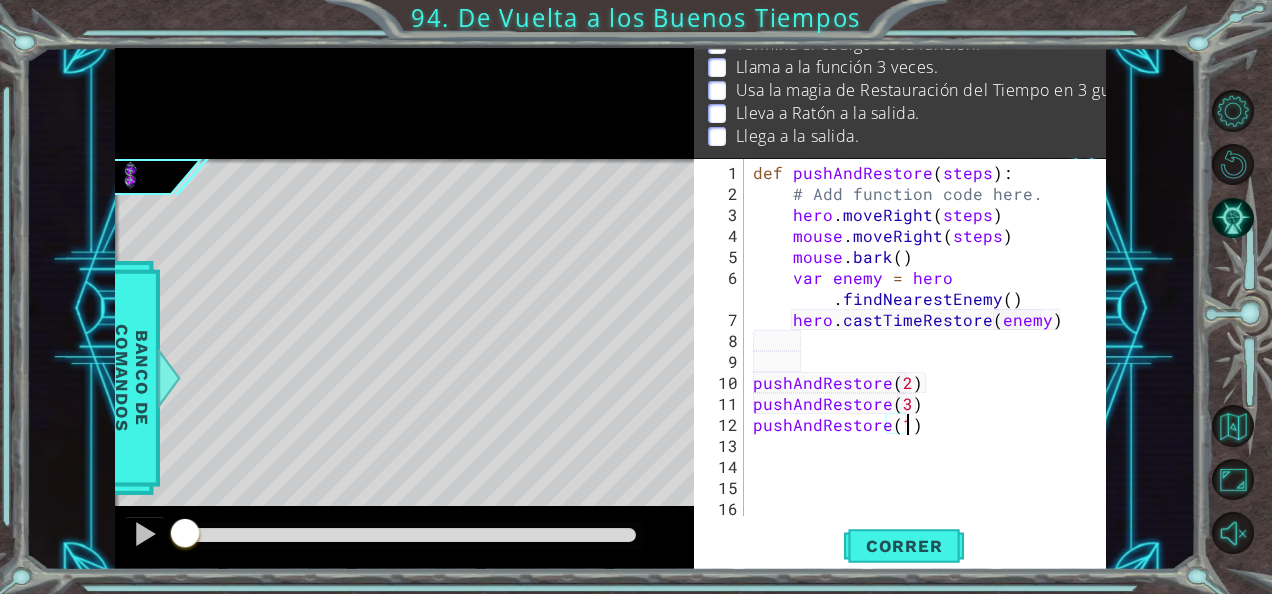 scroll, scrollTop: 0, scrollLeft: 9, axis: horizontal 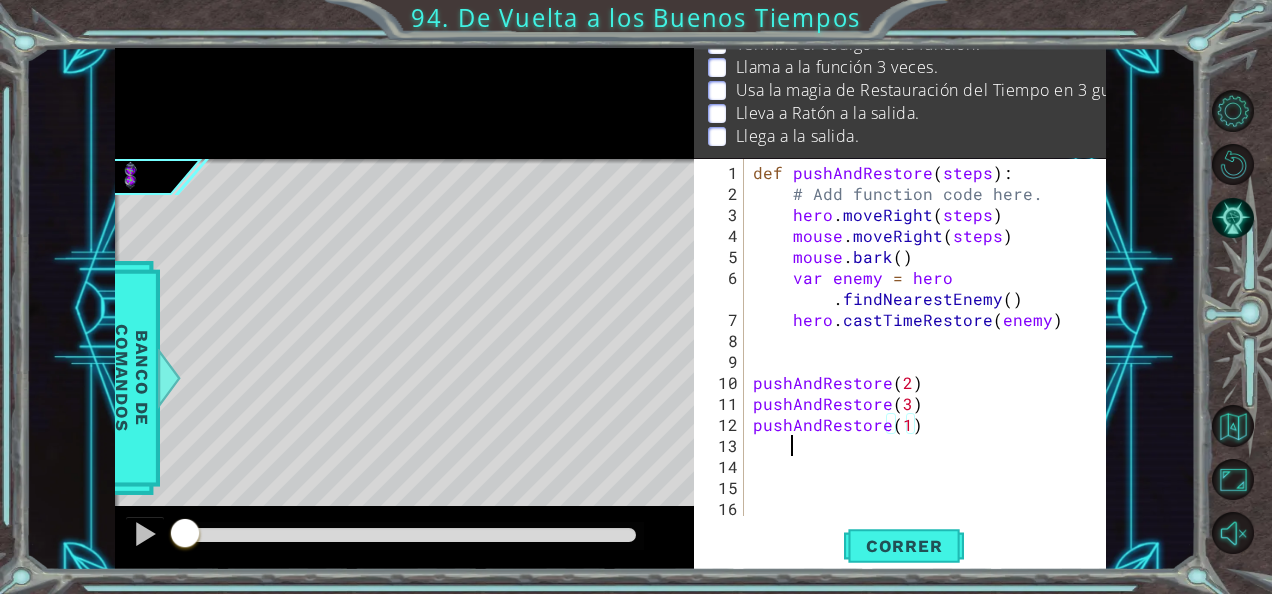 click on "def   pushAndRestore ( steps ) :      # Add function code here.      hero . moveRight ( steps )      mouse . moveRight ( steps )      mouse . bark ( )      var   enemy   =   hero          . findNearestEnemy ( )      hero . castTimeRestore ( enemy )           pushAndRestore ( 2 ) [GEOGRAPHIC_DATA] ( 3 ) [GEOGRAPHIC_DATA] ( 1 )" at bounding box center [923, 361] 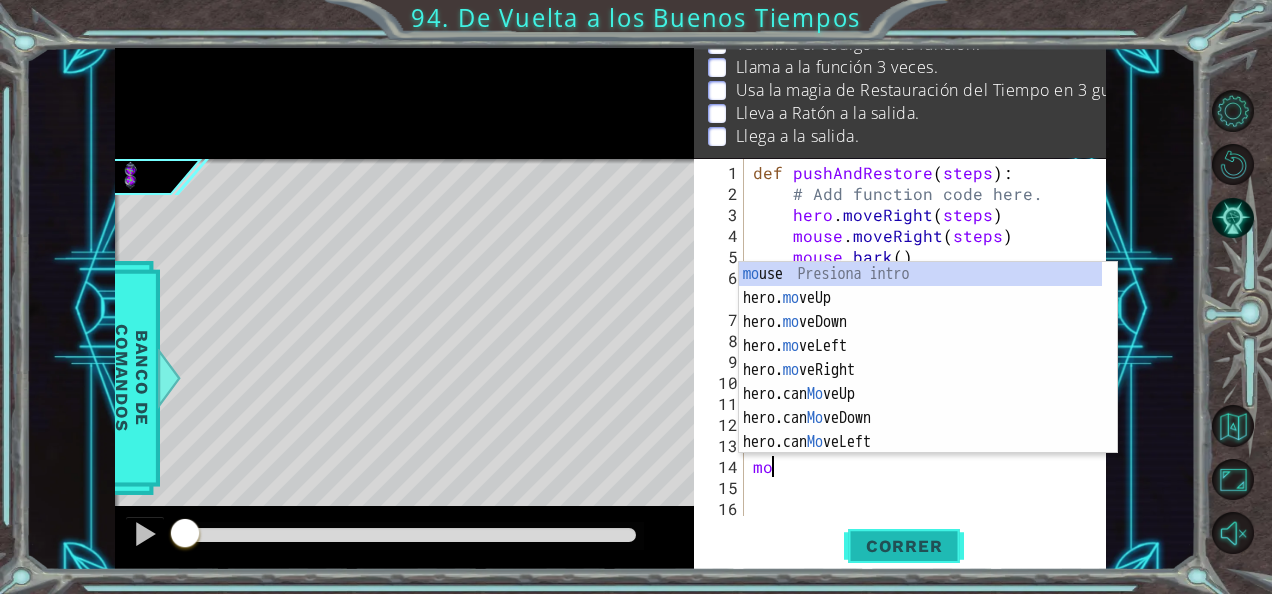 scroll, scrollTop: 0, scrollLeft: 0, axis: both 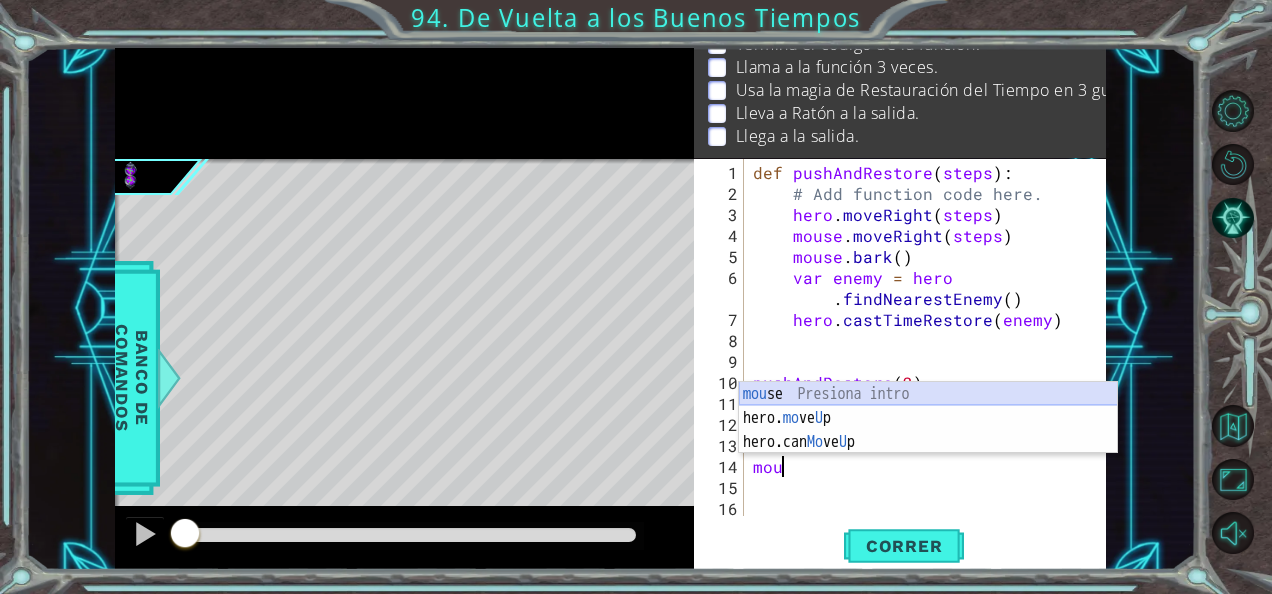 click on "mou se Presiona intro hero. mo ve U p Presiona intro hero.can Mo ve U p Presiona intro" at bounding box center [928, 442] 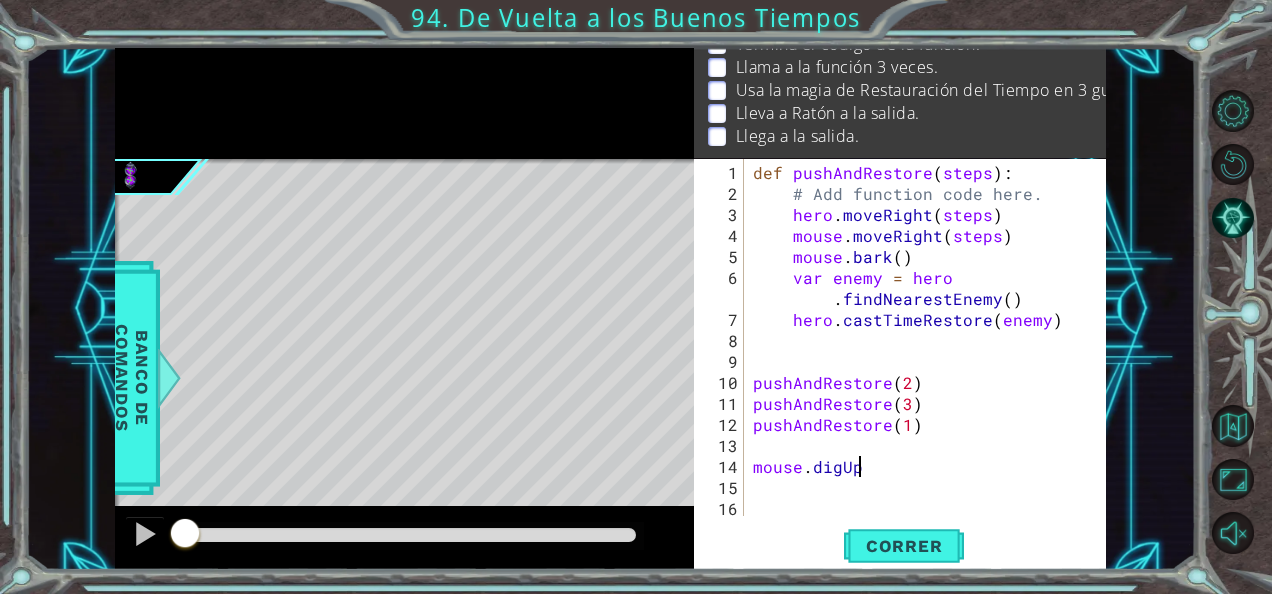 scroll, scrollTop: 0, scrollLeft: 5, axis: horizontal 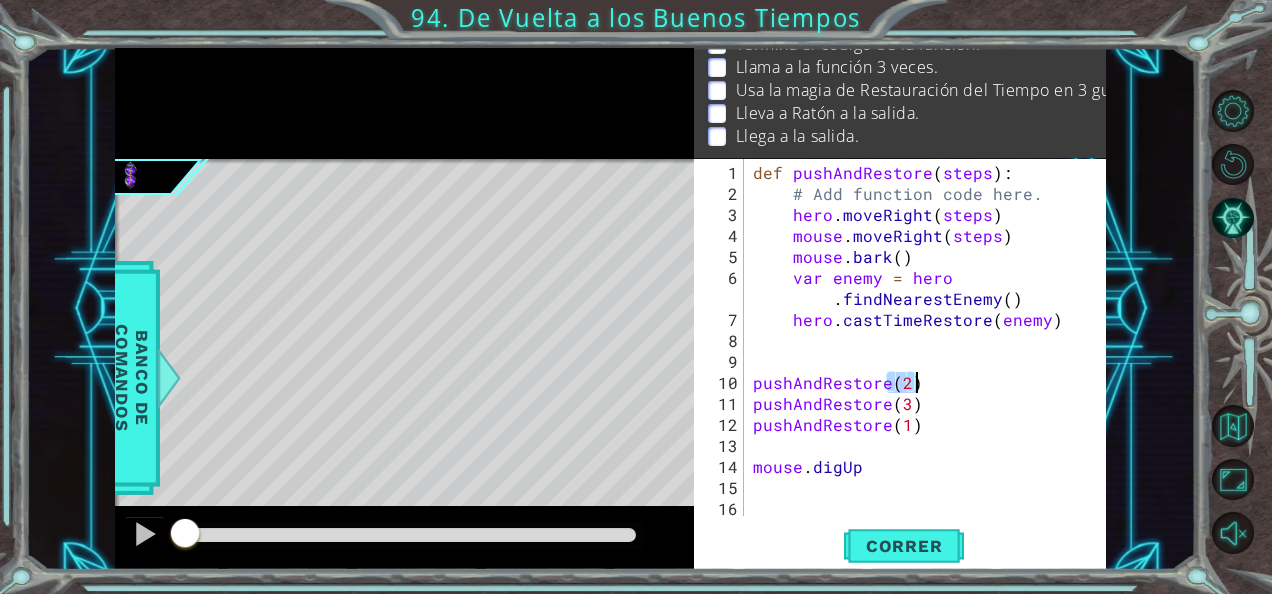 drag, startPoint x: 887, startPoint y: 375, endPoint x: 912, endPoint y: 382, distance: 25.96151 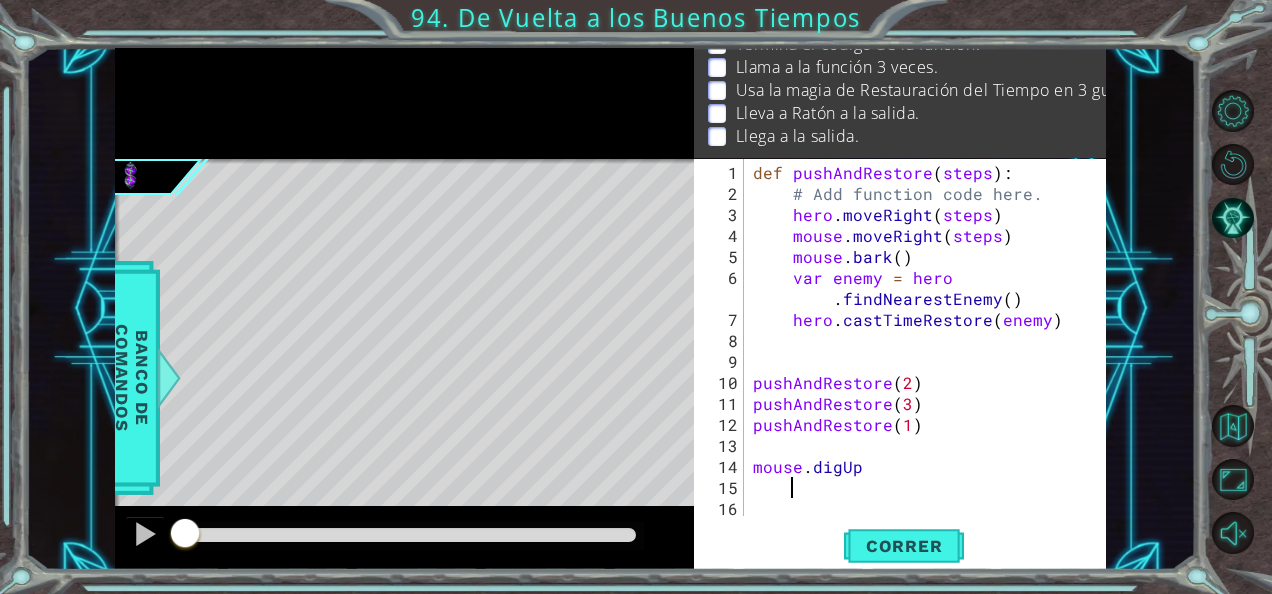 click on "def   pushAndRestore ( steps ) :      # Add function code here.      hero . moveRight ( steps )      mouse . moveRight ( steps )      mouse . bark ( )      var   enemy   =   hero          . findNearestEnemy ( )      hero . castTimeRestore ( enemy )           pushAndRestore ( 2 ) pushAndRestore ( 3 ) pushAndRestore ( 1 )      mouse . digUp" at bounding box center (923, 361) 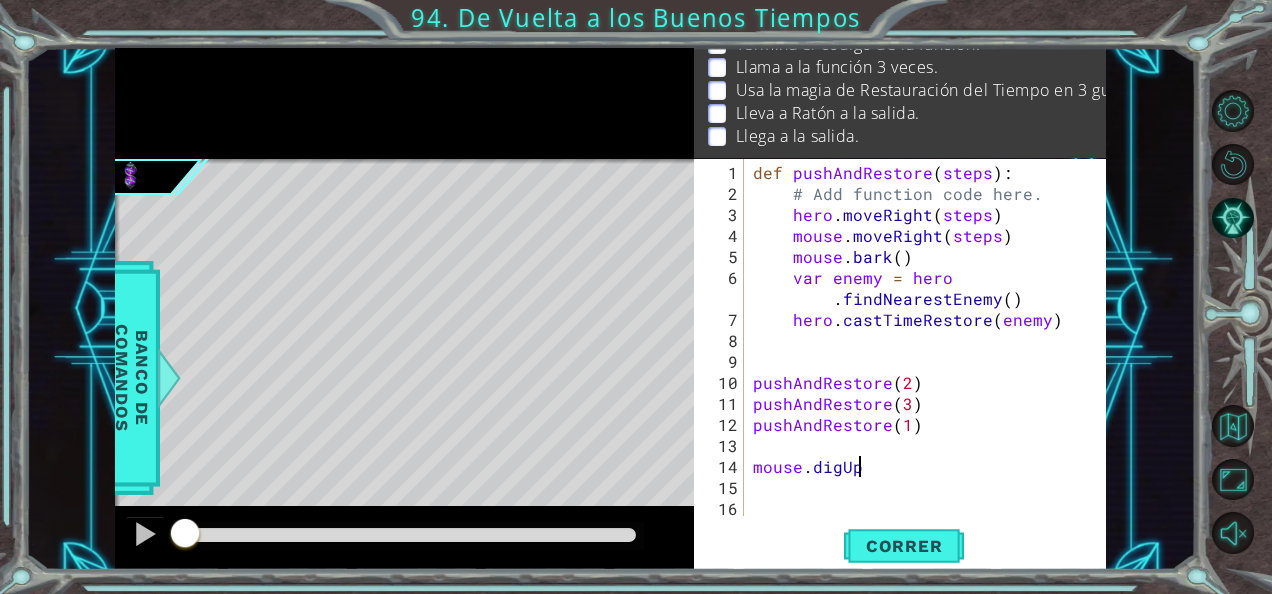 click on "def   pushAndRestore ( steps ) :      # Add function code here.      hero . moveRight ( steps )      mouse . moveRight ( steps )      mouse . bark ( )      var   enemy   =   hero          . findNearestEnemy ( )      hero . castTimeRestore ( enemy )           pushAndRestore ( 2 ) pushAndRestore ( 3 ) pushAndRestore ( 1 )      mouse . digUp" at bounding box center (923, 361) 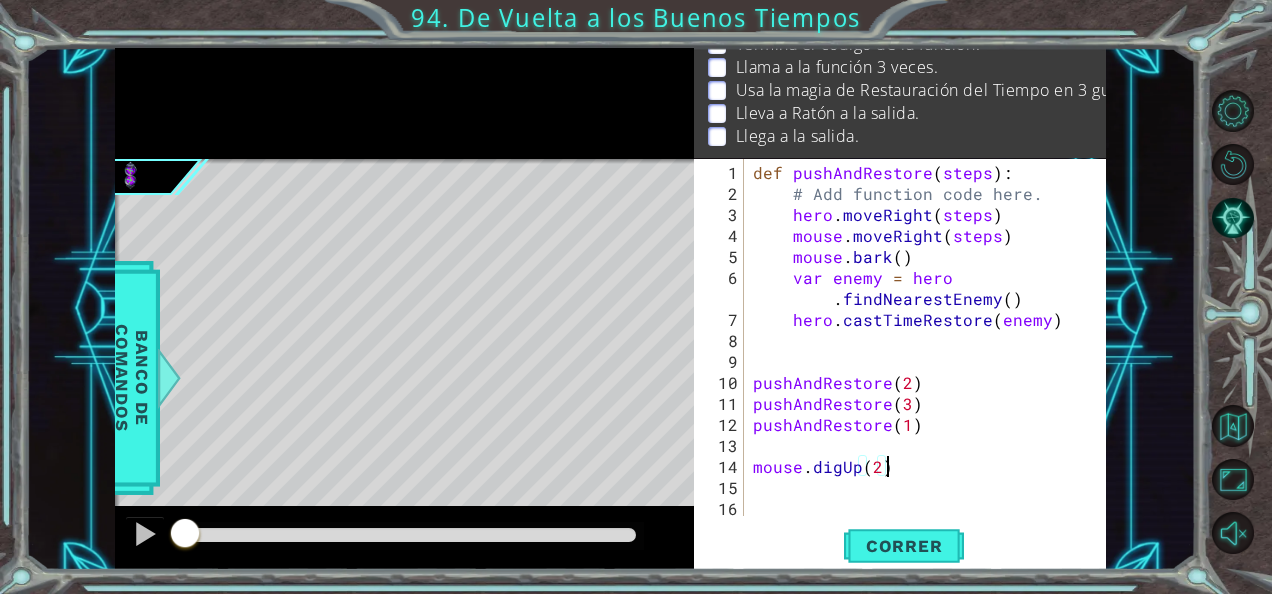 click on "def   pushAndRestore ( steps ) :      # Add function code here.      hero . moveRight ( steps )      mouse . moveRight ( steps )      mouse . bark ( )      var   enemy   =   hero          . findNearestEnemy ( )      hero . castTimeRestore ( enemy )           pushAndRestore ( 2 ) pushAndRestore ( 3 ) pushAndRestore ( 1 )      mouse . digUp ( 2 )" at bounding box center [923, 361] 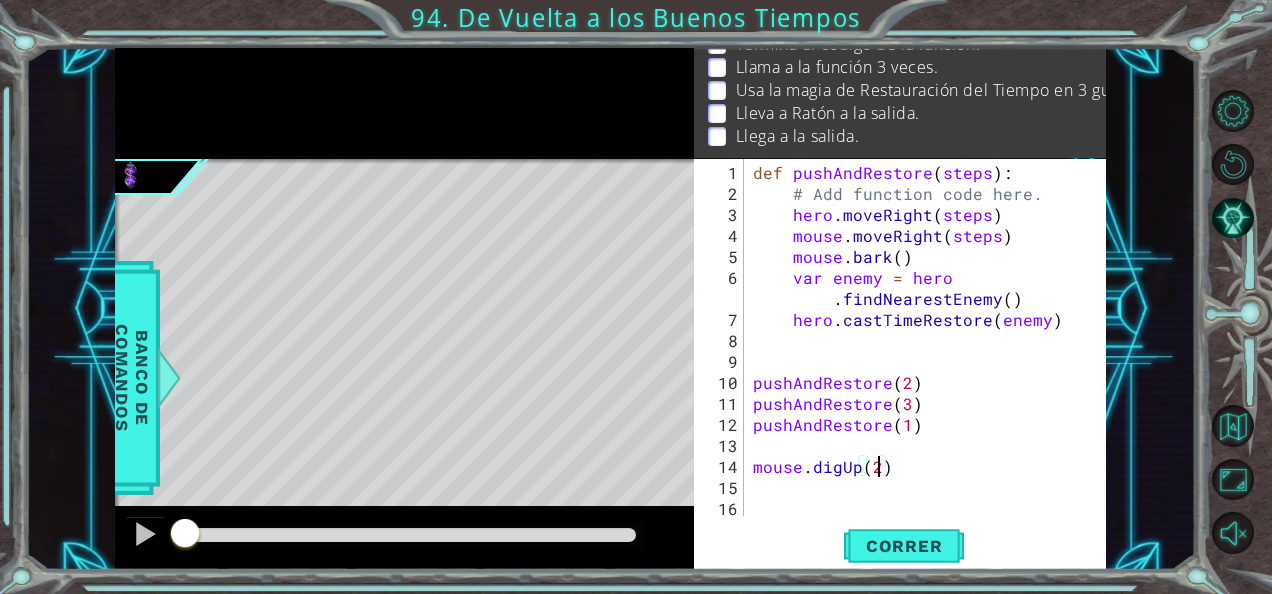 click on "def   pushAndRestore ( steps ) :      # Add function code here.      hero . moveRight ( steps )      mouse . moveRight ( steps )      mouse . bark ( )      var   enemy   =   hero          . findNearestEnemy ( )      hero . castTimeRestore ( enemy )           pushAndRestore ( 2 ) pushAndRestore ( 3 ) pushAndRestore ( 1 )      mouse . digUp ( 2 )" at bounding box center [923, 361] 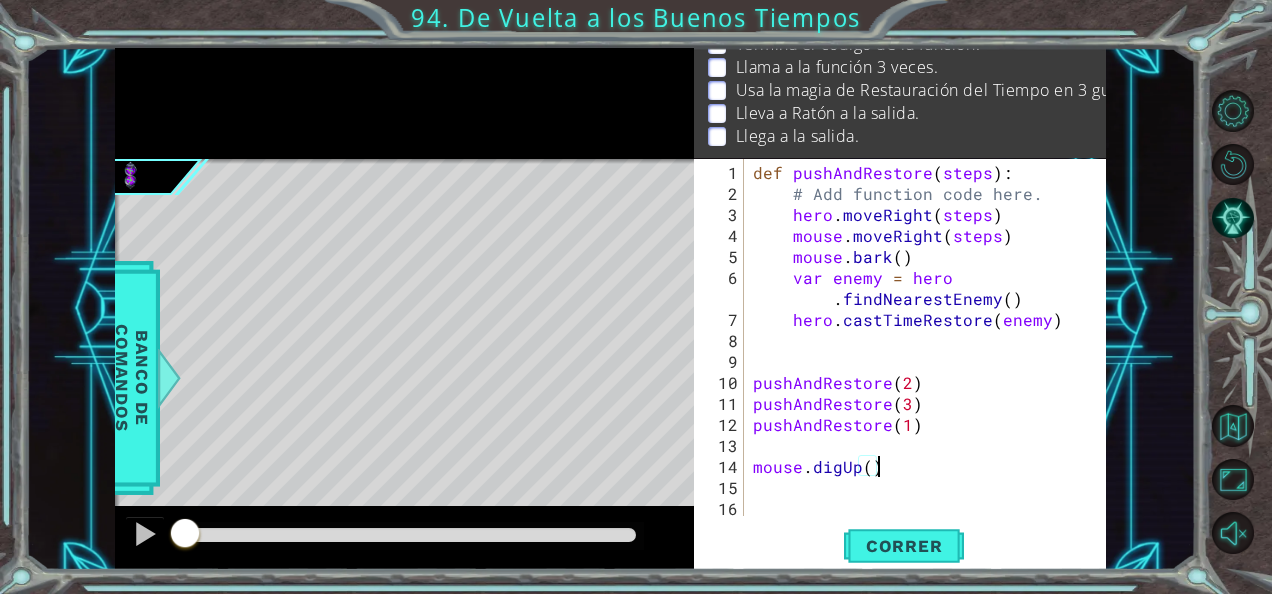 click on "def   pushAndRestore ( steps ) :      # Add function code here.      hero . moveRight ( steps )      mouse . moveRight ( steps )      mouse . bark ( )      var   enemy   =   hero          . findNearestEnemy ( )      hero . castTimeRestore ( enemy )           pushAndRestore ( 2 ) pushAndRestore ( 3 ) pushAndRestore ( 1 )      mouse . digUp ( )" at bounding box center (923, 361) 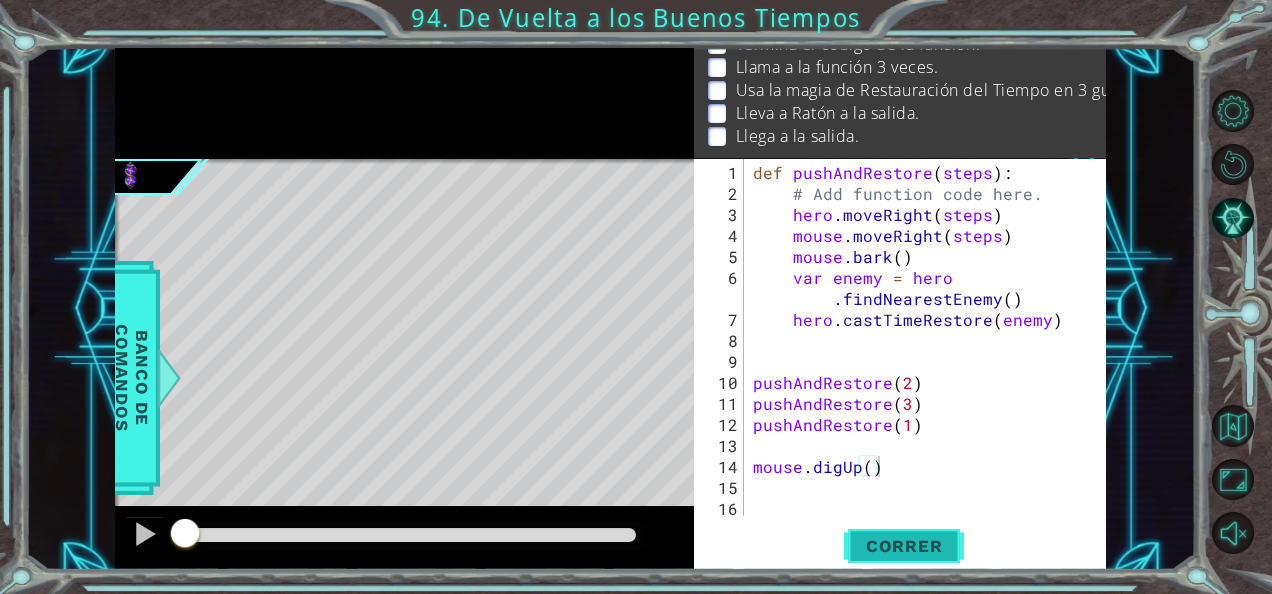 click on "Correr" at bounding box center (904, 546) 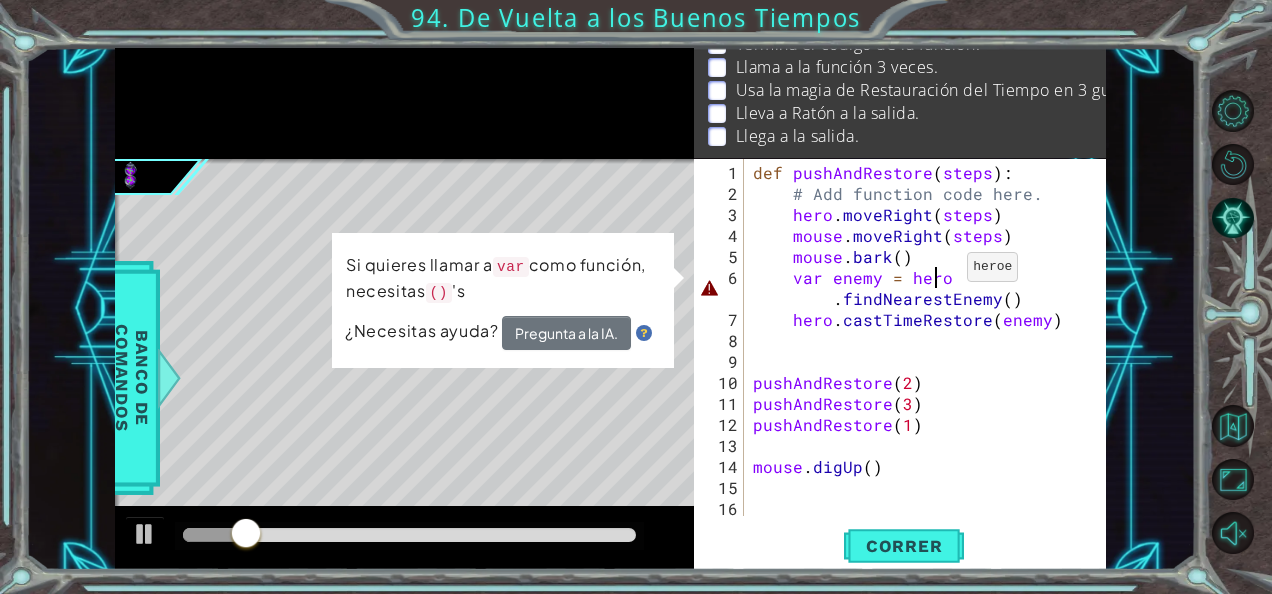 click on "def   pushAndRestore ( steps ) :      # Add function code here.      hero . moveRight ( steps )      mouse . moveRight ( steps )      mouse . bark ( )      var   enemy   =   hero          . findNearestEnemy ( )      hero . castTimeRestore ( enemy )           pushAndRestore ( 2 ) pushAndRestore ( 3 ) pushAndRestore ( 1 )      mouse . digUp ( )" at bounding box center [923, 361] 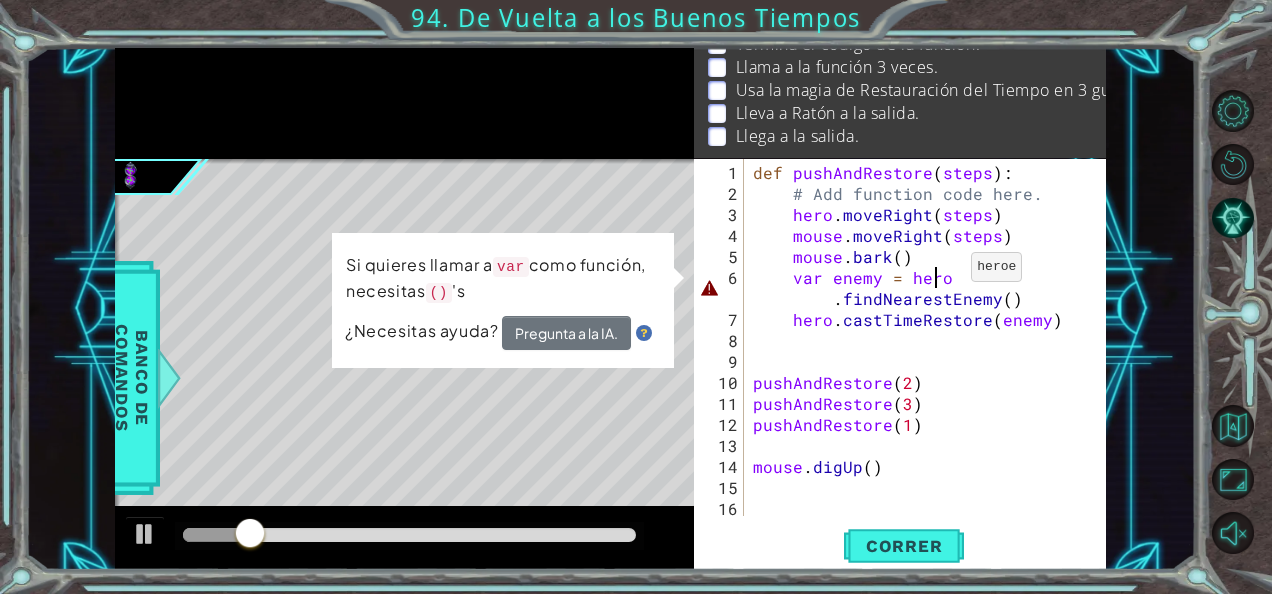 click on "def   pushAndRestore ( steps ) :      # Add function code here.      hero . moveRight ( steps )      mouse . moveRight ( steps )      mouse . bark ( )      var   enemy   =   hero          . findNearestEnemy ( )      hero . castTimeRestore ( enemy )           pushAndRestore ( 2 ) pushAndRestore ( 3 ) pushAndRestore ( 1 )      mouse . digUp ( )" at bounding box center [923, 361] 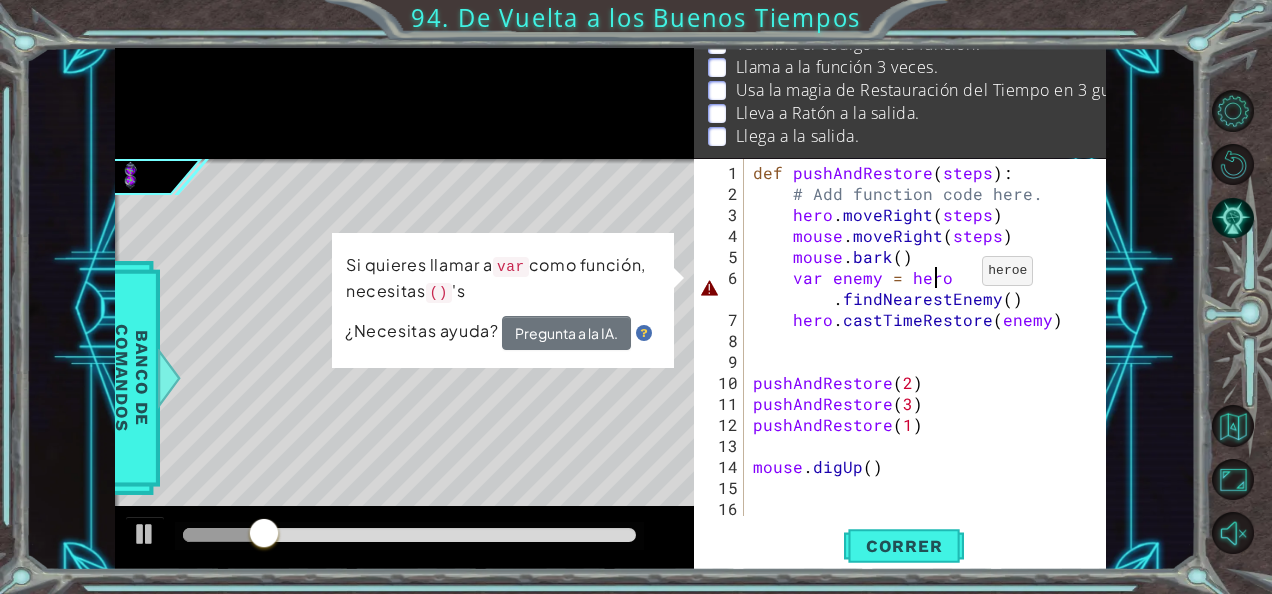 click on "def   pushAndRestore ( steps ) :      # Add function code here.      hero . moveRight ( steps )      mouse . moveRight ( steps )      mouse . bark ( )      var   enemy   =   hero          . findNearestEnemy ( )      hero . castTimeRestore ( enemy )           pushAndRestore ( 2 ) pushAndRestore ( 3 ) pushAndRestore ( 1 )      mouse . digUp ( )" at bounding box center [923, 361] 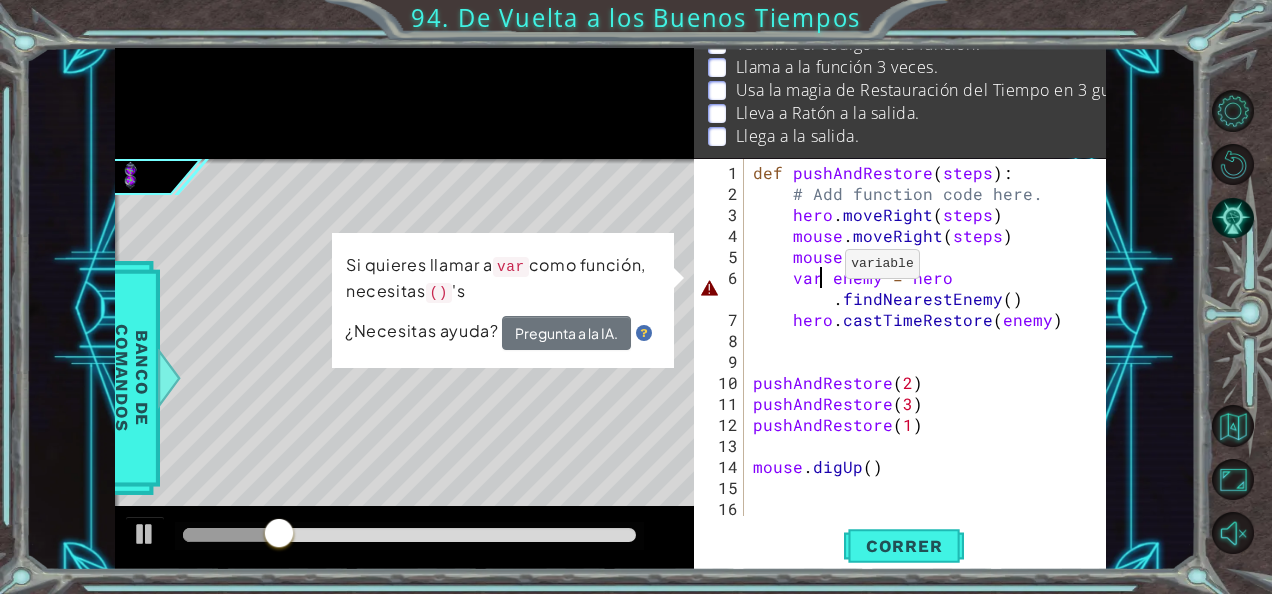 click on "def   pushAndRestore ( steps ) :      # Add function code here.      hero . moveRight ( steps )      mouse . moveRight ( steps )      mouse . bark ( )      var   enemy   =   hero          . findNearestEnemy ( )      hero . castTimeRestore ( enemy )           pushAndRestore ( 2 ) pushAndRestore ( 3 ) pushAndRestore ( 1 )      mouse . digUp ( )" at bounding box center [923, 361] 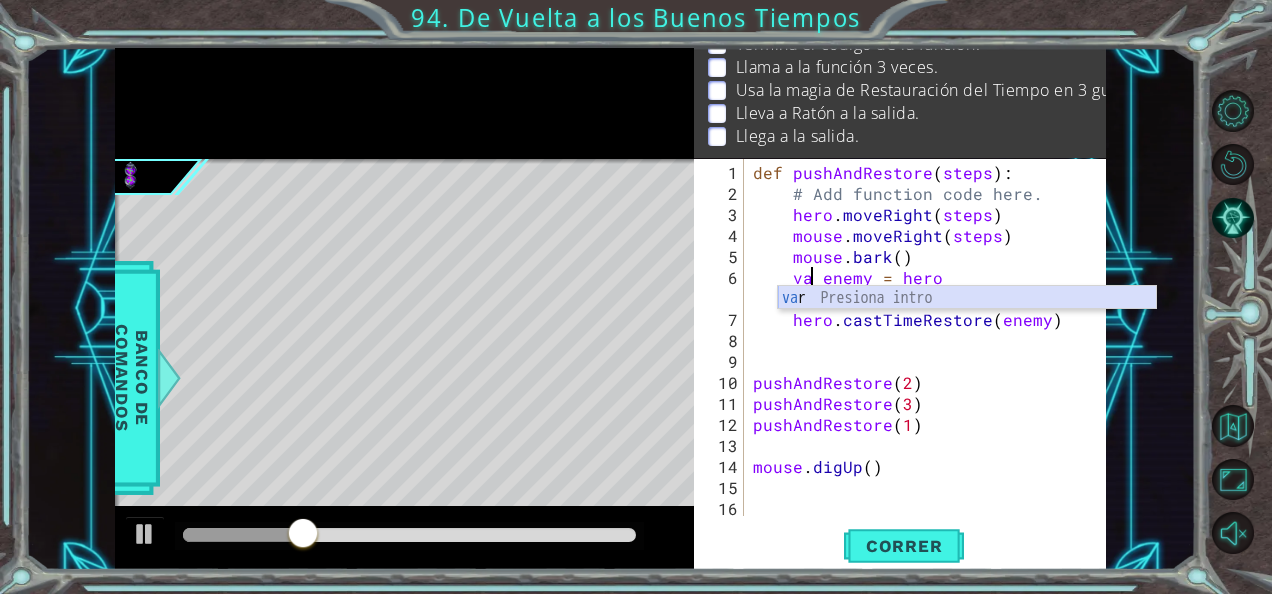 click on "va r Presiona intro" at bounding box center (967, 322) 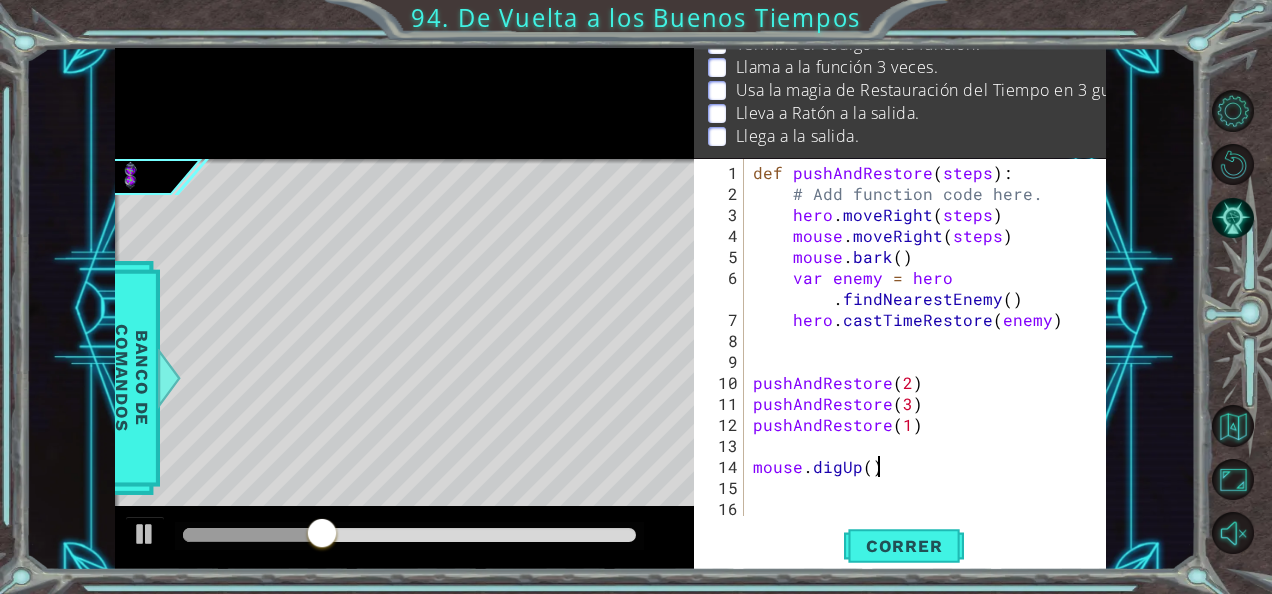 click on "def   pushAndRestore ( steps ) :      # Add function code here.      hero . moveRight ( steps )      mouse . moveRight ( steps )      mouse . bark ( )      var   enemy   =   hero          . findNearestEnemy ( )      hero . castTimeRestore ( enemy )           pushAndRestore ( 2 ) pushAndRestore ( 3 ) pushAndRestore ( 1 )      mouse . digUp ( )" at bounding box center (923, 361) 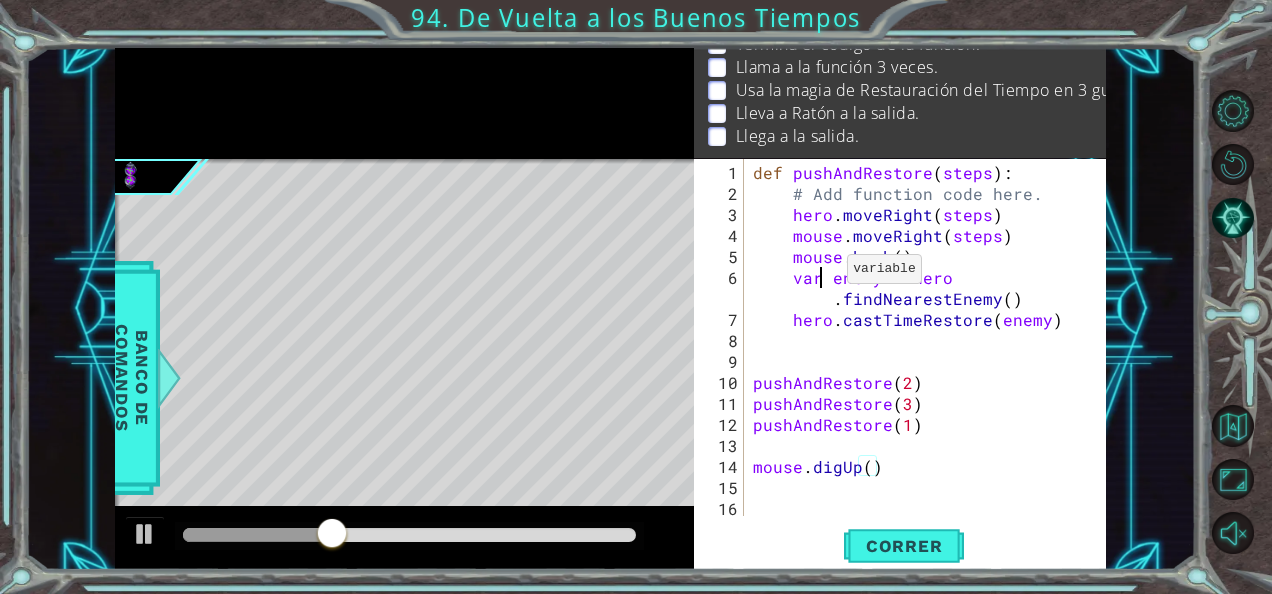 click on "def   pushAndRestore ( steps ) :      # Add function code here.      hero . moveRight ( steps )      mouse . moveRight ( steps )      mouse . bark ( )      var   enemy   =   hero          . findNearestEnemy ( )      hero . castTimeRestore ( enemy )           pushAndRestore ( 2 ) pushAndRestore ( 3 ) pushAndRestore ( 1 )      mouse . digUp ( )" at bounding box center [923, 361] 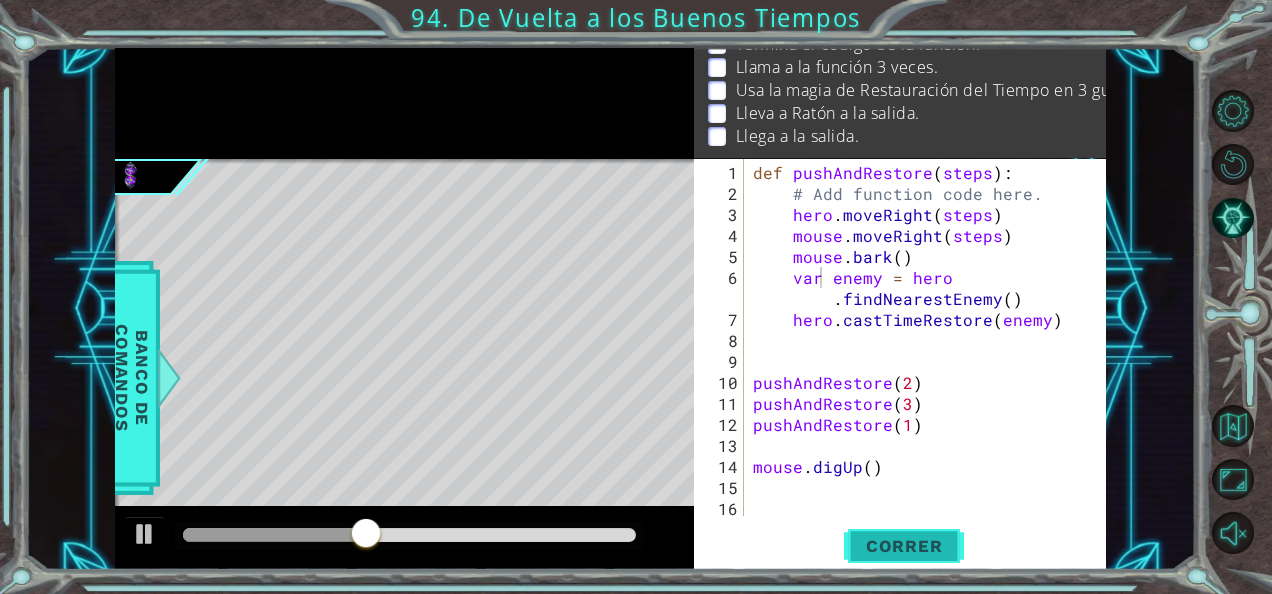 click on "Correr" at bounding box center [904, 546] 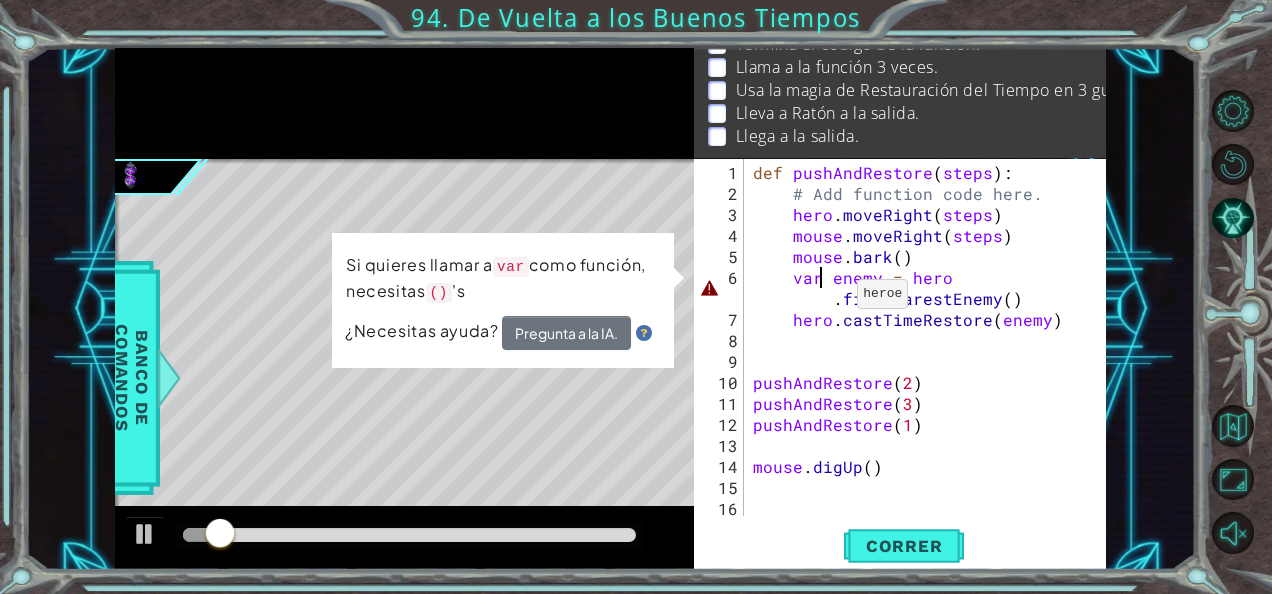 click on "def   pushAndRestore ( steps ) :      # Add function code here.      hero . moveRight ( steps )      mouse . moveRight ( steps )      mouse . bark ( )      var   enemy   =   hero          . findNearestEnemy ( )      hero . castTimeRestore ( enemy )           pushAndRestore ( 2 ) pushAndRestore ( 3 ) pushAndRestore ( 1 )      mouse . digUp ( )" at bounding box center [923, 361] 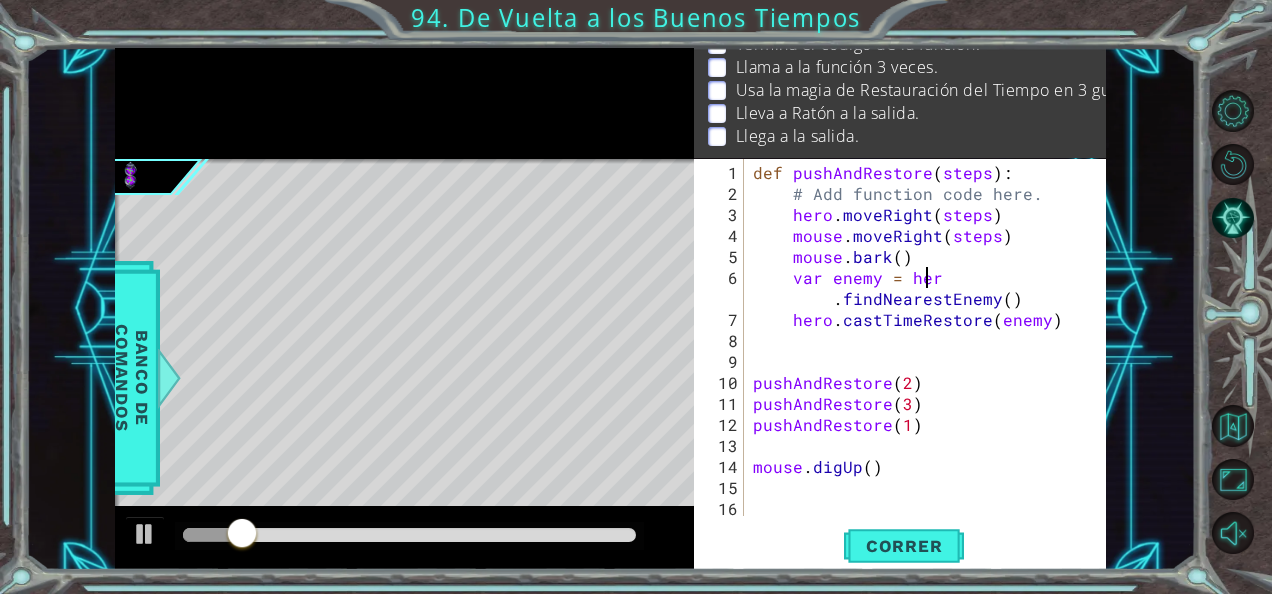 click on "def   pushAndRestore ( steps ) :      # Add function code here.      hero . moveRight ( steps )      mouse . moveRight ( steps )      mouse . bark ( )      var   enemy   =   her          . findNearestEnemy ( )      hero . castTimeRestore ( enemy )           pushAndRestore ( 2 ) pushAndRestore ( 3 ) pushAndRestore ( 1 )      mouse . digUp ( )" at bounding box center (923, 361) 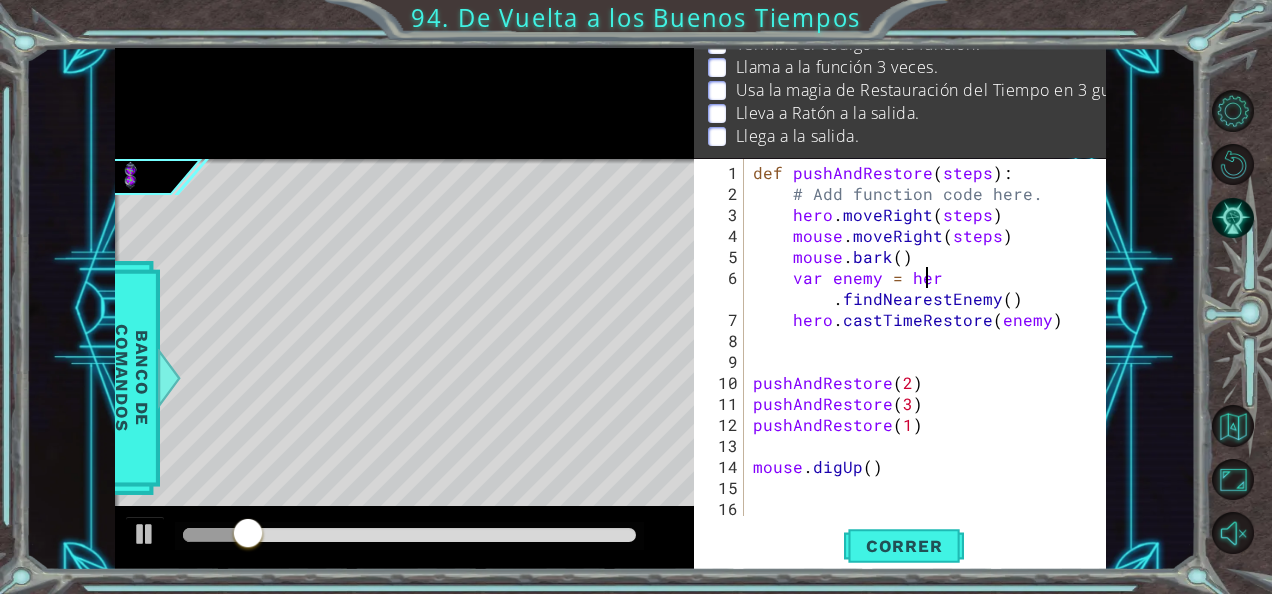 click on "def   pushAndRestore ( steps ) :      # Add function code here.      hero . moveRight ( steps )      mouse . moveRight ( steps )      mouse . bark ( )      var   enemy   =   her          . findNearestEnemy ( )      hero . castTimeRestore ( enemy )           pushAndRestore ( 2 ) pushAndRestore ( 3 ) pushAndRestore ( 1 )      mouse . digUp ( )" at bounding box center [923, 361] 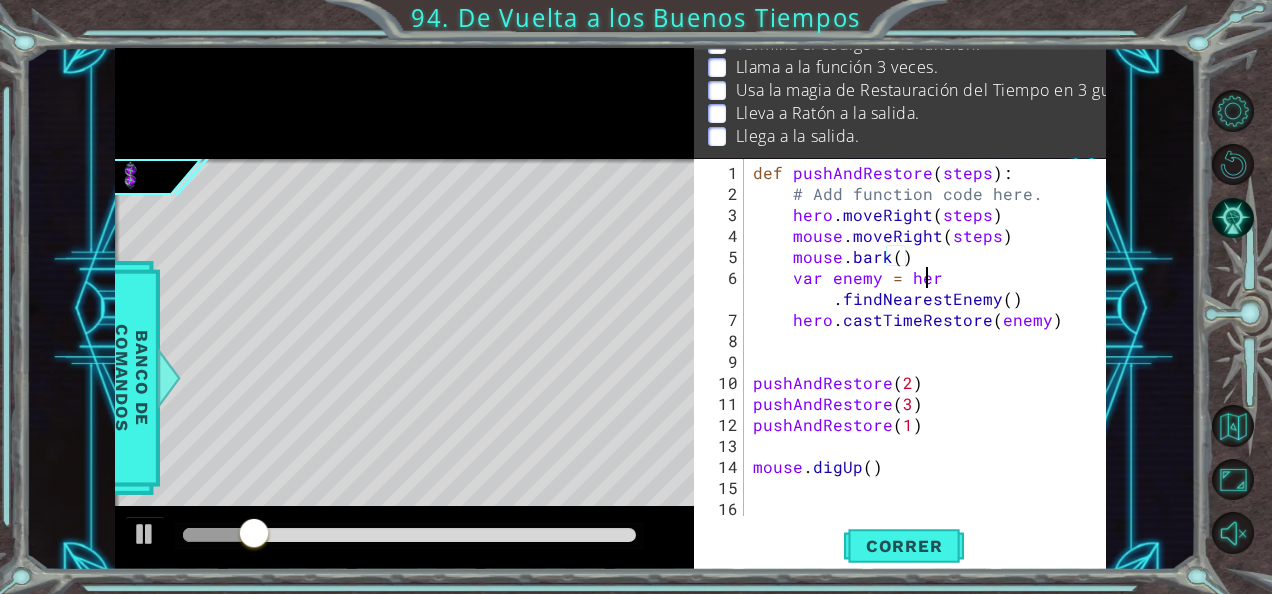 click on "def   pushAndRestore ( steps ) :      # Add function code here.      hero . moveRight ( steps )      mouse . moveRight ( steps )      mouse . bark ( )      var   enemy   =   her          . findNearestEnemy ( )      hero . castTimeRestore ( enemy )           pushAndRestore ( 2 ) pushAndRestore ( 3 ) pushAndRestore ( 1 )      mouse . digUp ( )" at bounding box center [923, 361] 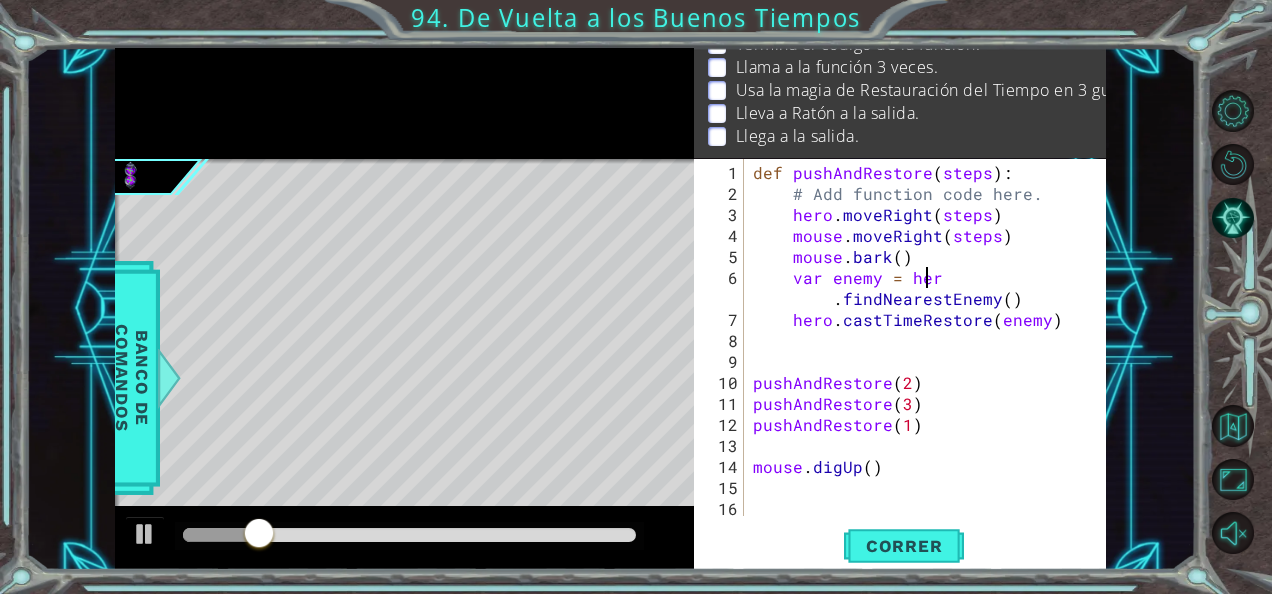click on "def   pushAndRestore ( steps ) :      # Add function code here.      hero . moveRight ( steps )      mouse . moveRight ( steps )      mouse . bark ( )      var   enemy   =   her          . findNearestEnemy ( )      hero . castTimeRestore ( enemy )           pushAndRestore ( 2 ) pushAndRestore ( 3 ) pushAndRestore ( 1 )      mouse . digUp ( )" at bounding box center [923, 361] 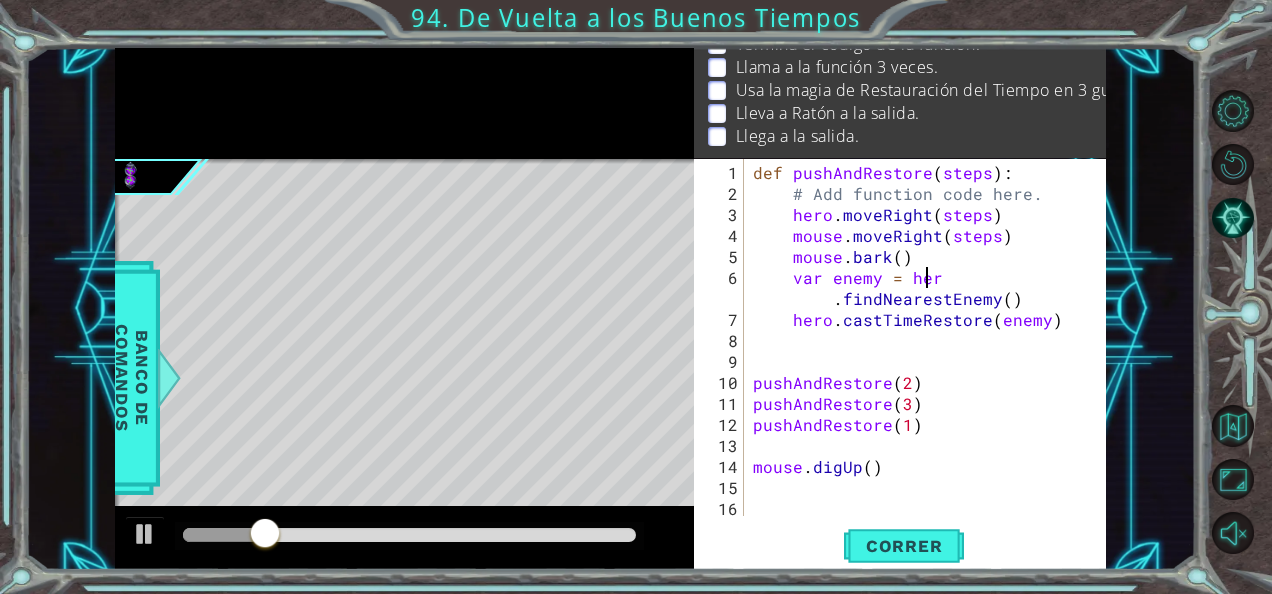 click on "def   pushAndRestore ( steps ) :      # Add function code here.      hero . moveRight ( steps )      mouse . moveRight ( steps )      mouse . bark ( )      var   enemy   =   her          . findNearestEnemy ( )      hero . castTimeRestore ( enemy )           pushAndRestore ( 2 ) pushAndRestore ( 3 ) pushAndRestore ( 1 )      mouse . digUp ( )" at bounding box center (923, 361) 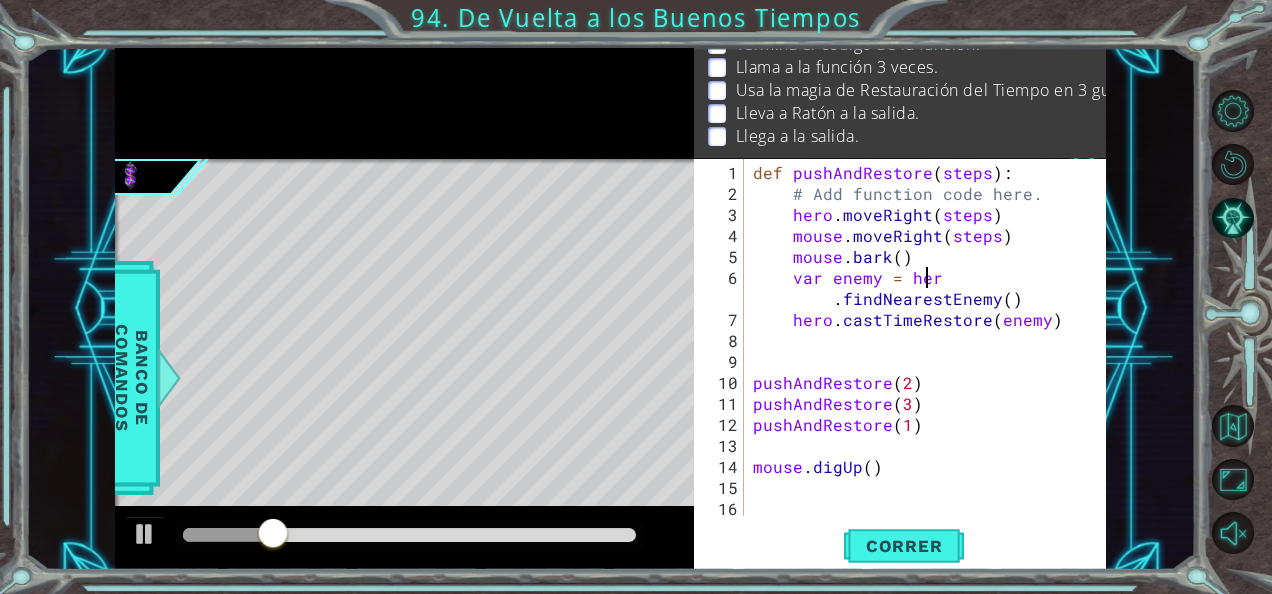 click on "def   pushAndRestore ( steps ) :      # Add function code here.      hero . moveRight ( steps )      mouse . moveRight ( steps )      mouse . bark ( )      var   enemy   =   her          . findNearestEnemy ( )      hero . castTimeRestore ( enemy )           pushAndRestore ( 2 ) pushAndRestore ( 3 ) pushAndRestore ( 1 )      mouse . digUp ( )" at bounding box center [923, 361] 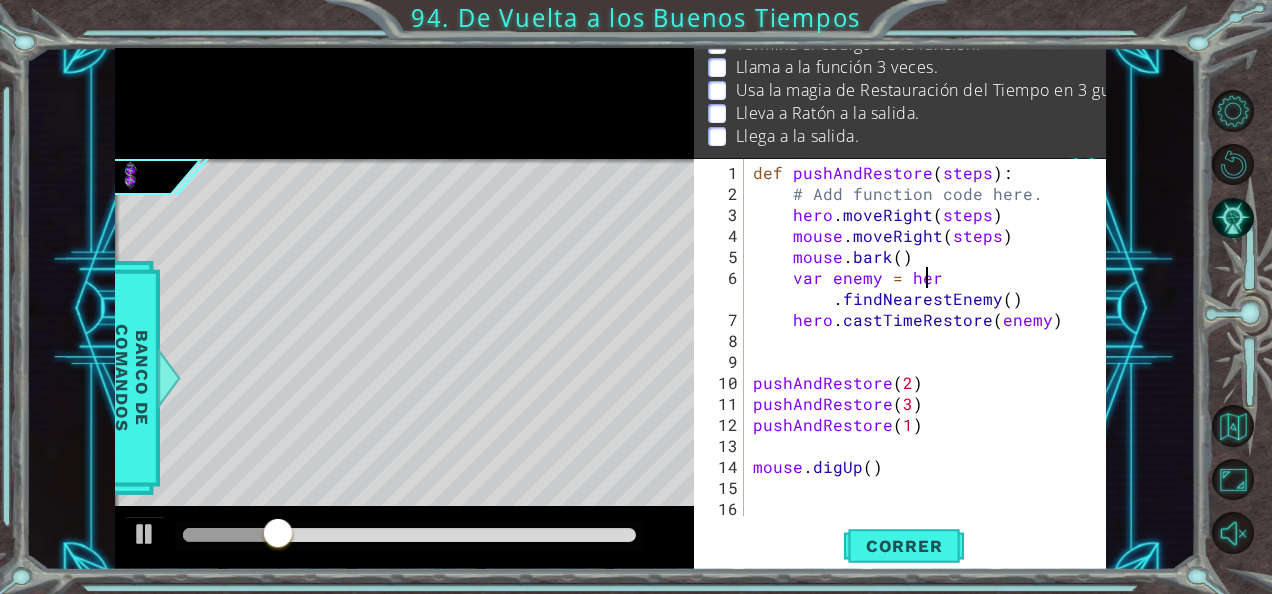 click on "def   pushAndRestore ( steps ) :      # Add function code here.      hero . moveRight ( steps )      mouse . moveRight ( steps )      mouse . bark ( )      var   enemy   =   her          . findNearestEnemy ( )      hero . castTimeRestore ( enemy )           pushAndRestore ( 2 ) pushAndRestore ( 3 ) pushAndRestore ( 1 )      mouse . digUp ( )" at bounding box center [923, 361] 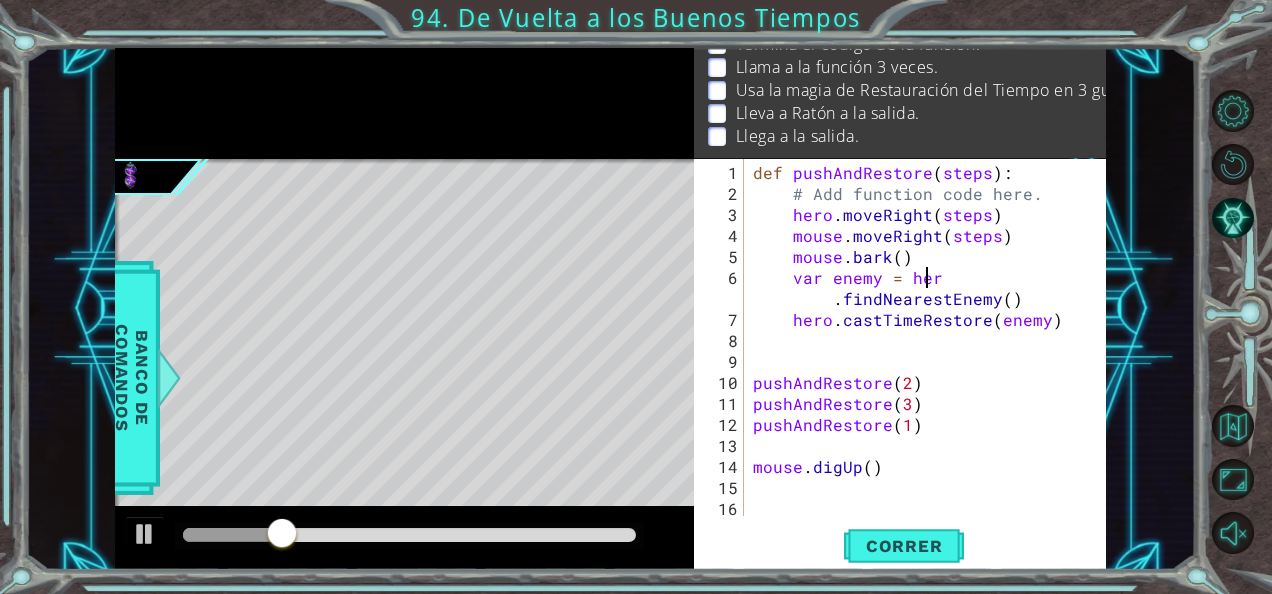 click on "def   pushAndRestore ( steps ) :      # Add function code here.      hero . moveRight ( steps )      mouse . moveRight ( steps )      mouse . bark ( )      var   enemy   =   her          . findNearestEnemy ( )      hero . castTimeRestore ( enemy )           pushAndRestore ( 2 ) pushAndRestore ( 3 ) pushAndRestore ( 1 )      mouse . digUp ( )" at bounding box center [923, 361] 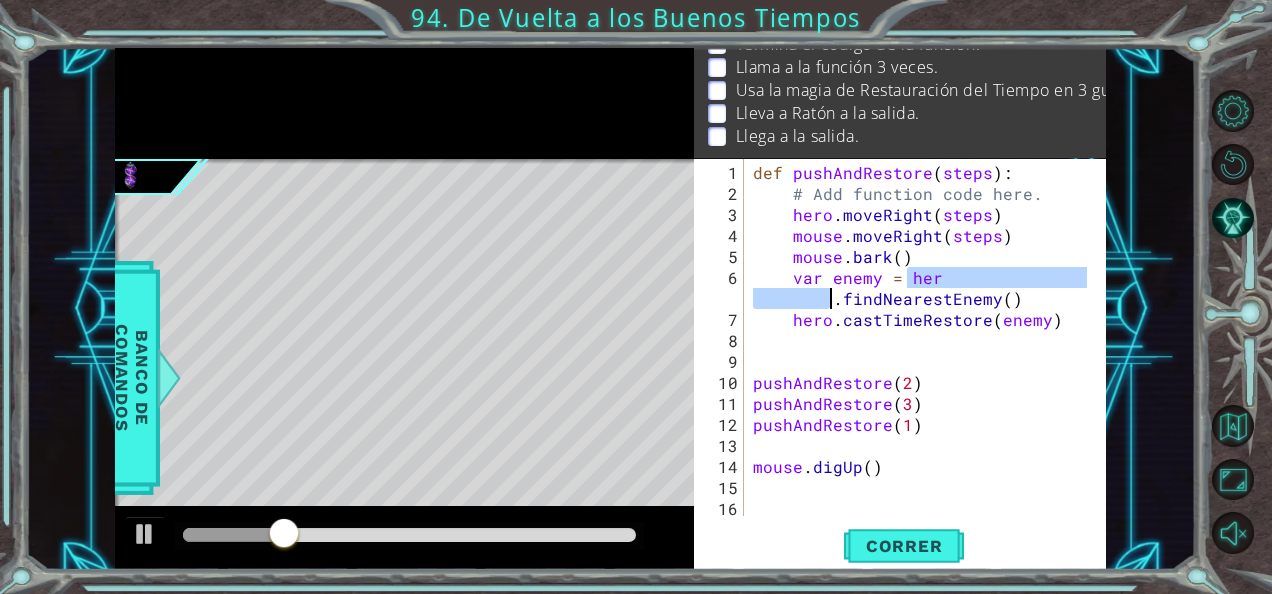 click on "def   pushAndRestore ( steps ) :      # Add function code here.      hero . moveRight ( steps )      mouse . moveRight ( steps )      mouse . bark ( )      var   enemy   =   her          . findNearestEnemy ( )      hero . castTimeRestore ( enemy )           pushAndRestore ( 2 ) pushAndRestore ( 3 ) pushAndRestore ( 1 )      mouse . digUp ( )" at bounding box center [923, 361] 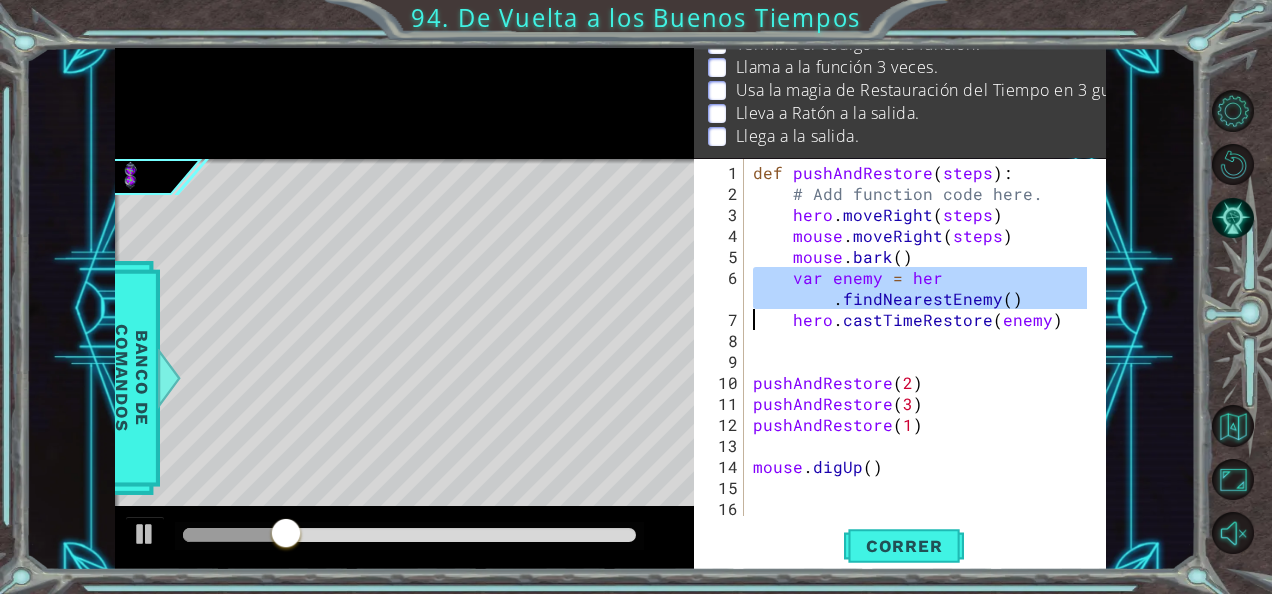 click on "def   pushAndRestore ( steps ) :      # Add function code here.      hero . moveRight ( steps )      mouse . moveRight ( steps )      mouse . bark ( )      var   enemy   =   her          . findNearestEnemy ( )      hero . castTimeRestore ( enemy )           pushAndRestore ( 2 ) pushAndRestore ( 3 ) pushAndRestore ( 1 )      mouse . digUp ( )" at bounding box center [923, 361] 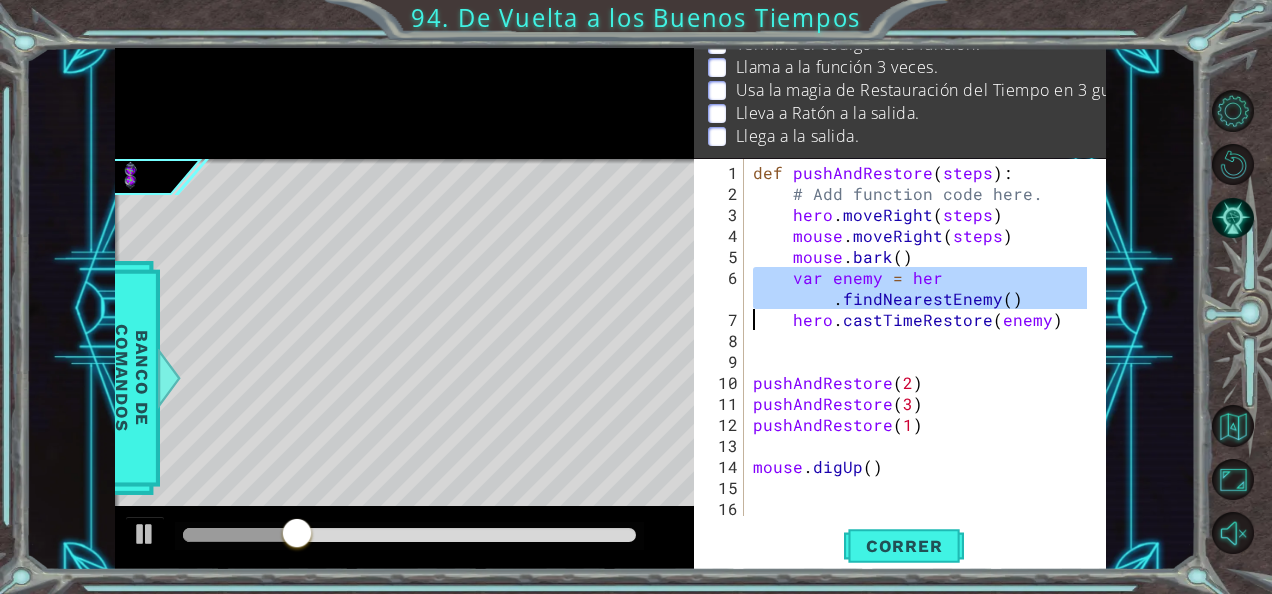 click on "def   pushAndRestore ( steps ) :      # Add function code here.      hero . moveRight ( steps )      mouse . moveRight ( steps )      mouse . bark ( )      var   enemy   =   her          . findNearestEnemy ( )      hero . castTimeRestore ( enemy )           pushAndRestore ( 2 ) pushAndRestore ( 3 ) pushAndRestore ( 1 )      mouse . digUp ( )" at bounding box center (917, 337) 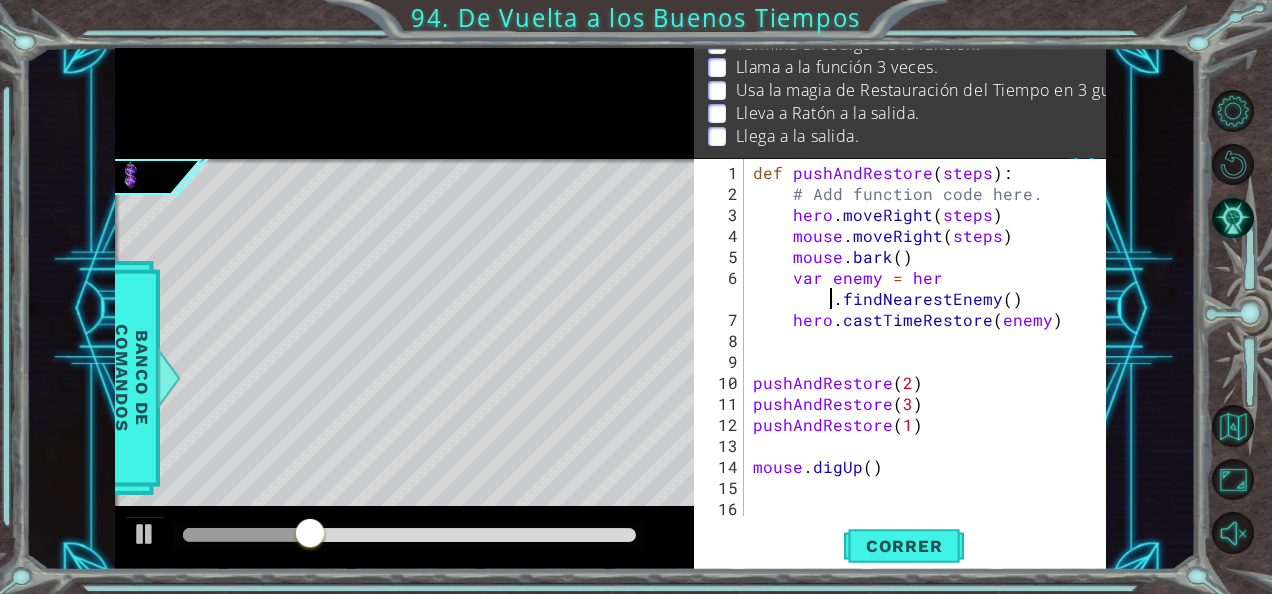 type on "var enemy = hero.findNearestEnemy()" 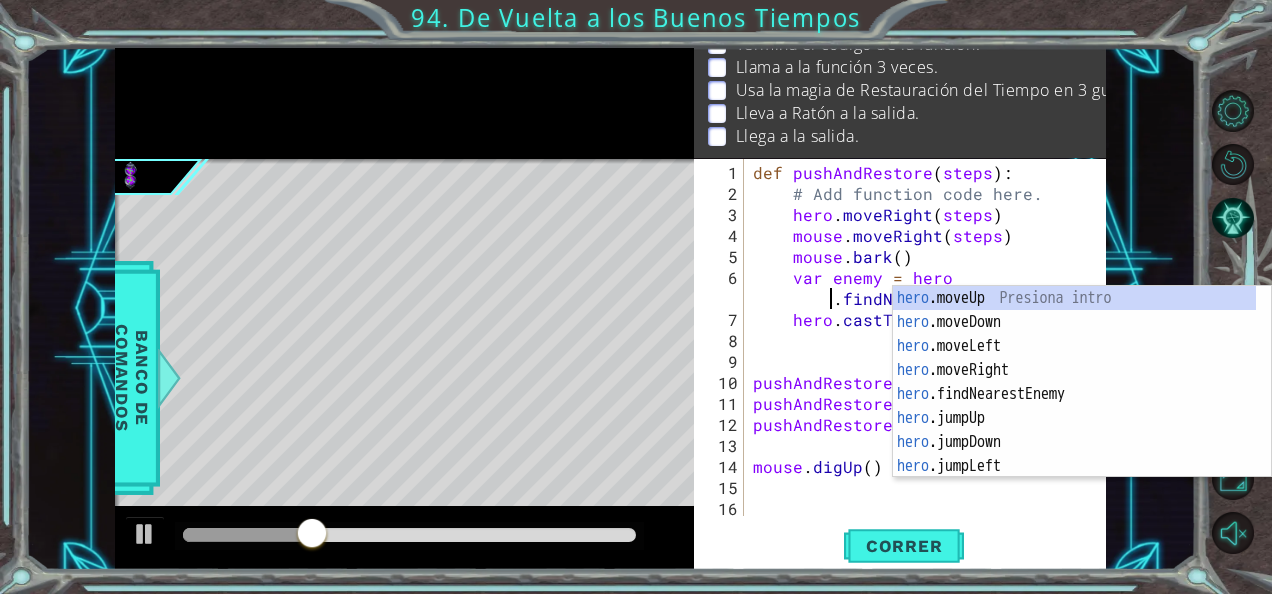 scroll, scrollTop: 0, scrollLeft: 11, axis: horizontal 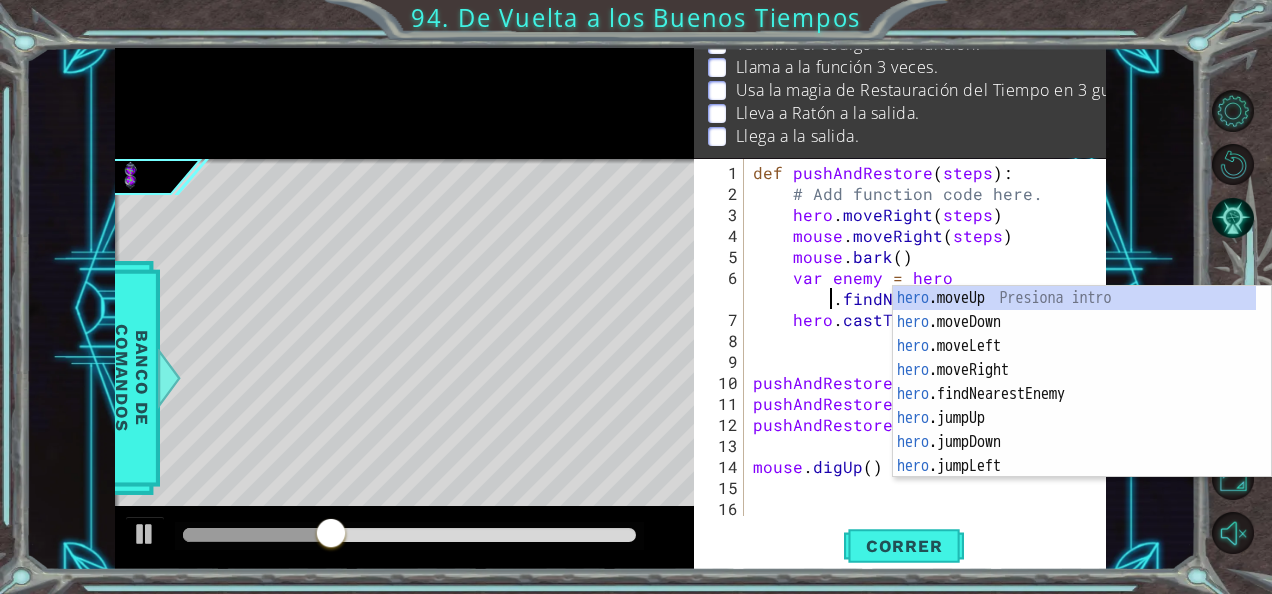 click on "def   pushAndRestore ( steps ) :      # Add function code here.      hero . moveRight ( steps )      mouse . moveRight ( steps )      mouse . bark ( )      var   enemy   =   hero          . findNearestEnemy ( )      hero . castTimeRestore ( enemy )           pushAndRestore ( 2 ) pushAndRestore ( 3 ) pushAndRestore ( 1 )      mouse . digUp ( )" at bounding box center (923, 361) 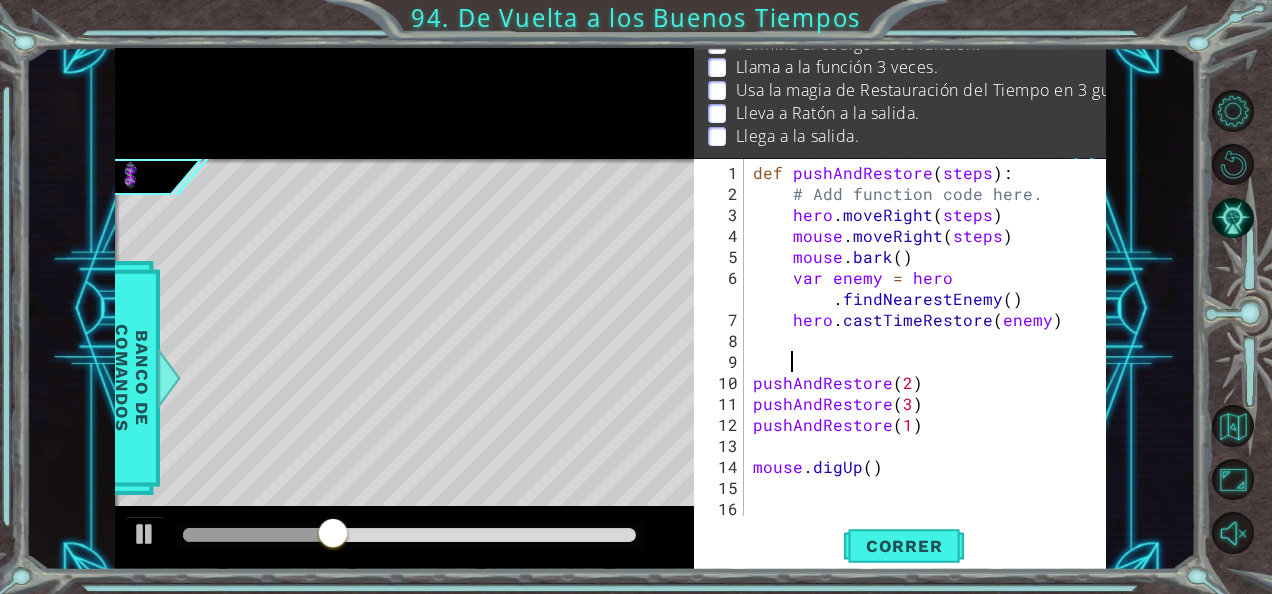 scroll, scrollTop: 0, scrollLeft: 1, axis: horizontal 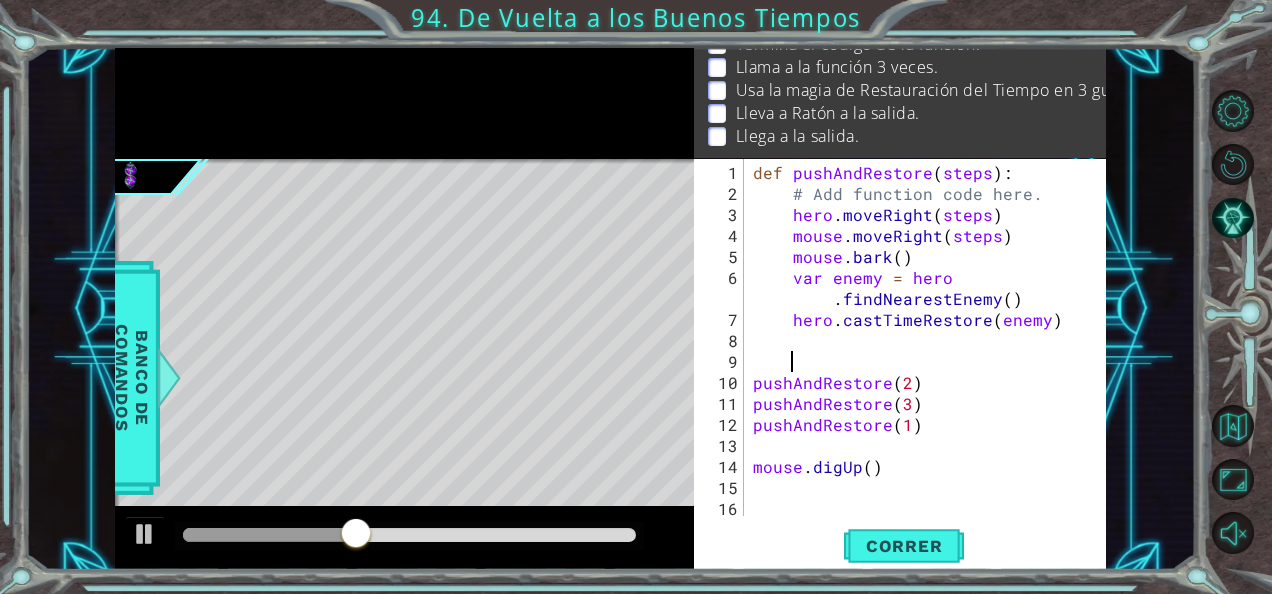 click on "def   pushAndRestore ( steps ) :      # Add function code here.      hero . moveRight ( steps )      mouse . moveRight ( steps )      mouse . bark ( )      var   enemy   =   hero          . findNearestEnemy ( )      hero . castTimeRestore ( enemy )           pushAndRestore ( 2 ) pushAndRestore ( 3 ) pushAndRestore ( 1 )      mouse . digUp ( )" at bounding box center [923, 361] 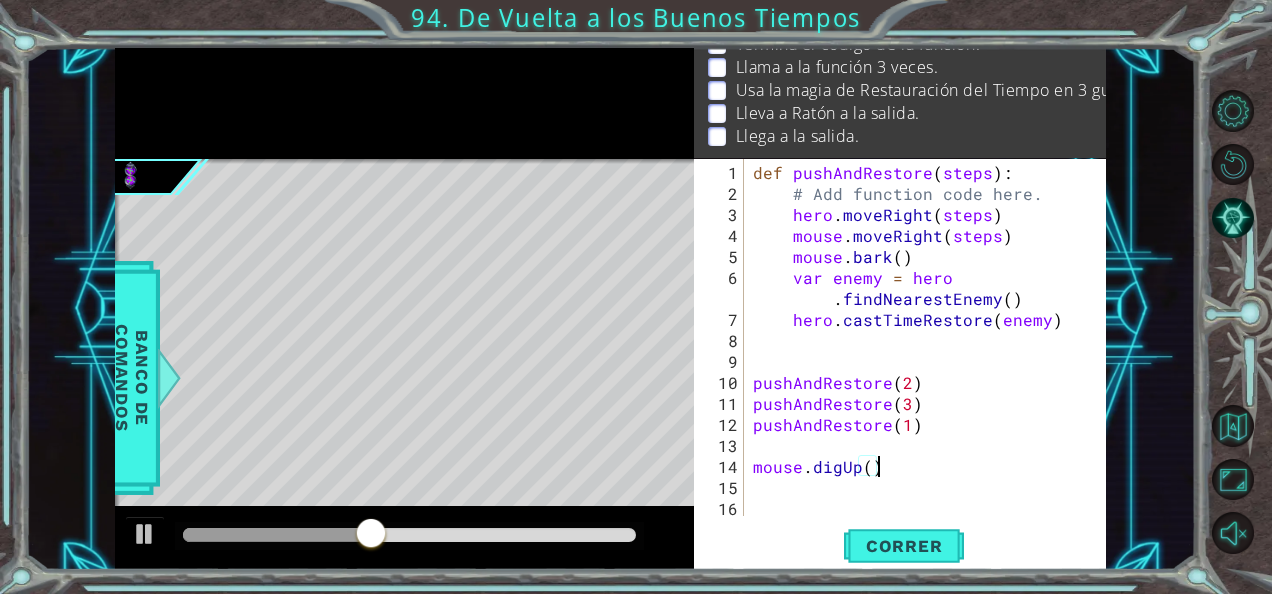 scroll, scrollTop: 0, scrollLeft: 0, axis: both 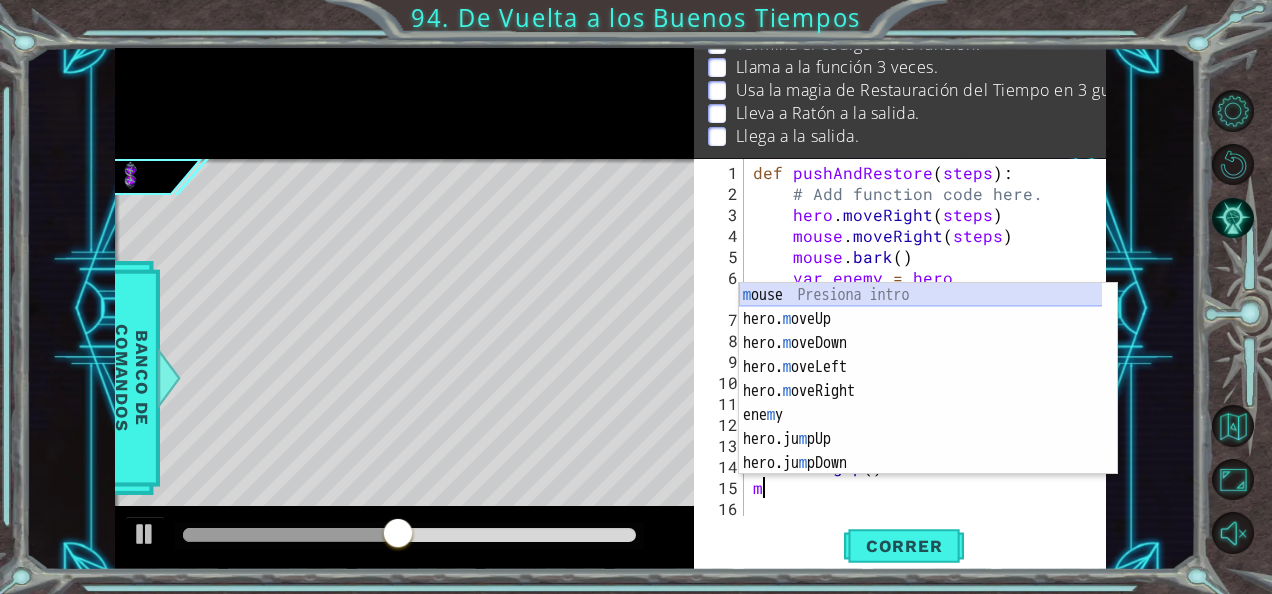 click on "m ouse Presiona intro hero. m oveUp Presiona intro hero. m oveDown Presiona intro hero. m oveLeft Presiona intro hero. m [PERSON_NAME] Presiona intro ene m y Presiona intro hero.ju m pUp Presiona intro hero.ju m pDown Presiona intro hero.ju m pLeft Presiona intro" at bounding box center [921, 403] 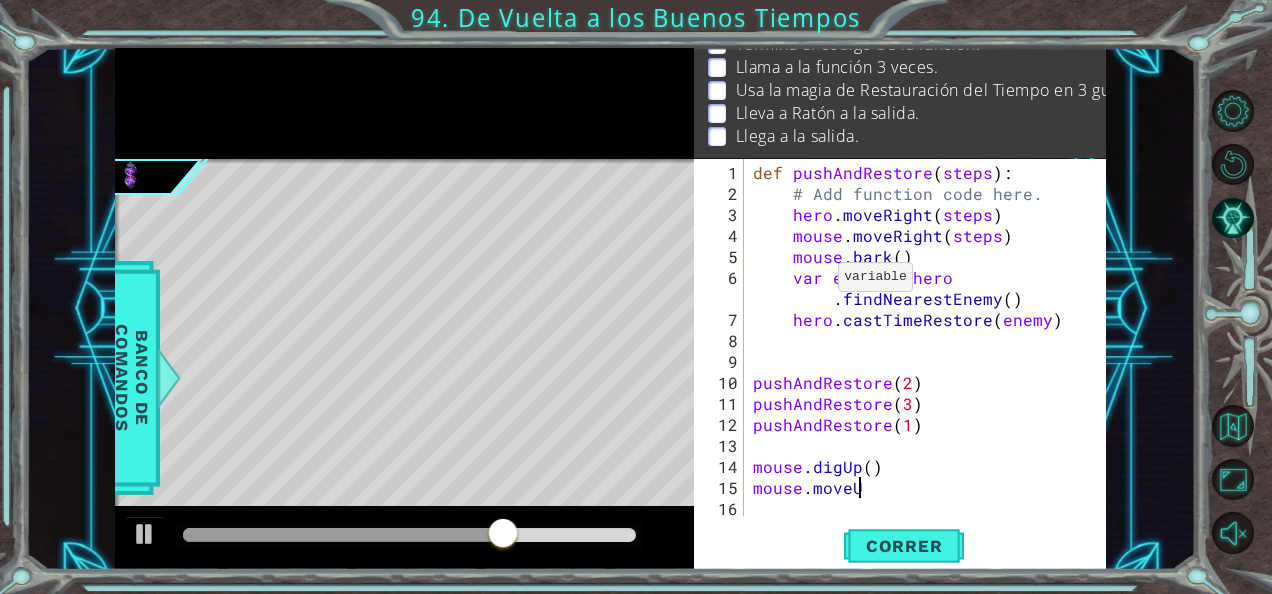 scroll, scrollTop: 0, scrollLeft: 6, axis: horizontal 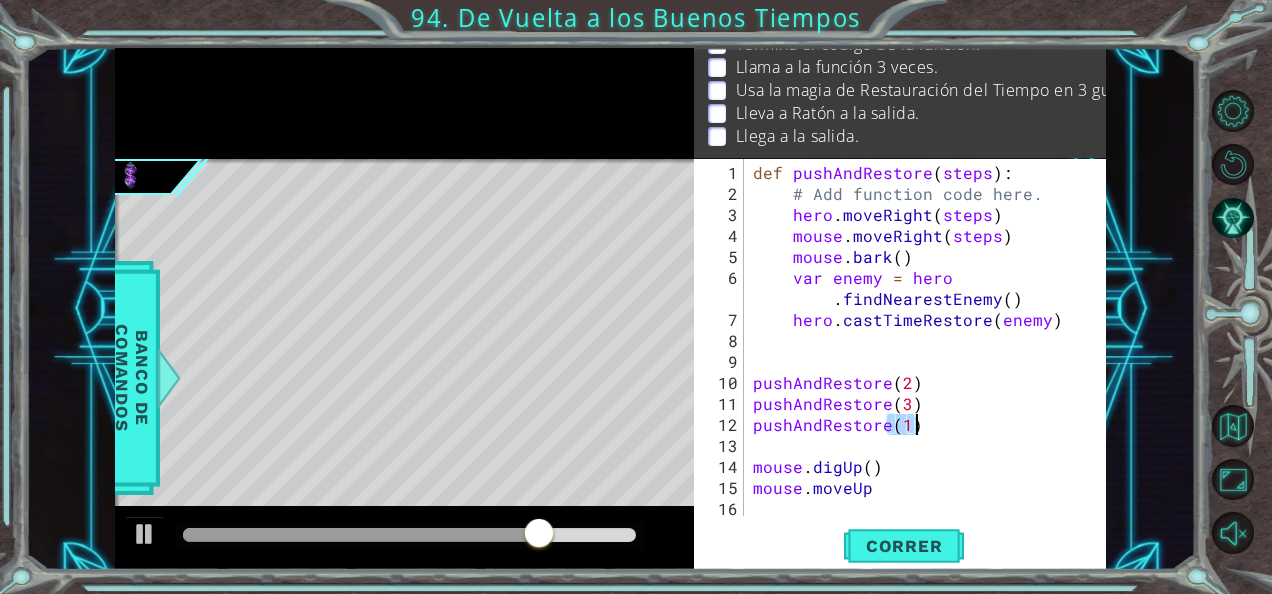 drag, startPoint x: 890, startPoint y: 423, endPoint x: 932, endPoint y: 422, distance: 42.0119 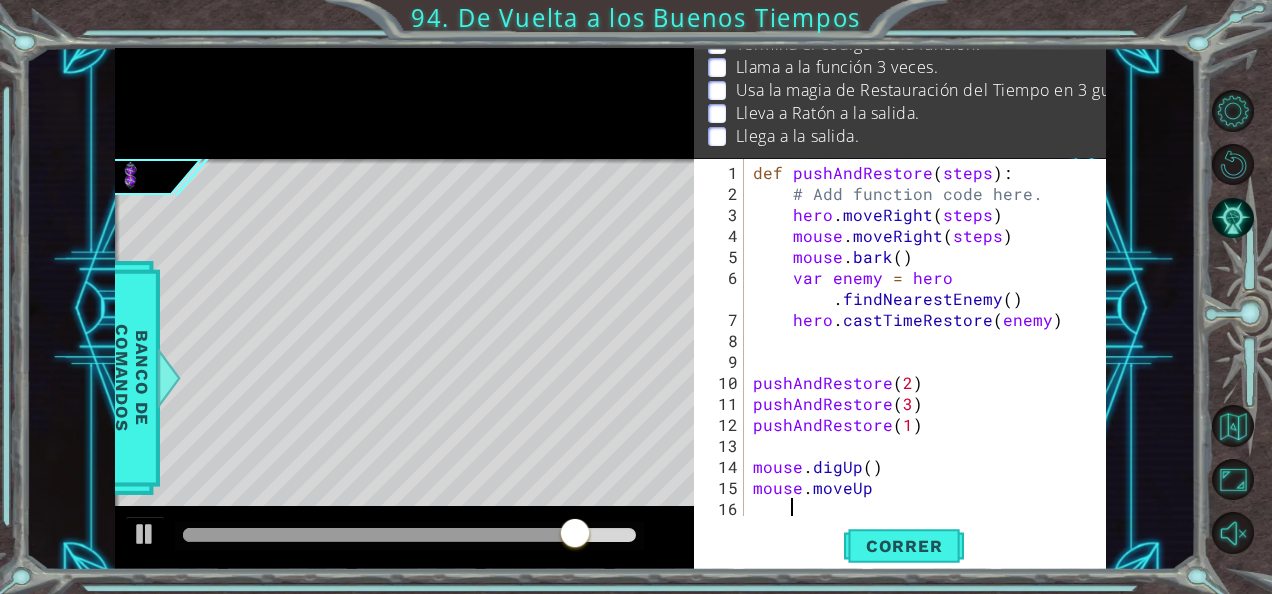 click on "def   pushAndRestore ( steps ) :      # Add function code here.      hero . moveRight ( steps )      mouse . moveRight ( steps )      mouse . bark ( )      var   enemy   =   hero          . findNearestEnemy ( )      hero . castTimeRestore ( enemy )           pushAndRestore ( 2 ) pushAndRestore ( 3 ) pushAndRestore ( 1 )      mouse . digUp ( ) mouse . moveUp" at bounding box center (923, 361) 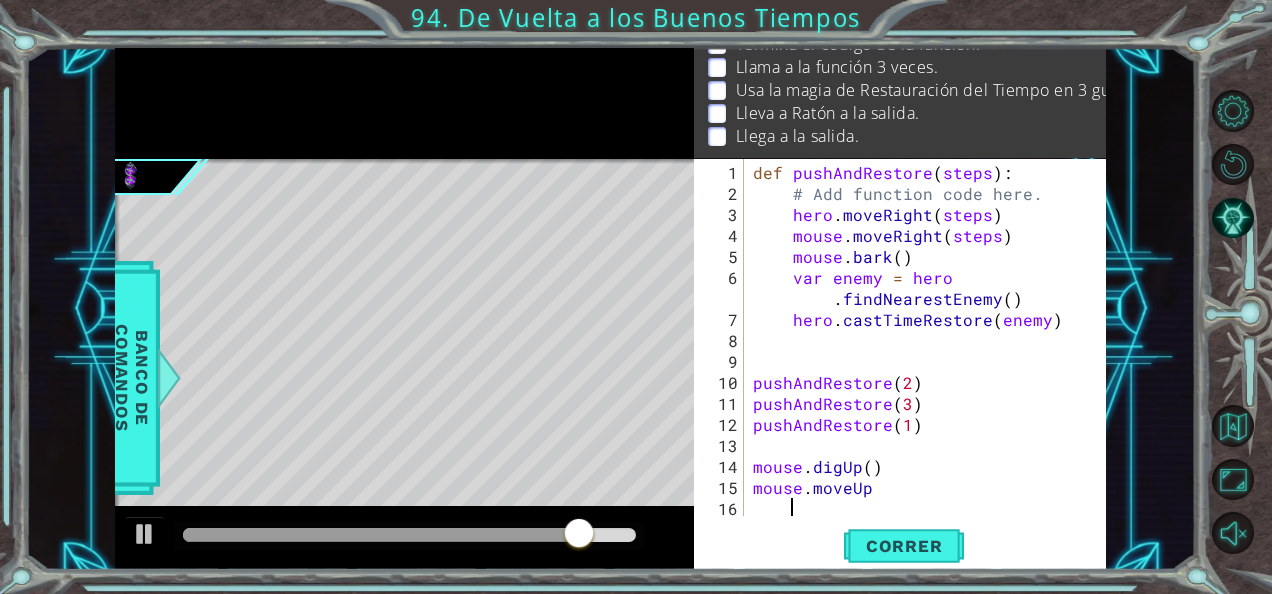 click on "def   pushAndRestore ( steps ) :      # Add function code here.      hero . moveRight ( steps )      mouse . moveRight ( steps )      mouse . bark ( )      var   enemy   =   hero          . findNearestEnemy ( )      hero . castTimeRestore ( enemy )           pushAndRestore ( 2 ) pushAndRestore ( 3 ) pushAndRestore ( 1 )      mouse . digUp ( ) mouse . moveUp" at bounding box center (923, 361) 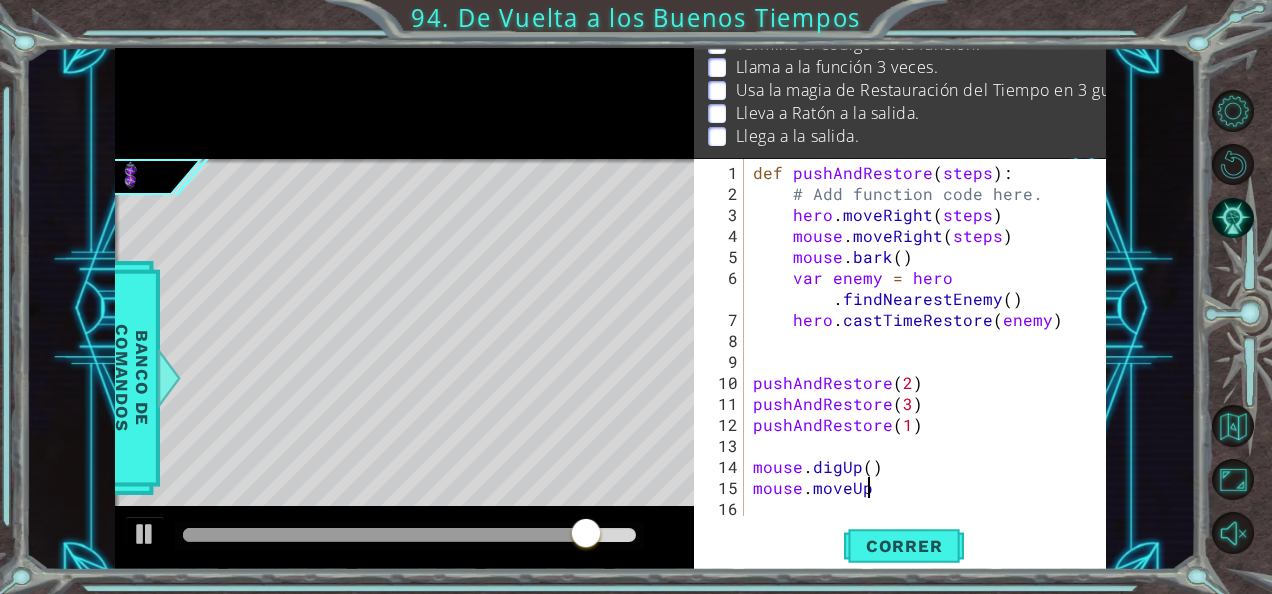 click on "def   pushAndRestore ( steps ) :      # Add function code here.      hero . moveRight ( steps )      mouse . moveRight ( steps )      mouse . bark ( )      var   enemy   =   hero          . findNearestEnemy ( )      hero . castTimeRestore ( enemy )           pushAndRestore ( 2 ) pushAndRestore ( 3 ) pushAndRestore ( 1 )      mouse . digUp ( ) mouse . moveUp" at bounding box center [923, 361] 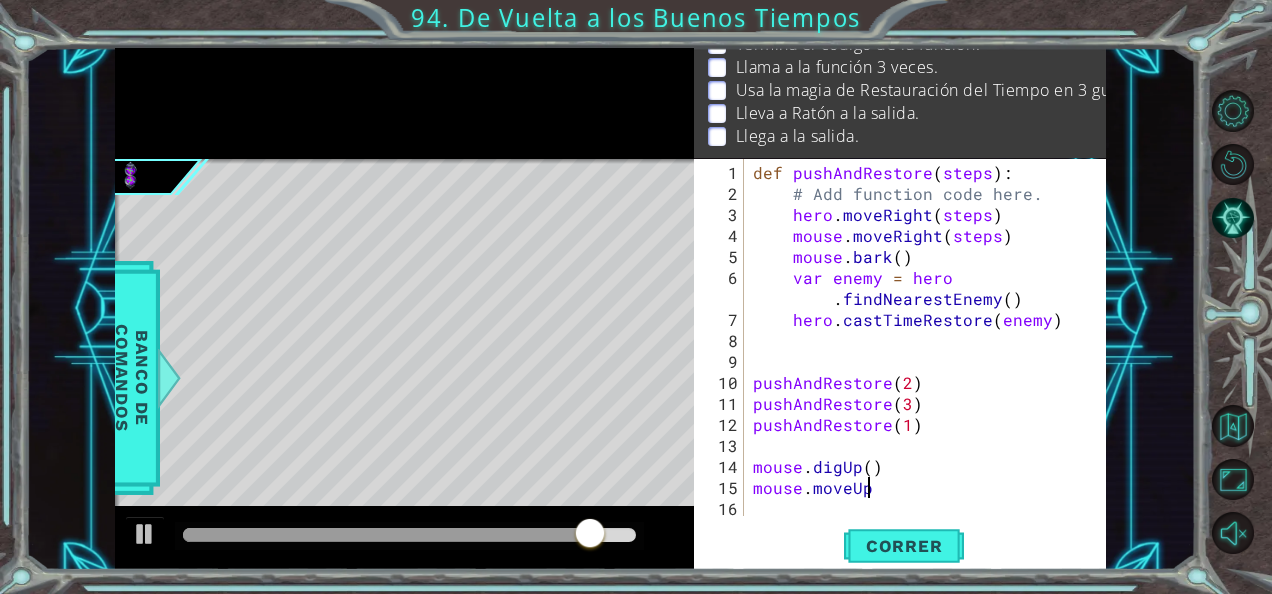 scroll, scrollTop: 0, scrollLeft: 0, axis: both 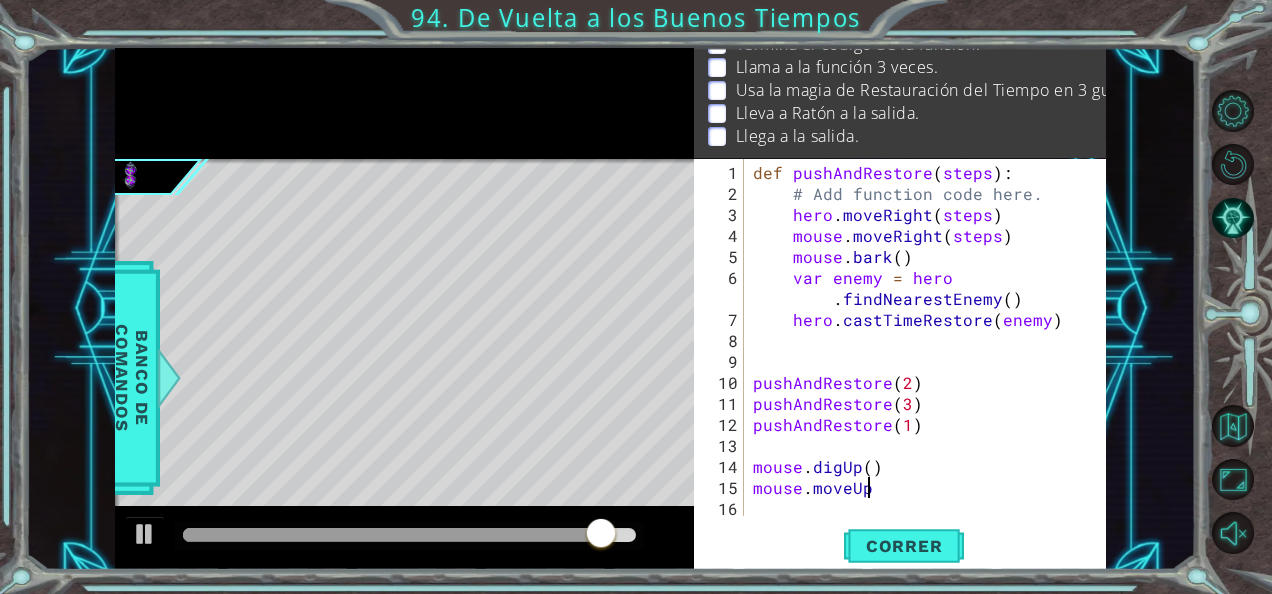 paste on "(1)" 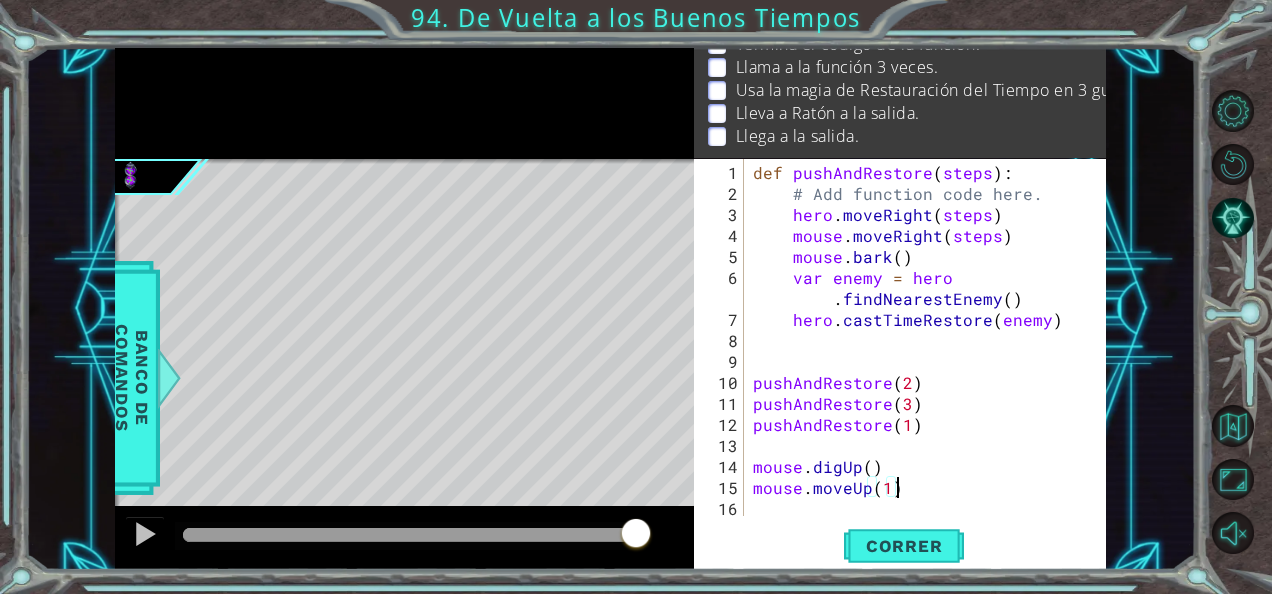 click on "def   pushAndRestore ( steps ) :      # Add function code here.      hero . moveRight ( steps )      mouse . moveRight ( steps )      mouse . bark ( )      var   enemy   =   hero          . findNearestEnemy ( )      hero . castTimeRestore ( enemy )           pushAndRestore ( 2 ) pushAndRestore ( 3 ) pushAndRestore ( 1 )      mouse . digUp ( ) mouse . moveUp ( 1 )" at bounding box center (923, 361) 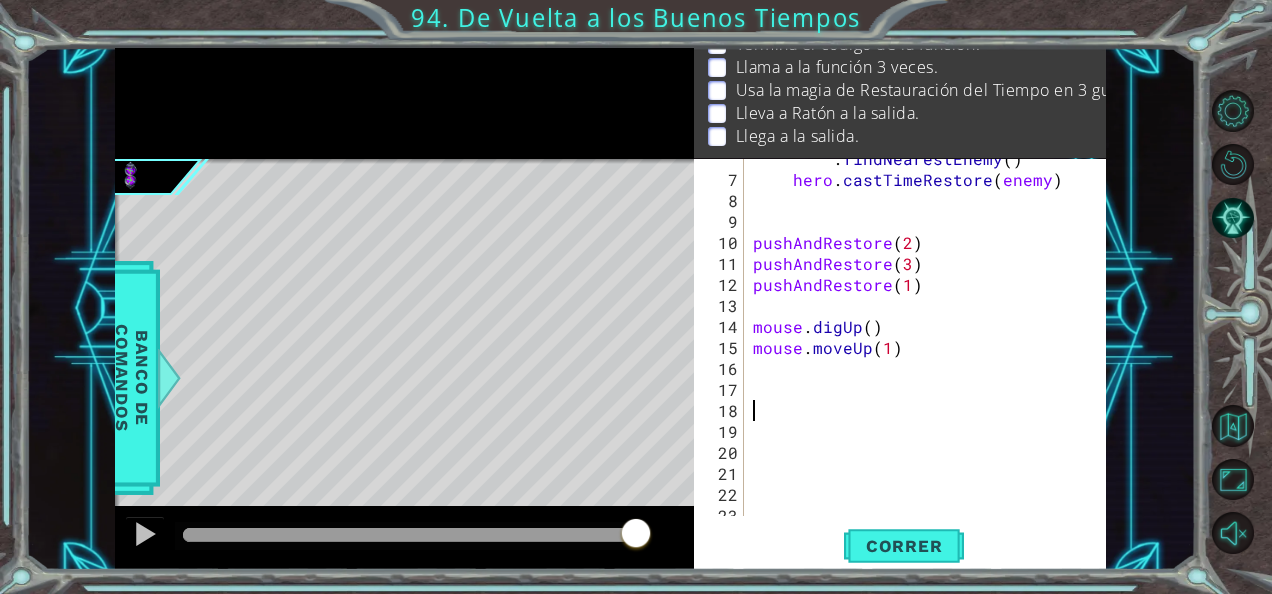 scroll, scrollTop: 141, scrollLeft: 0, axis: vertical 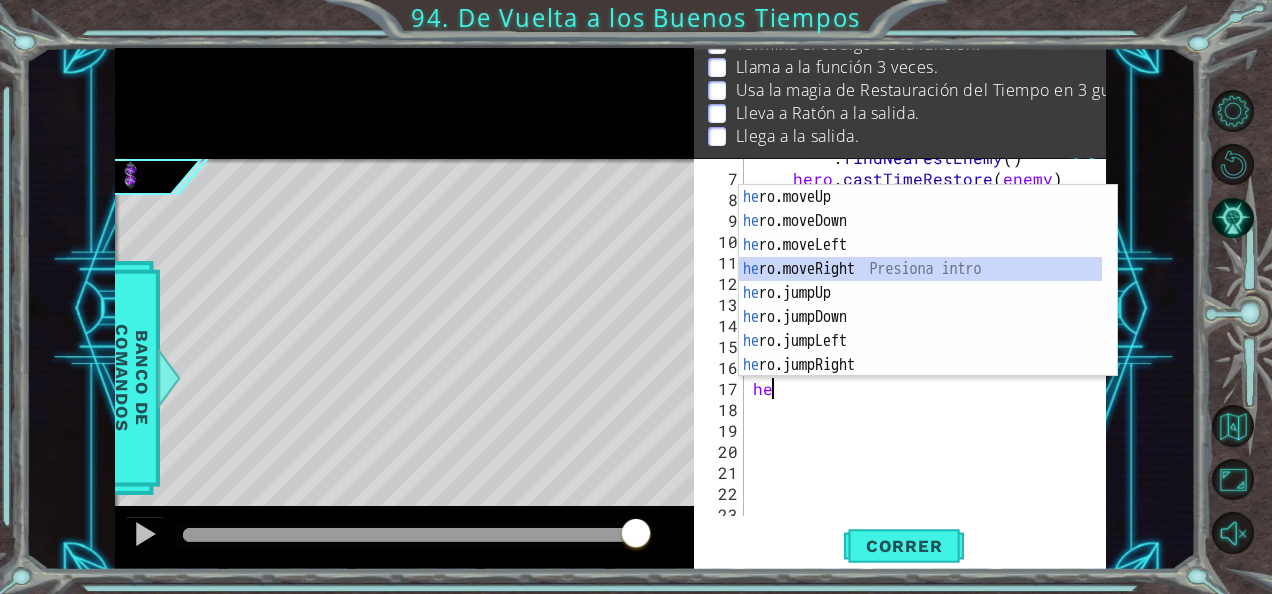 click on "he ro.moveUp Presiona intro he ro.moveDown Presiona intro he ro.moveLeft Presiona intro he ro.moveRight Presiona intro he ro.jumpUp Presiona intro he ro.jumpDown Presiona intro he ro.jumpLeft Presiona intro he ro.jumpRight Presiona intro he ro.sneakUp Presiona intro" at bounding box center [921, 305] 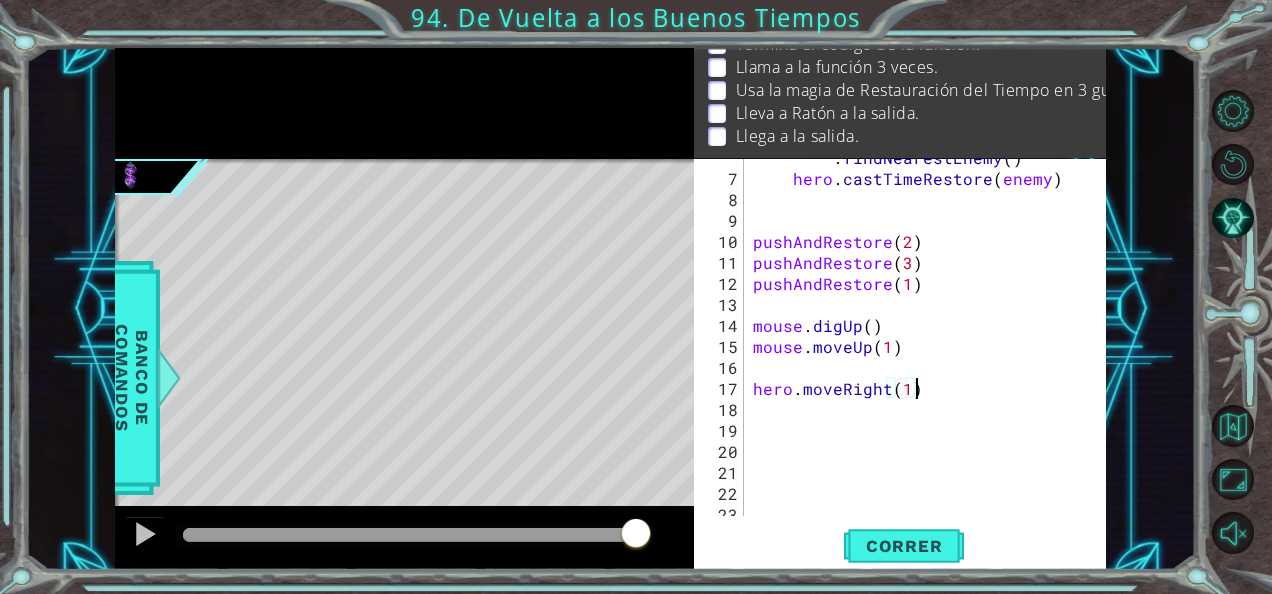 click on "var   enemy   =   hero          . findNearestEnemy ( )      hero . castTimeRestore ( enemy )           pushAndRestore ( 2 ) pushAndRestore ( 3 ) pushAndRestore ( 1 )      mouse . digUp ( ) mouse . moveUp ( 1 ) hero . moveRight ( 1 )" at bounding box center (923, 336) 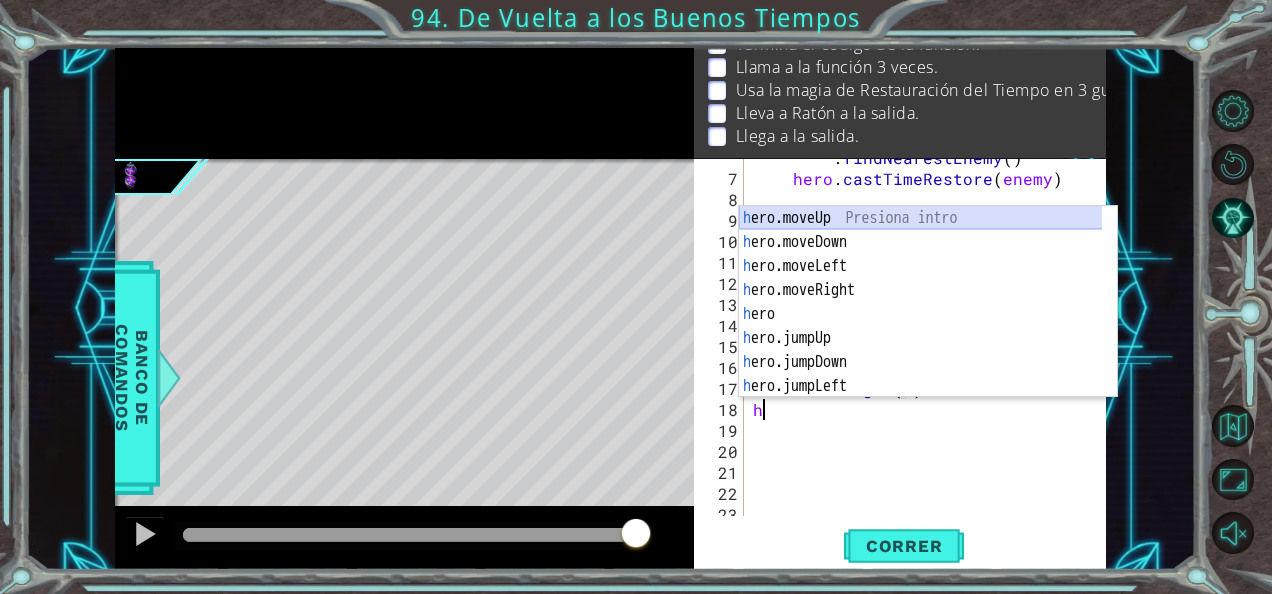 click on "h ero.moveUp Presiona intro h ero.moveDown Presiona intro h ero.moveLeft Presiona intro h ero.moveRight Presiona intro h ero Presiona intro h ero.jumpUp Presiona intro h ero.jumpDown Presiona intro h ero.jumpLeft Presiona intro h ero.sneakUp Presiona intro" at bounding box center [921, 326] 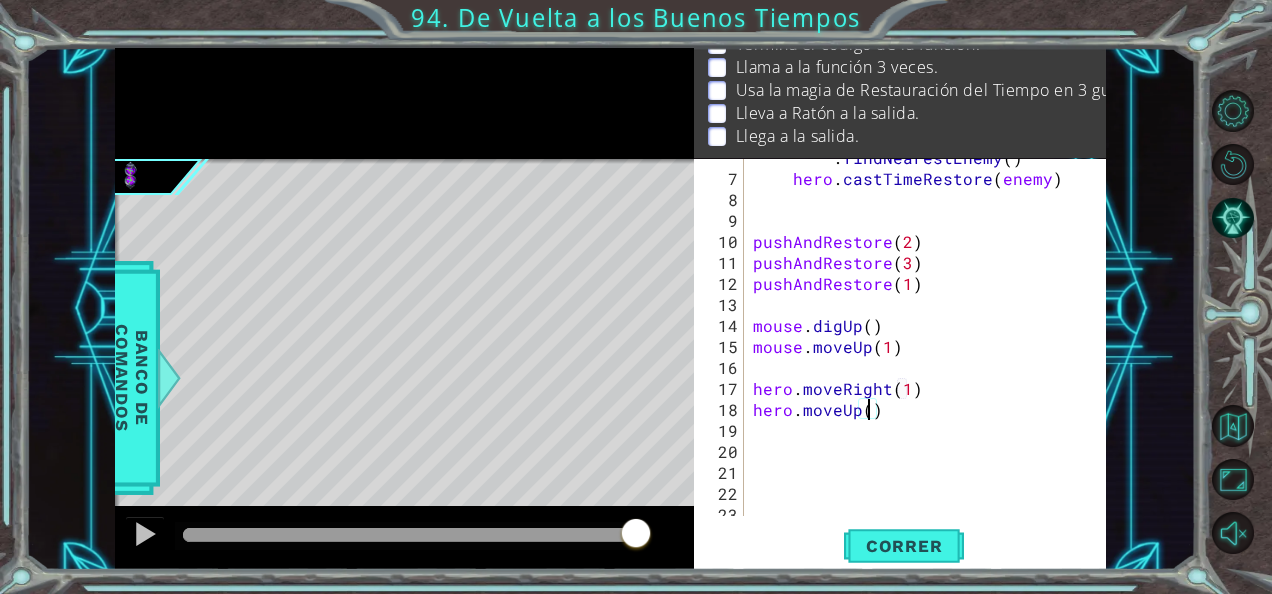 type on "hero.moveUp(5)" 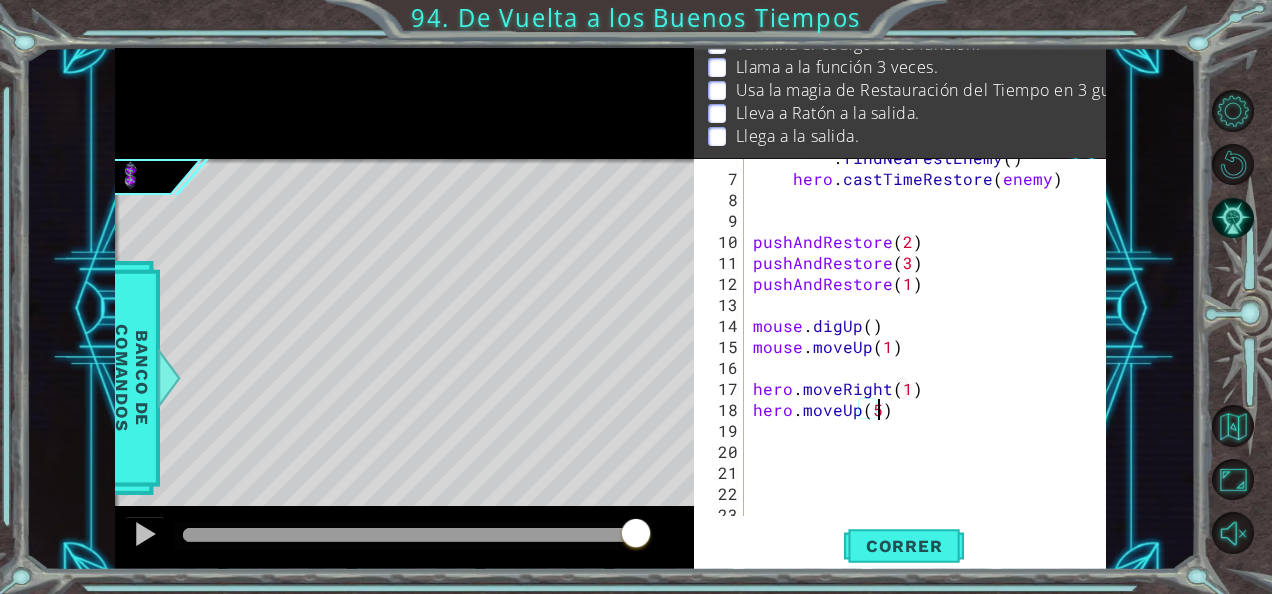 scroll, scrollTop: 0, scrollLeft: 7, axis: horizontal 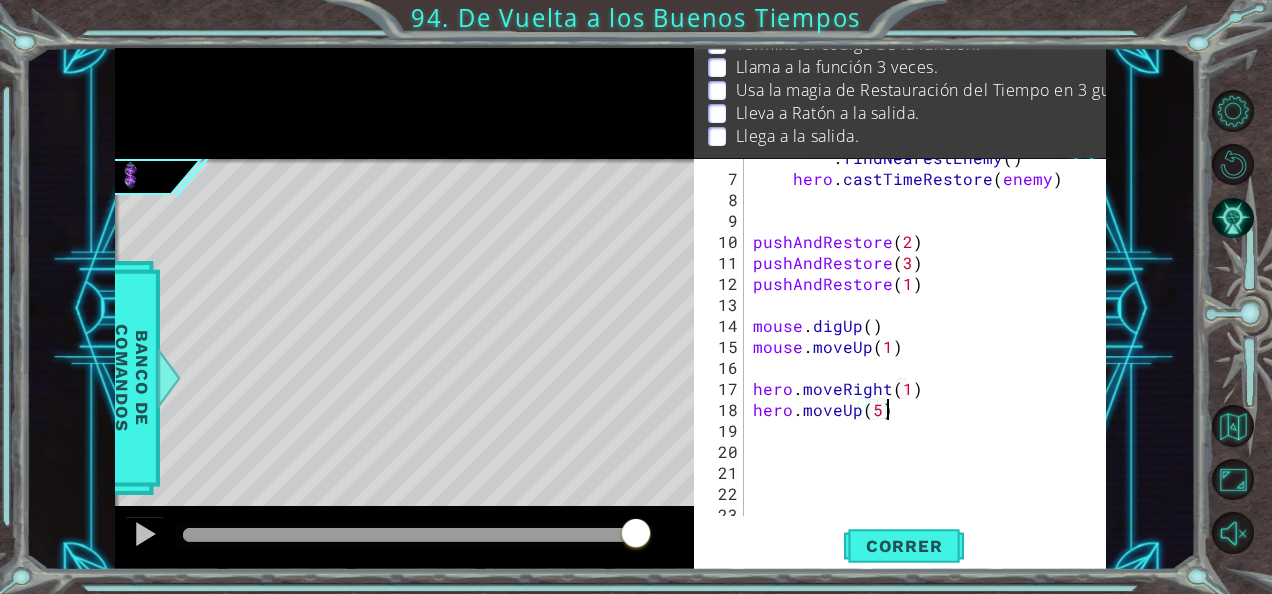 click on "var   enemy   =   hero          . findNearestEnemy ( )      hero . castTimeRestore ( enemy )           pushAndRestore ( 2 ) pushAndRestore ( 3 ) pushAndRestore ( 1 )      mouse . digUp ( ) mouse . moveUp ( 1 ) hero . moveRight ( 1 ) hero . moveUp ( 5 )" at bounding box center (923, 336) 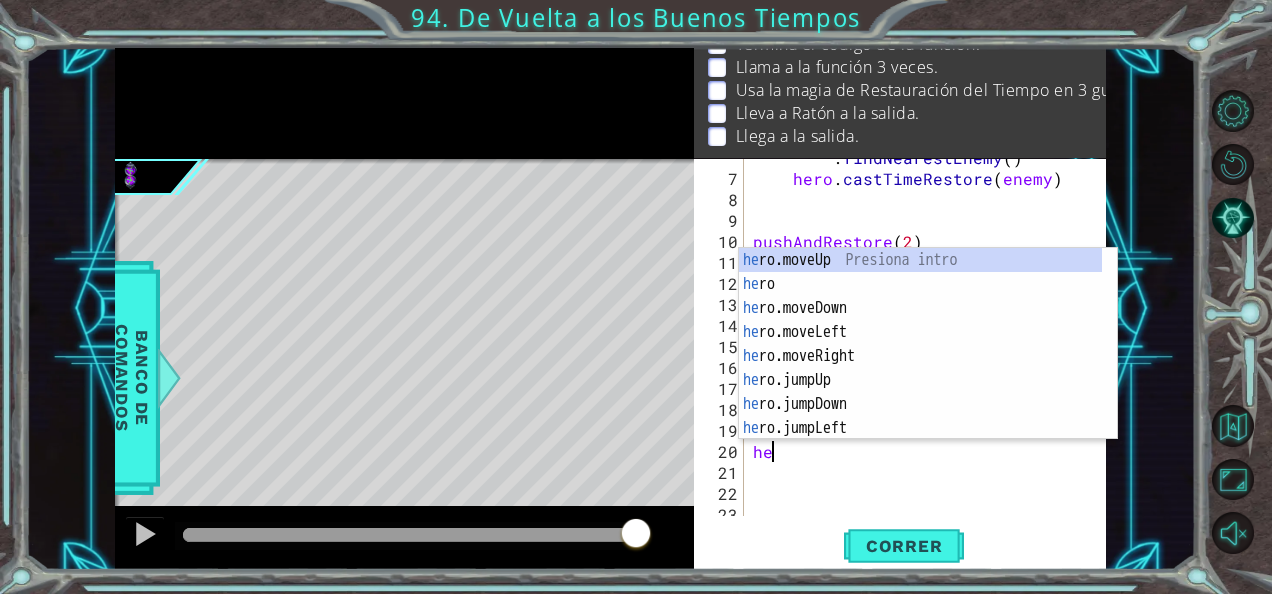 scroll, scrollTop: 0, scrollLeft: 0, axis: both 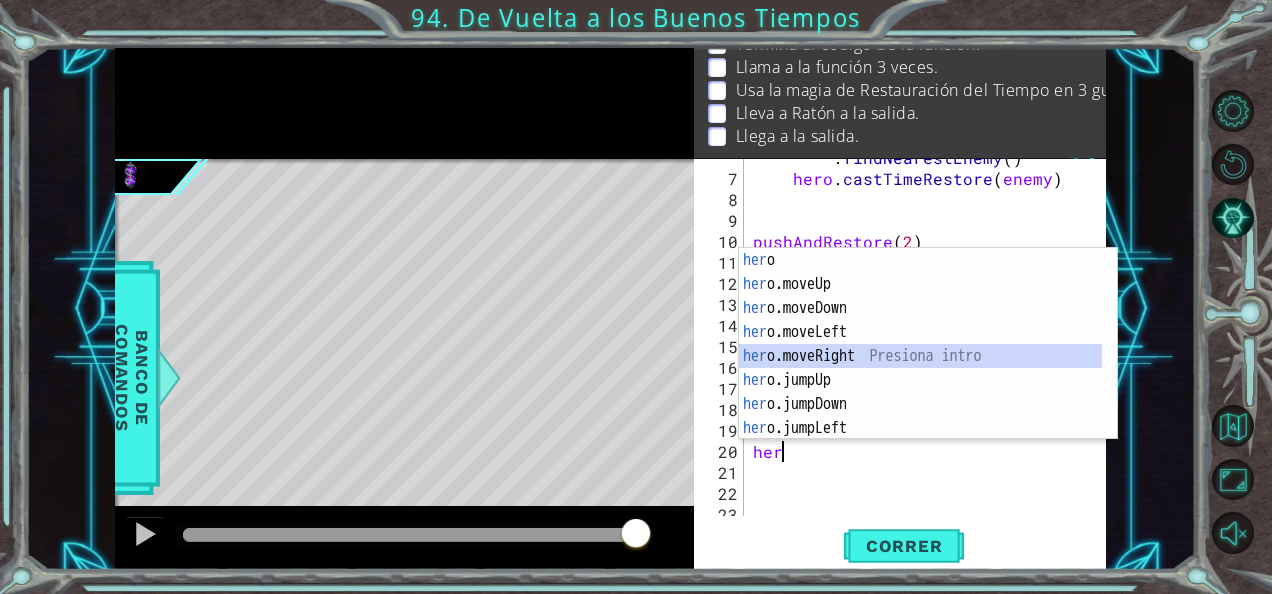click on "her o Presiona intro her o.moveUp Presiona intro her o.moveDown Presiona intro her o.moveLeft Presiona intro her o.moveRight Presiona intro her o.jumpUp Presiona intro her o.jumpDown Presiona intro her o.jumpLeft Presiona intro her o.jumpRight Presiona intro" at bounding box center (921, 368) 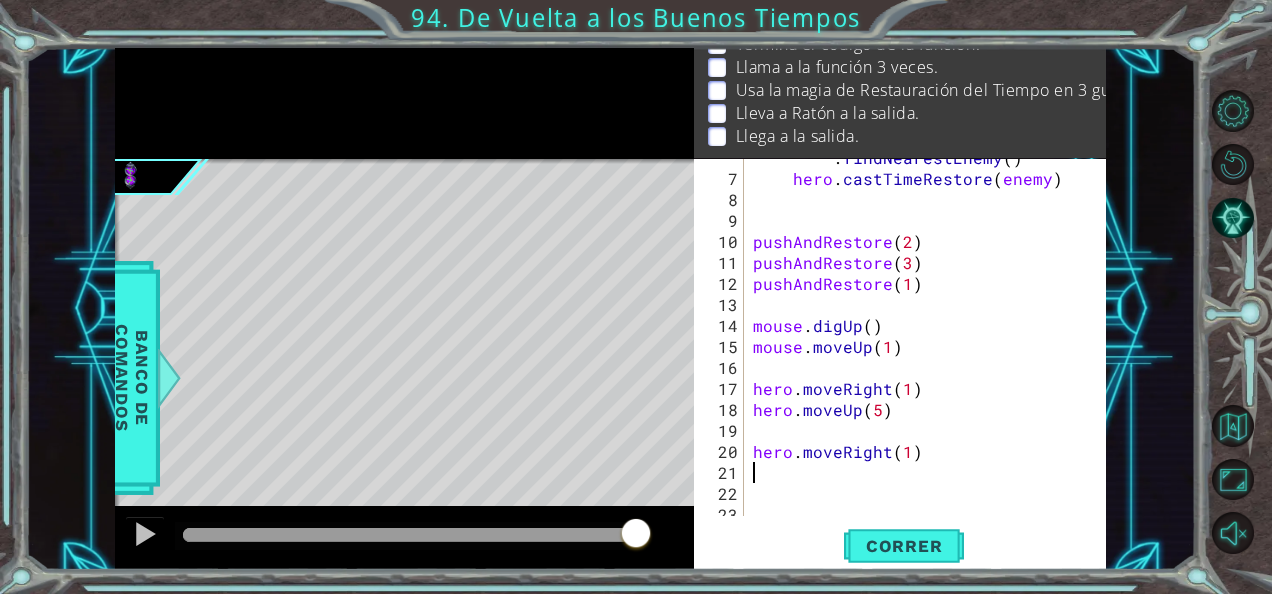click on "var   enemy   =   hero          . findNearestEnemy ( )      hero . castTimeRestore ( enemy )           pushAndRestore ( 2 ) pushAndRestore ( 3 ) pushAndRestore ( 1 )      mouse . digUp ( ) mouse . moveUp ( 1 ) hero . moveRight ( 1 ) hero . moveUp ( 5 ) hero . moveRight ( 1 )" at bounding box center (923, 336) 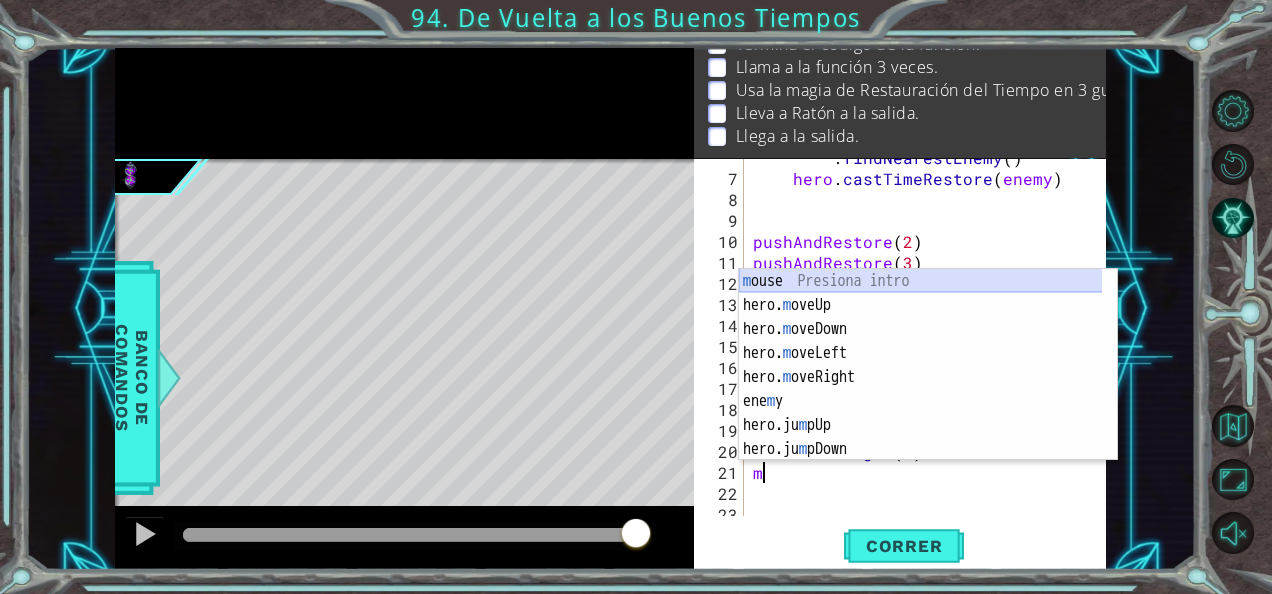 click on "m ouse Presiona intro hero. m oveUp Presiona intro hero. m oveDown Presiona intro hero. m oveLeft Presiona intro hero. m [PERSON_NAME] Presiona intro ene m y Presiona intro hero.ju m pUp Presiona intro hero.ju m pDown Presiona intro hero.ju m pLeft Presiona intro" at bounding box center (921, 389) 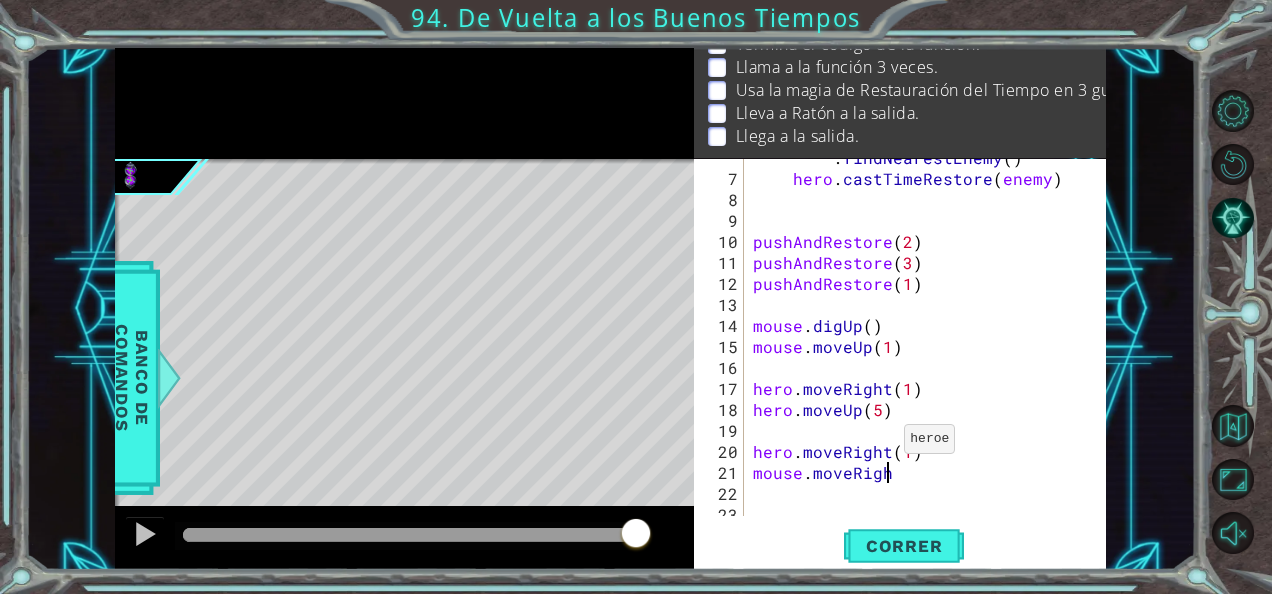 scroll, scrollTop: 0, scrollLeft: 8, axis: horizontal 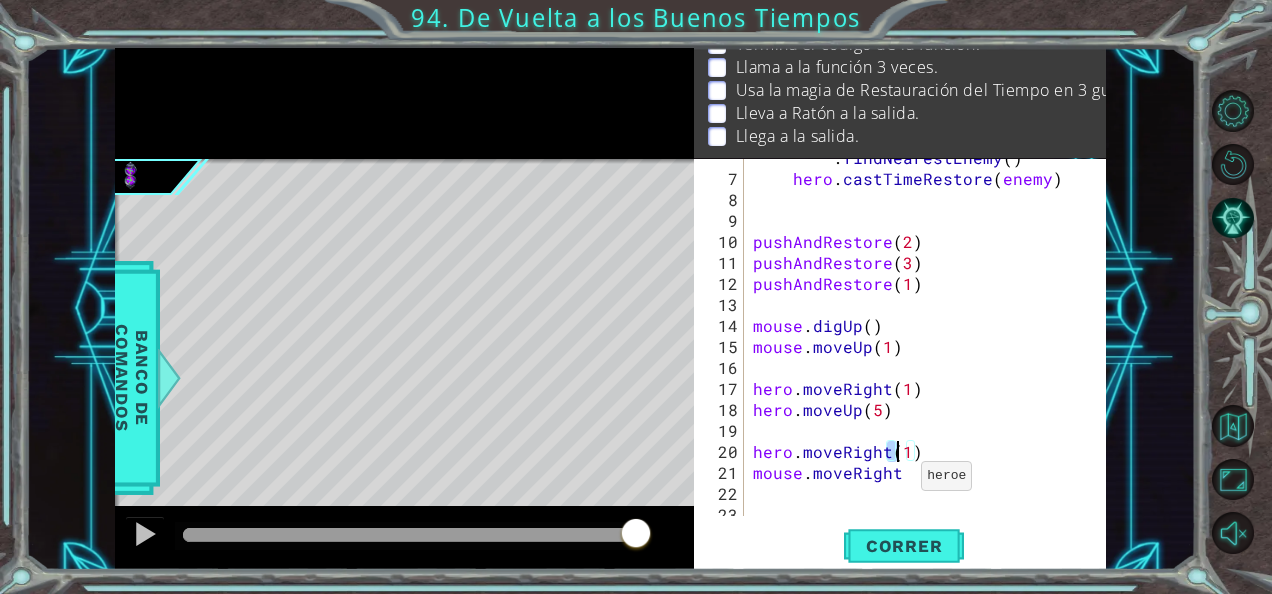 drag, startPoint x: 891, startPoint y: 448, endPoint x: 939, endPoint y: 448, distance: 48 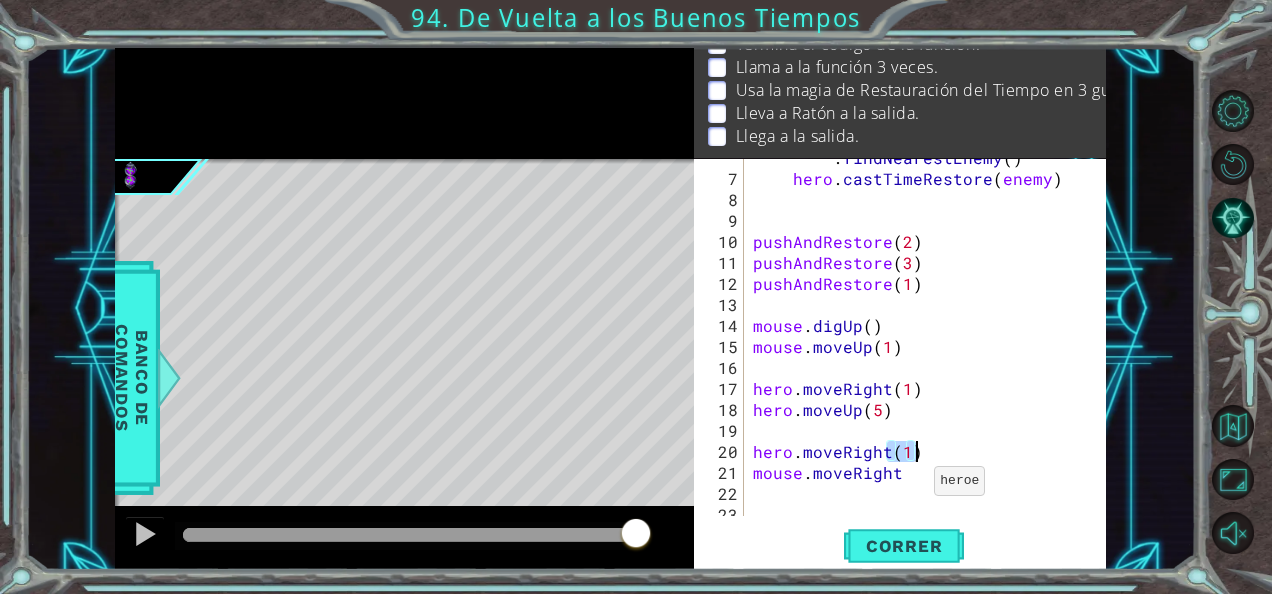 scroll, scrollTop: 0, scrollLeft: 7, axis: horizontal 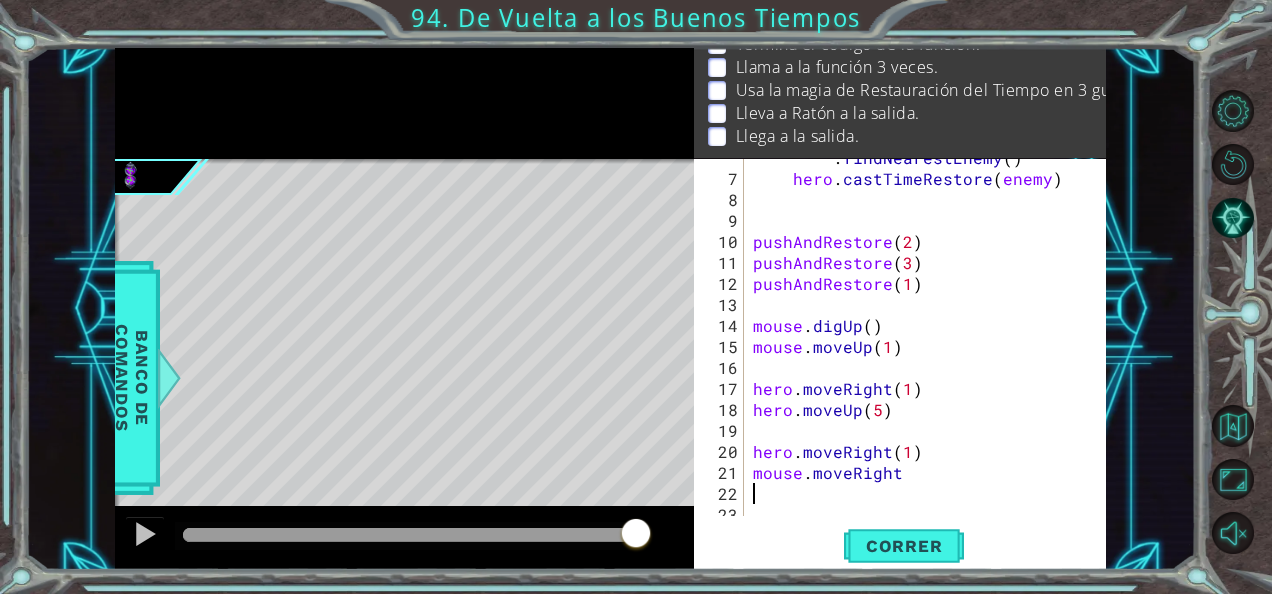 click on "var   enemy   =   hero          . findNearestEnemy ( )      hero . castTimeRestore ( enemy )           pushAndRestore ( 2 ) pushAndRestore ( 3 ) pushAndRestore ( 1 )      mouse . digUp ( ) mouse . moveUp ( 1 ) hero . moveRight ( 1 ) hero . moveUp ( 5 ) hero . moveRight ( 1 ) mouse . moveRight" at bounding box center [923, 336] 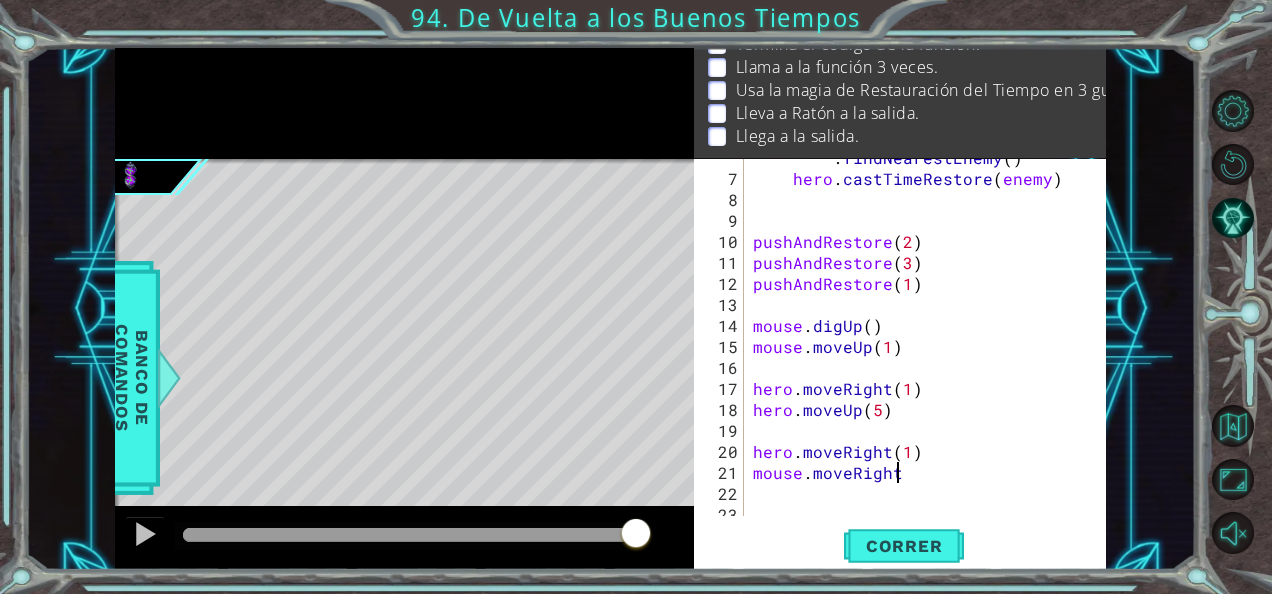 click on "var   enemy   =   hero          . findNearestEnemy ( )      hero . castTimeRestore ( enemy )           pushAndRestore ( 2 ) pushAndRestore ( 3 ) pushAndRestore ( 1 )      mouse . digUp ( ) mouse . moveUp ( 1 ) hero . moveRight ( 1 ) hero . moveUp ( 5 ) hero . moveRight ( 1 ) mouse . moveRight" at bounding box center (923, 336) 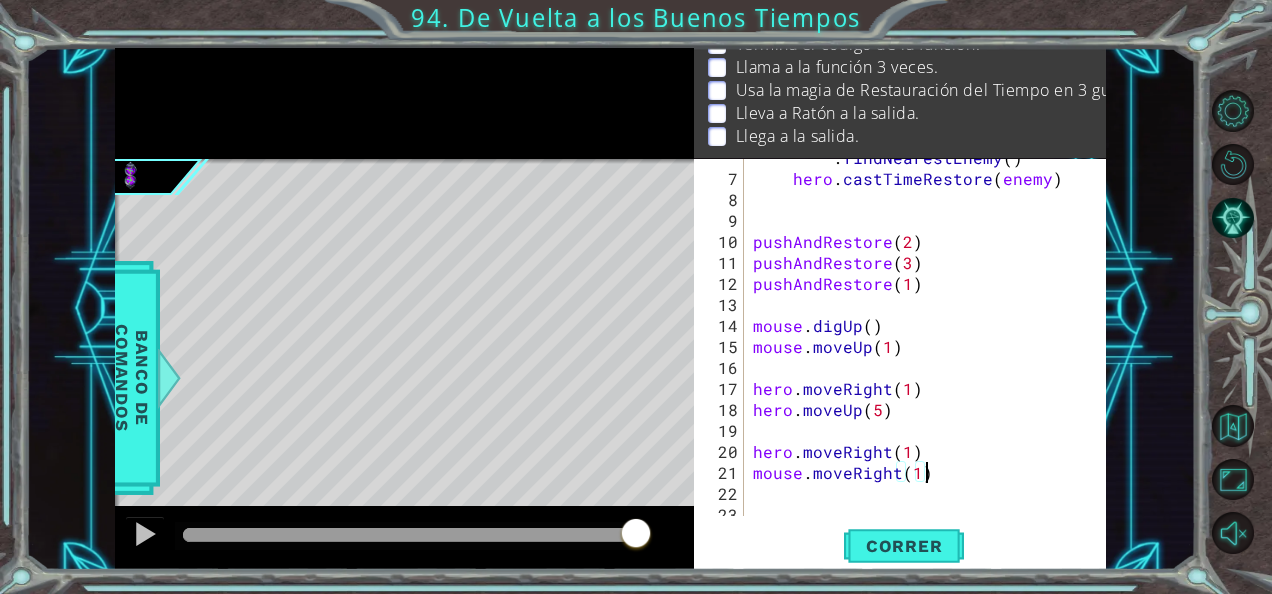 click on "var   enemy   =   hero          . findNearestEnemy ( )      hero . castTimeRestore ( enemy )           pushAndRestore ( 2 ) pushAndRestore ( 3 ) pushAndRestore ( 1 )      mouse . digUp ( ) mouse . moveUp ( 1 ) hero . moveRight ( 1 ) hero . moveUp ( 5 ) hero . moveRight ( 1 ) mouse . moveRight ( 1 )" at bounding box center (923, 336) 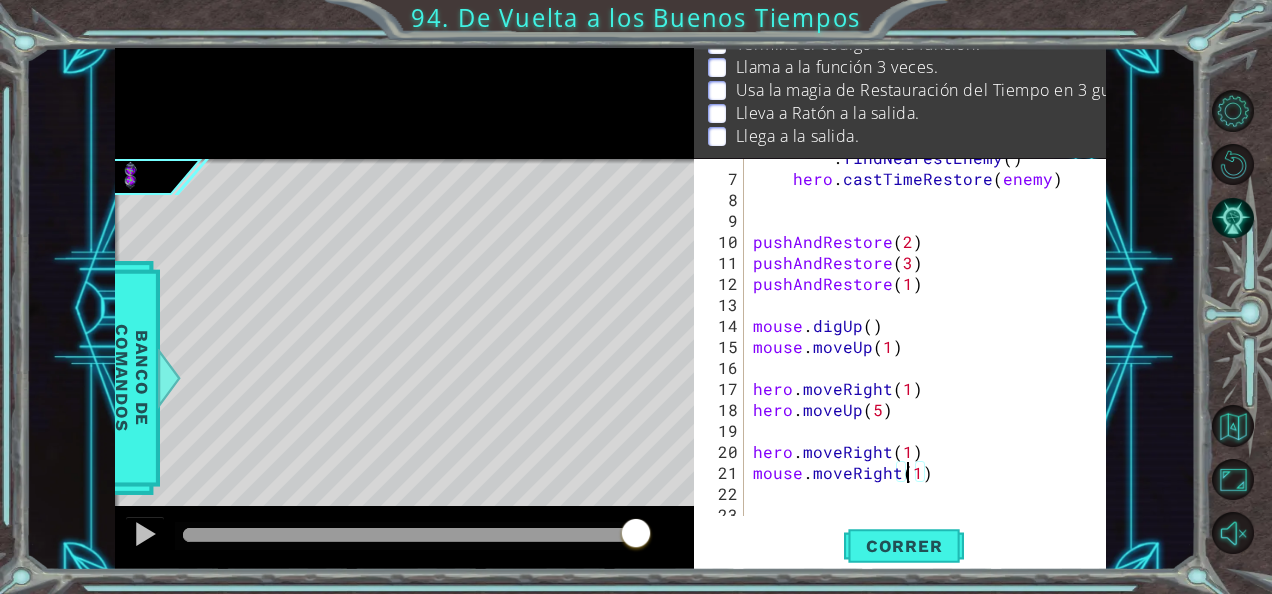 click on "var   enemy   =   hero          . findNearestEnemy ( )      hero . castTimeRestore ( enemy )           pushAndRestore ( 2 ) pushAndRestore ( 3 ) pushAndRestore ( 1 )      mouse . digUp ( ) mouse . moveUp ( 1 ) hero . moveRight ( 1 ) hero . moveUp ( 5 ) hero . moveRight ( 1 ) mouse . moveRight ( 1 )" at bounding box center [923, 336] 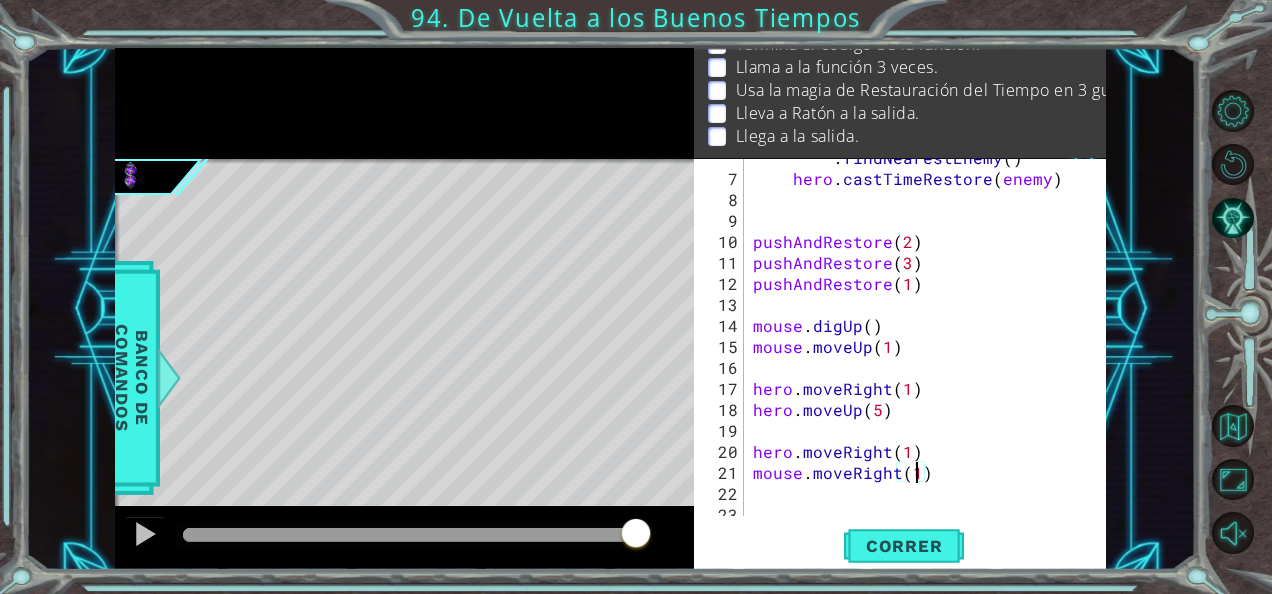 click on "var   enemy   =   hero          . findNearestEnemy ( )      hero . castTimeRestore ( enemy )           pushAndRestore ( 2 ) pushAndRestore ( 3 ) pushAndRestore ( 1 )      mouse . digUp ( ) mouse . moveUp ( 1 ) hero . moveRight ( 1 ) hero . moveUp ( 5 ) hero . moveRight ( 1 ) mouse . moveRight ( 1 )" at bounding box center (923, 336) 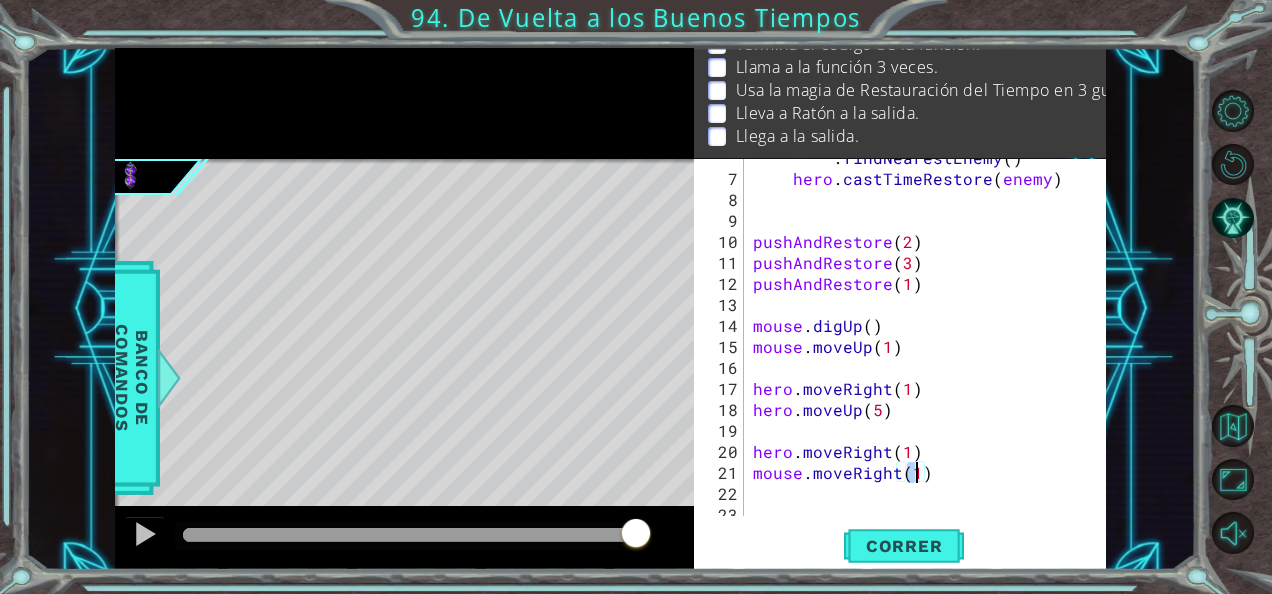 click on "var   enemy   =   hero          . findNearestEnemy ( )      hero . castTimeRestore ( enemy )           pushAndRestore ( 2 ) pushAndRestore ( 3 ) pushAndRestore ( 1 )      mouse . digUp ( ) mouse . moveUp ( 1 ) hero . moveRight ( 1 ) hero . moveUp ( 5 ) hero . moveRight ( 1 ) mouse . moveRight ( 1 )" at bounding box center [923, 336] 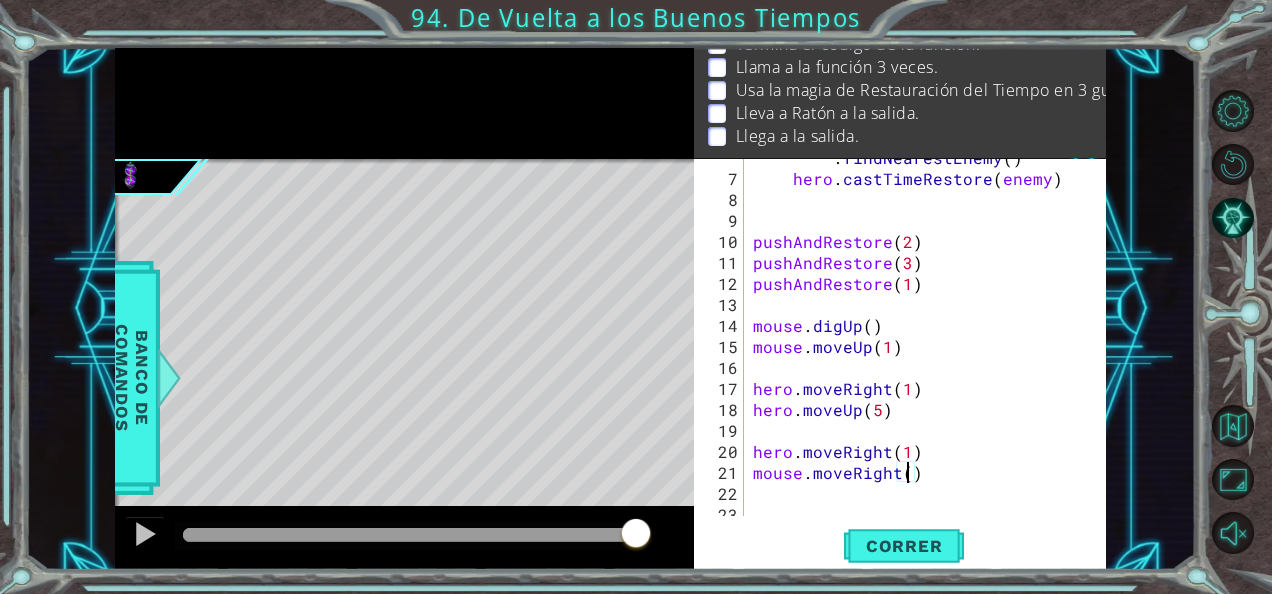 scroll, scrollTop: 0, scrollLeft: 10, axis: horizontal 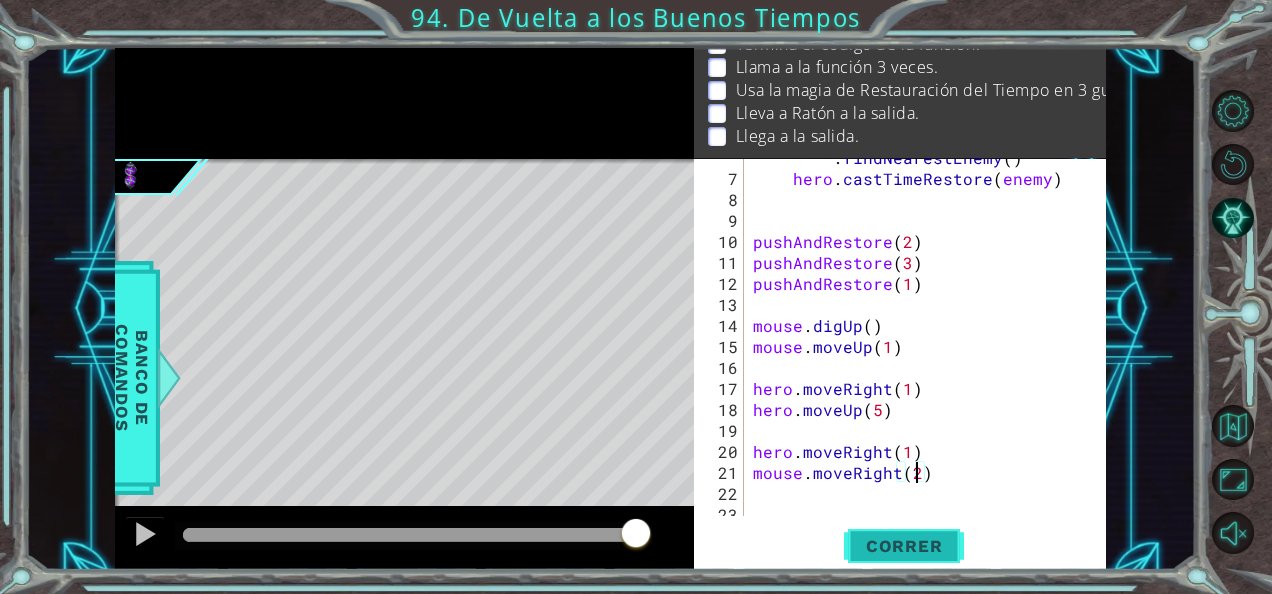 type on "mouse.moveRight(2)" 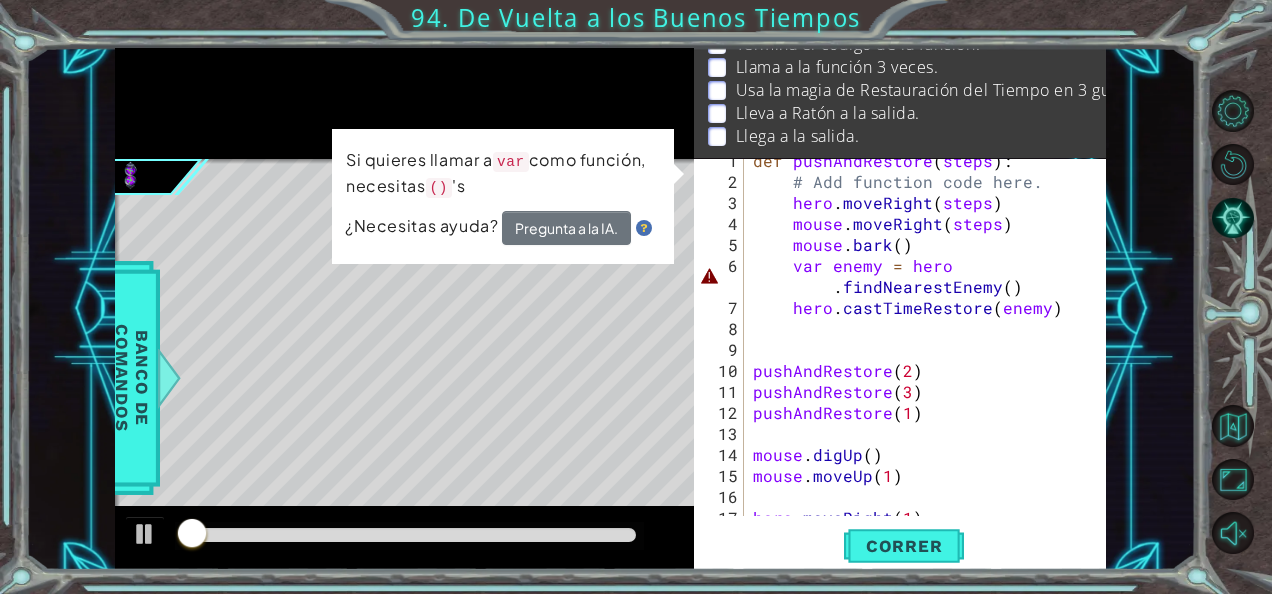 scroll, scrollTop: 0, scrollLeft: 0, axis: both 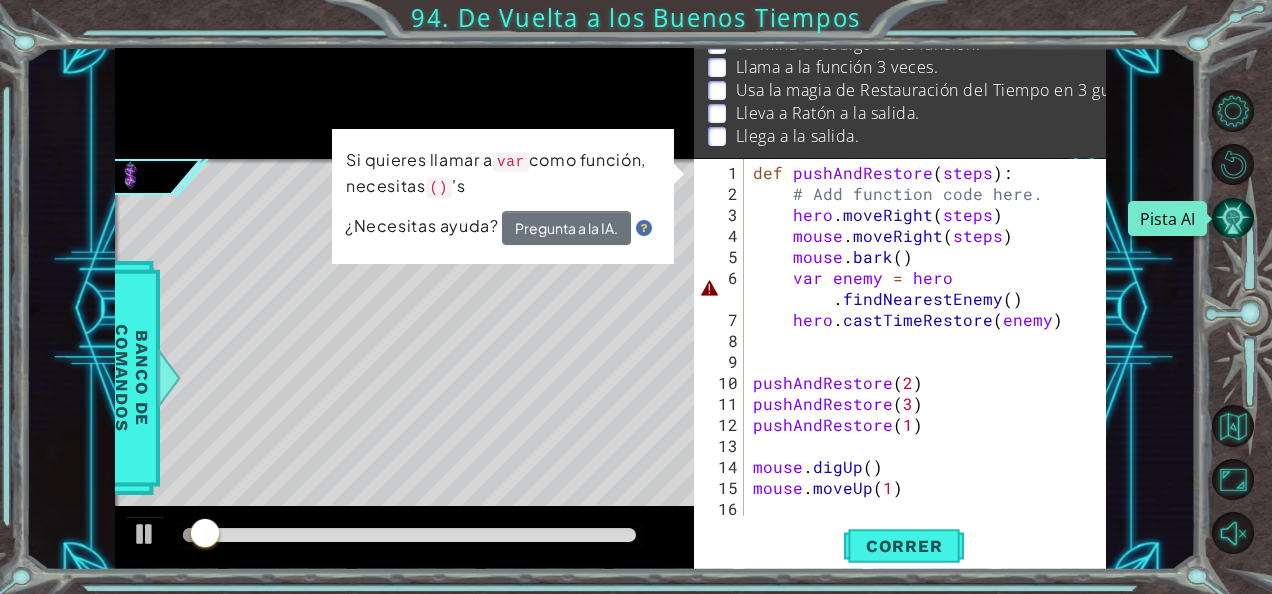 click at bounding box center (1233, 218) 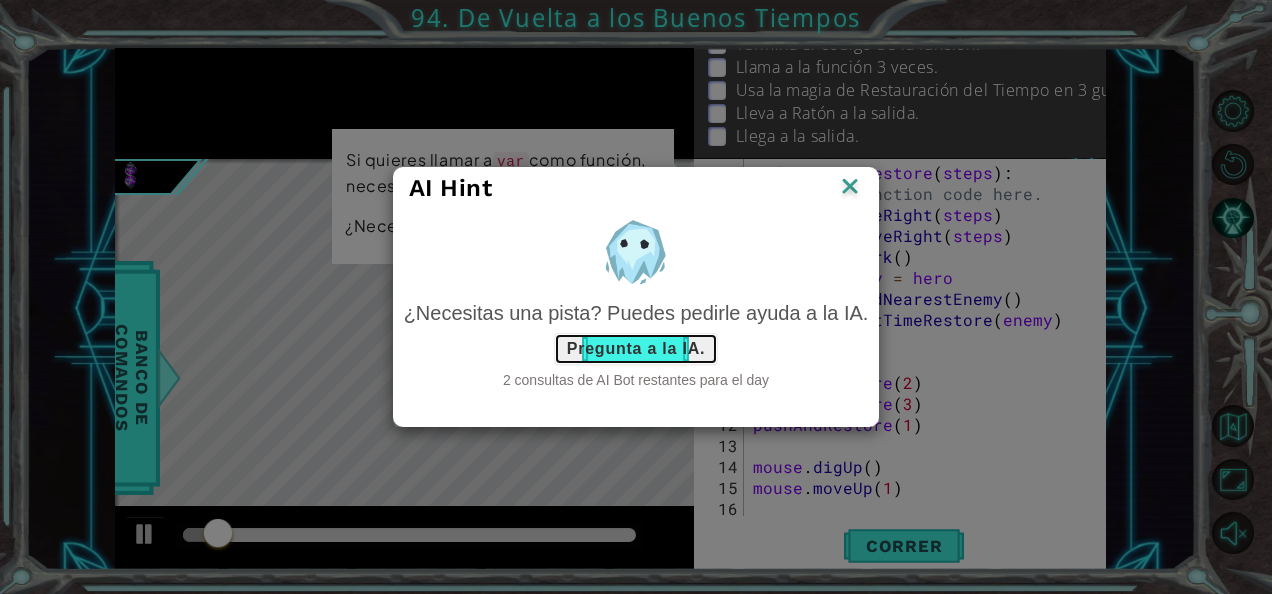 click on "Pregunta a la IA." at bounding box center [636, 349] 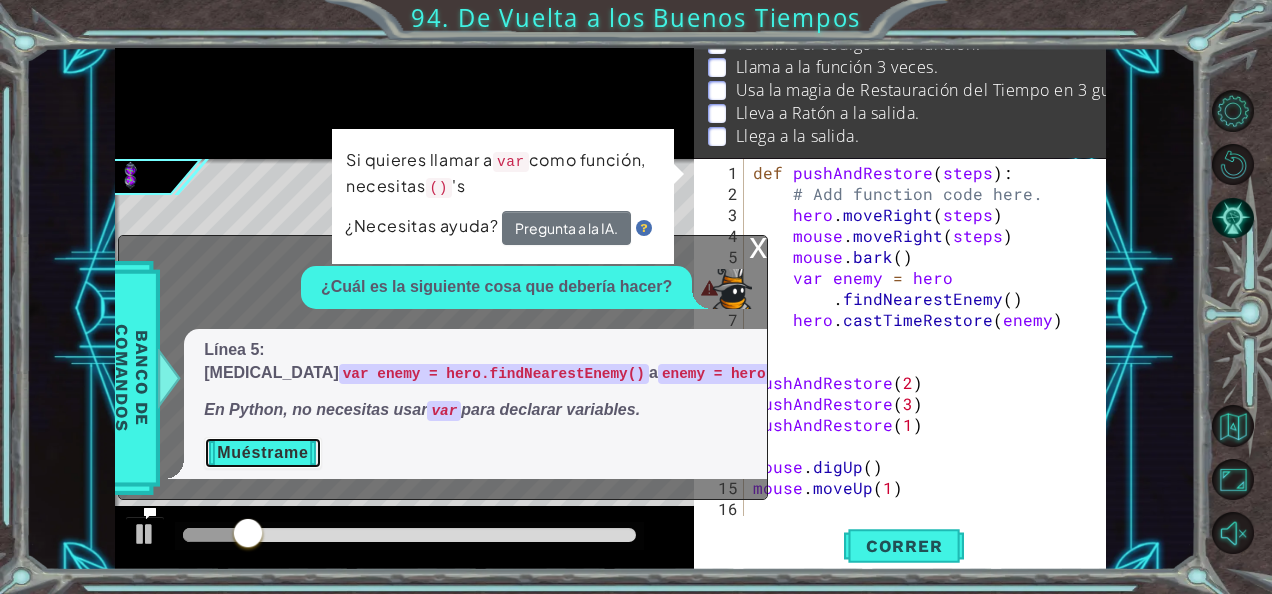 click on "Muéstrame" at bounding box center [262, 453] 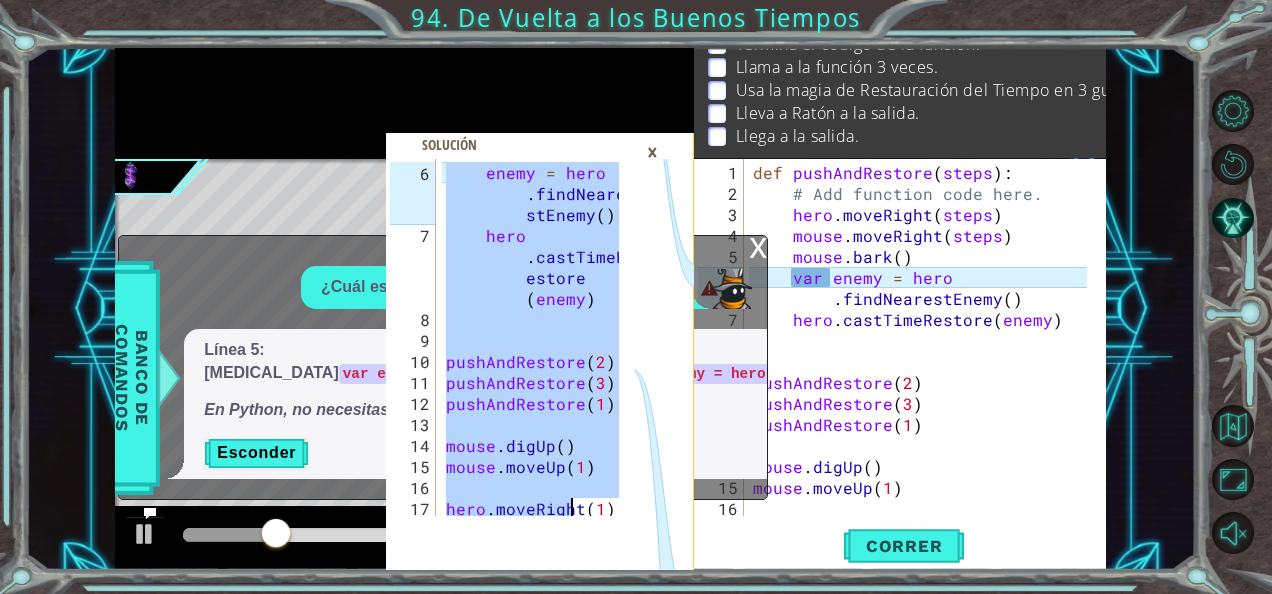 scroll, scrollTop: 314, scrollLeft: 0, axis: vertical 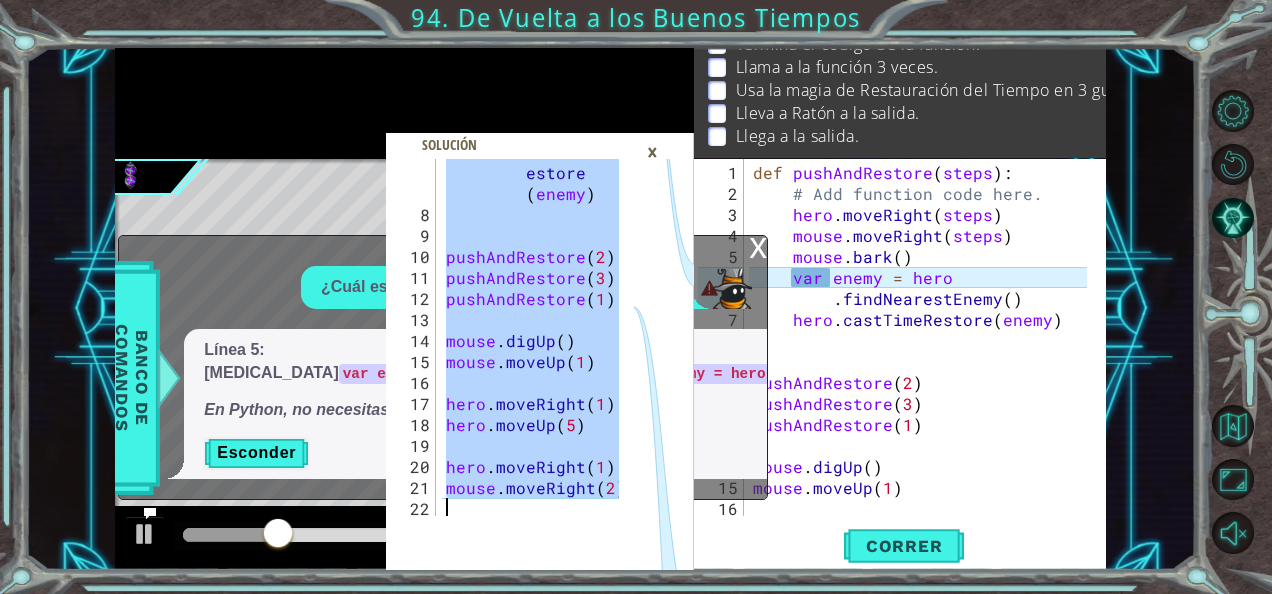 drag, startPoint x: 444, startPoint y: 166, endPoint x: 601, endPoint y: 567, distance: 430.63907 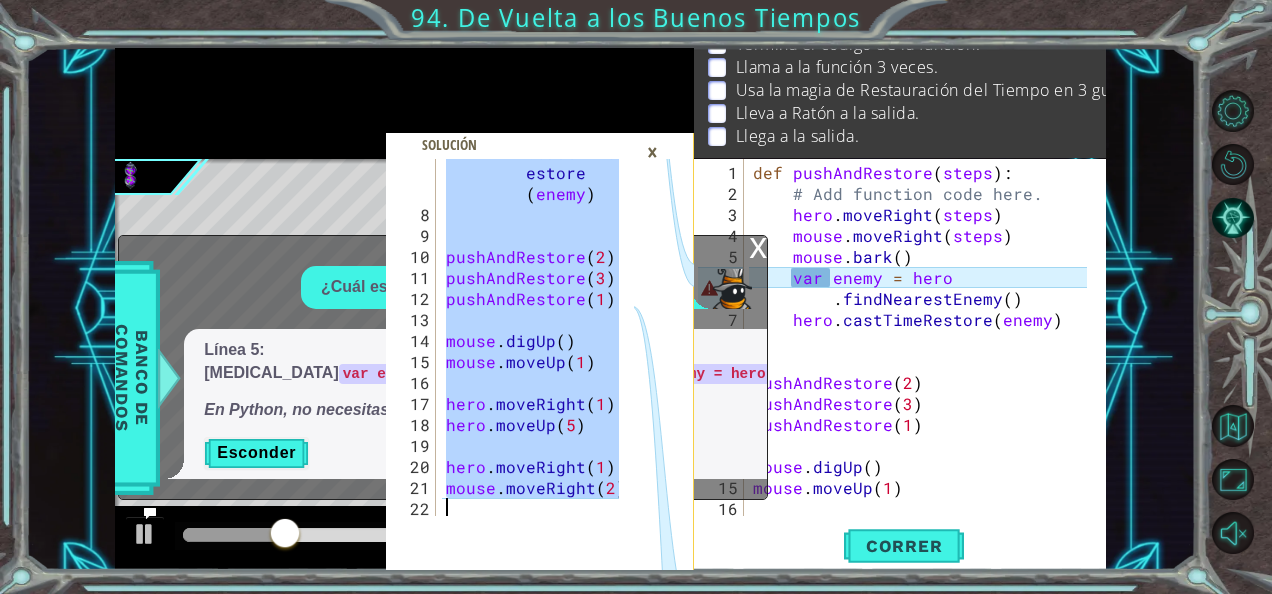 drag, startPoint x: 601, startPoint y: 567, endPoint x: 507, endPoint y: 381, distance: 208.40346 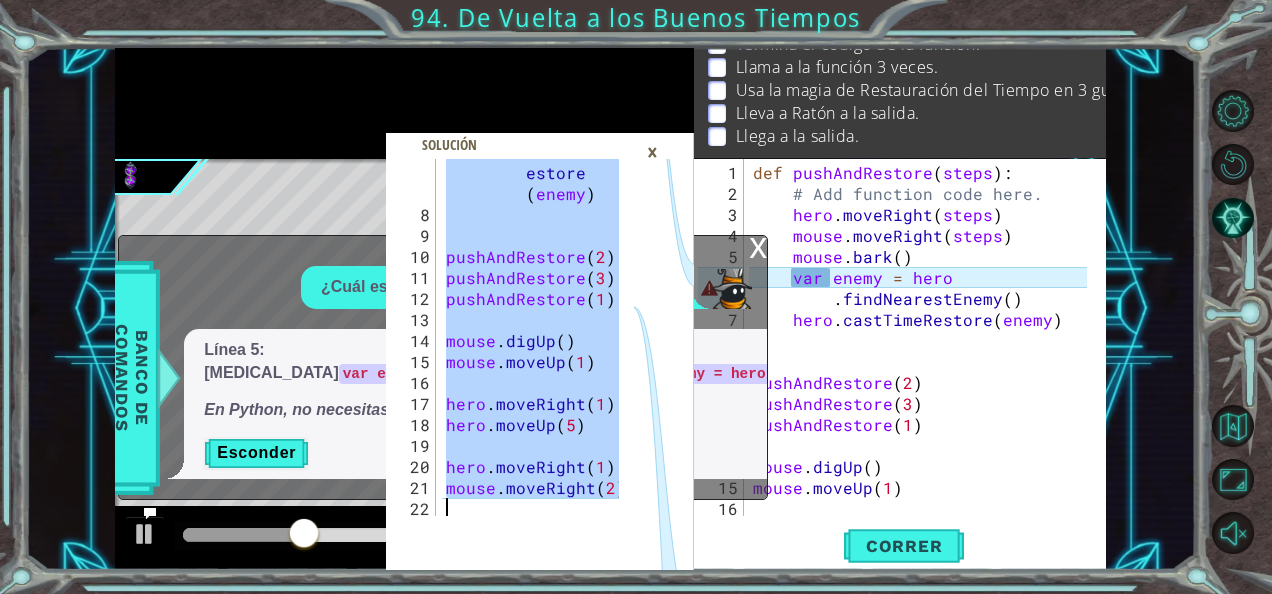 drag, startPoint x: 507, startPoint y: 381, endPoint x: 490, endPoint y: 312, distance: 71.063354 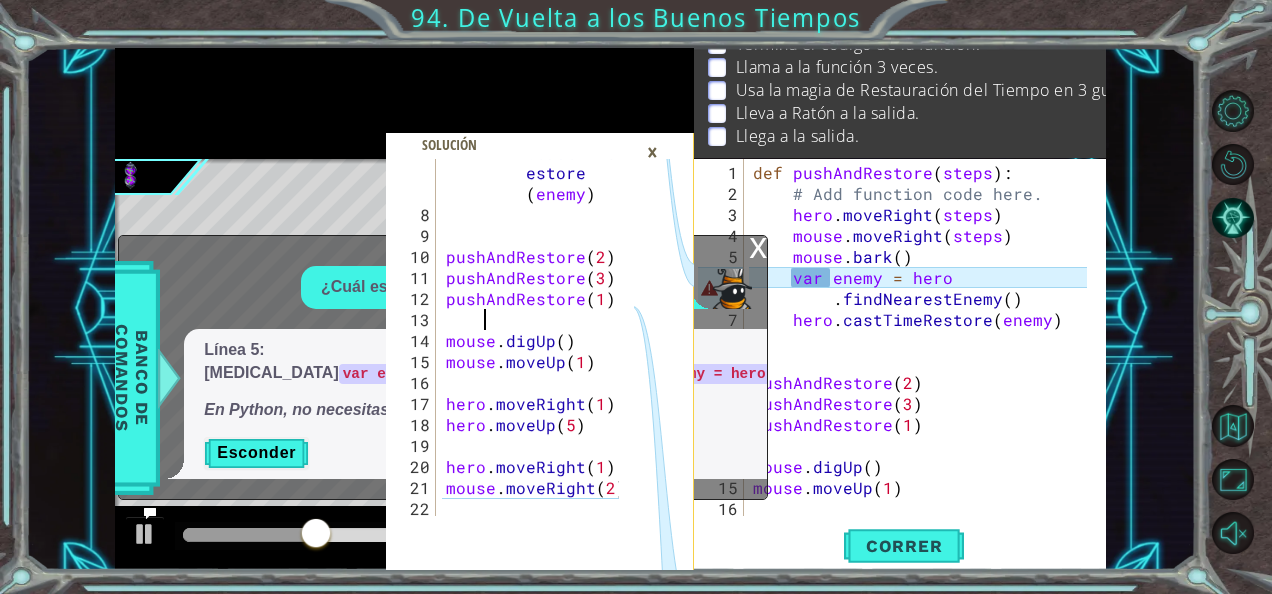 drag, startPoint x: 490, startPoint y: 312, endPoint x: 473, endPoint y: 246, distance: 68.154236 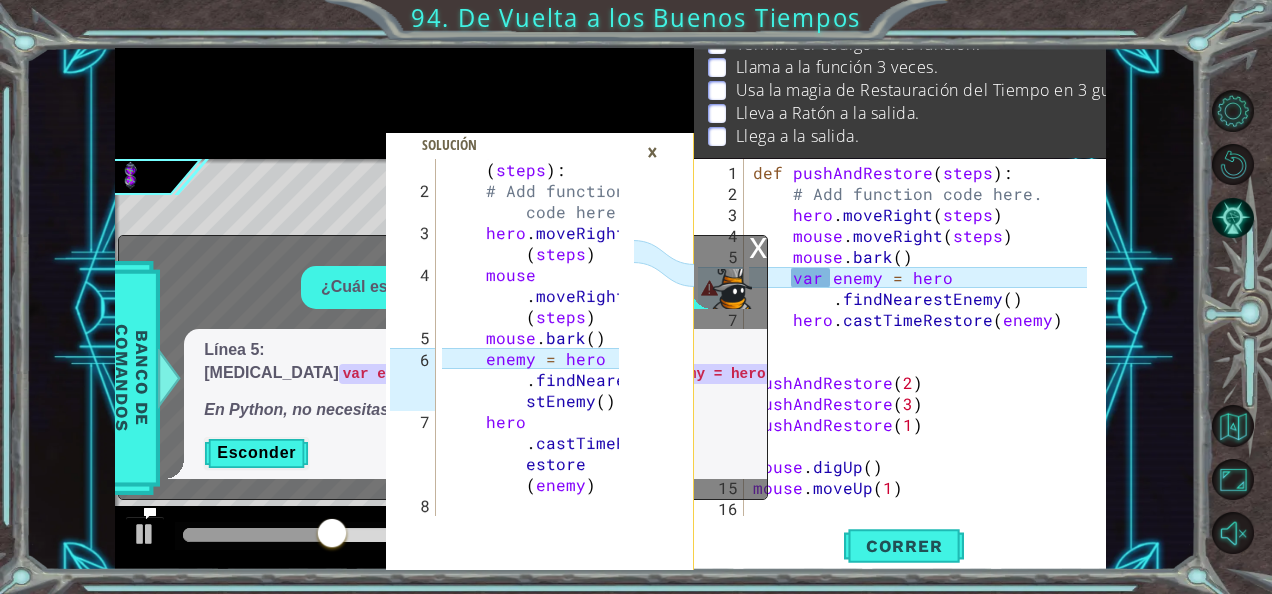 scroll, scrollTop: 0, scrollLeft: 0, axis: both 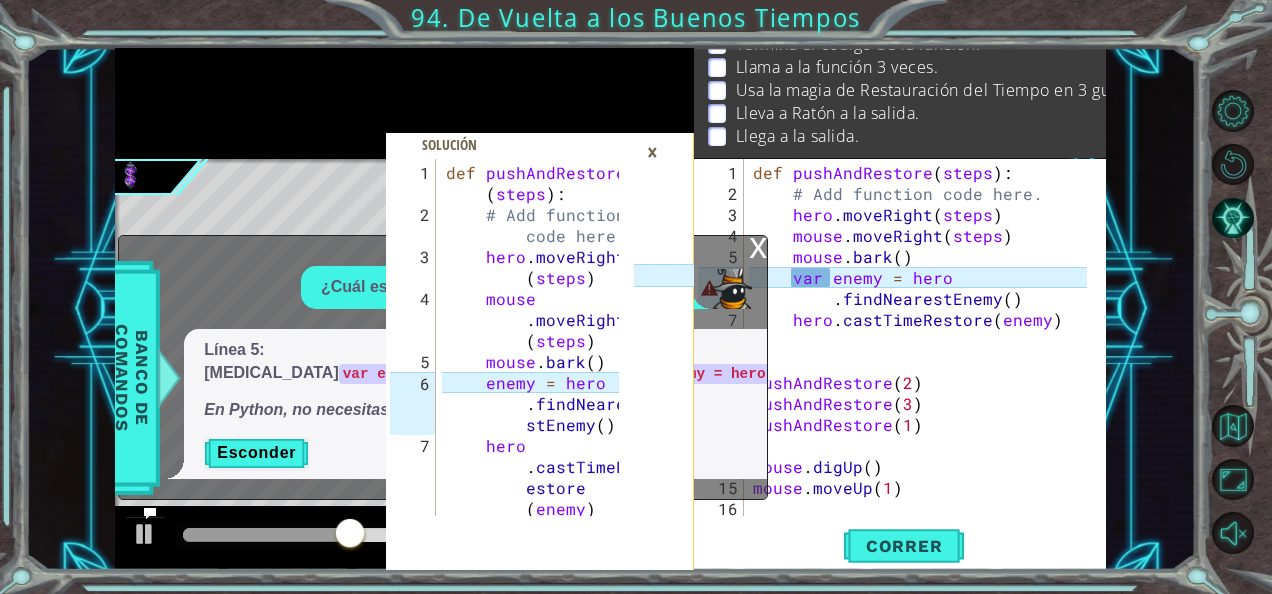 drag, startPoint x: 440, startPoint y: 170, endPoint x: 584, endPoint y: 572, distance: 427.01288 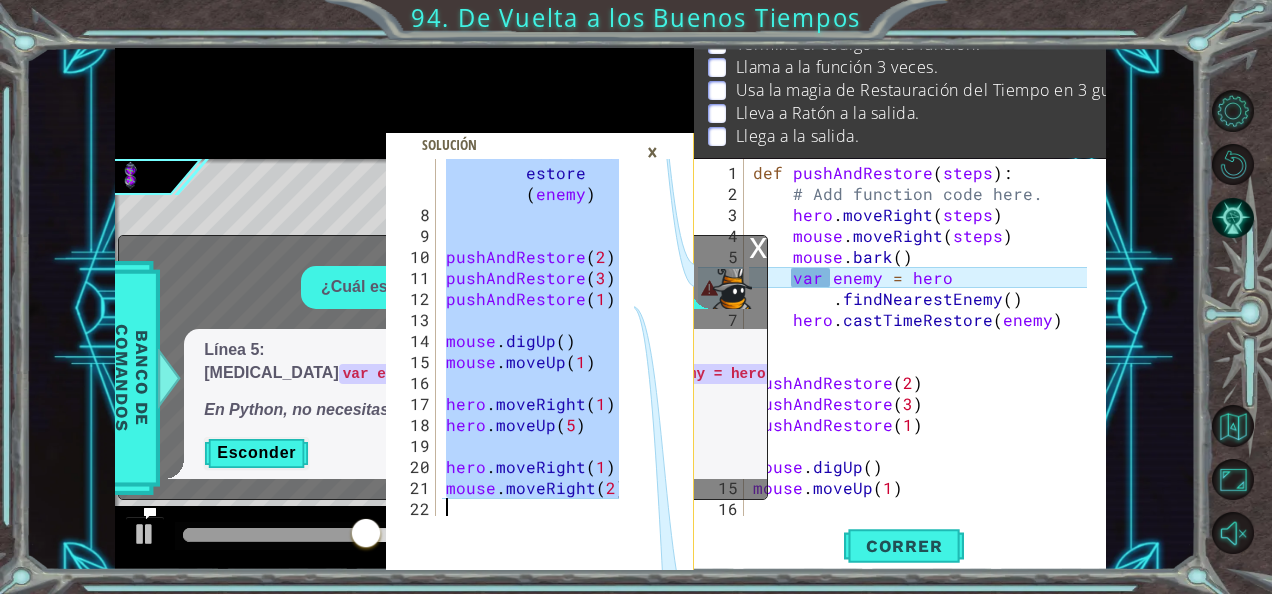 scroll, scrollTop: 314, scrollLeft: 0, axis: vertical 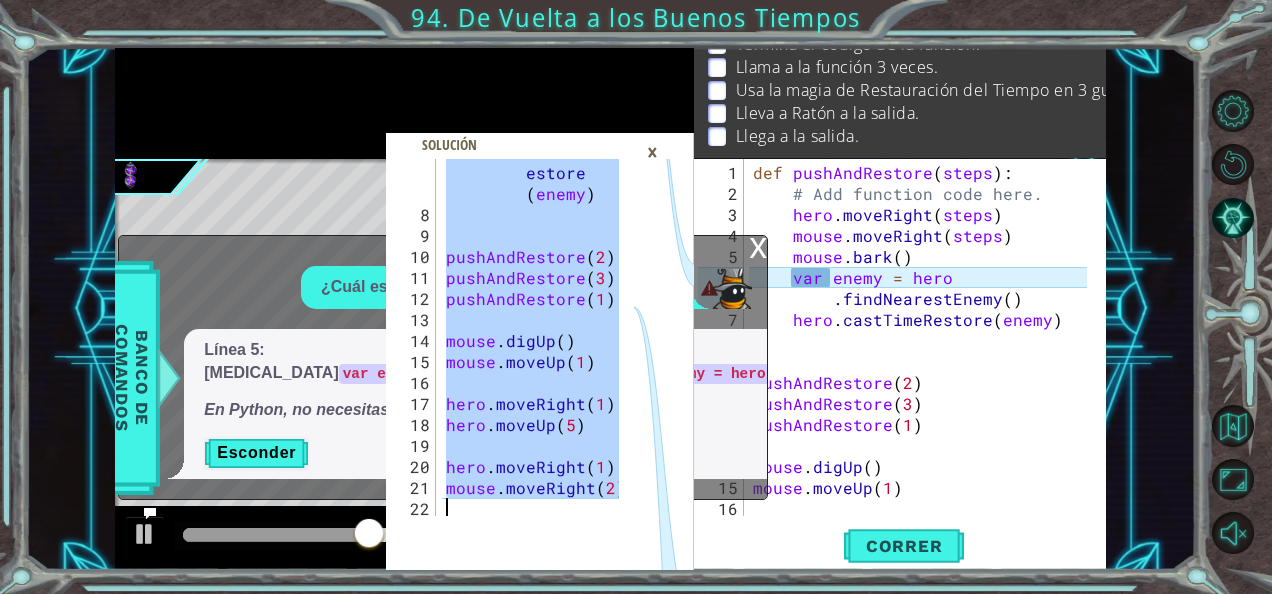 drag, startPoint x: 444, startPoint y: 168, endPoint x: 604, endPoint y: 534, distance: 399.4446 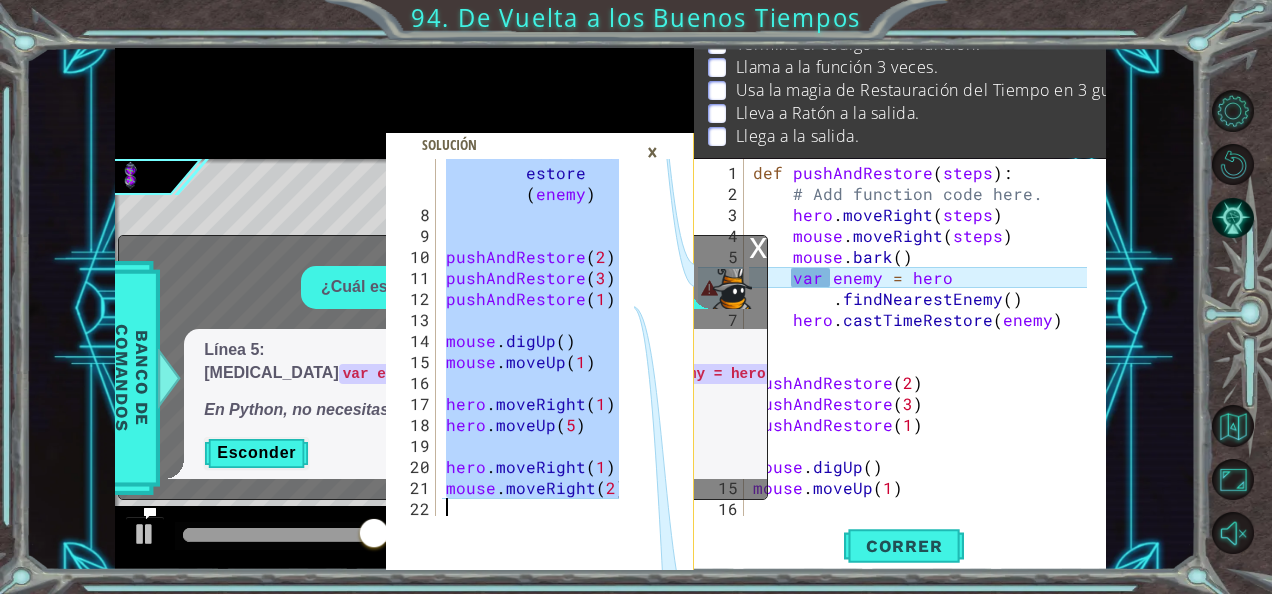 drag, startPoint x: 604, startPoint y: 534, endPoint x: 576, endPoint y: 403, distance: 133.95895 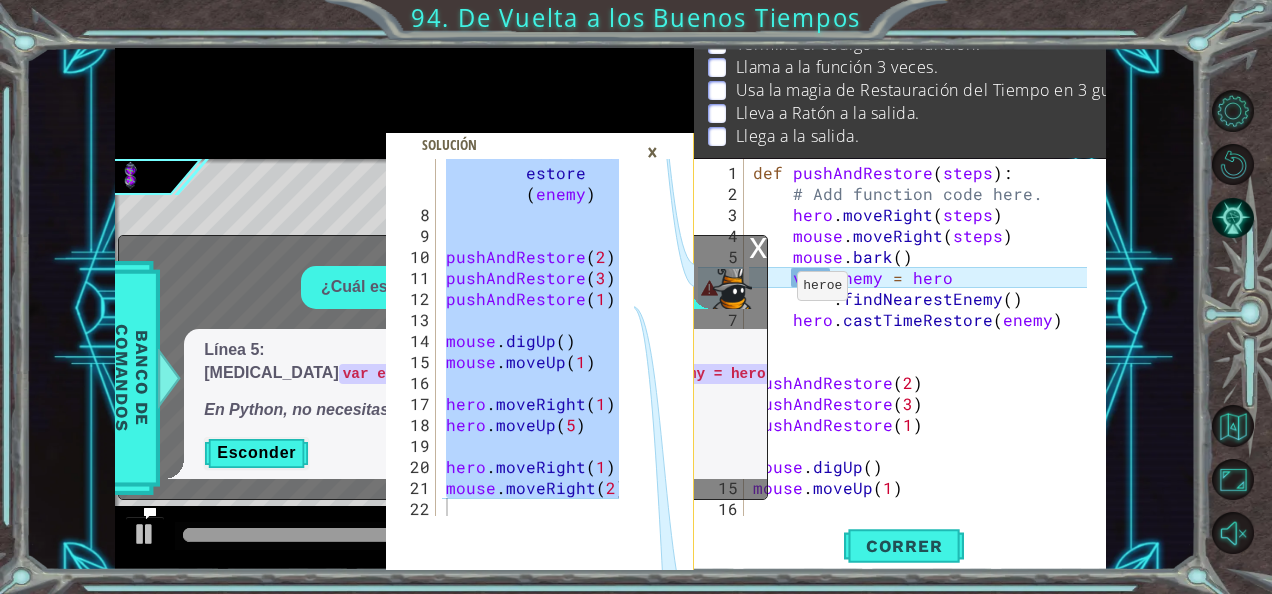 click on "×" at bounding box center (652, 152) 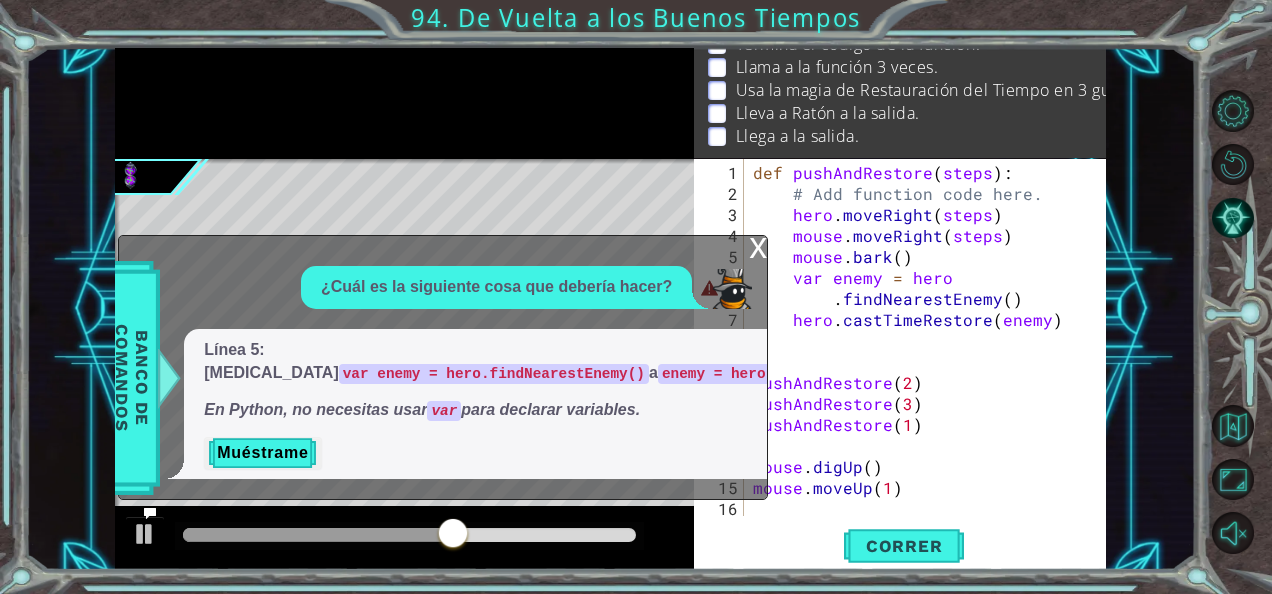 click on "x" at bounding box center [758, 246] 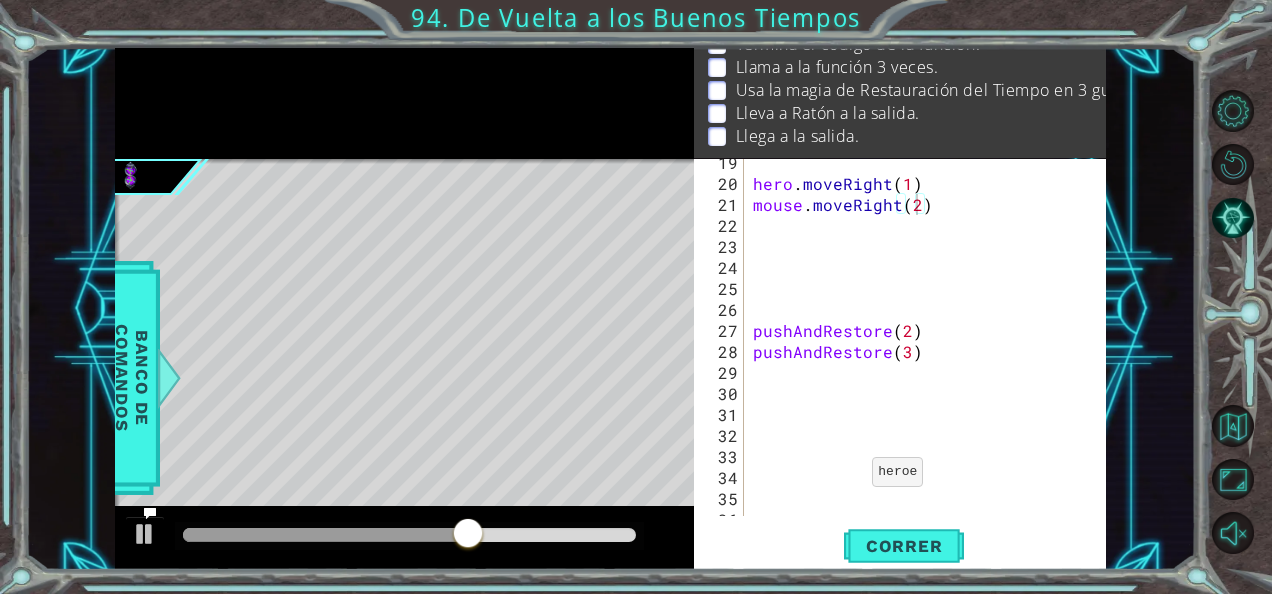 scroll, scrollTop: 420, scrollLeft: 0, axis: vertical 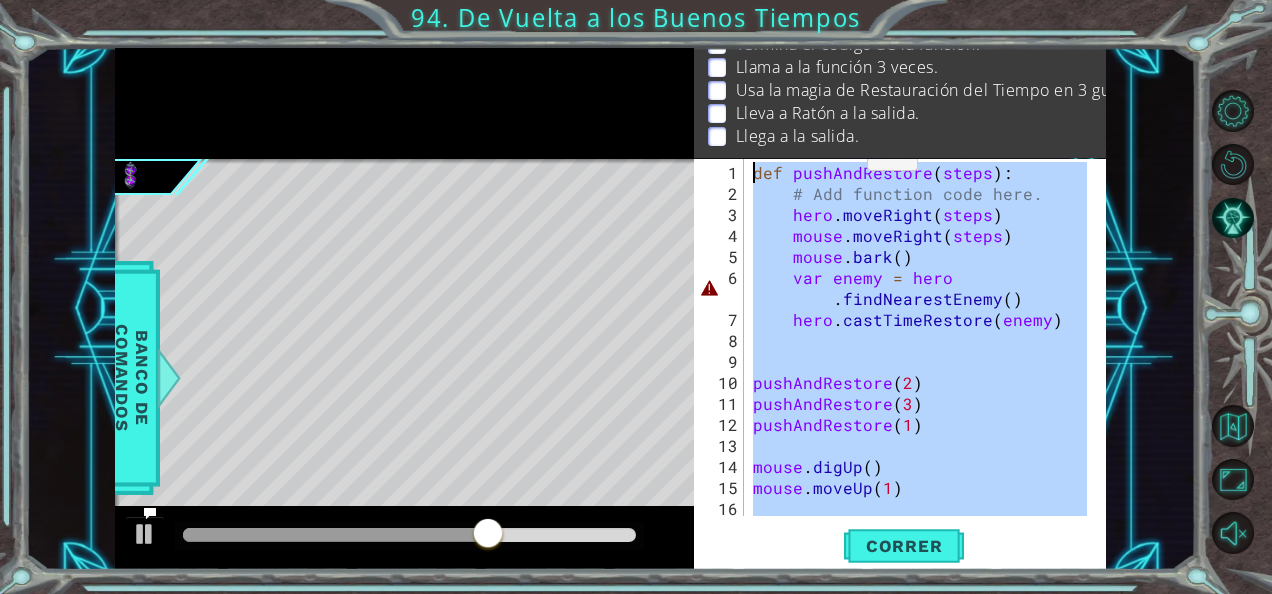 drag, startPoint x: 912, startPoint y: 340, endPoint x: 826, endPoint y: 116, distance: 239.94167 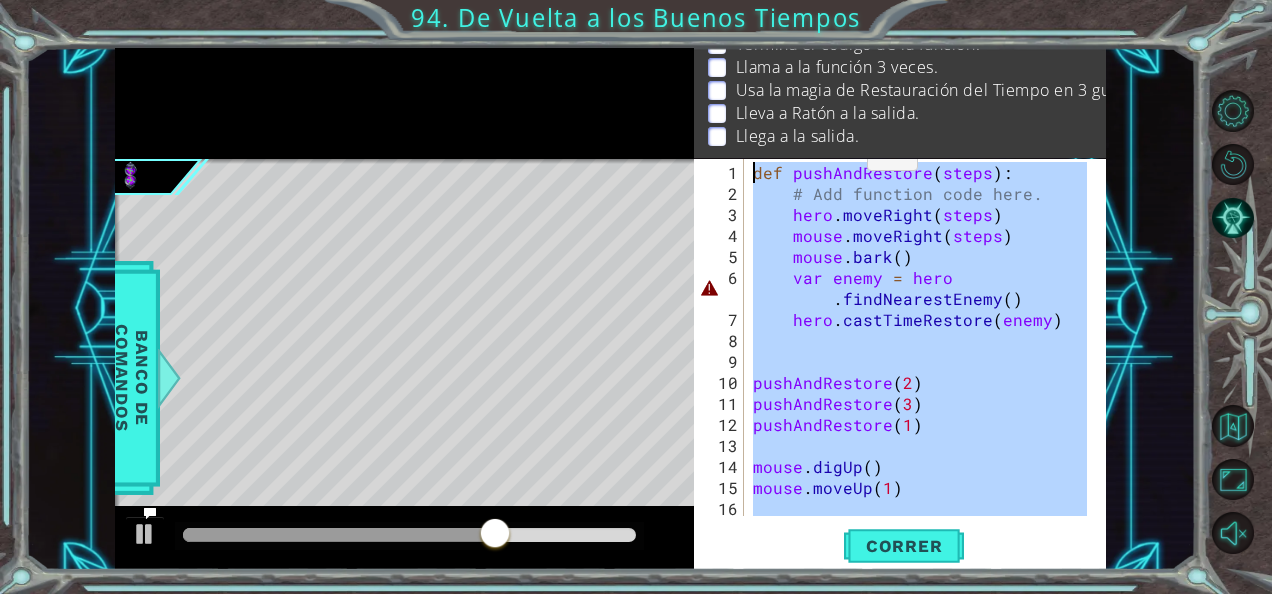 type 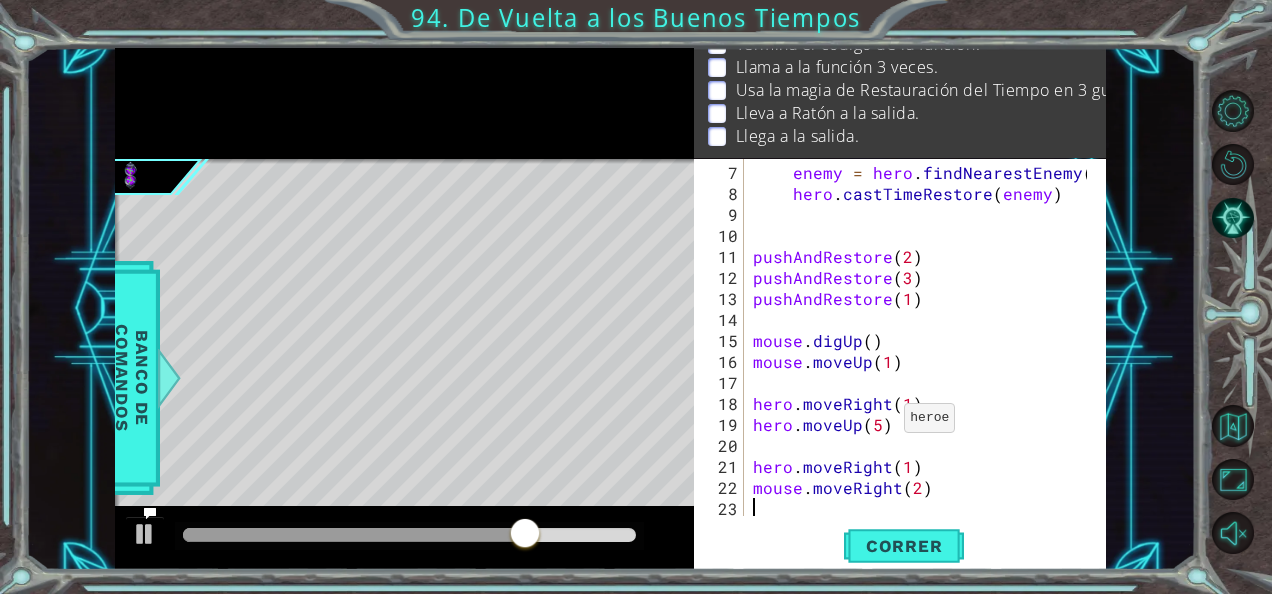 scroll, scrollTop: 0, scrollLeft: 0, axis: both 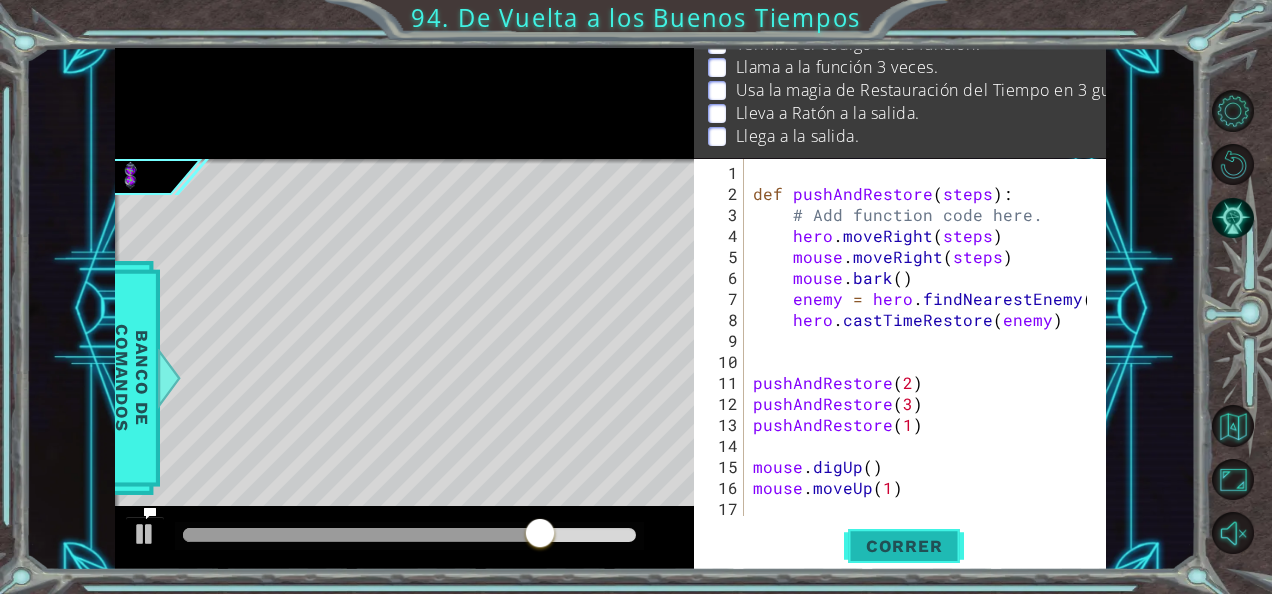click on "Correr" at bounding box center (904, 546) 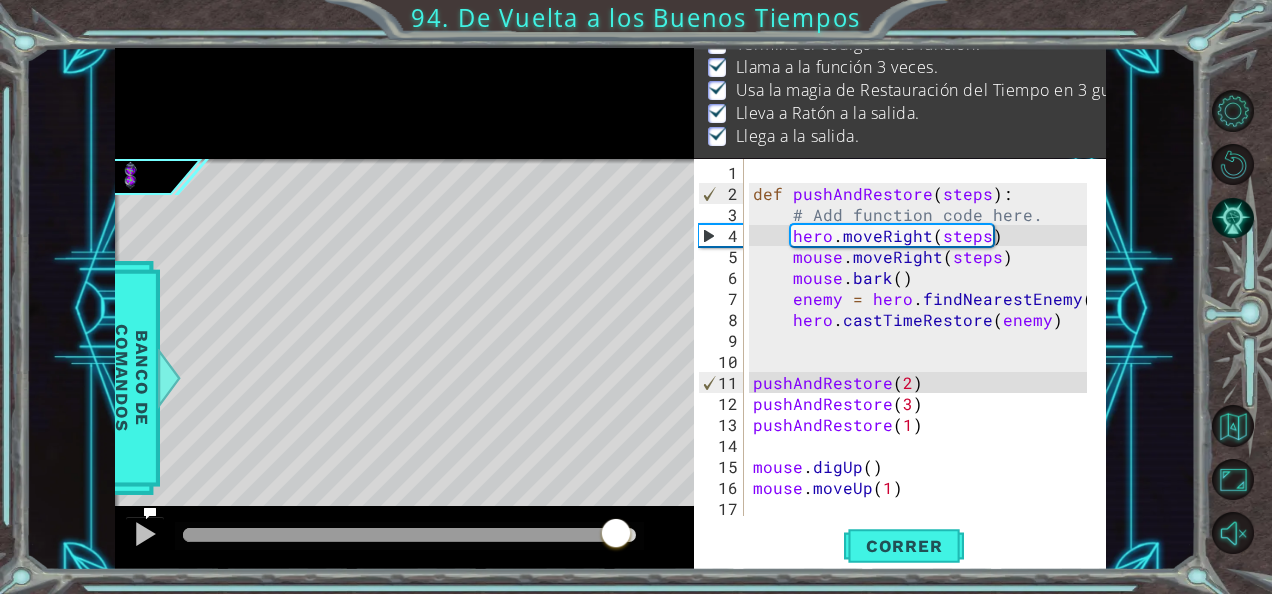 click at bounding box center (409, 535) 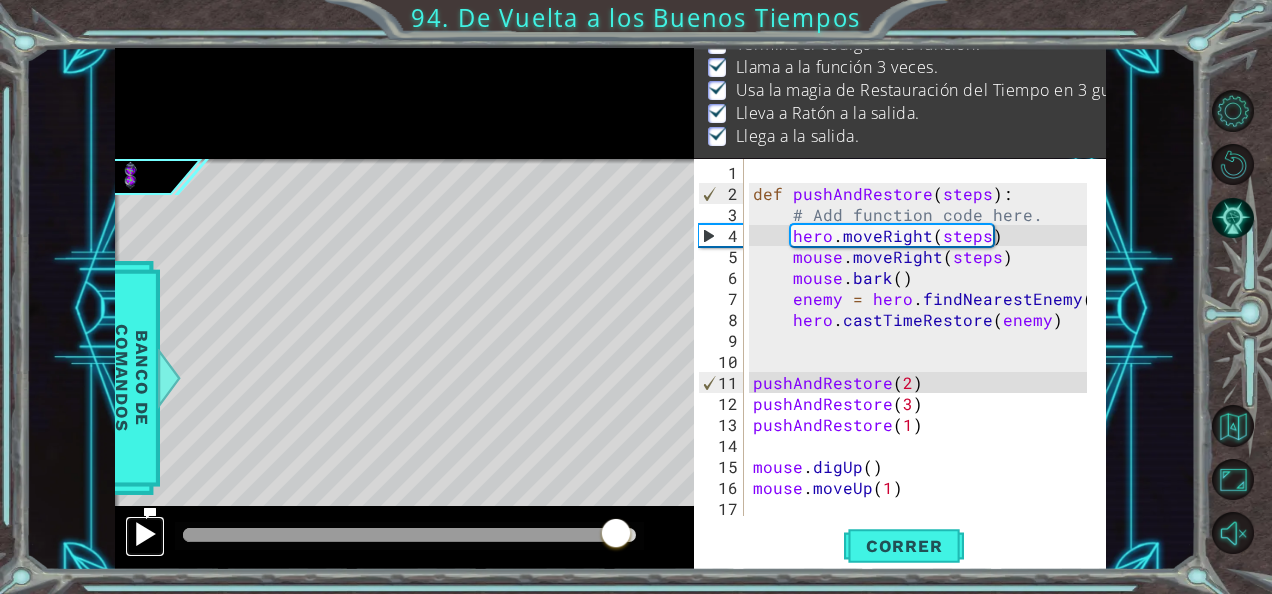 click at bounding box center [145, 534] 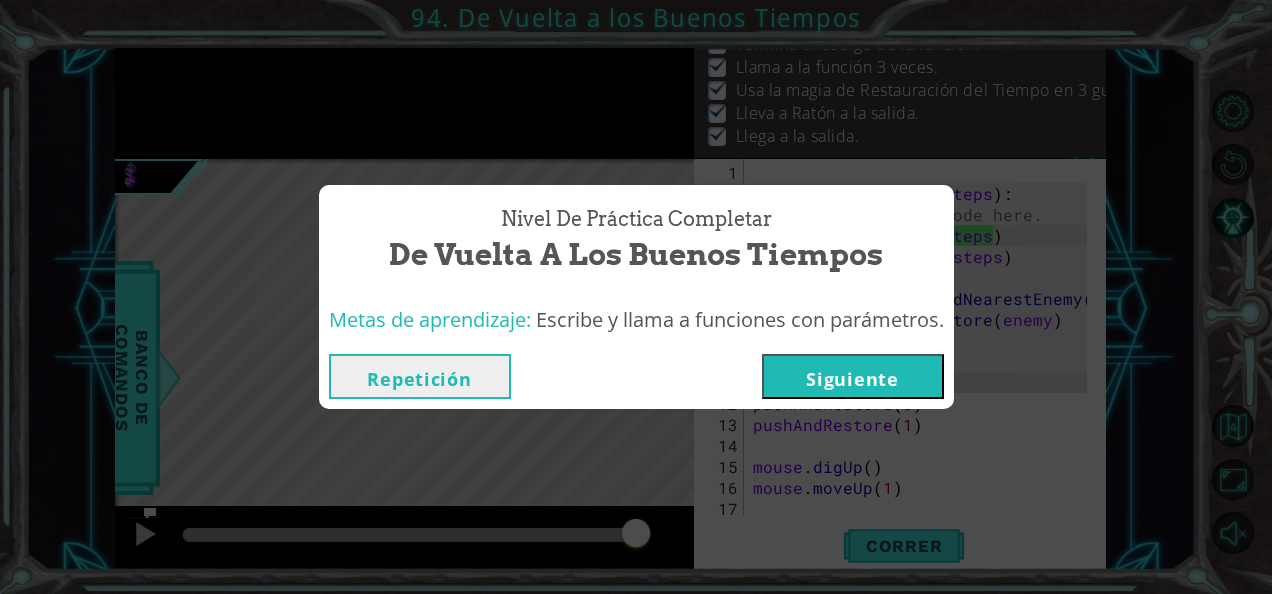 click on "Siguiente" at bounding box center (853, 376) 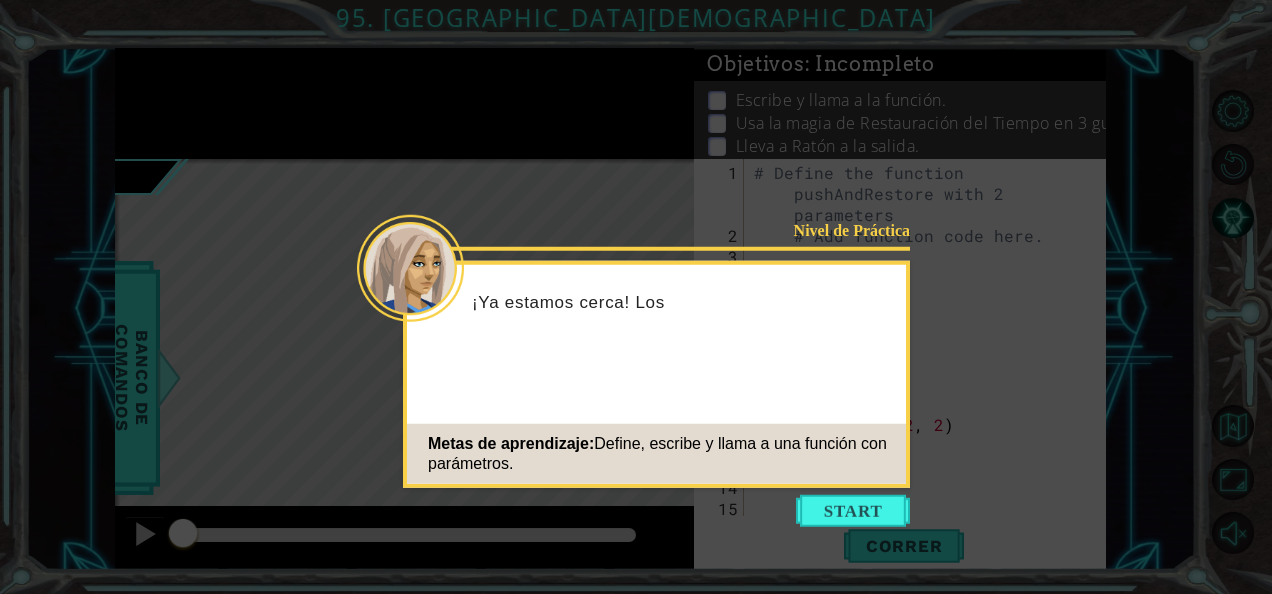 scroll, scrollTop: 0, scrollLeft: 0, axis: both 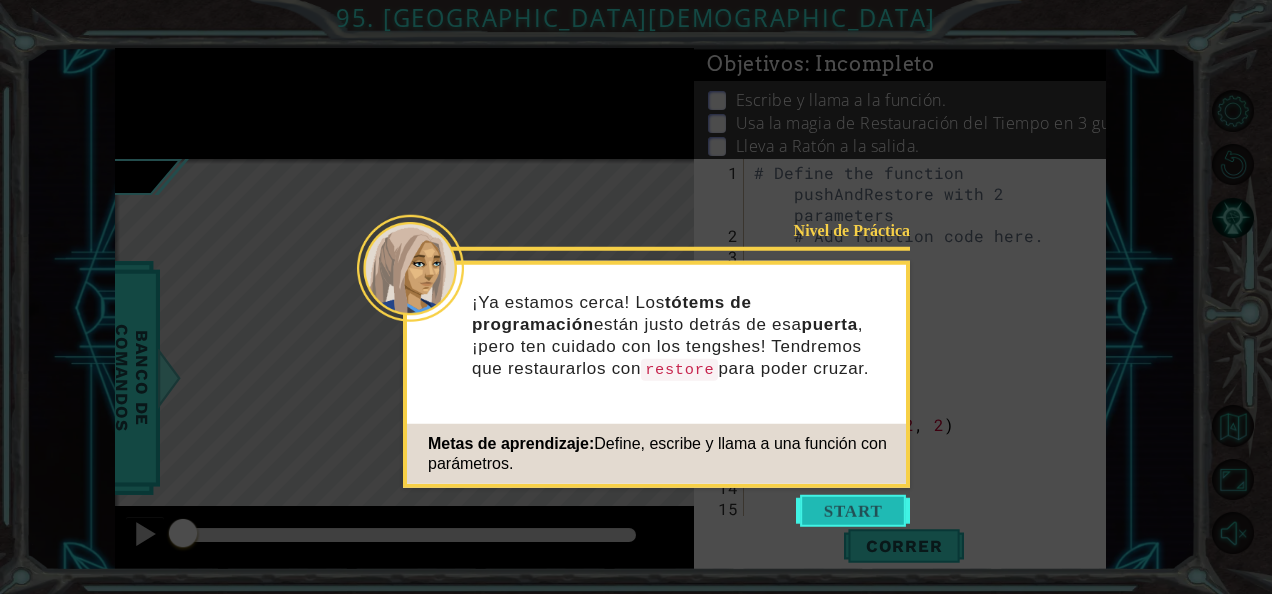 click at bounding box center [853, 511] 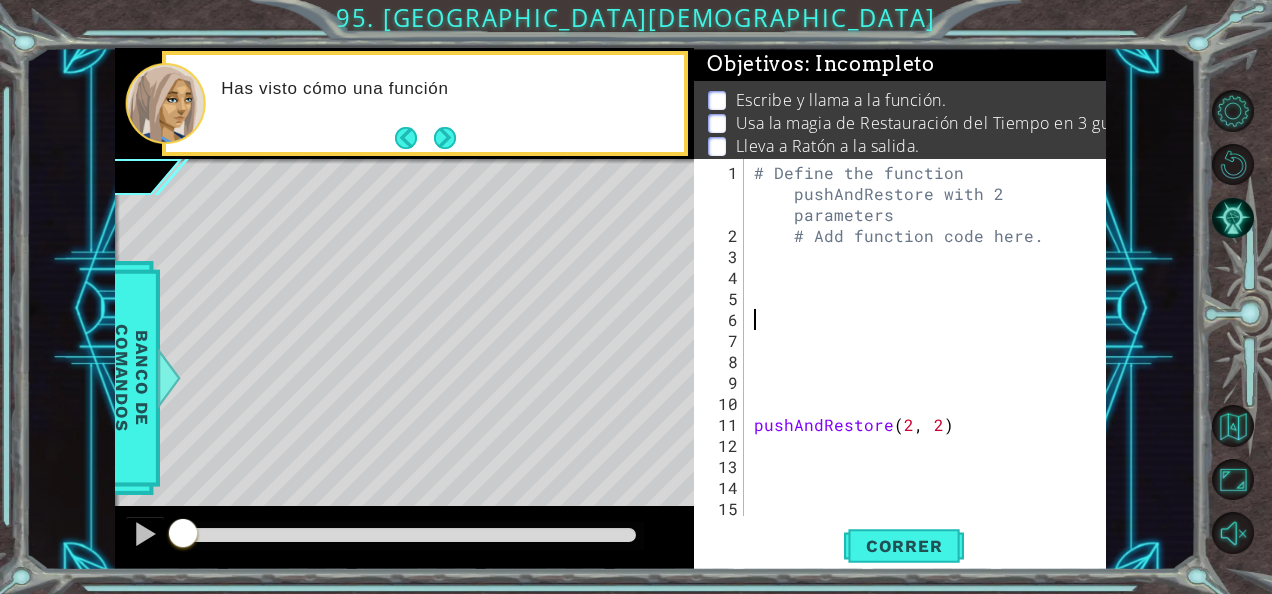 click on "# Define the function       pushAndRestore with 2       parameters      # Add function code here. [GEOGRAPHIC_DATA] ( 2 ,   2 )" at bounding box center [923, 382] 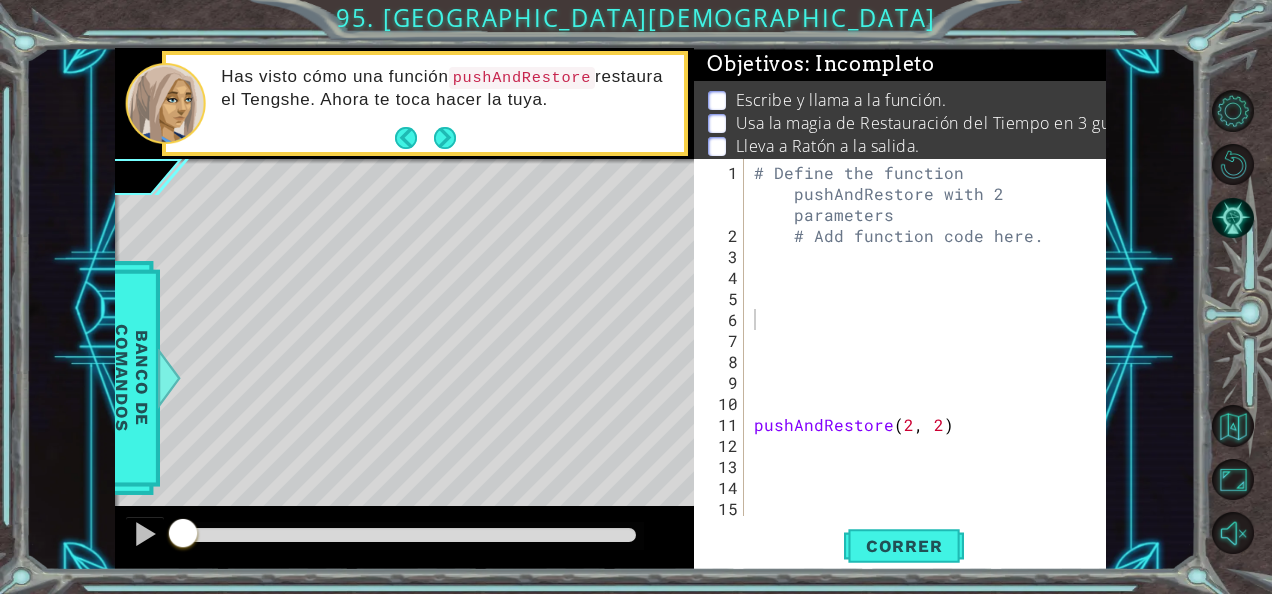 drag, startPoint x: 748, startPoint y: 169, endPoint x: 884, endPoint y: 450, distance: 312.18103 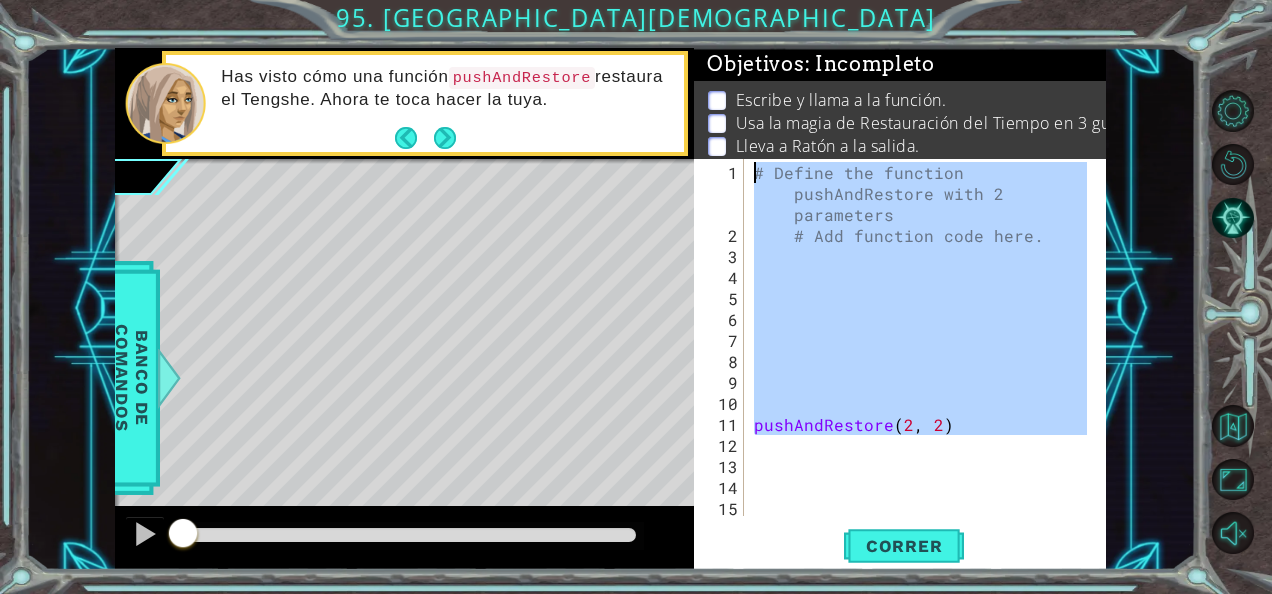 drag, startPoint x: 982, startPoint y: 432, endPoint x: 942, endPoint y: 125, distance: 309.5949 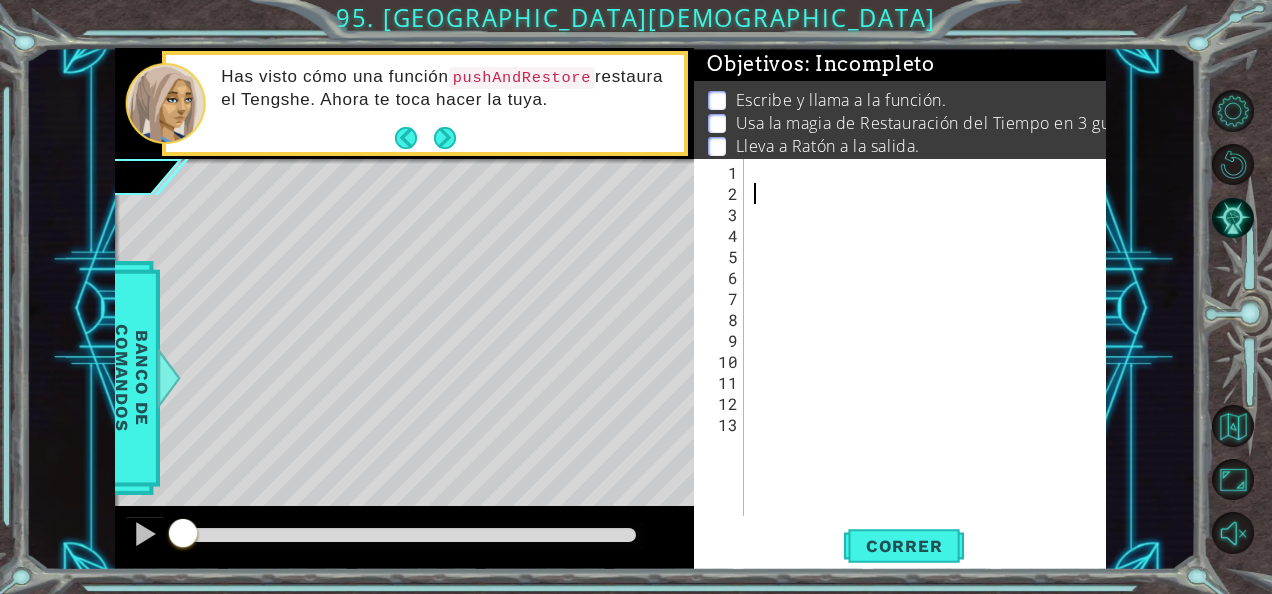 paste on "mouse.moveUp()" 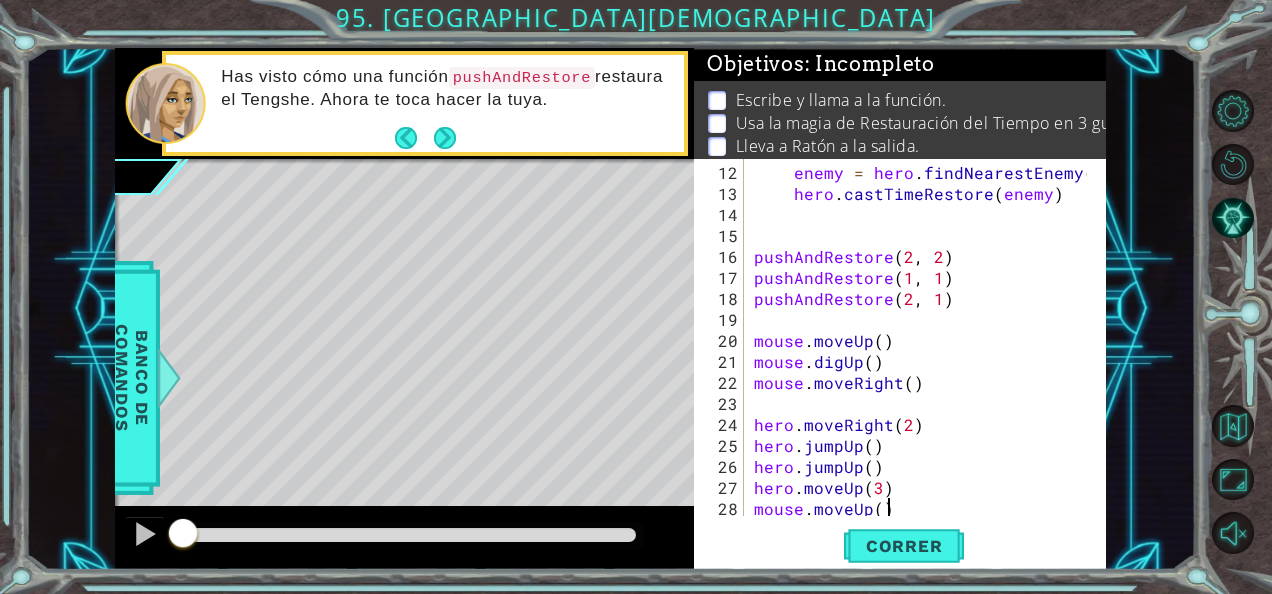 scroll, scrollTop: 273, scrollLeft: 0, axis: vertical 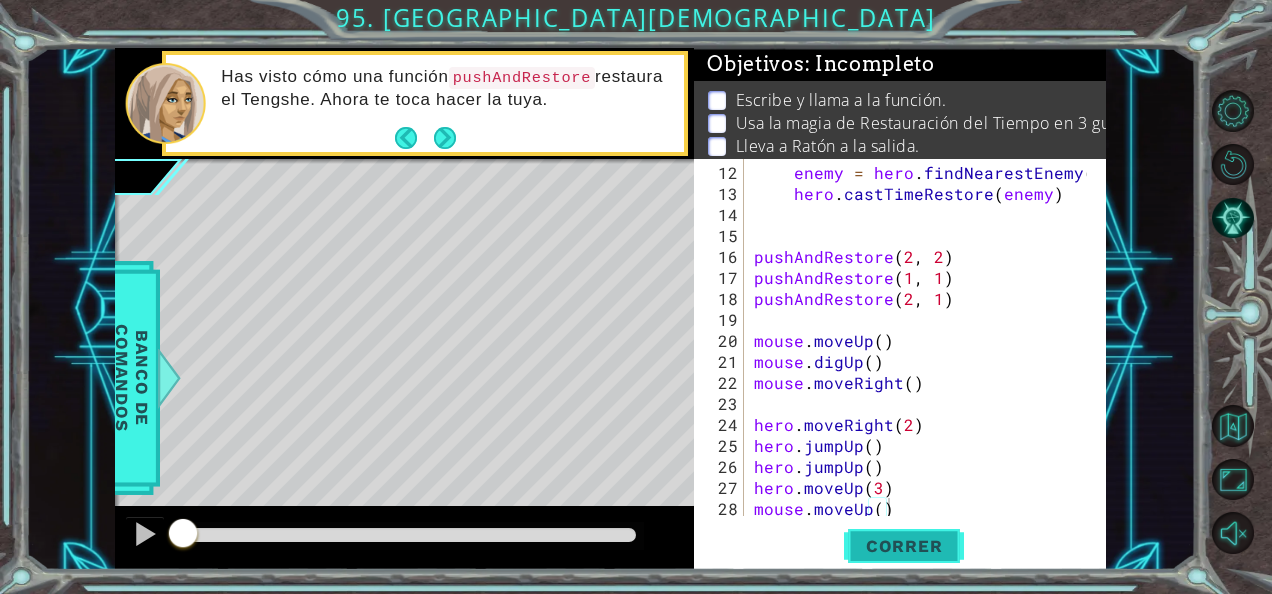 click on "Correr" at bounding box center [904, 546] 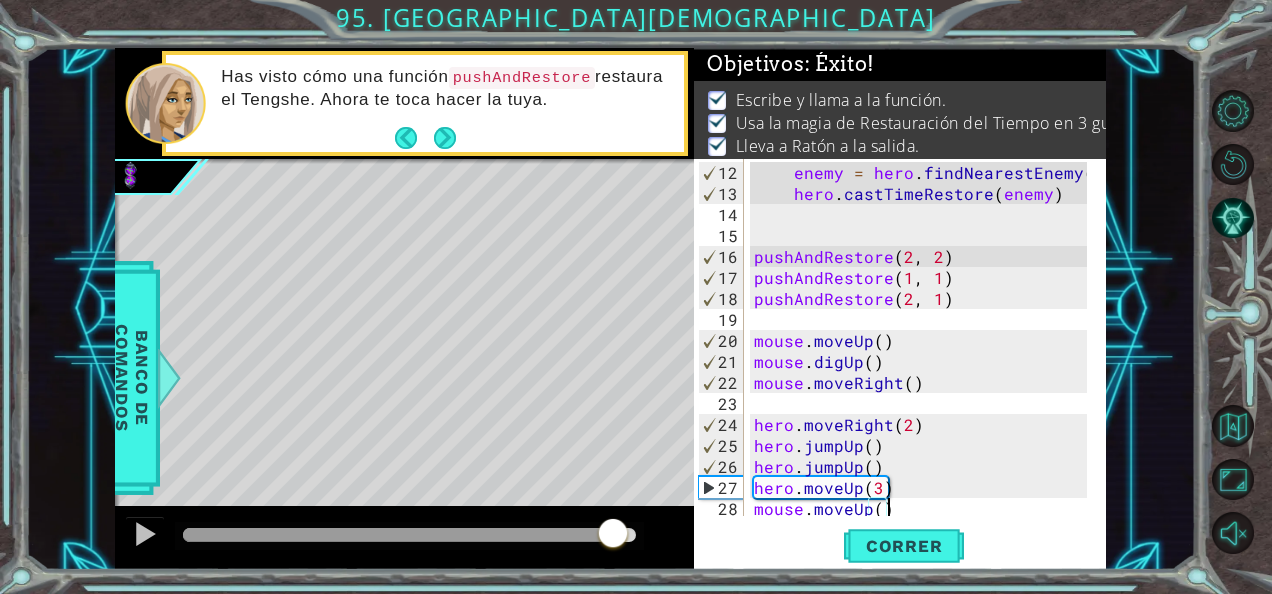click at bounding box center (409, 535) 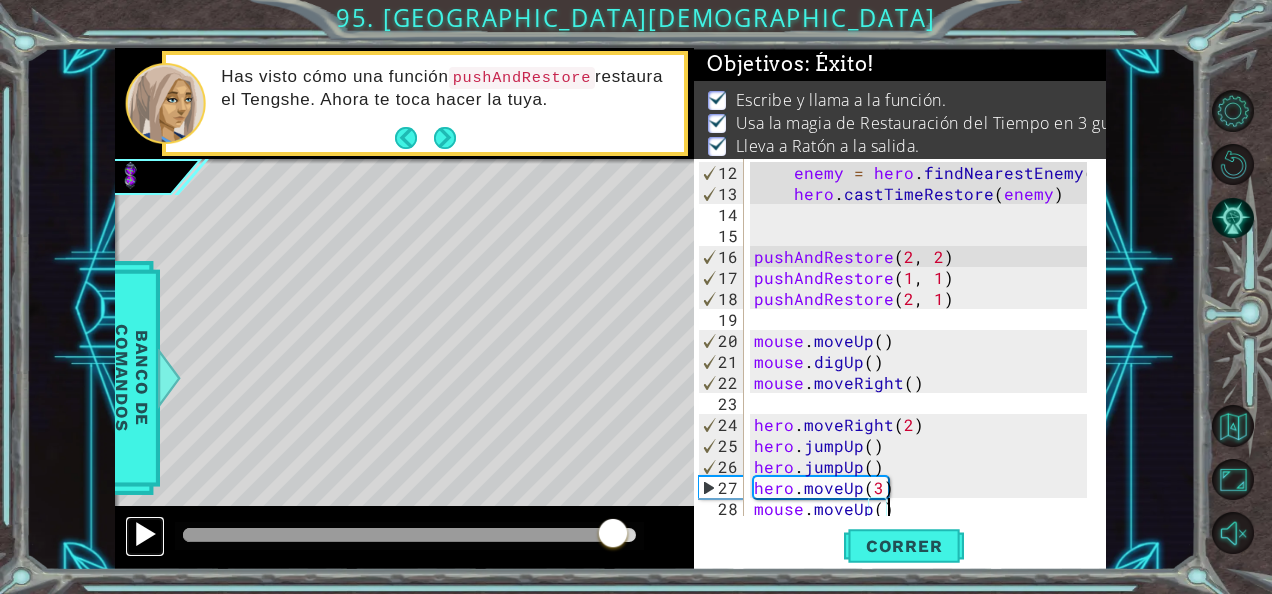 click at bounding box center (145, 536) 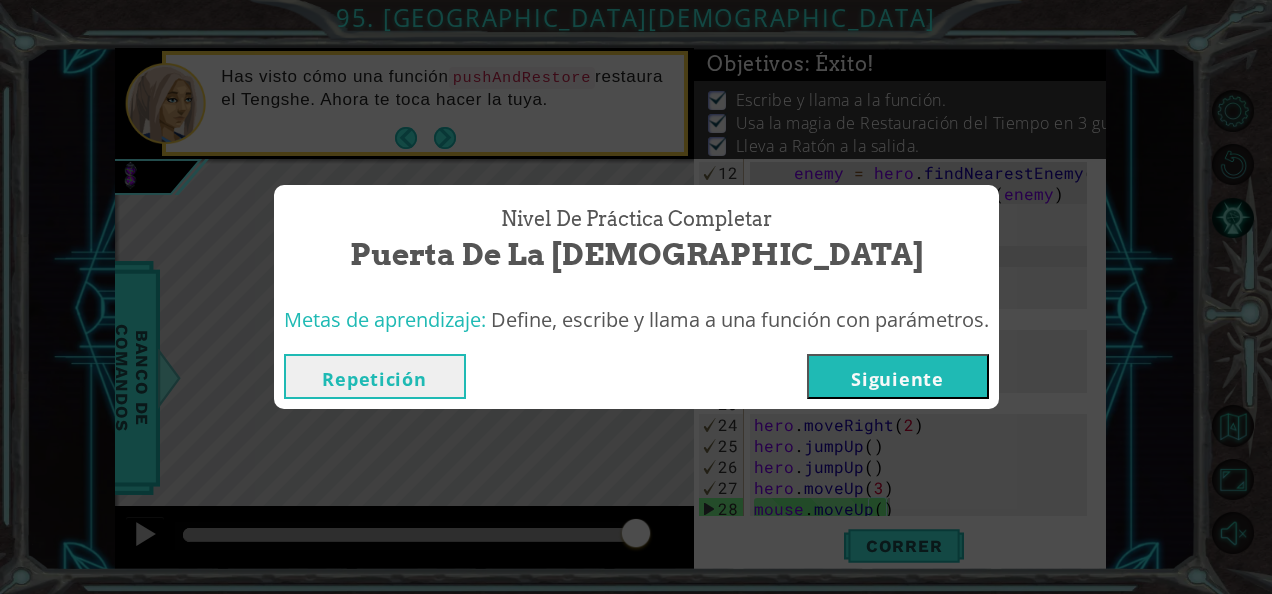 click on "Siguiente" at bounding box center [898, 376] 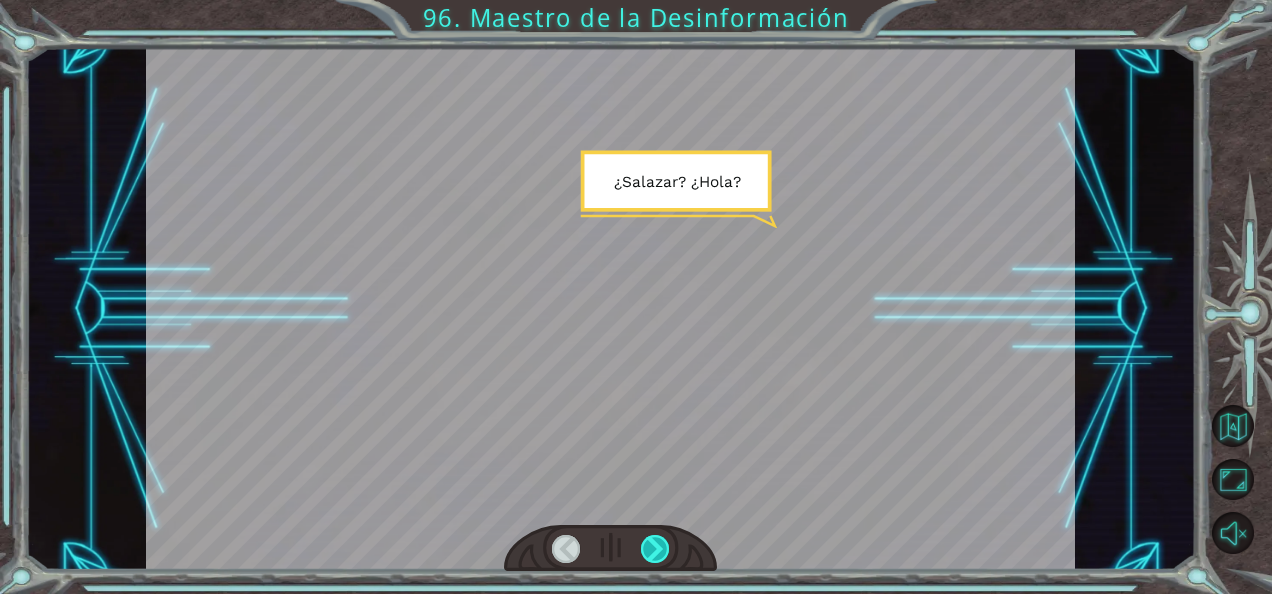 click at bounding box center [655, 549] 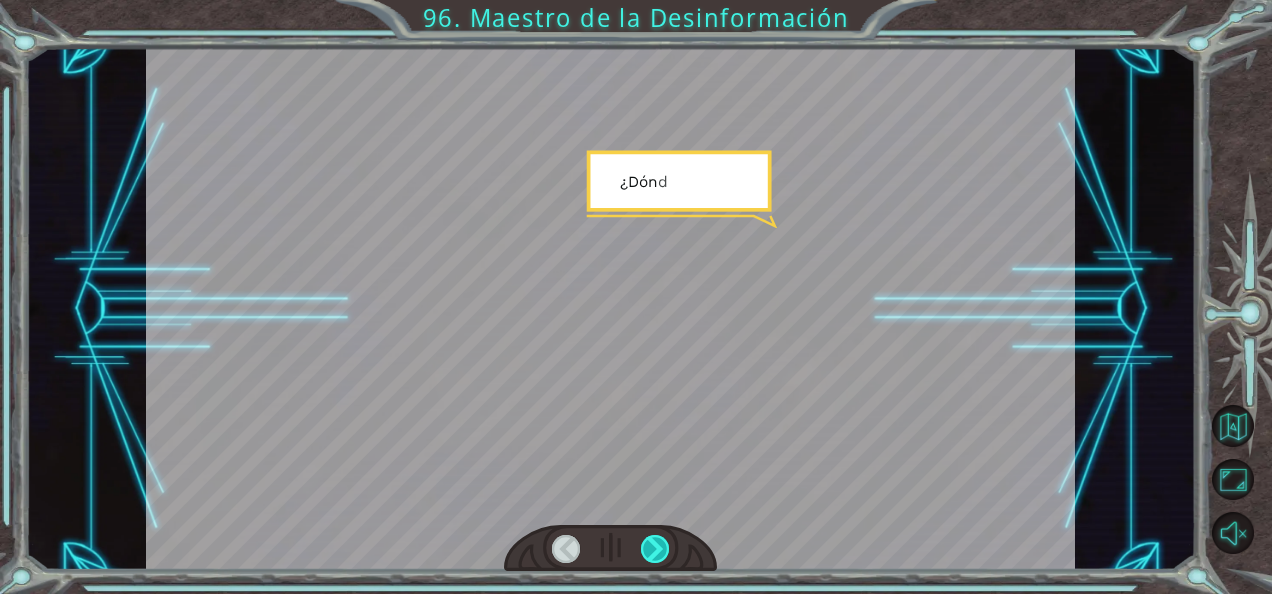 click at bounding box center [655, 549] 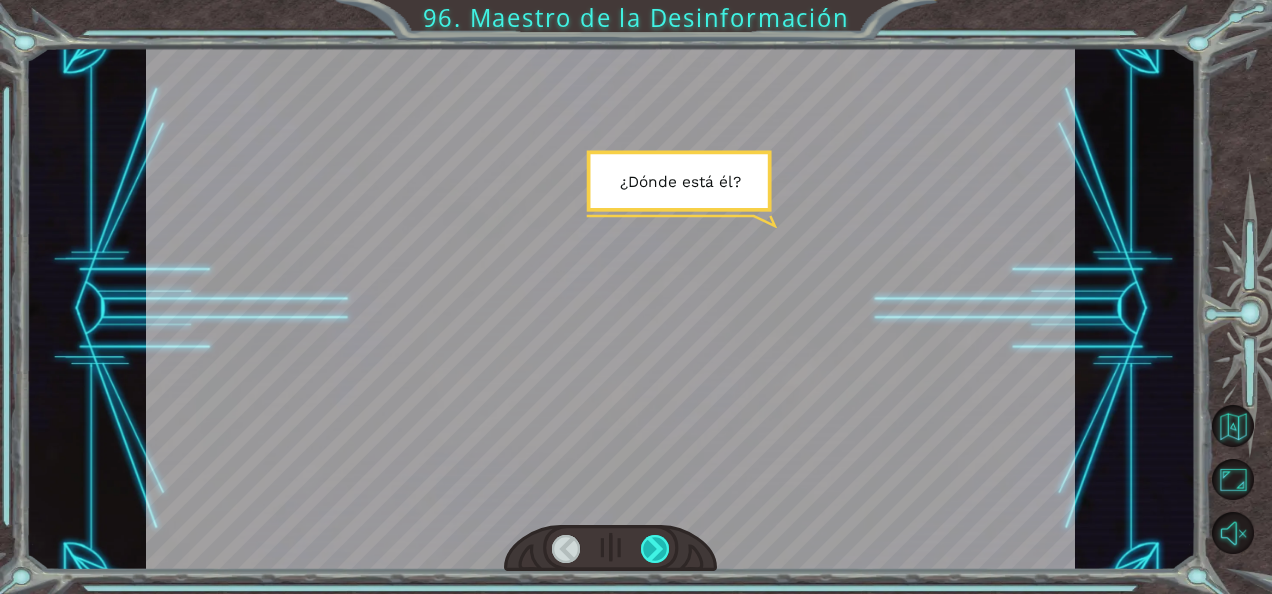 click at bounding box center (655, 549) 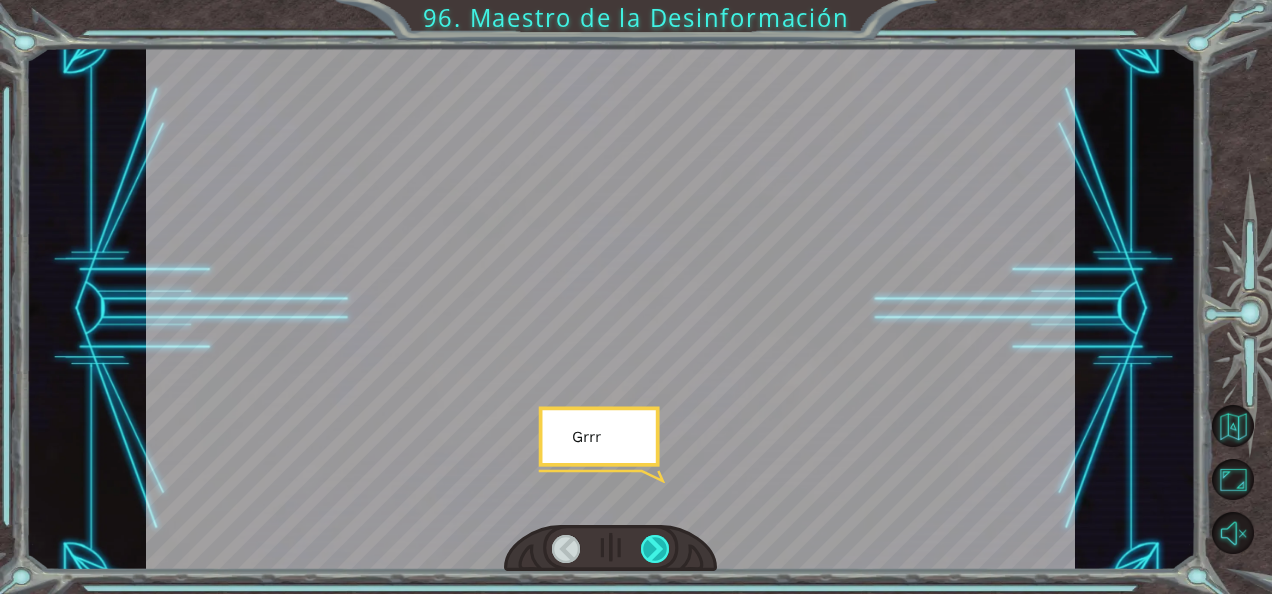 click at bounding box center [655, 549] 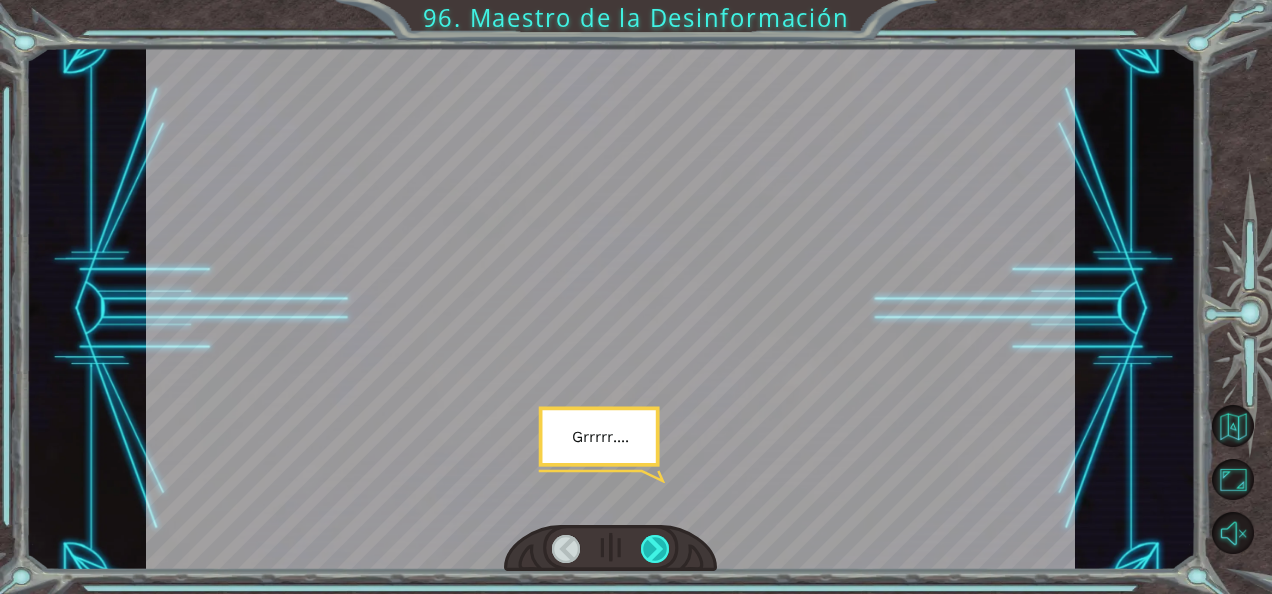 click at bounding box center [655, 549] 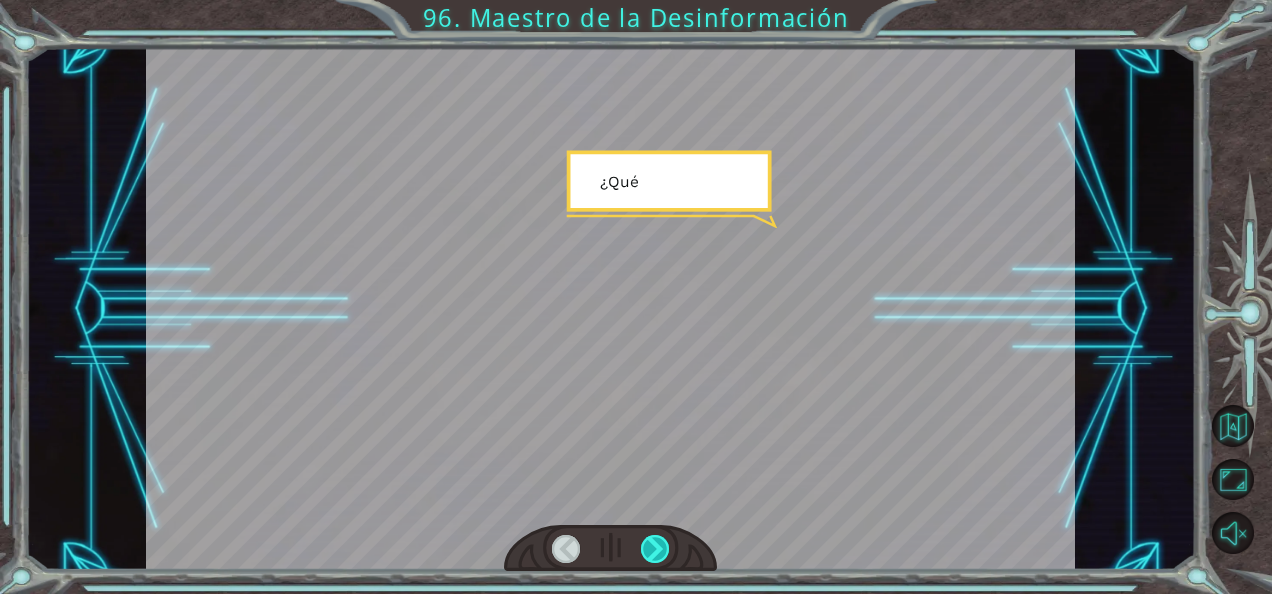 click at bounding box center [655, 549] 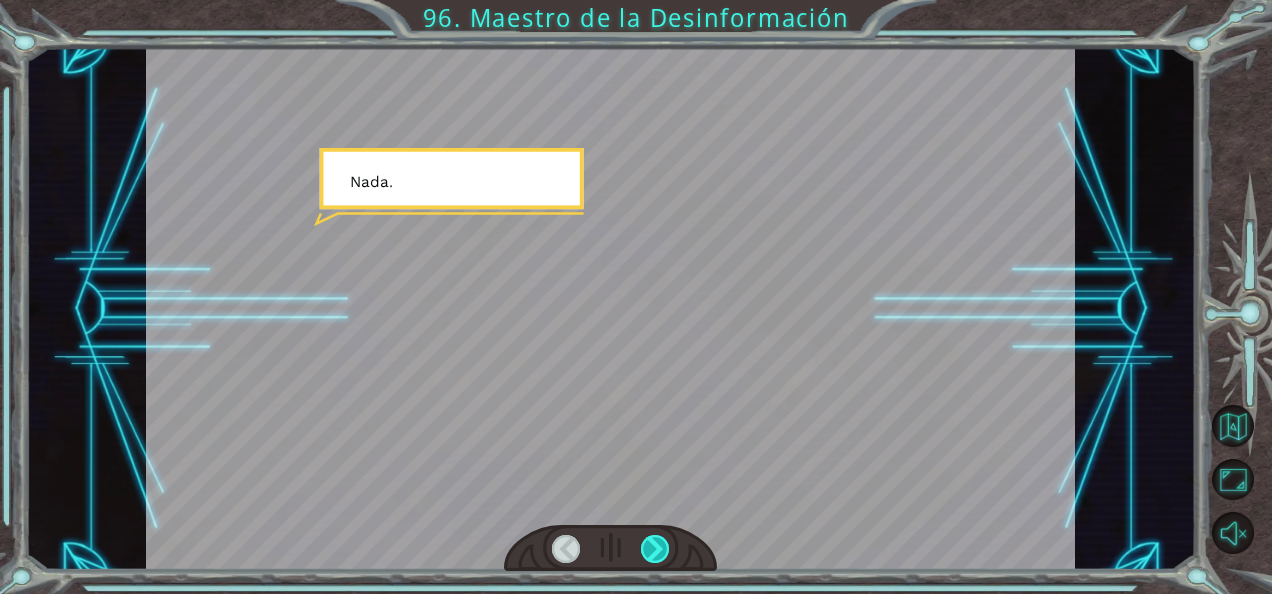 click at bounding box center [655, 549] 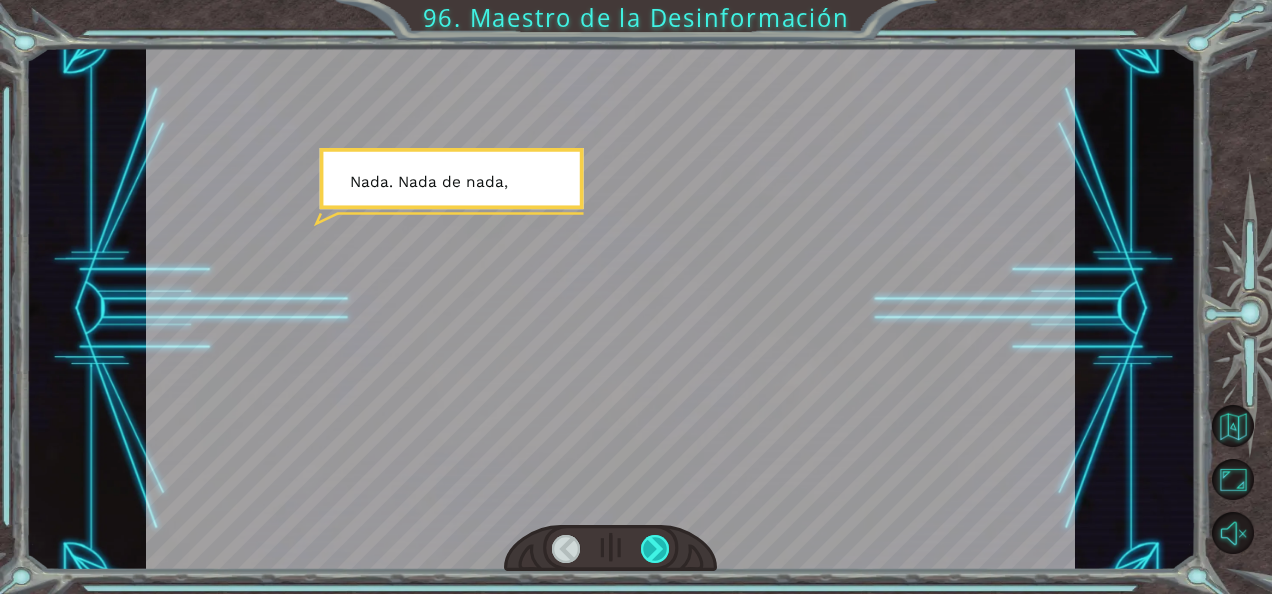 click at bounding box center [655, 549] 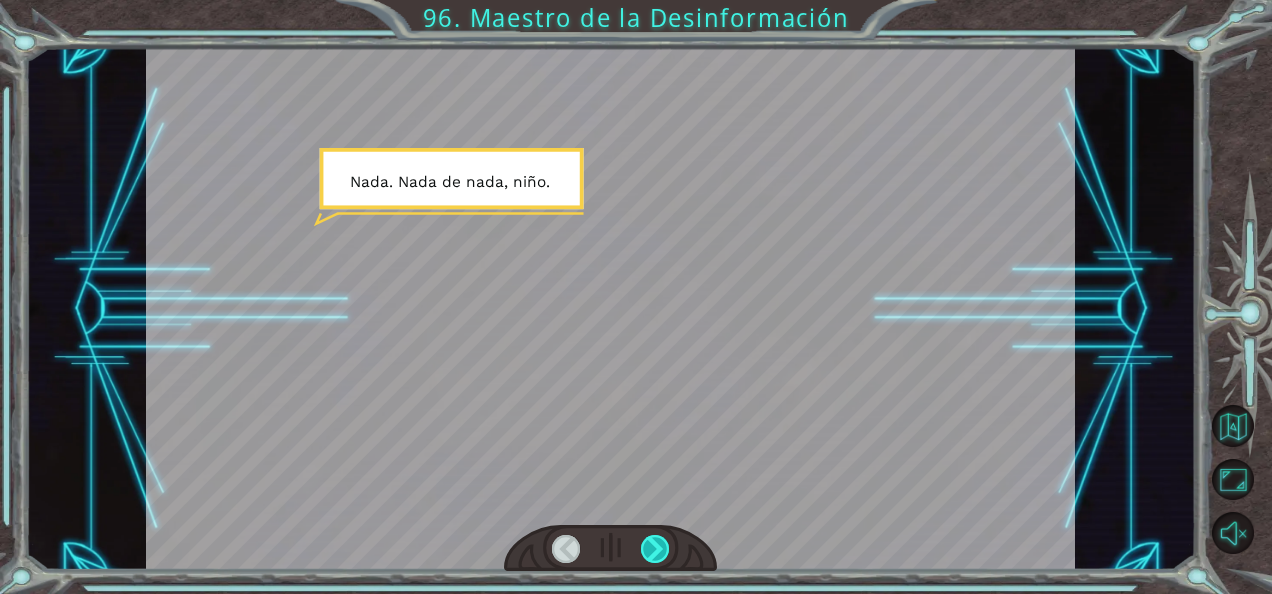 click at bounding box center [655, 549] 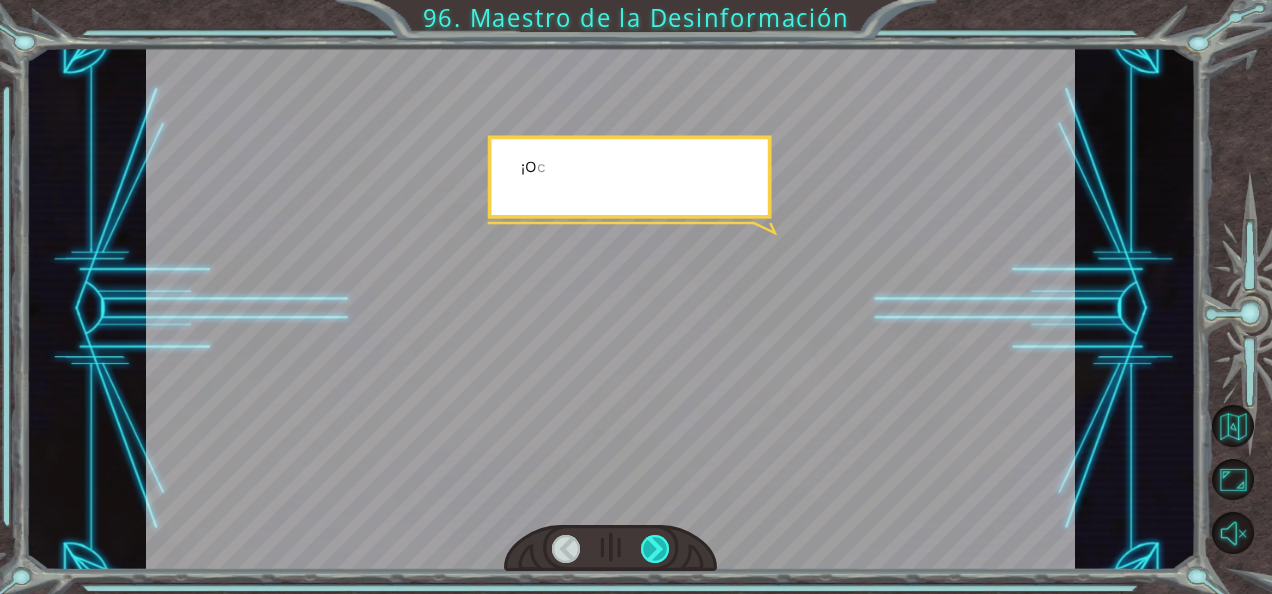click at bounding box center (655, 549) 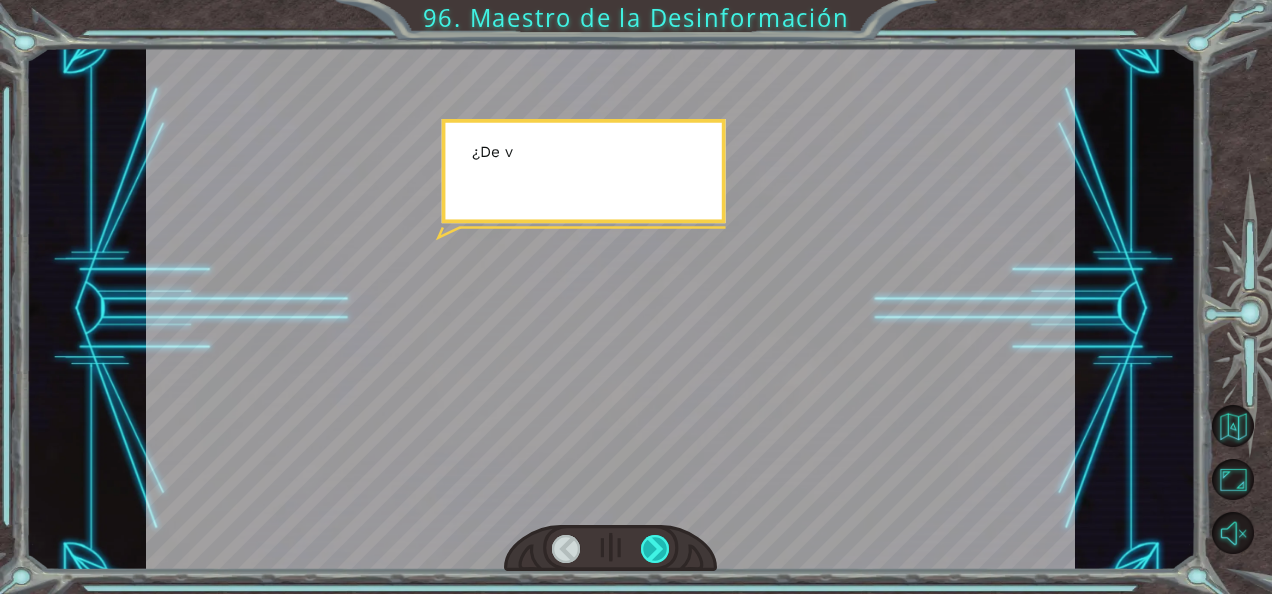 click at bounding box center (655, 549) 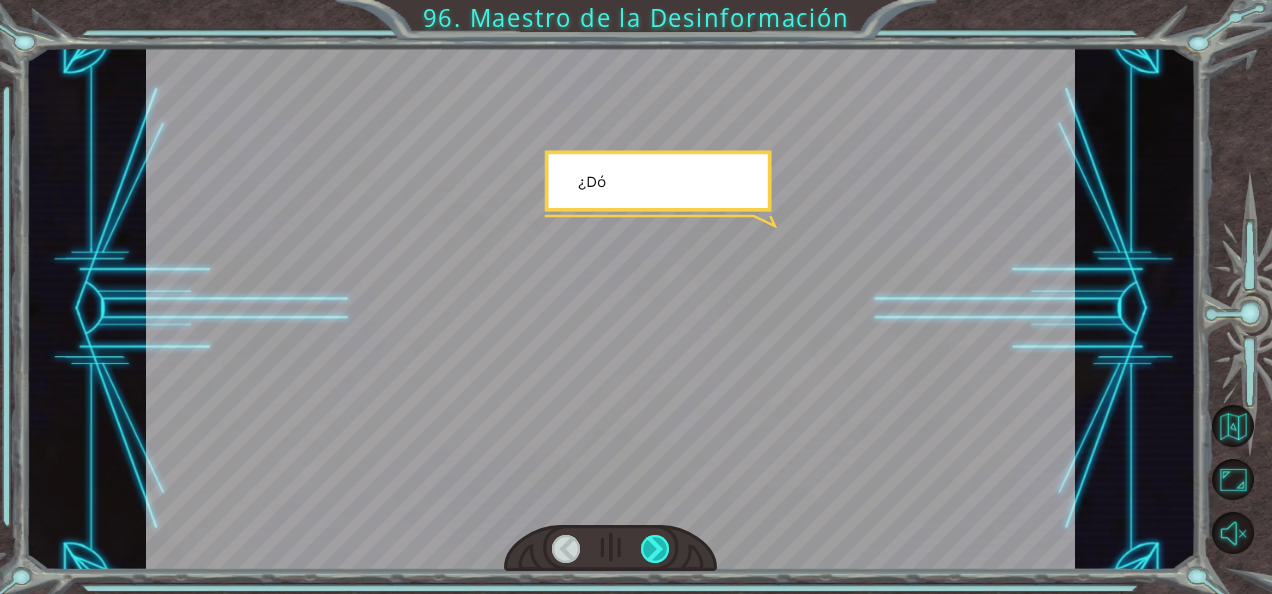 click at bounding box center (655, 549) 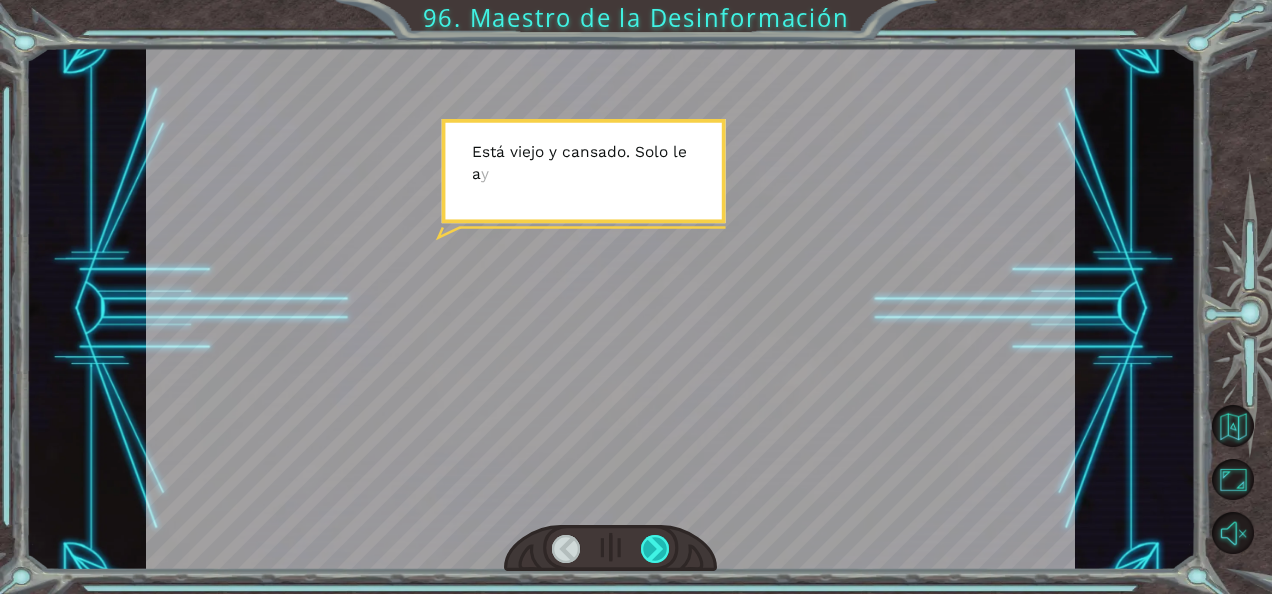 click at bounding box center (655, 549) 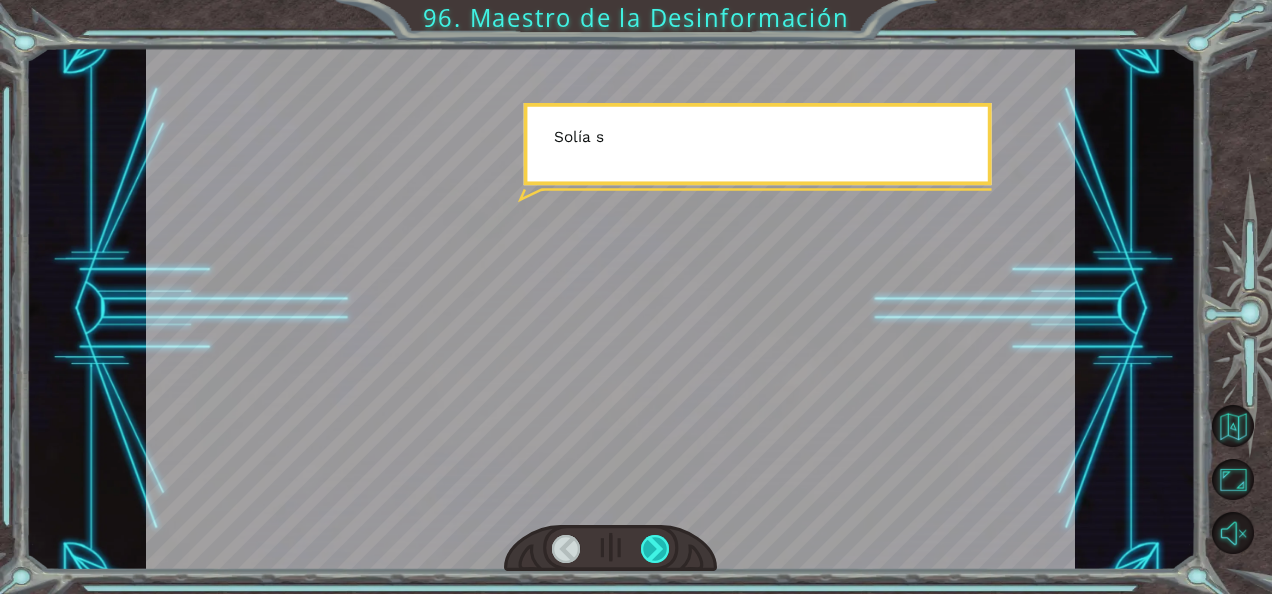 click at bounding box center (655, 549) 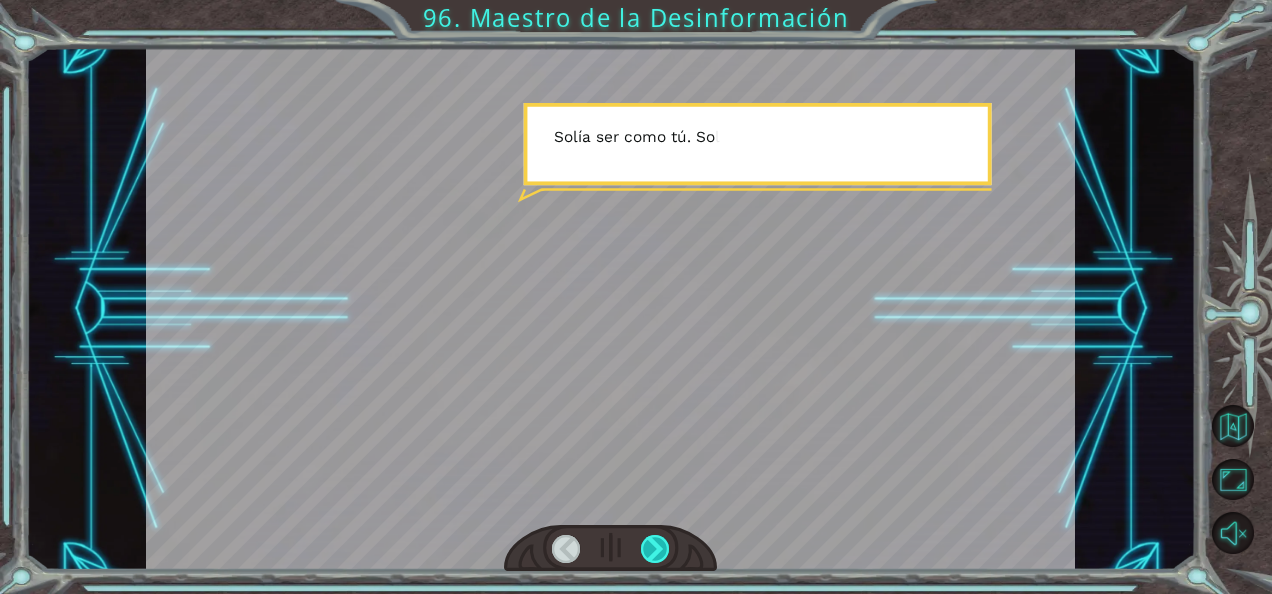 click at bounding box center (655, 549) 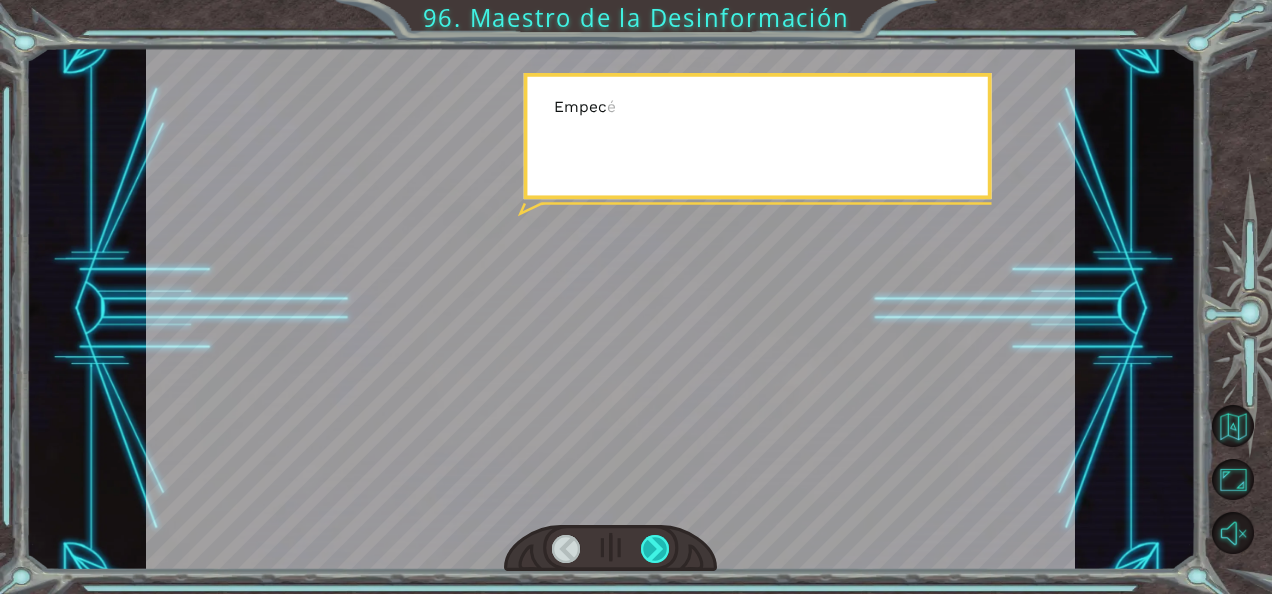 click at bounding box center [655, 549] 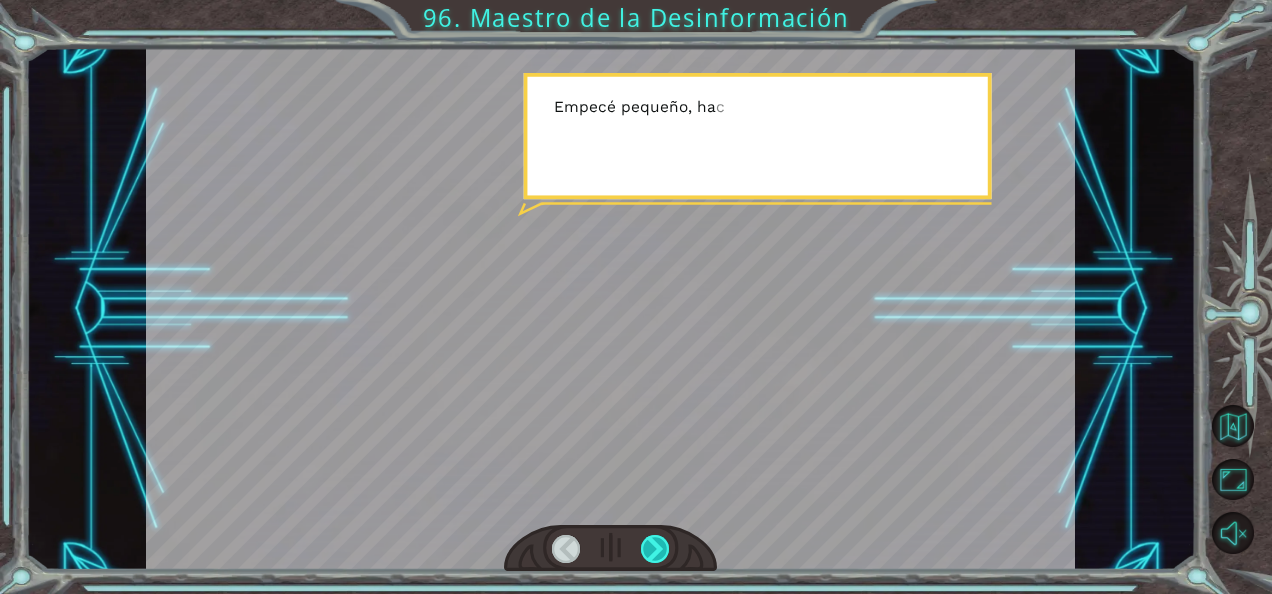 click at bounding box center [655, 549] 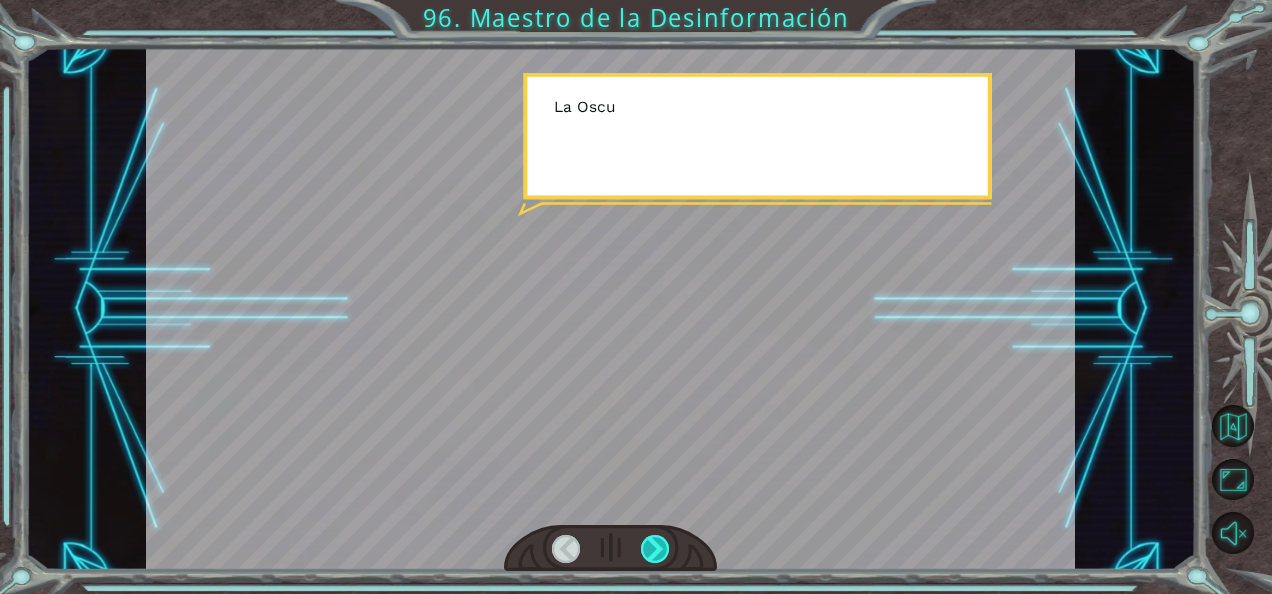 click at bounding box center (655, 549) 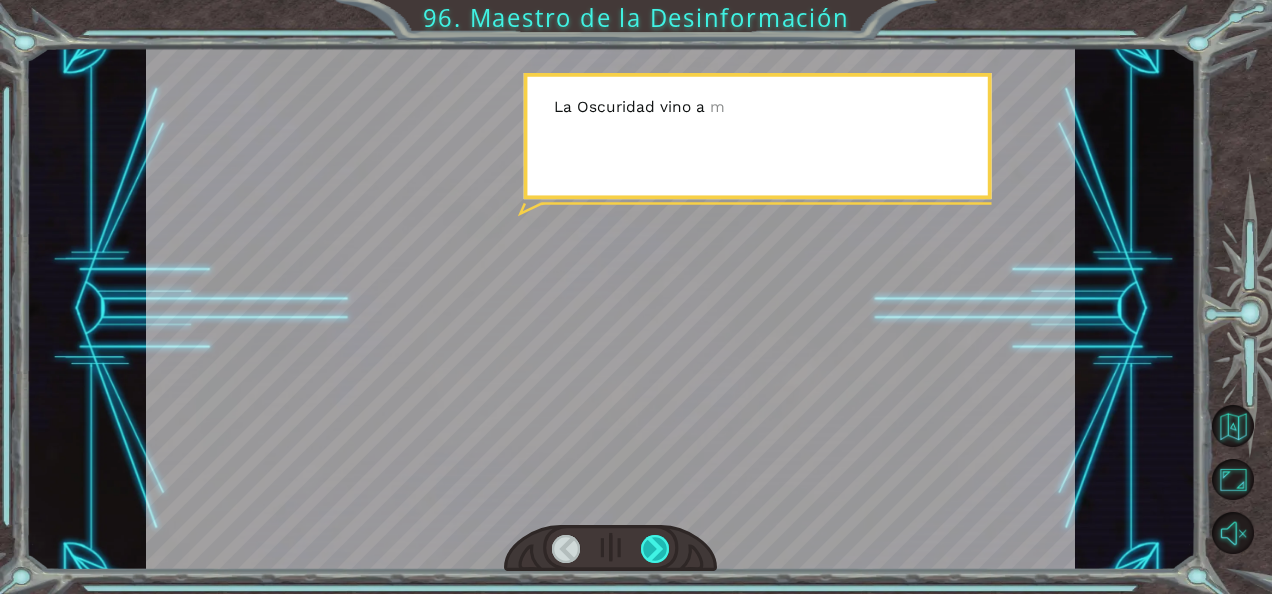 click at bounding box center (655, 549) 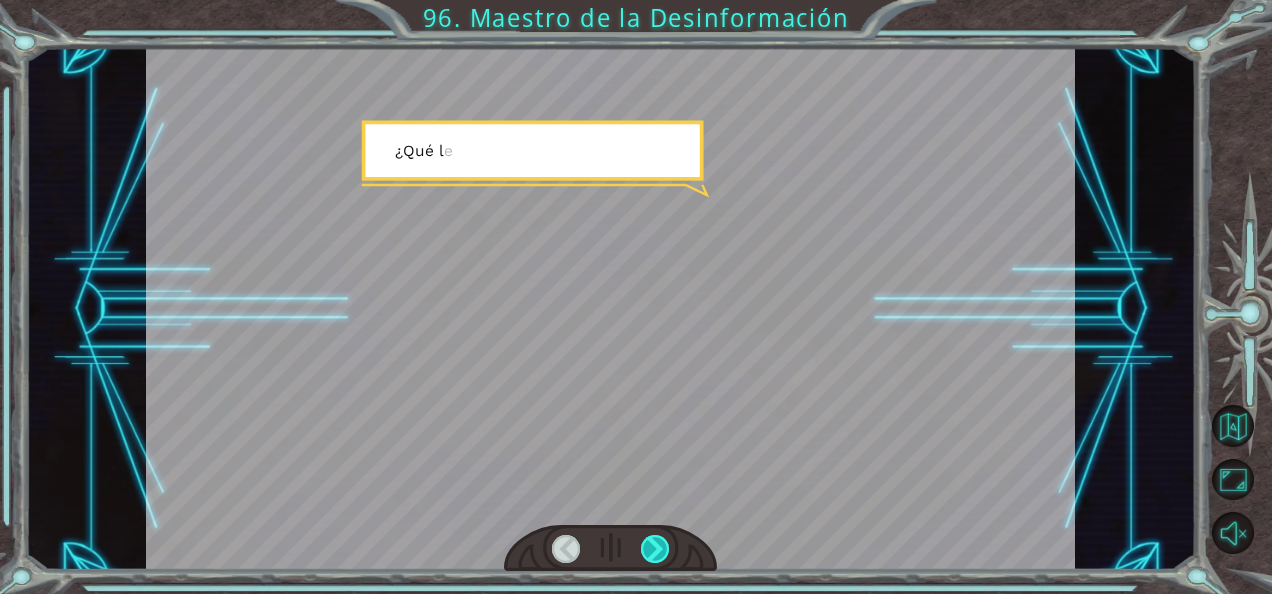 click at bounding box center (655, 549) 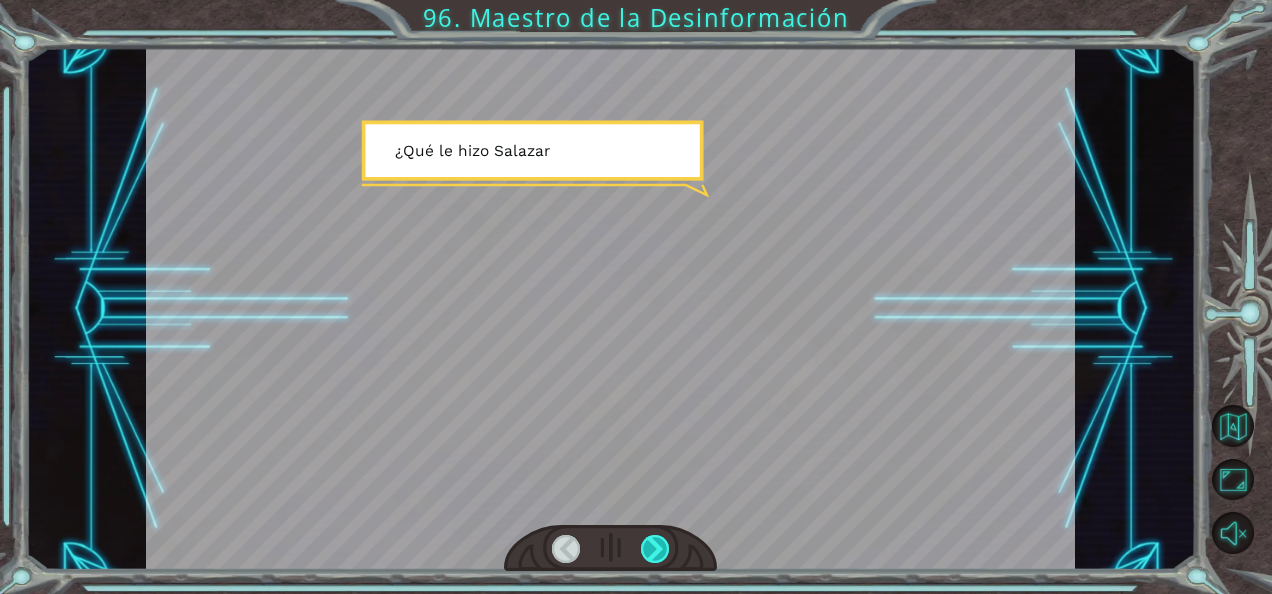 click at bounding box center (655, 549) 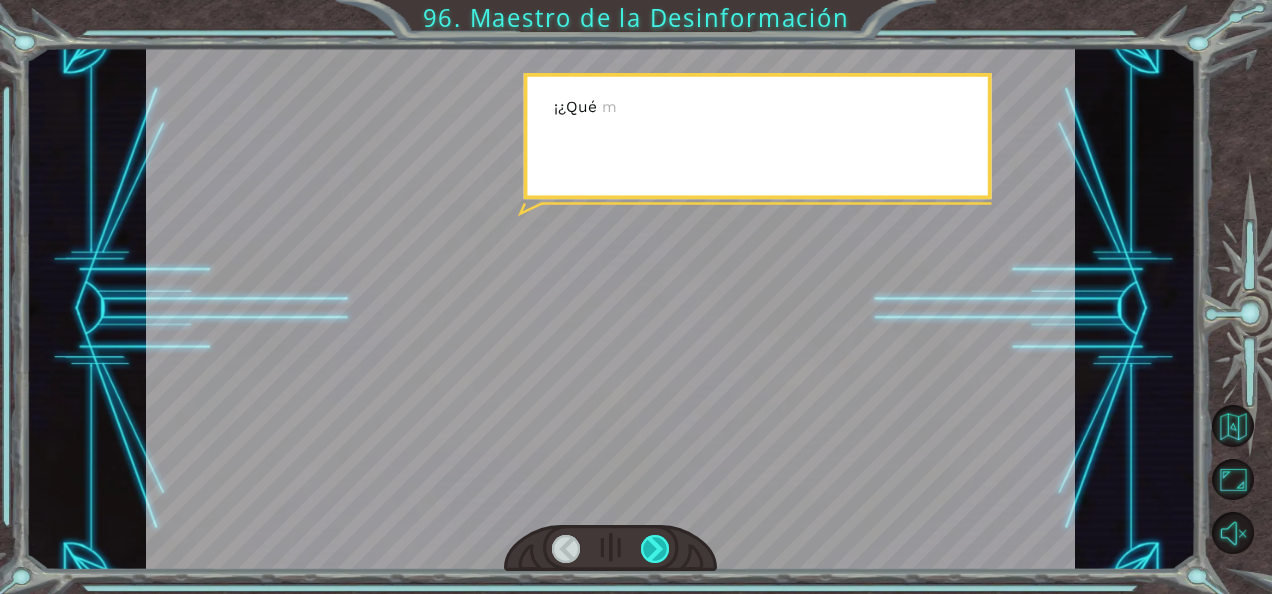 click at bounding box center [655, 549] 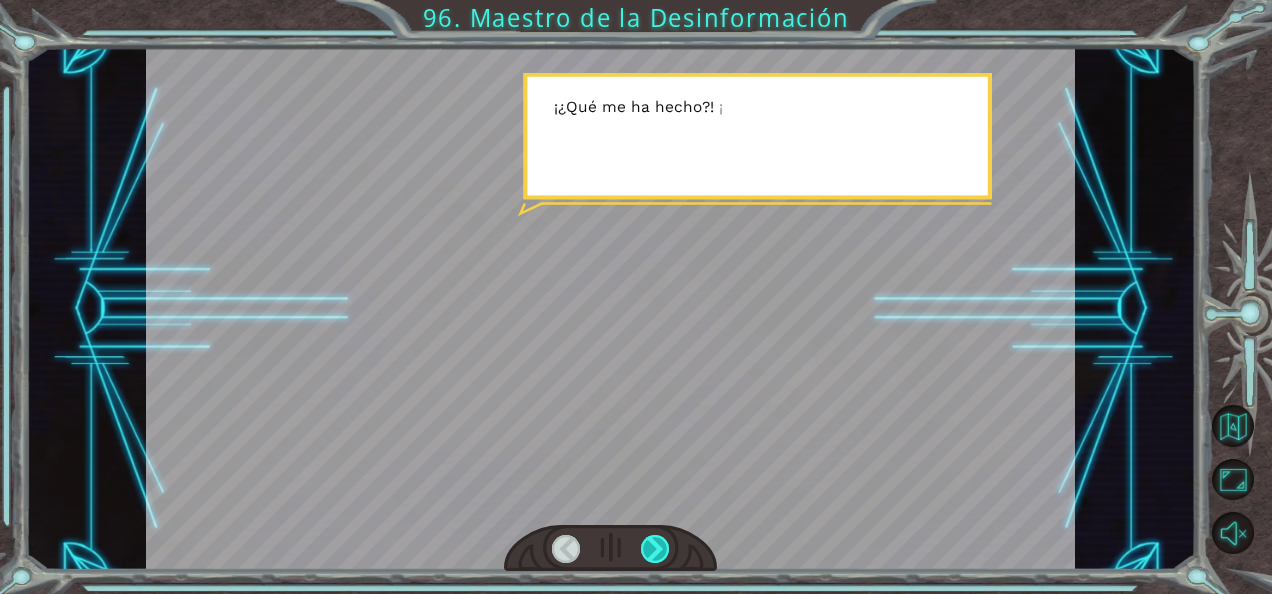 click at bounding box center (655, 549) 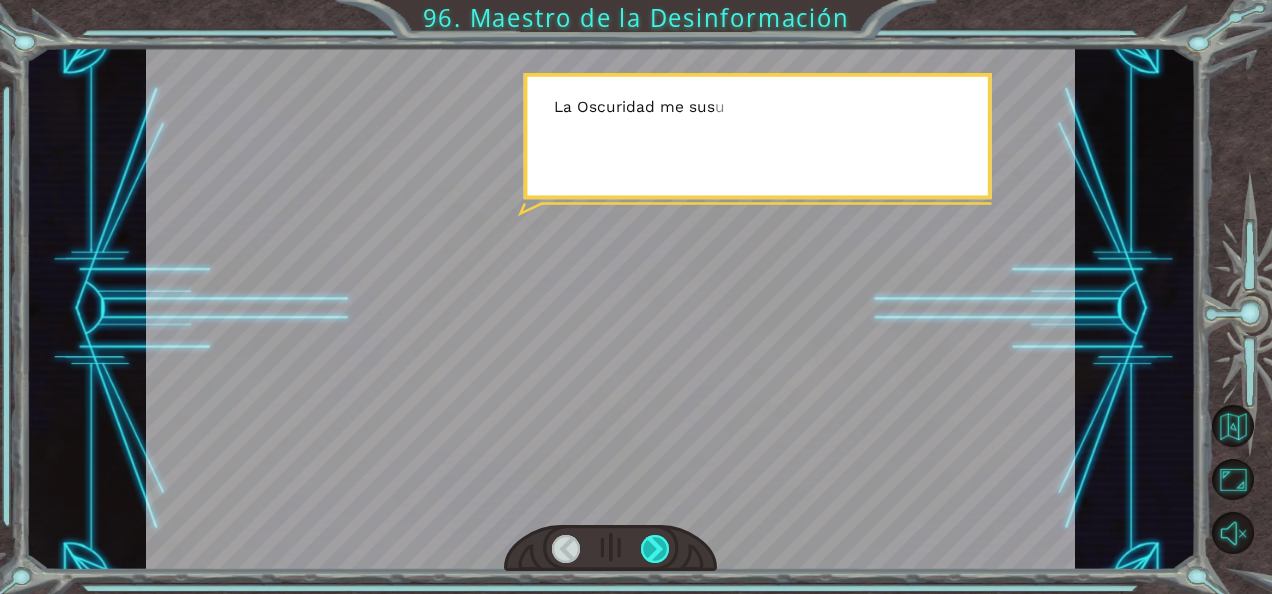 click at bounding box center [655, 549] 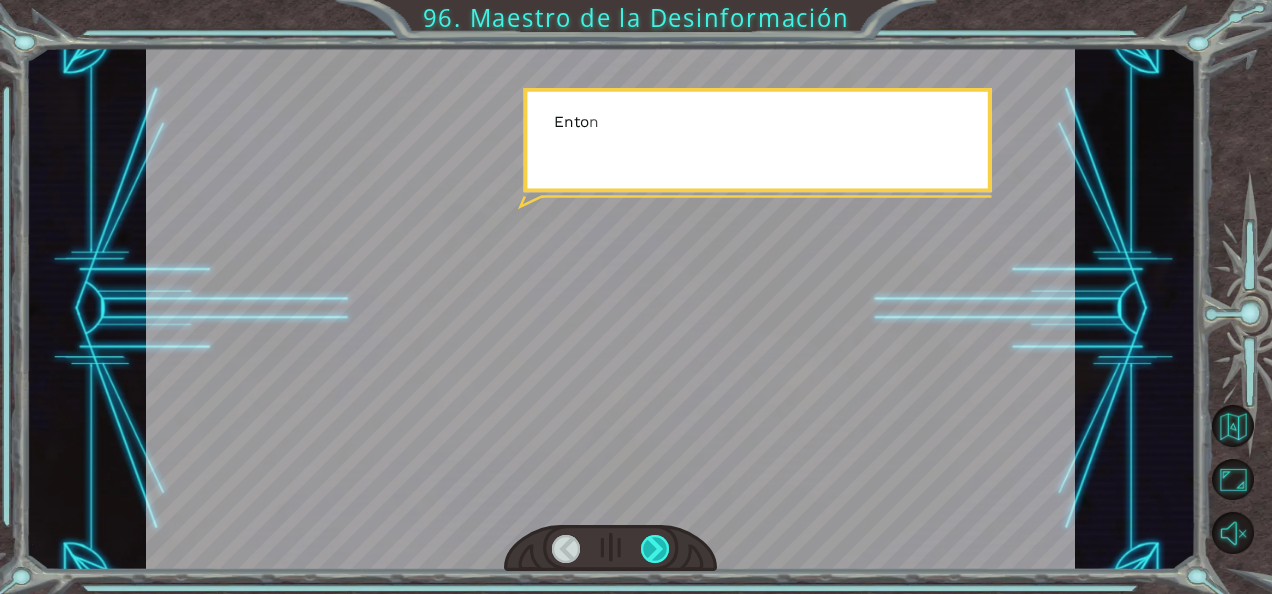 click at bounding box center (655, 549) 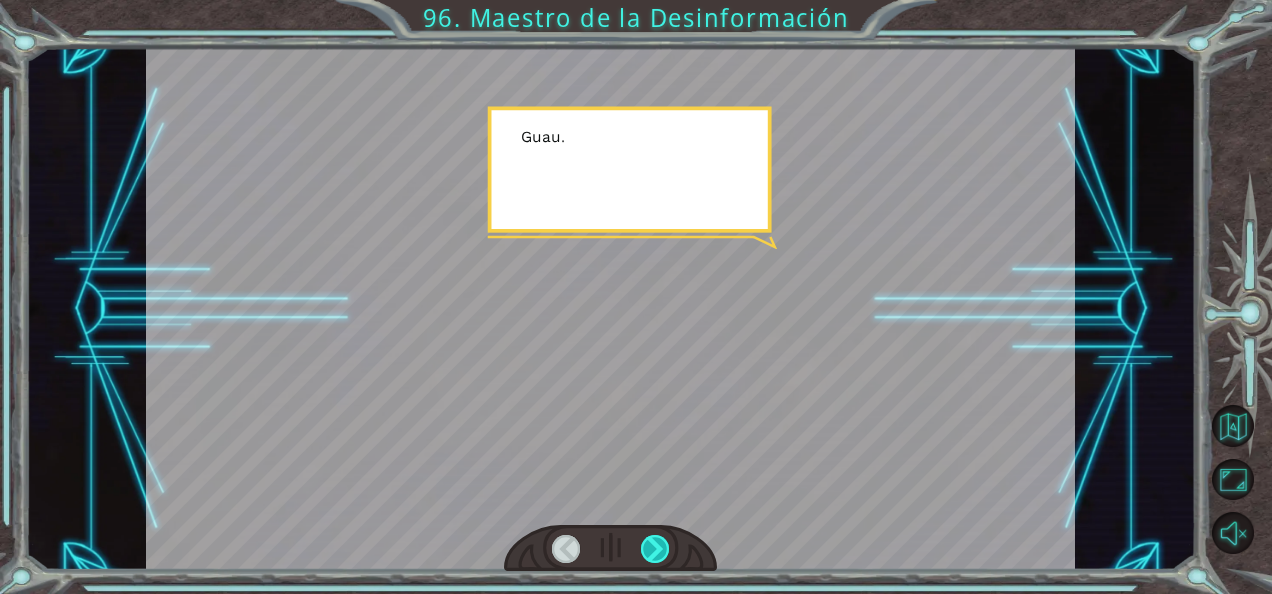 click at bounding box center (655, 549) 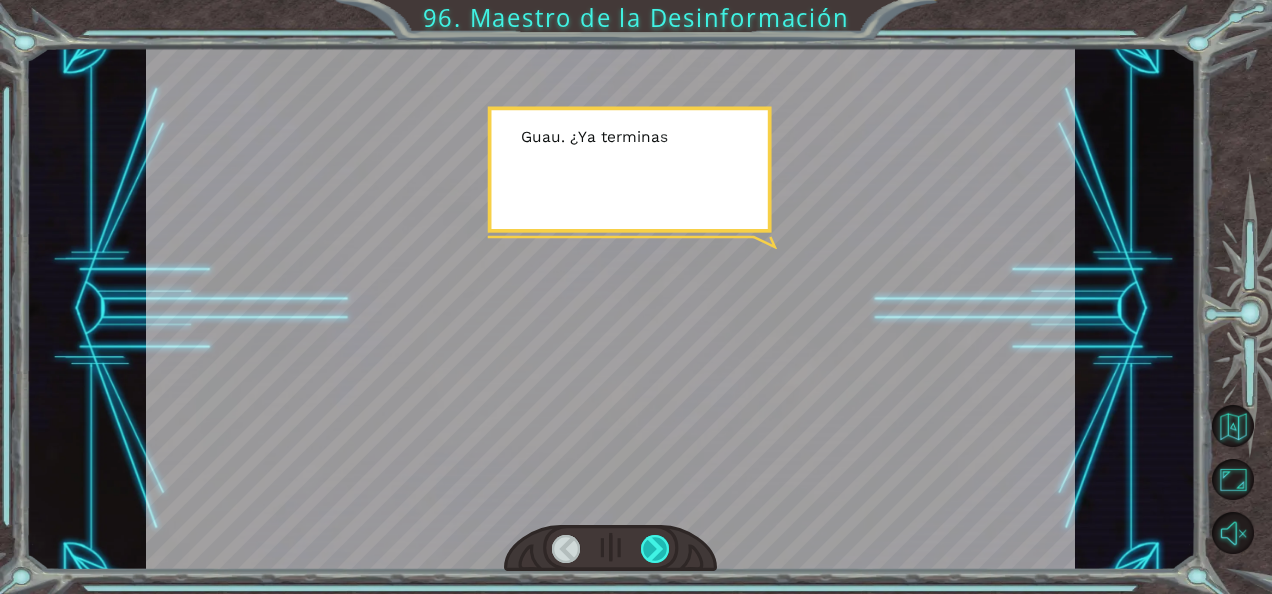 click at bounding box center (655, 549) 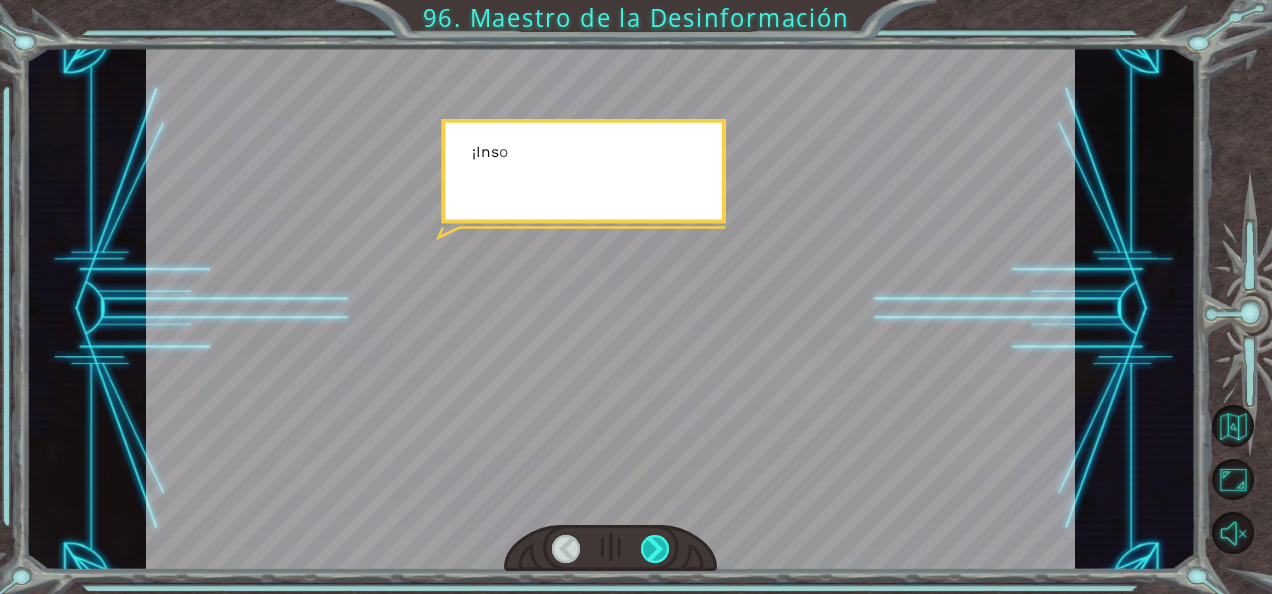 click at bounding box center (655, 549) 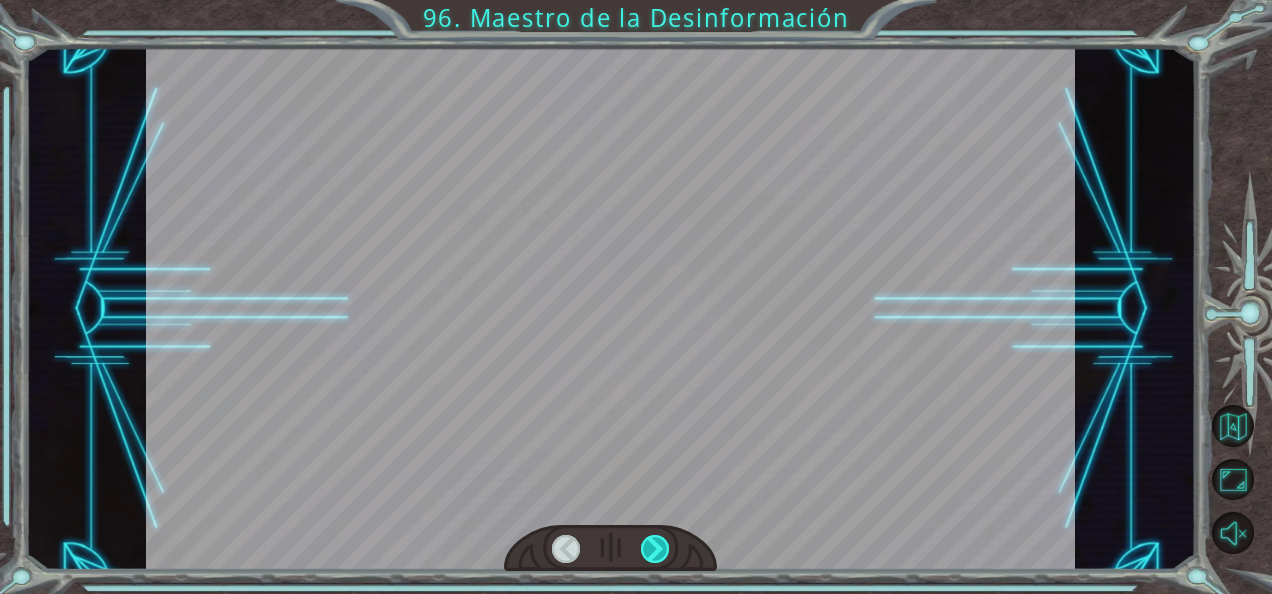click at bounding box center (655, 549) 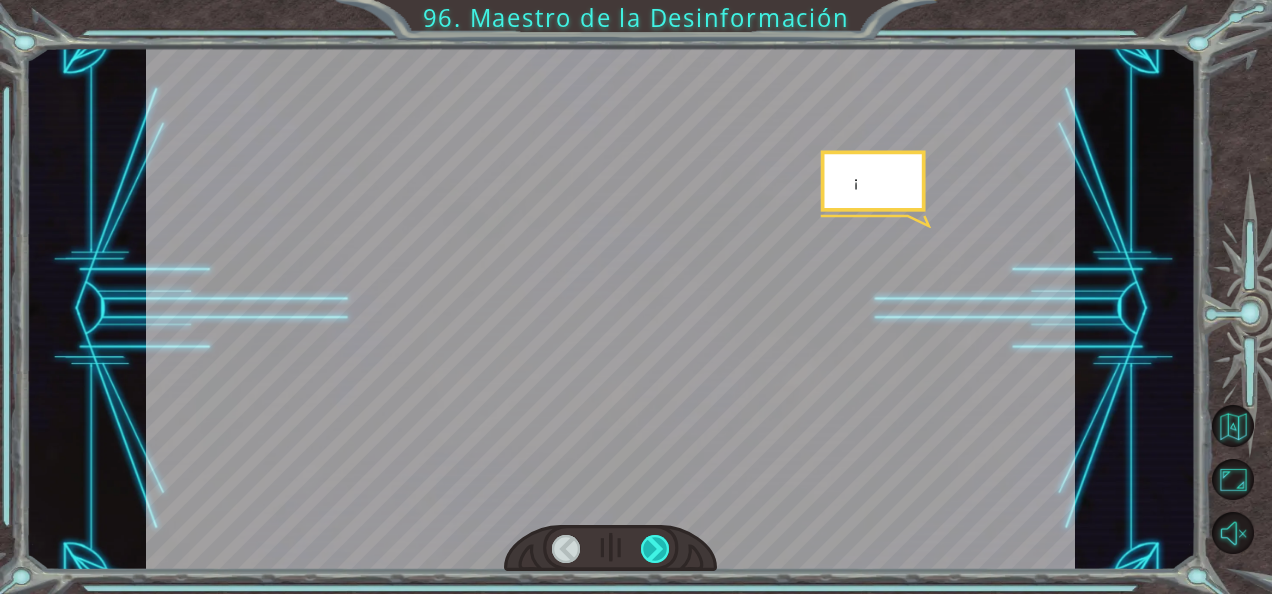 click at bounding box center [655, 549] 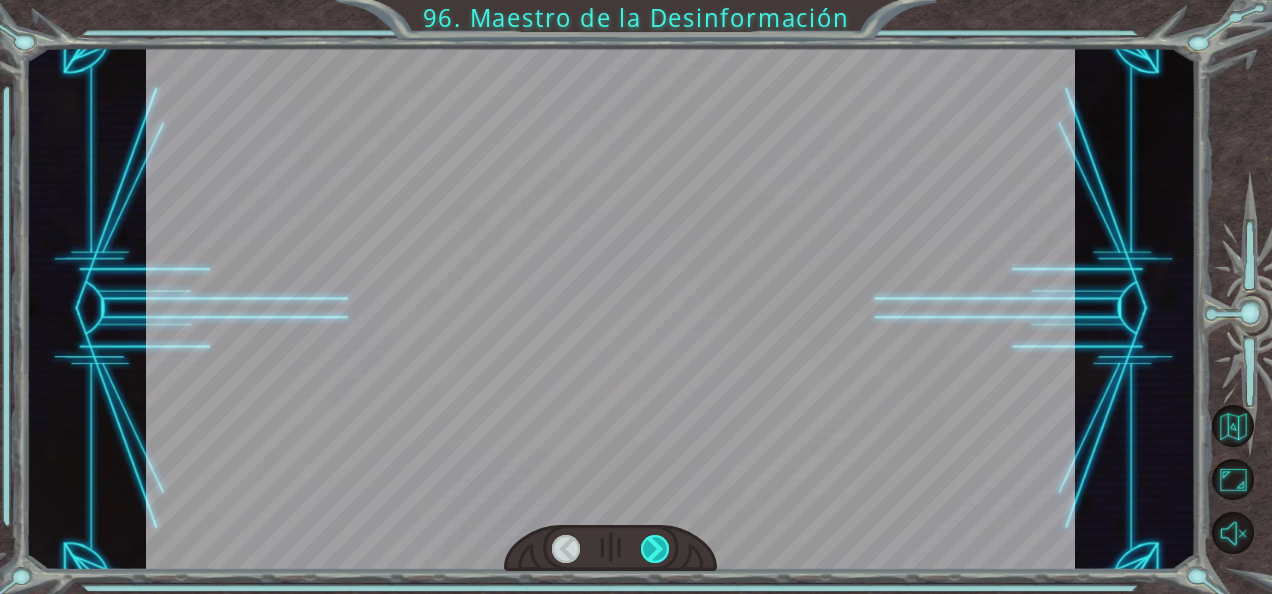 click at bounding box center (655, 549) 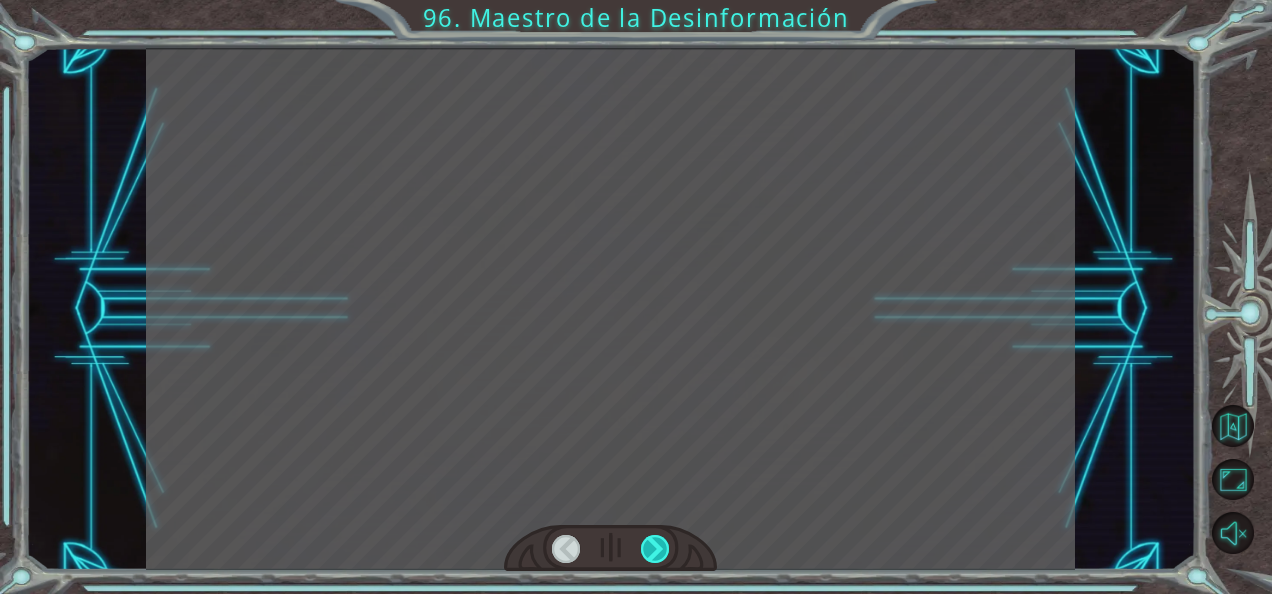 click at bounding box center (655, 549) 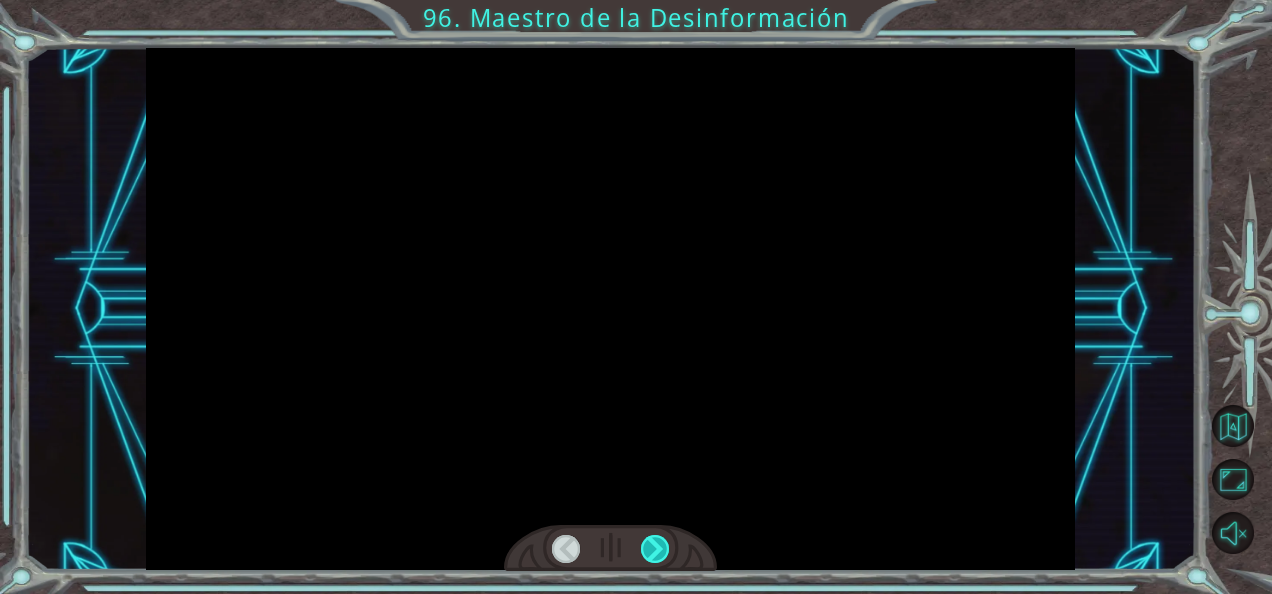 click at bounding box center [655, 549] 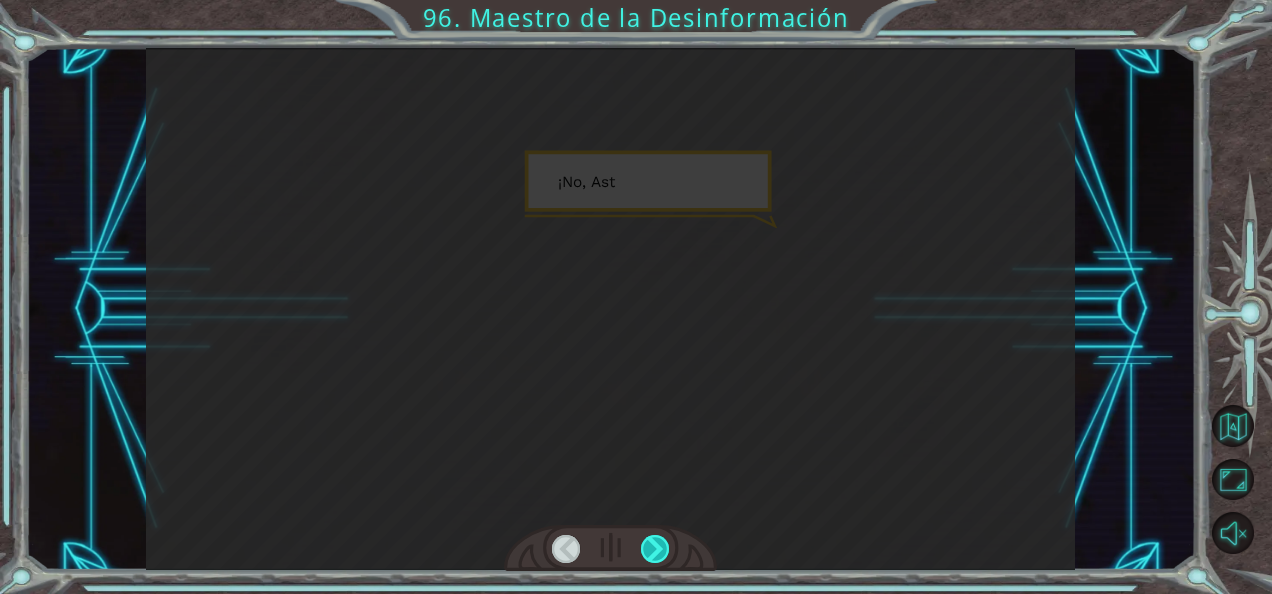 click at bounding box center [655, 549] 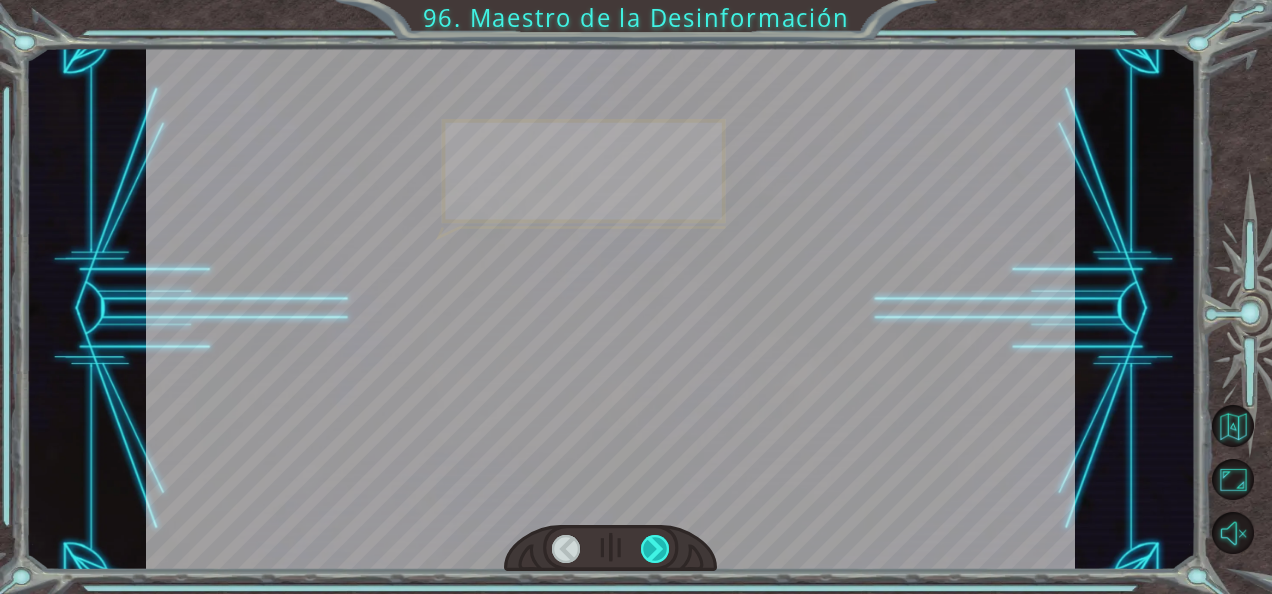 click at bounding box center [655, 549] 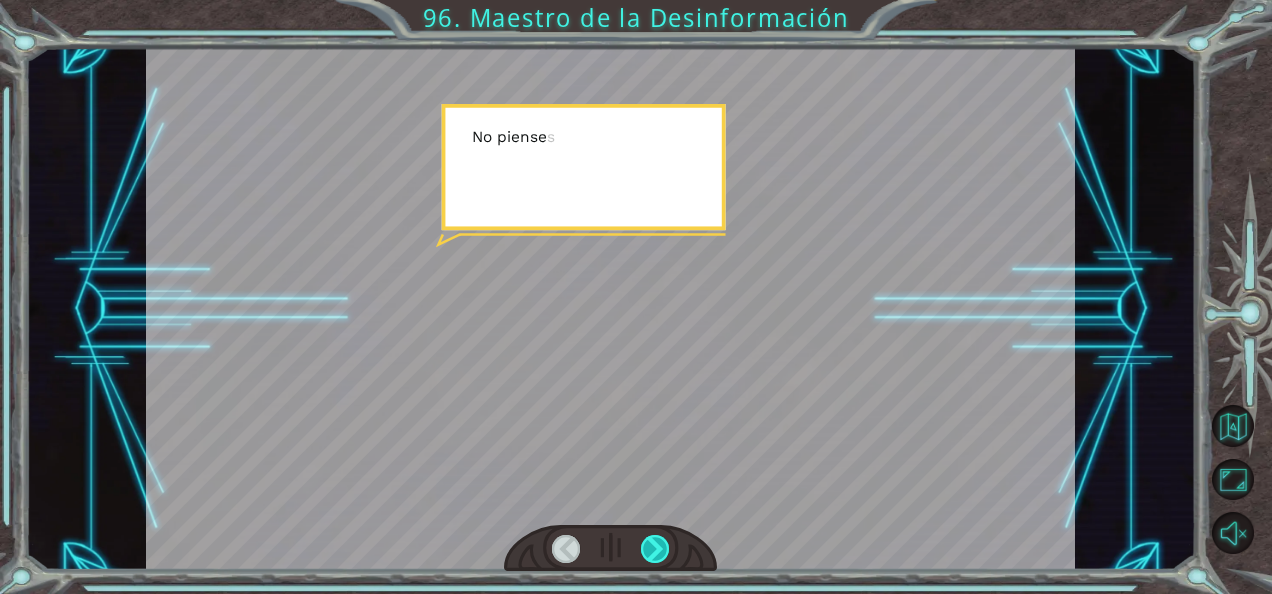 click at bounding box center (655, 549) 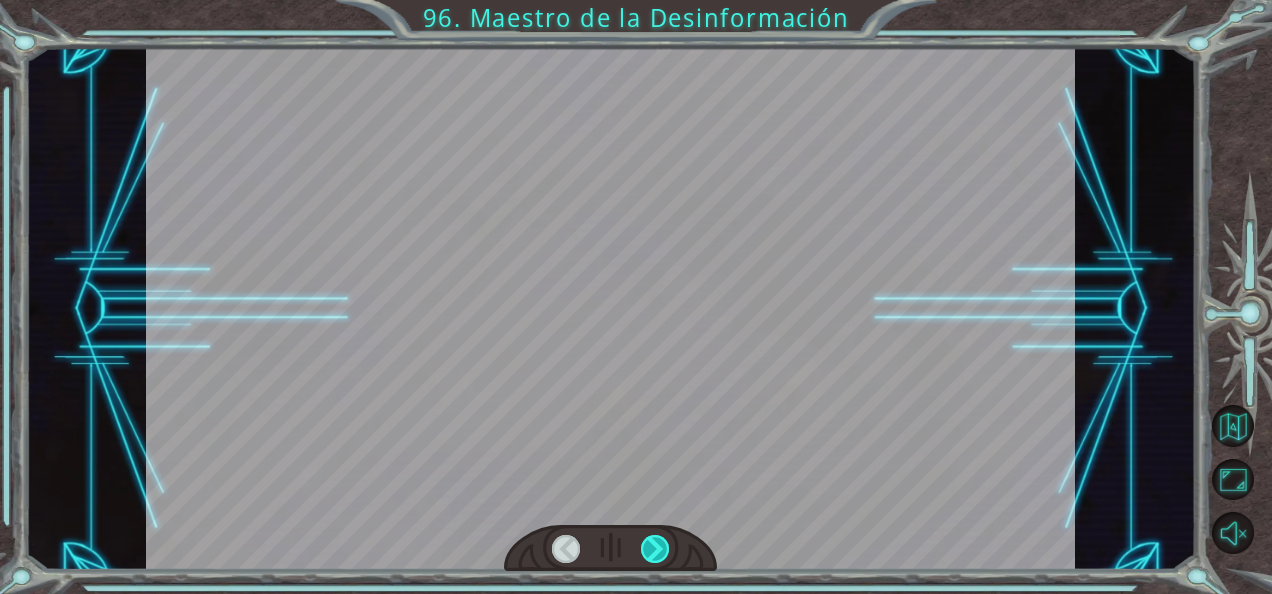 click at bounding box center [655, 549] 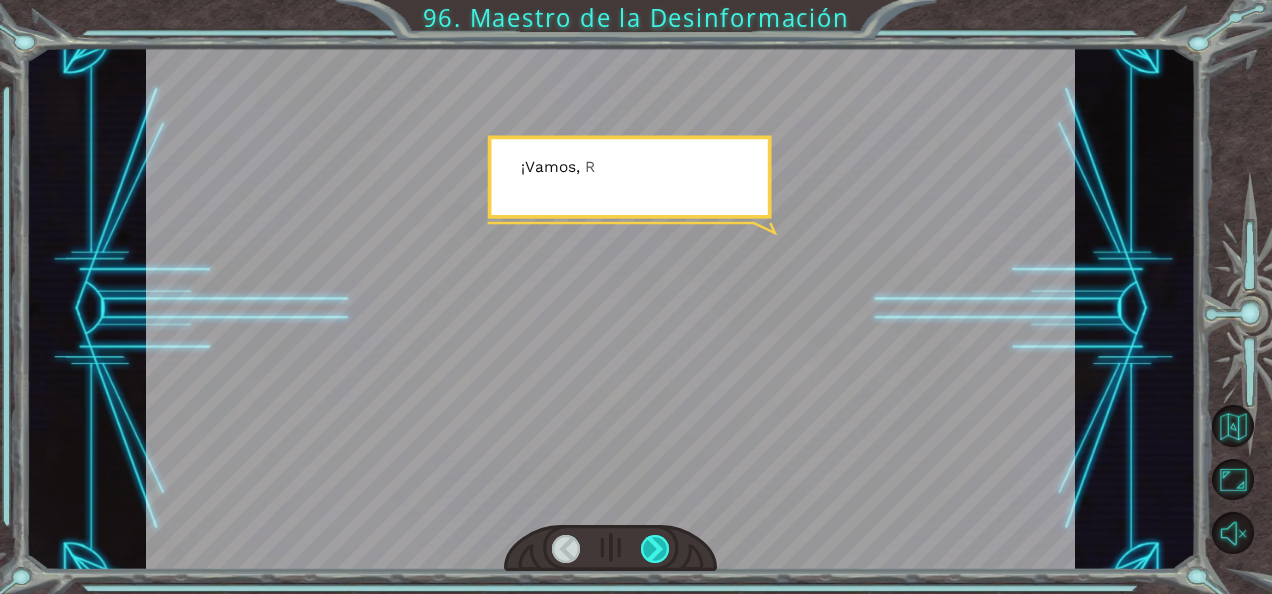 click at bounding box center (655, 549) 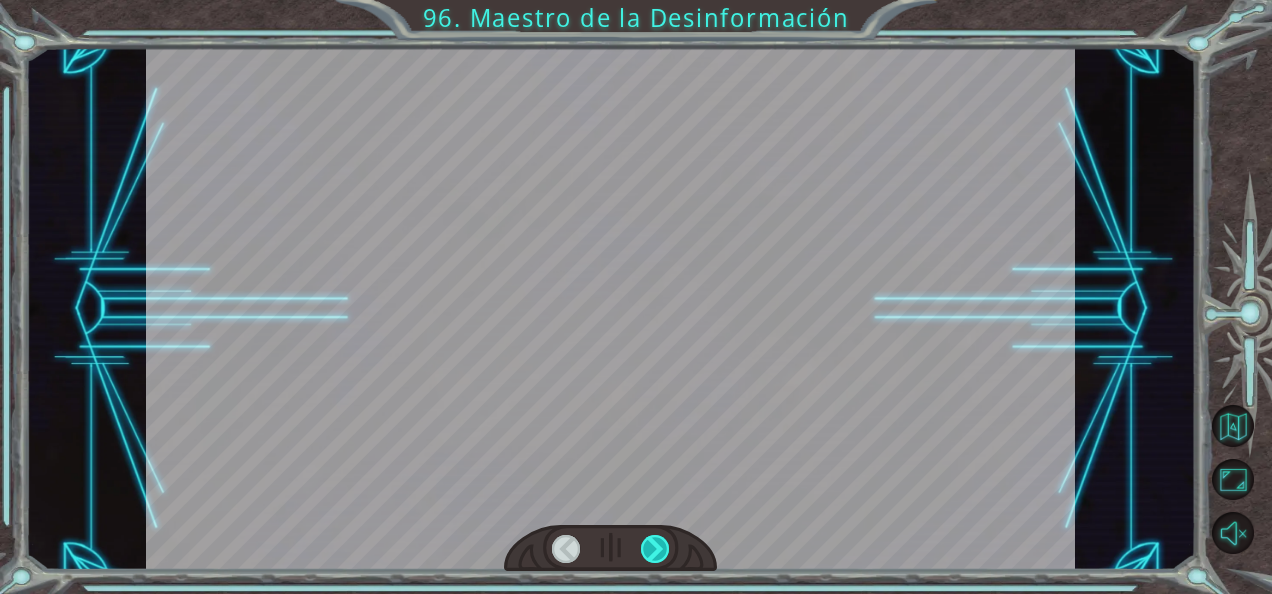 click at bounding box center (655, 549) 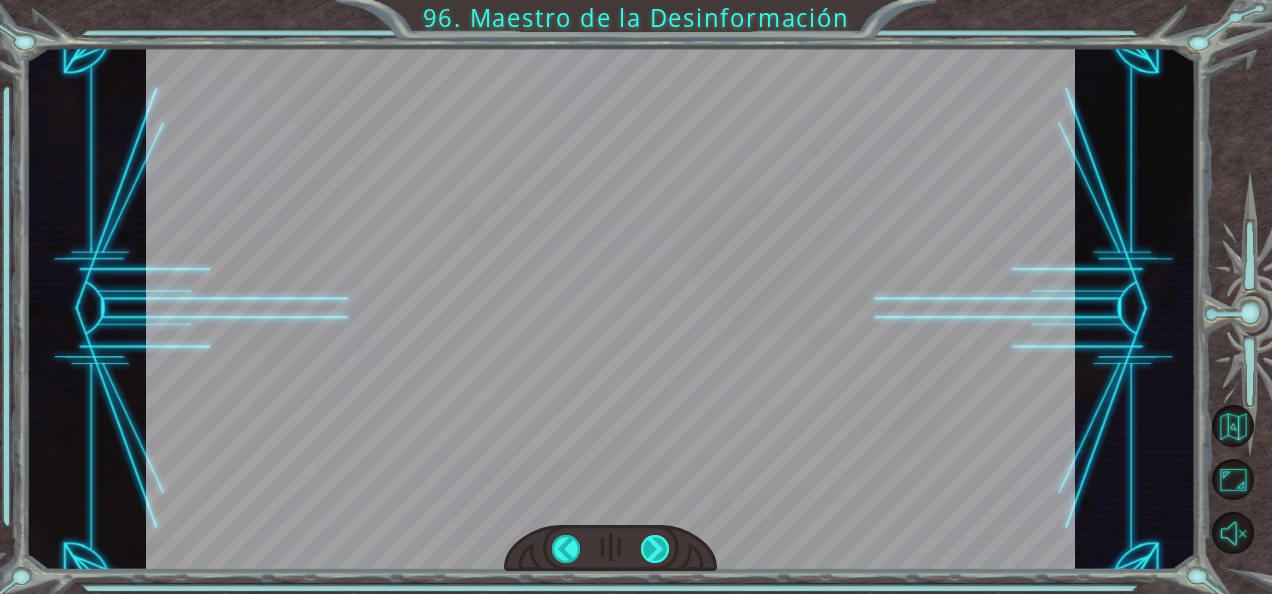 click at bounding box center (655, 549) 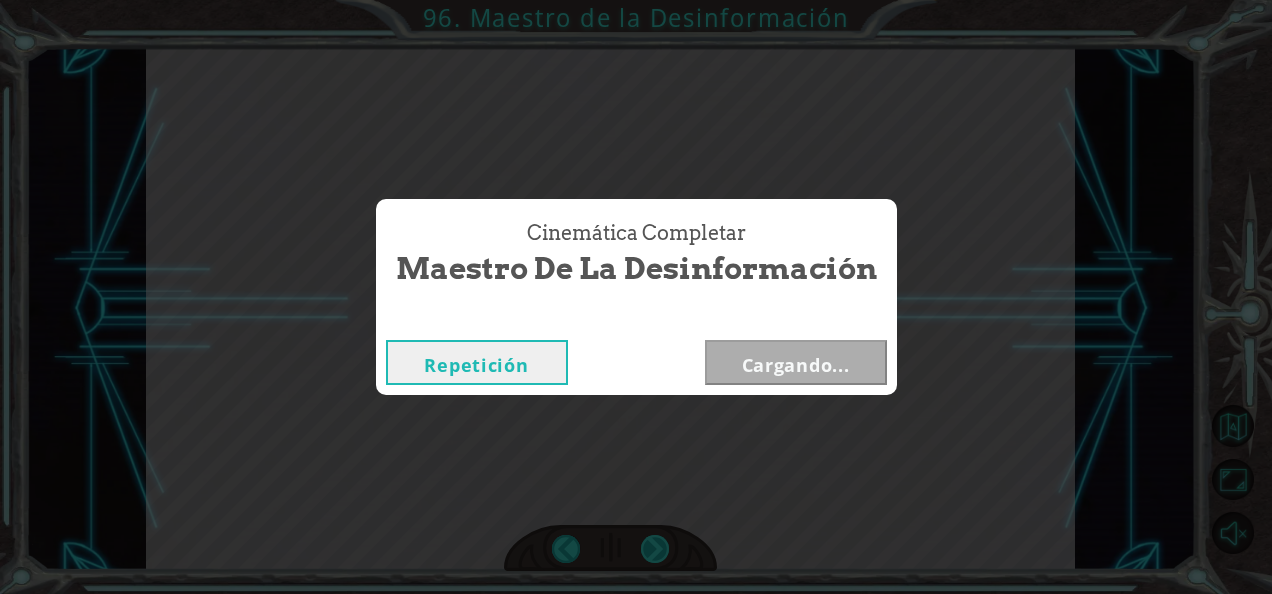 click on "Cinemática Completar     Maestro de la Desinformación
Repetición
Cargando..." at bounding box center (636, 297) 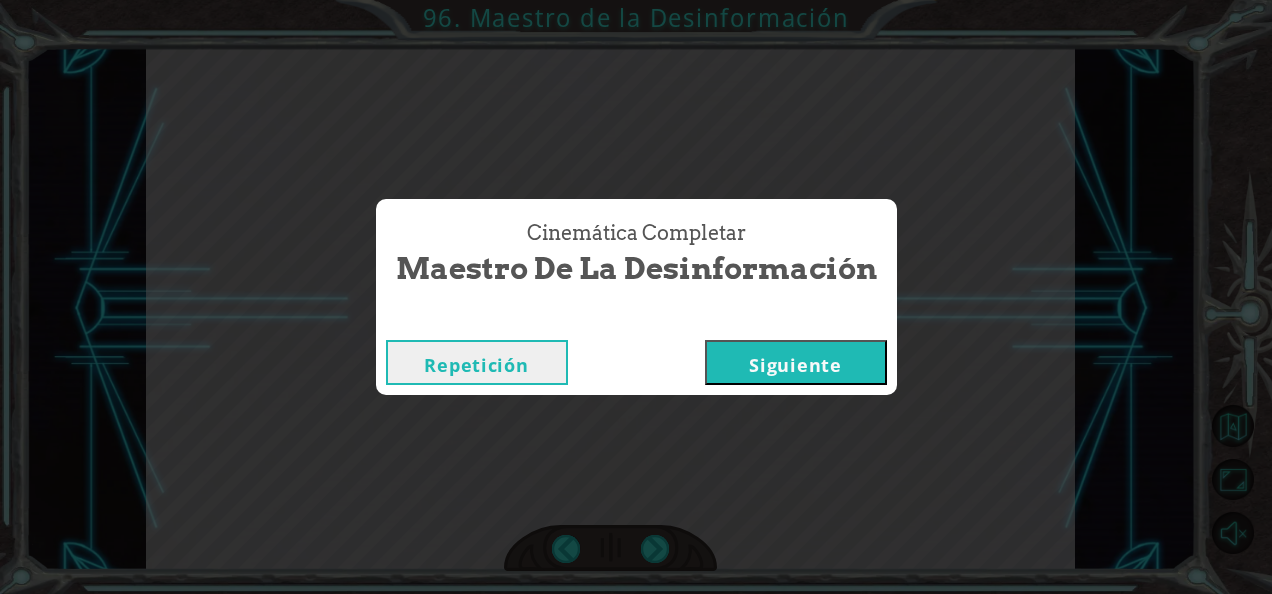 click on "Siguiente" at bounding box center (796, 362) 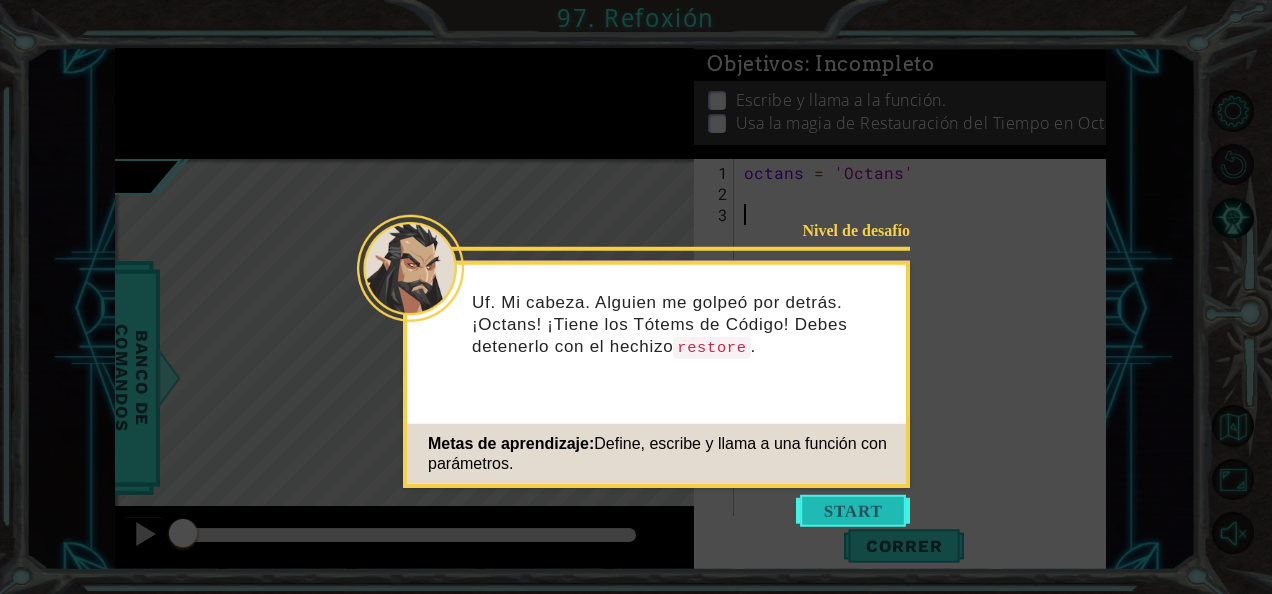 click at bounding box center [853, 511] 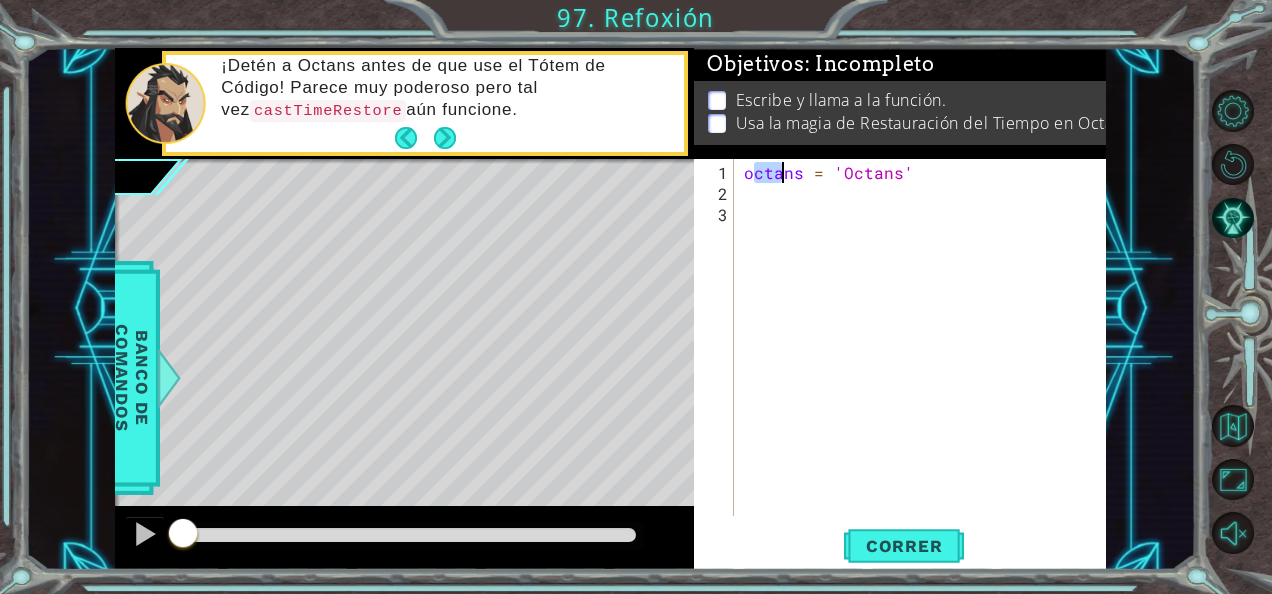 drag, startPoint x: 750, startPoint y: 162, endPoint x: 789, endPoint y: 174, distance: 40.804413 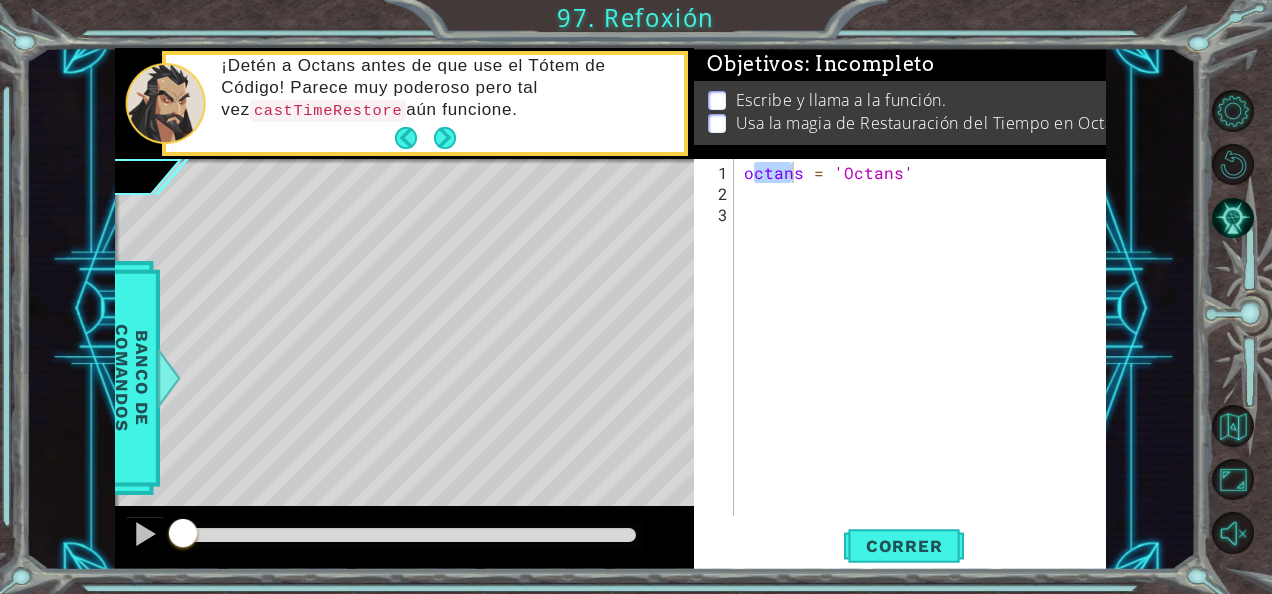 drag, startPoint x: 737, startPoint y: 170, endPoint x: 771, endPoint y: 165, distance: 34.36568 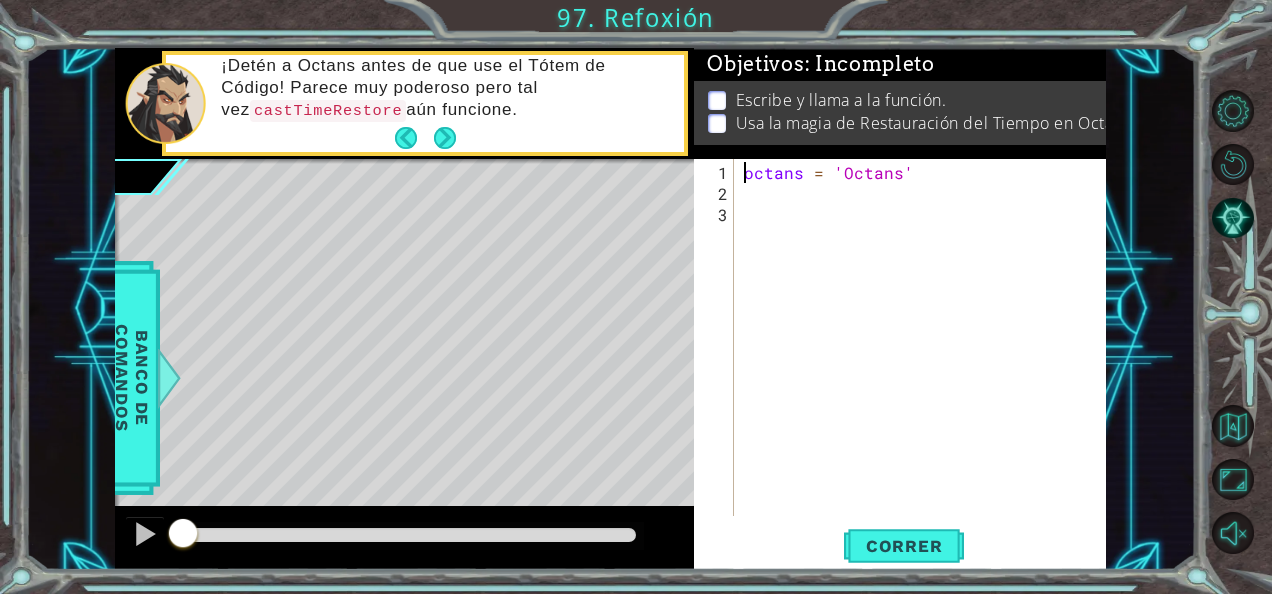 drag, startPoint x: 744, startPoint y: 160, endPoint x: 898, endPoint y: 130, distance: 156.89487 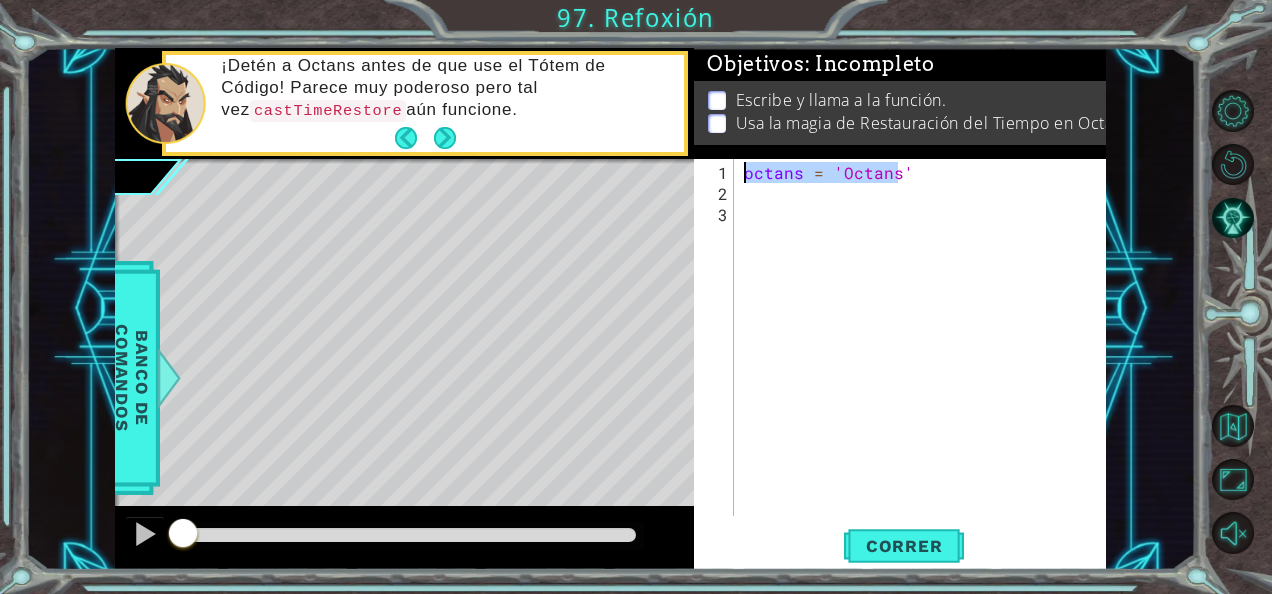 drag, startPoint x: 900, startPoint y: 166, endPoint x: 776, endPoint y: 120, distance: 132.25732 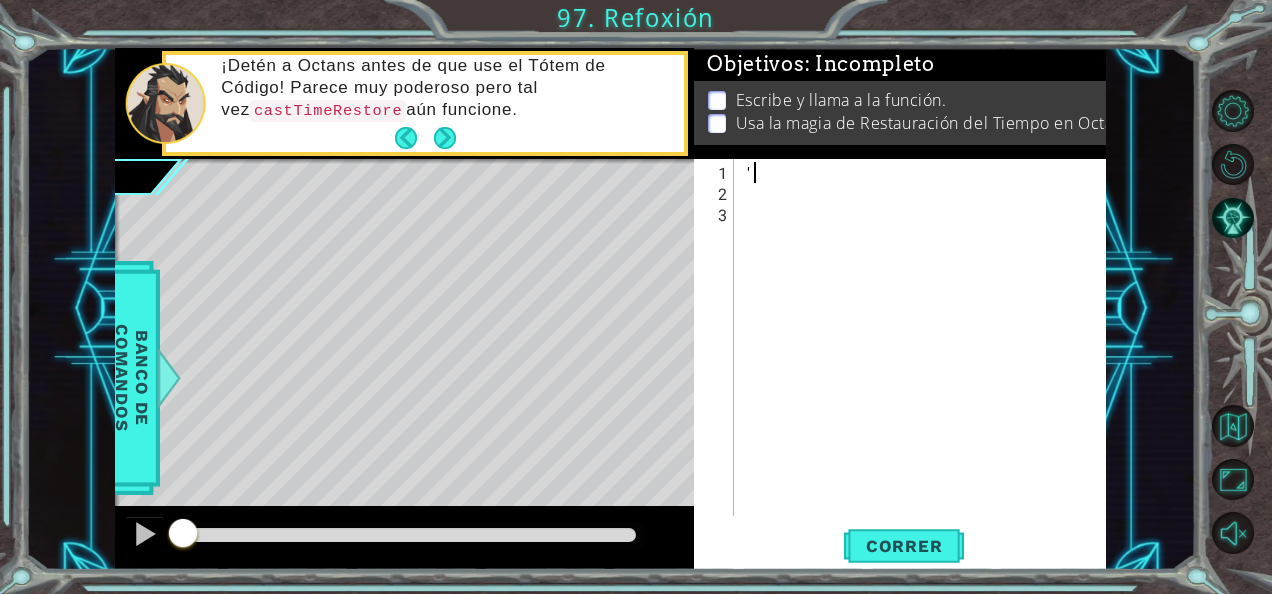 click on "'" at bounding box center (926, 361) 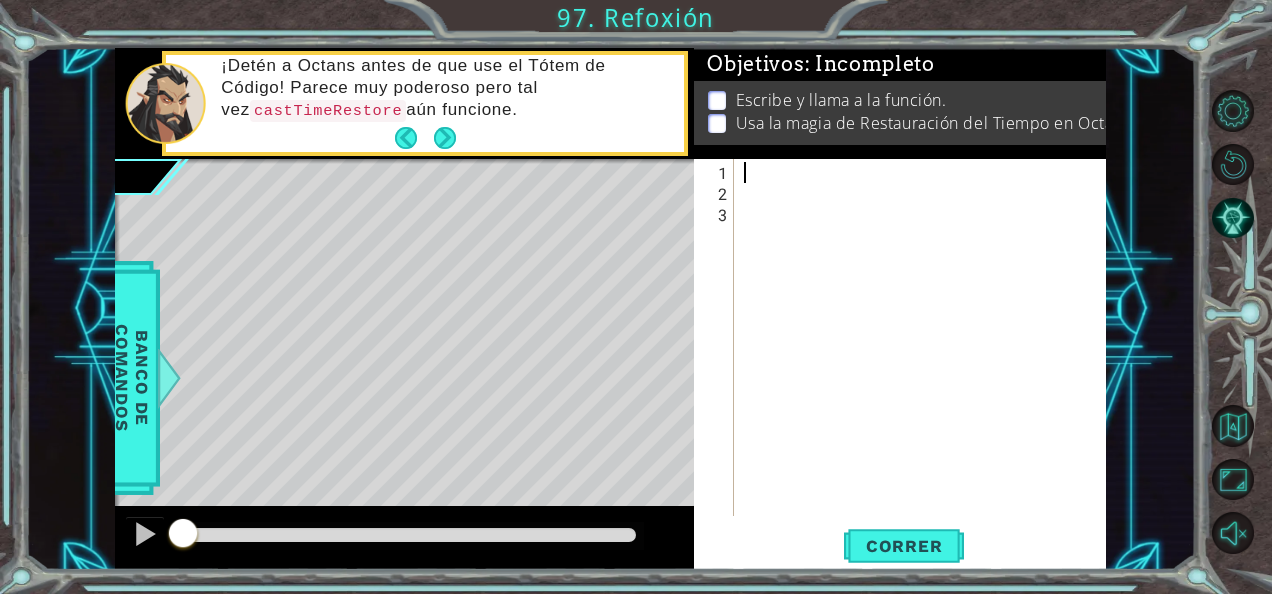 paste on "hero.castTimeRestore("octans")" 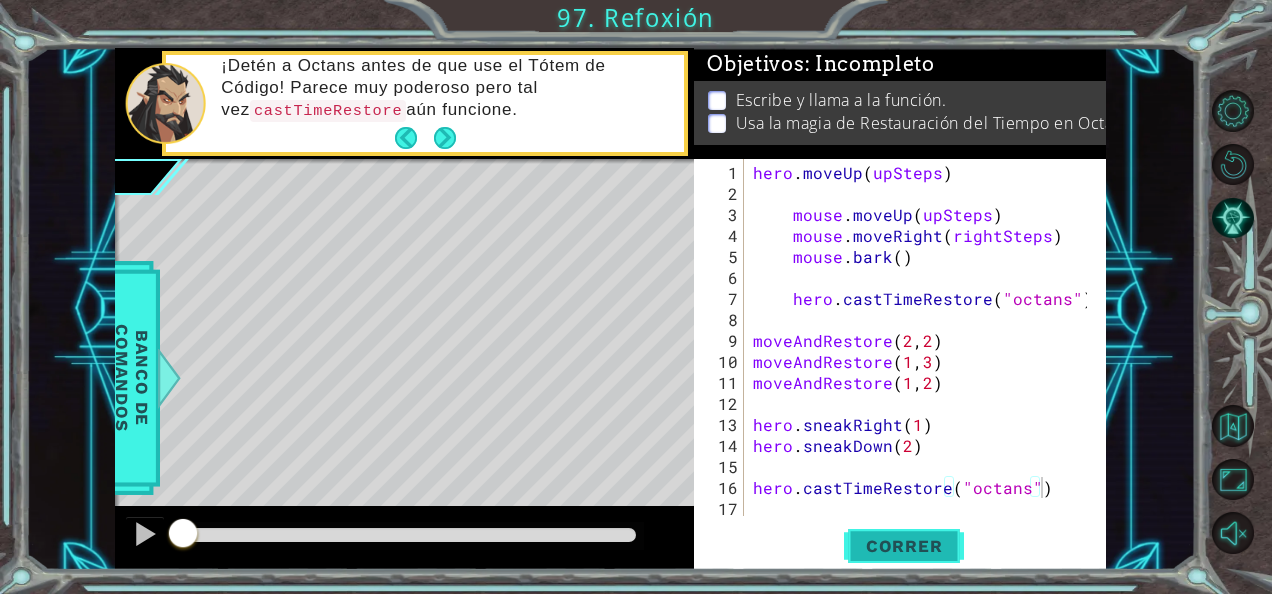 click on "Correr" at bounding box center (904, 546) 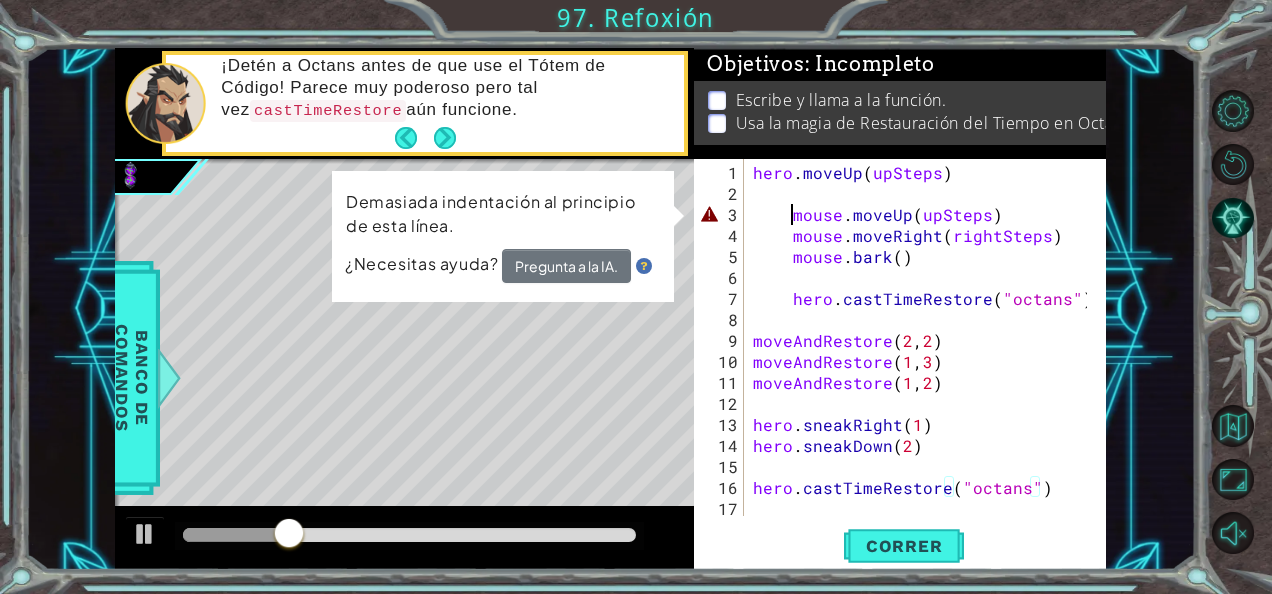 click on "hero . moveUp ( upSteps )           mouse . moveUp ( upSteps )      mouse . moveRight ( rightSteps )      mouse . bark ( )           hero . castTimeRestore ( "octans" )      moveAndRestore ( 2 , 2 ) moveAndRestore ( 1 , 3 ) moveAndRestore ( 1 , 2 ) hero . sneakRight ( 1 ) hero . sneakDown ( 2 ) hero . castTimeRestore ( "octans" )" at bounding box center [923, 361] 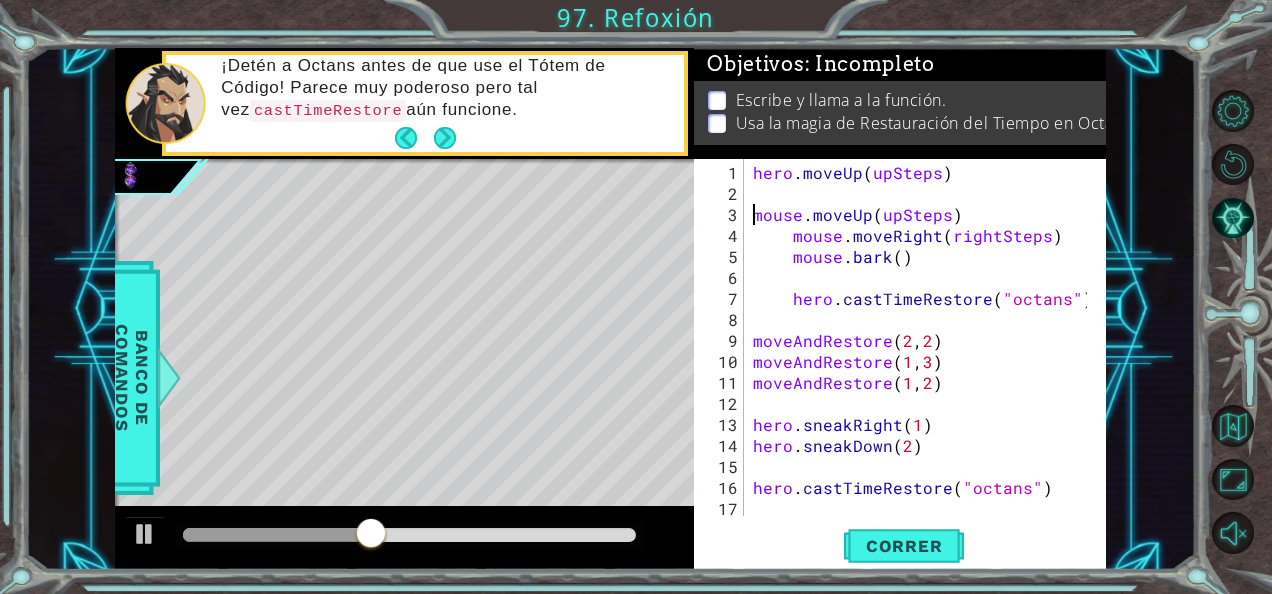 click on "hero . moveUp ( upSteps )      mouse . moveUp ( upSteps )      mouse . moveRight ( rightSteps )      mouse . bark ( )           hero . castTimeRestore ( "octans" )      moveAndRestore ( 2 , 2 ) moveAndRestore ( 1 , 3 ) moveAndRestore ( 1 , 2 ) hero . sneakRight ( 1 ) hero . sneakDown ( 2 ) hero . castTimeRestore ( "octans" )" at bounding box center (923, 361) 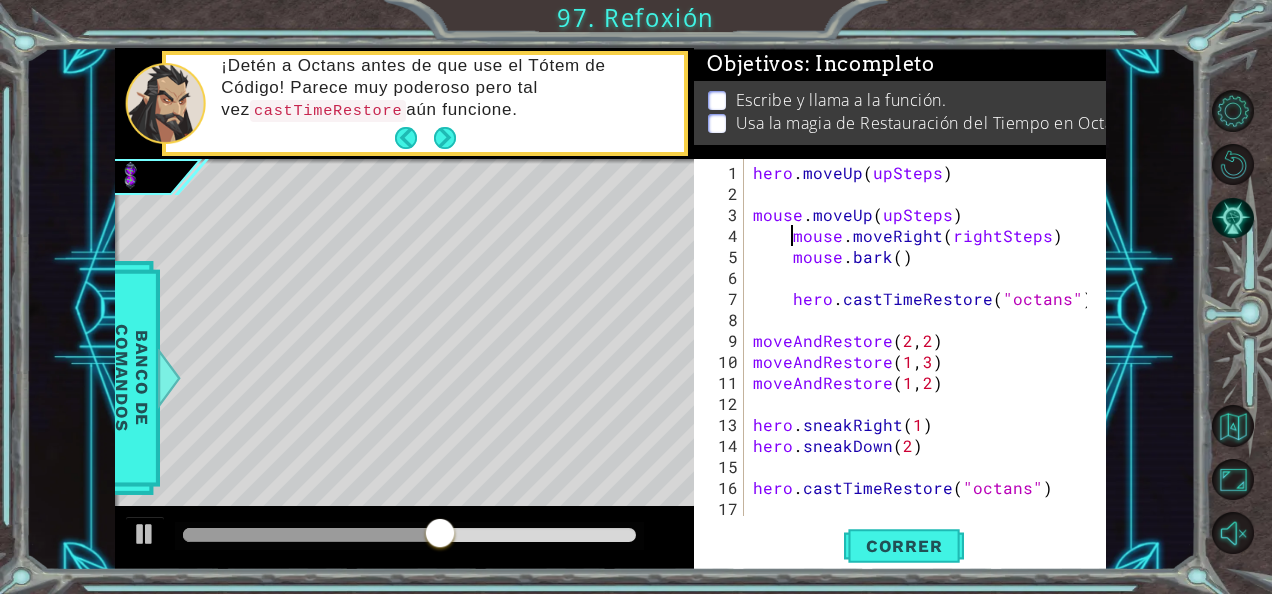 click on "hero . moveUp ( upSteps )      mouse . moveUp ( upSteps )      mouse . moveRight ( rightSteps )      mouse . bark ( )           hero . castTimeRestore ( "octans" )      moveAndRestore ( 2 , 2 ) moveAndRestore ( 1 , 3 ) moveAndRestore ( 1 , 2 ) hero . sneakRight ( 1 ) hero . sneakDown ( 2 ) hero . castTimeRestore ( "octans" )" at bounding box center (923, 361) 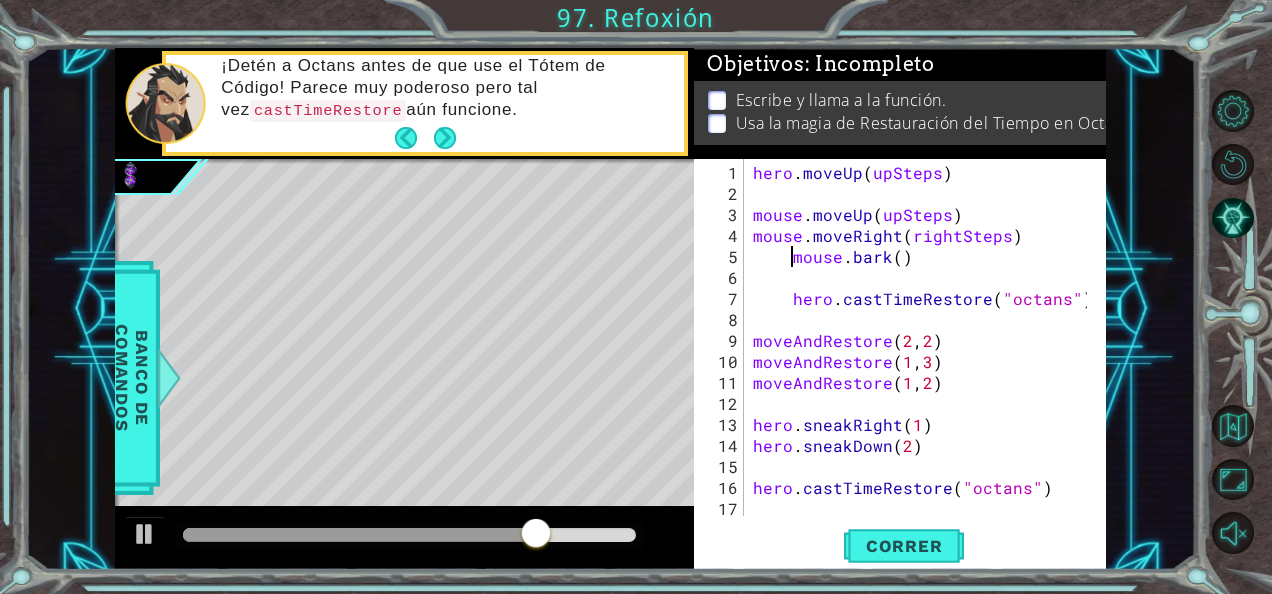 click on "hero . moveUp ( upSteps )      mouse . moveUp ( upSteps ) mouse . moveRight ( rightSteps )      mouse . bark ( )           hero . castTimeRestore ( "octans" )      moveAndRestore ( 2 , 2 ) moveAndRestore ( 1 , 3 ) moveAndRestore ( 1 , 2 ) hero . sneakRight ( 1 ) hero . sneakDown ( 2 ) hero . castTimeRestore ( "octans" )" at bounding box center (923, 361) 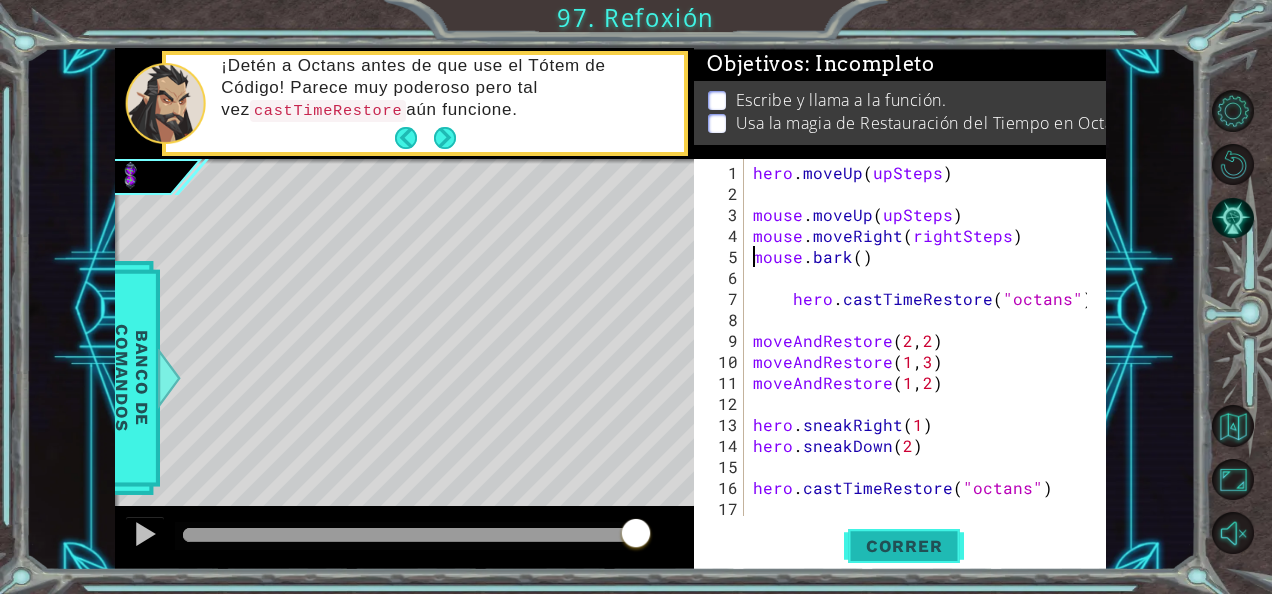 click on "Correr" at bounding box center (904, 546) 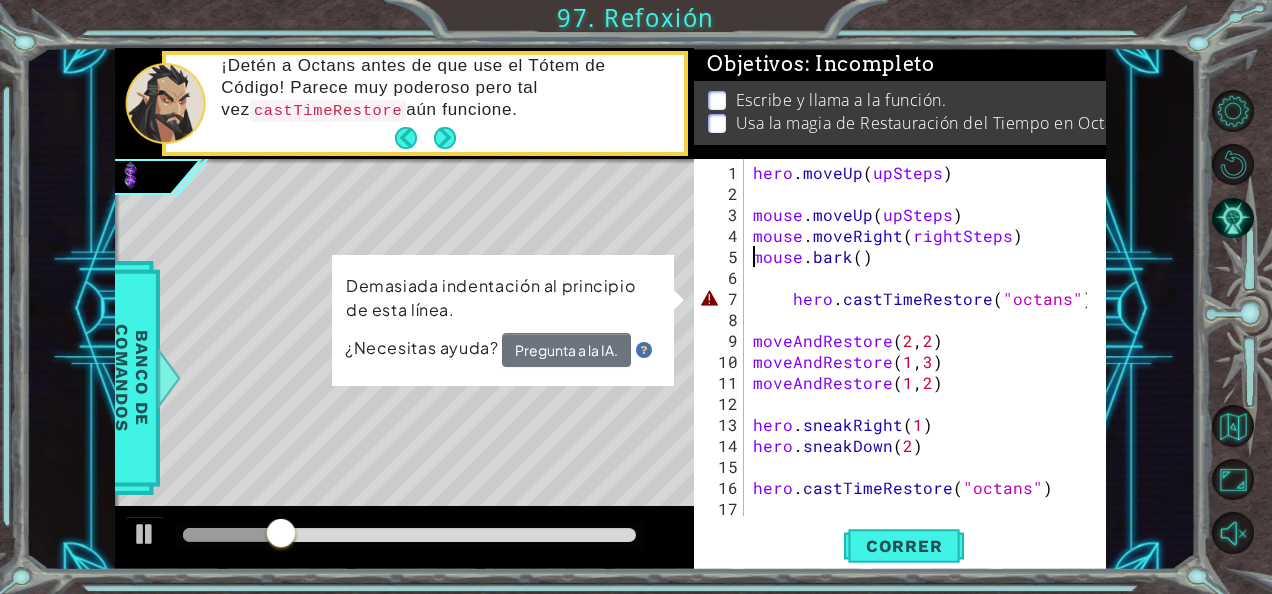 click on "hero . moveUp ( upSteps )      mouse . moveUp ( upSteps ) mouse . moveRight ( rightSteps ) mouse . bark ( )           hero . castTimeRestore ( "octans" )      moveAndRestore ( 2 , 2 ) moveAndRestore ( 1 , 3 ) moveAndRestore ( 1 , 2 ) hero . sneakRight ( 1 ) hero . sneakDown ( 2 ) hero . castTimeRestore ( "octans" )" at bounding box center [923, 361] 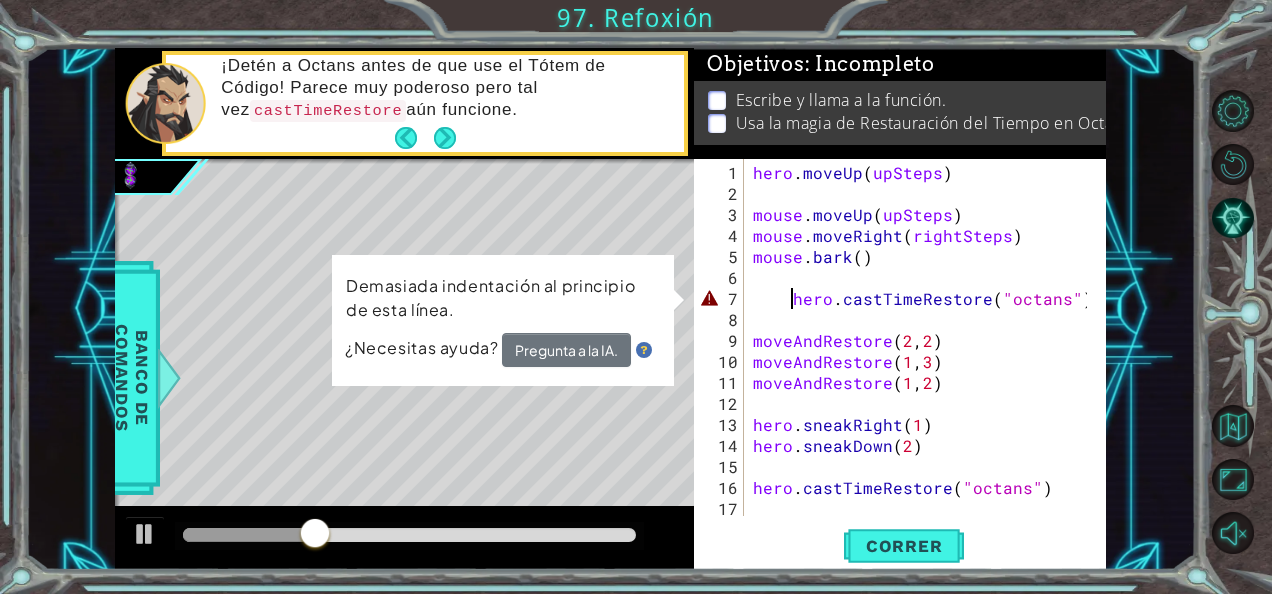 type on "hero.castTimeRestore("octans")" 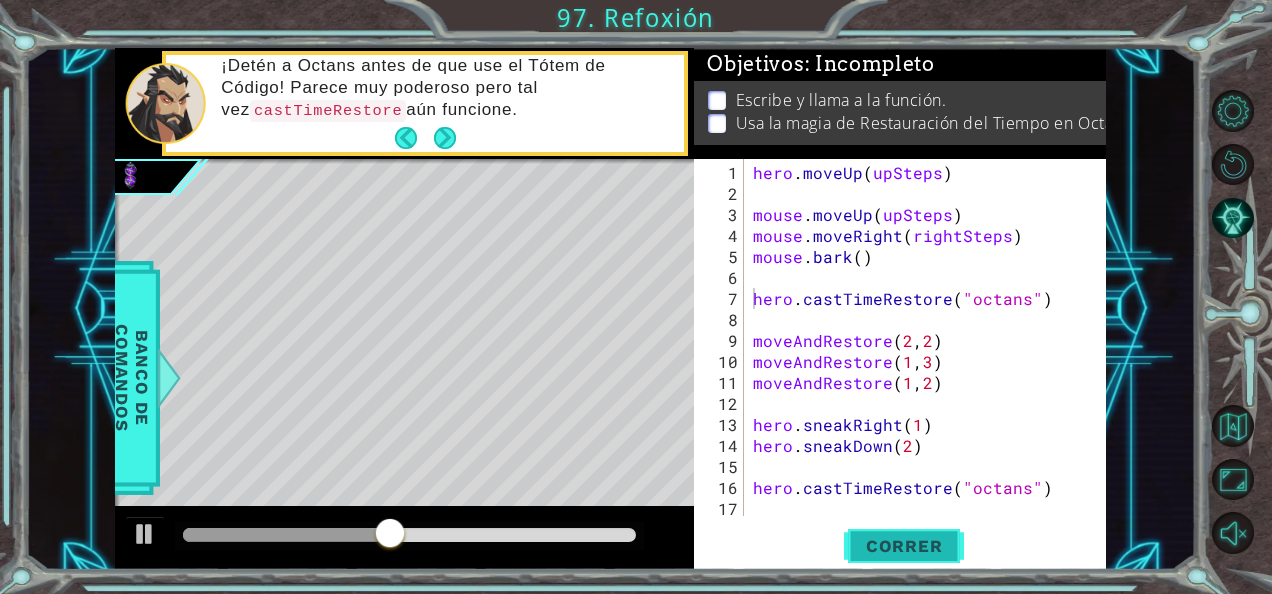 click on "Correr" at bounding box center [904, 546] 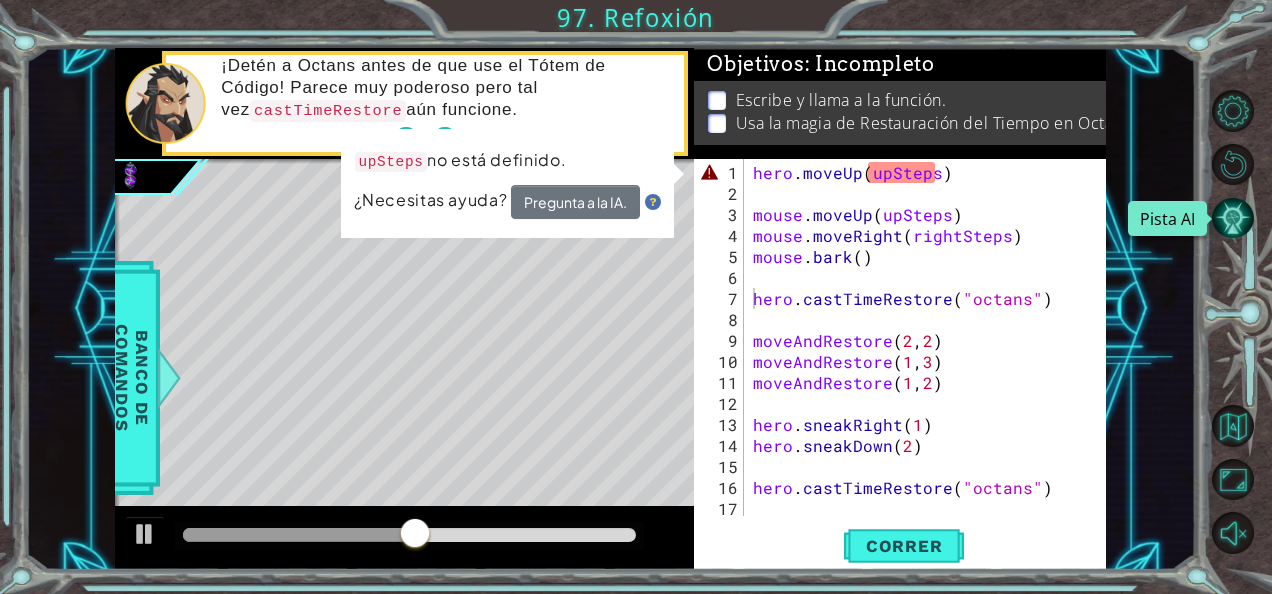 click at bounding box center (1233, 218) 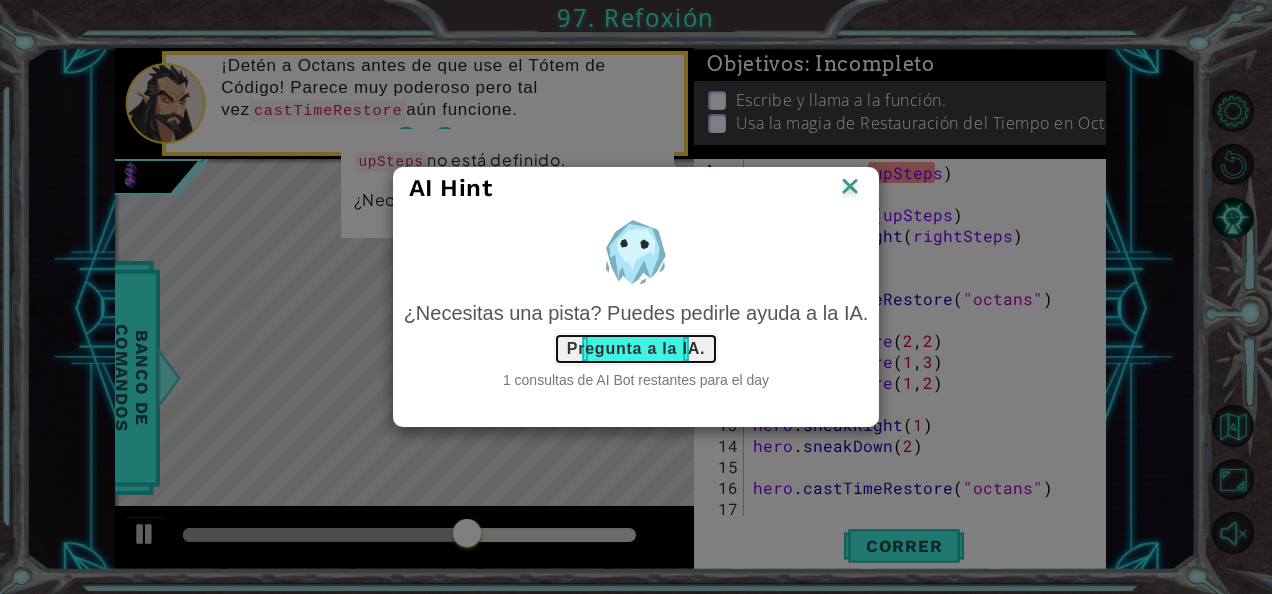 click on "Pregunta a la IA." at bounding box center [636, 349] 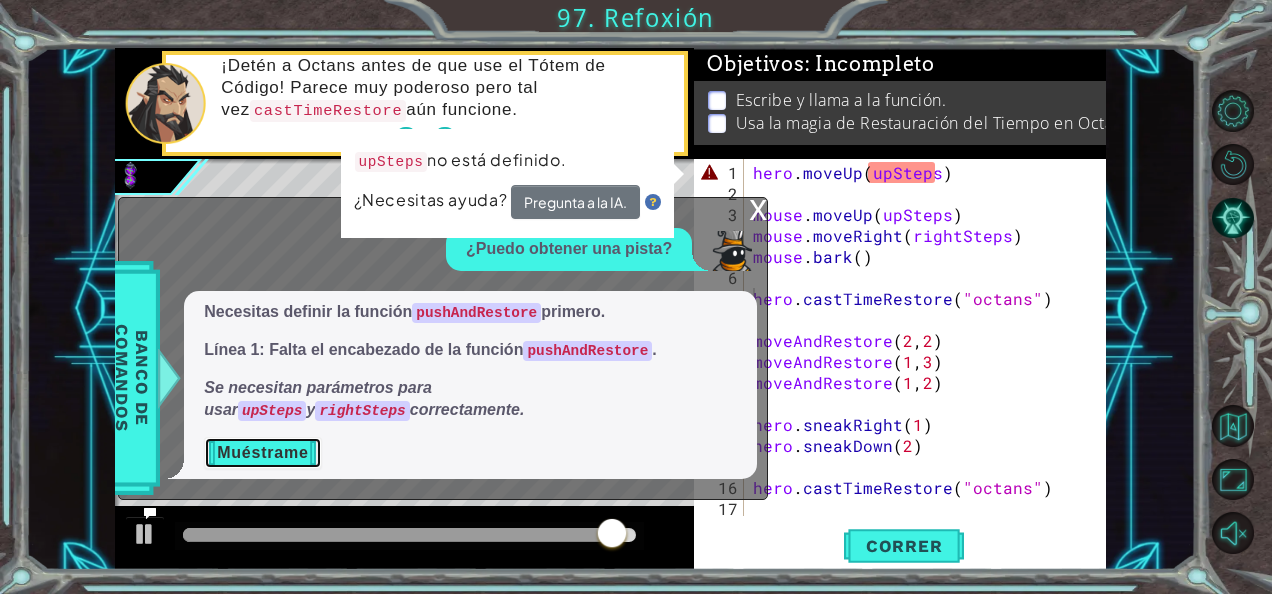 click on "Muéstrame" at bounding box center [262, 453] 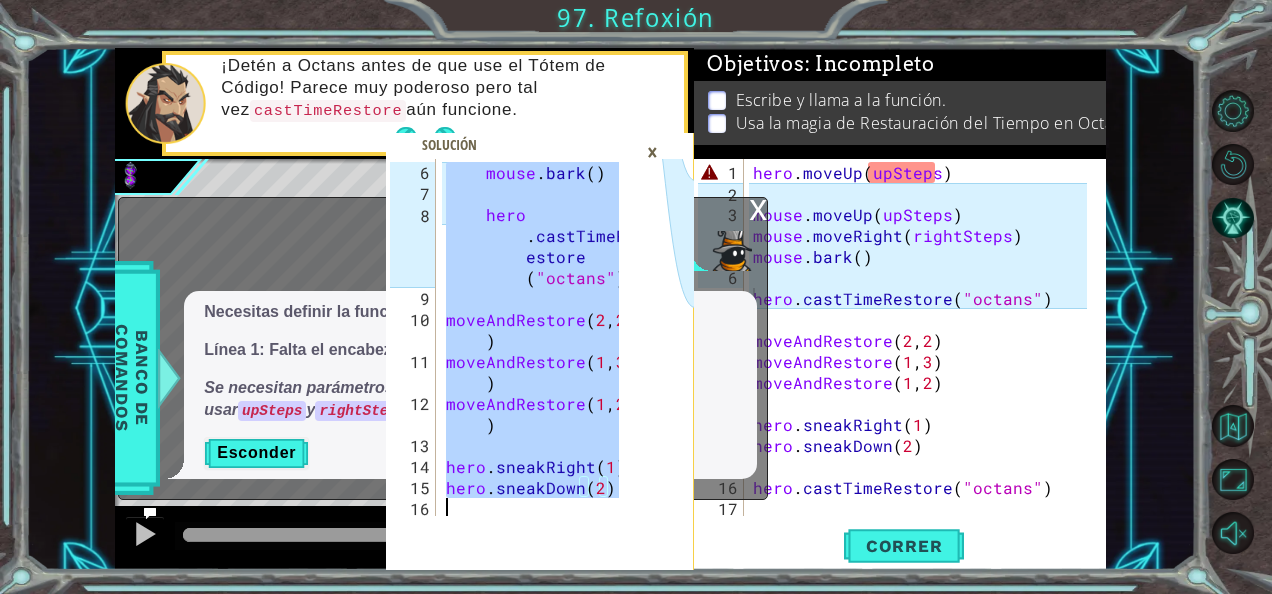 scroll, scrollTop: 336, scrollLeft: 0, axis: vertical 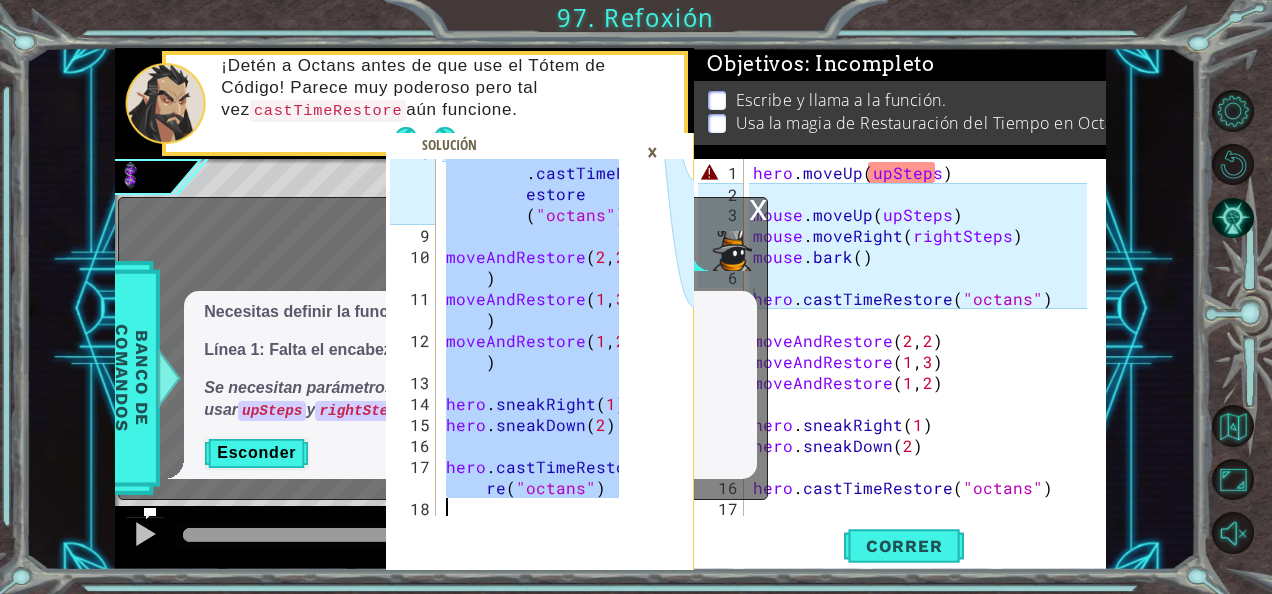 drag, startPoint x: 444, startPoint y: 168, endPoint x: 669, endPoint y: 532, distance: 427.9264 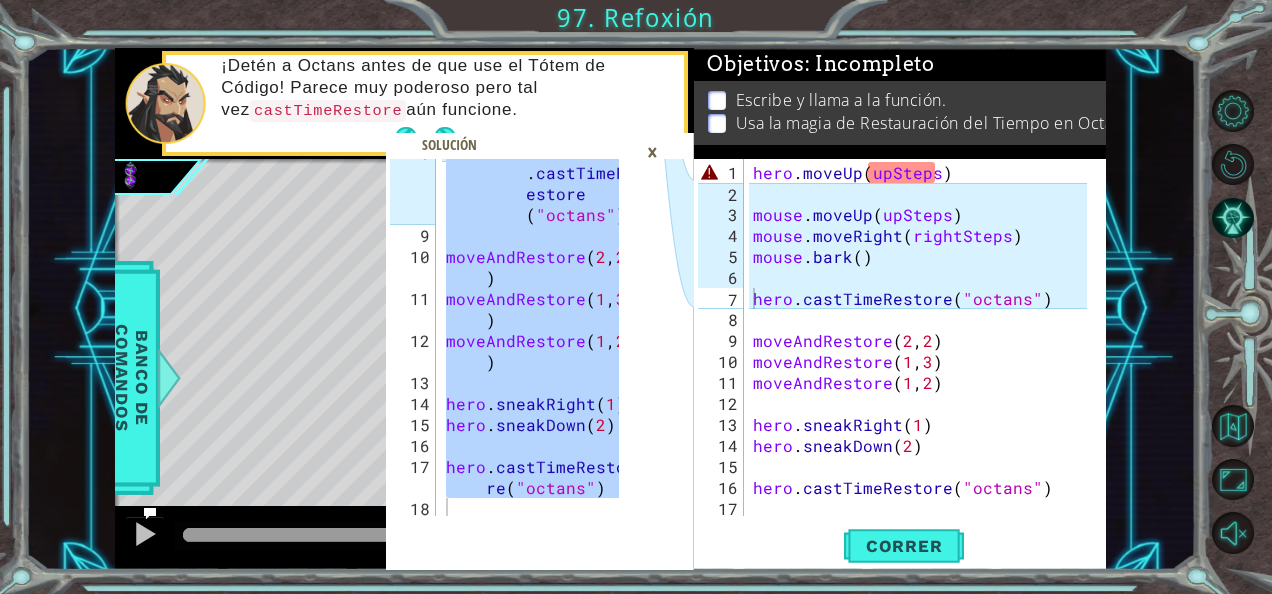 click on "×" at bounding box center [652, 152] 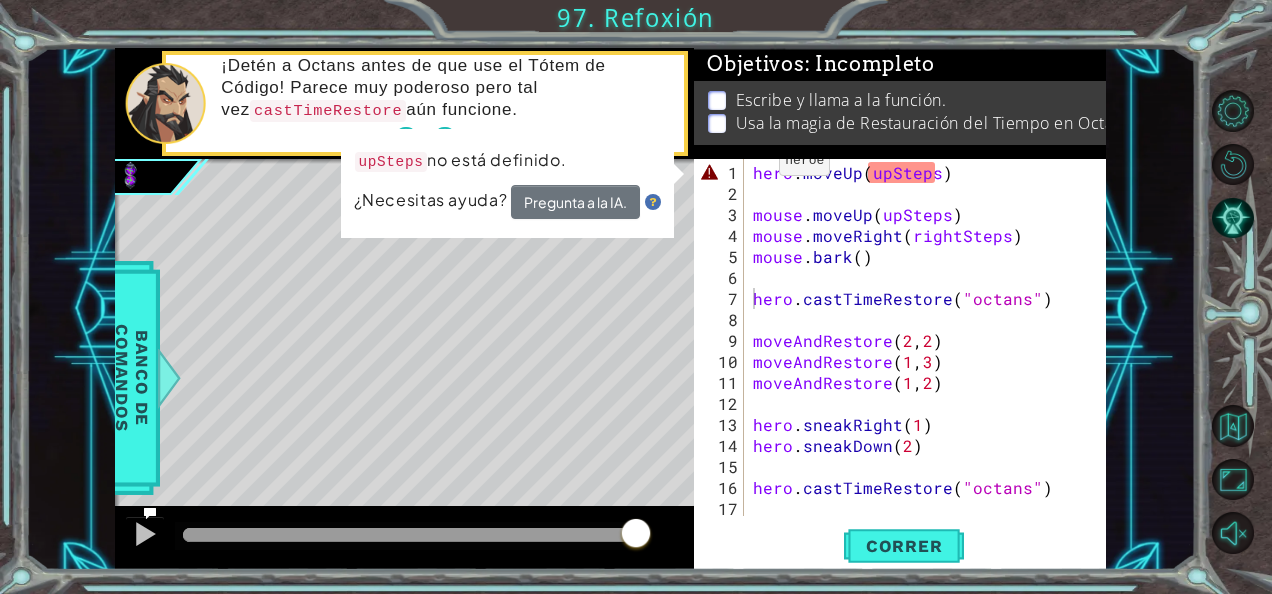 type on "hero.moveUp(upSteps)" 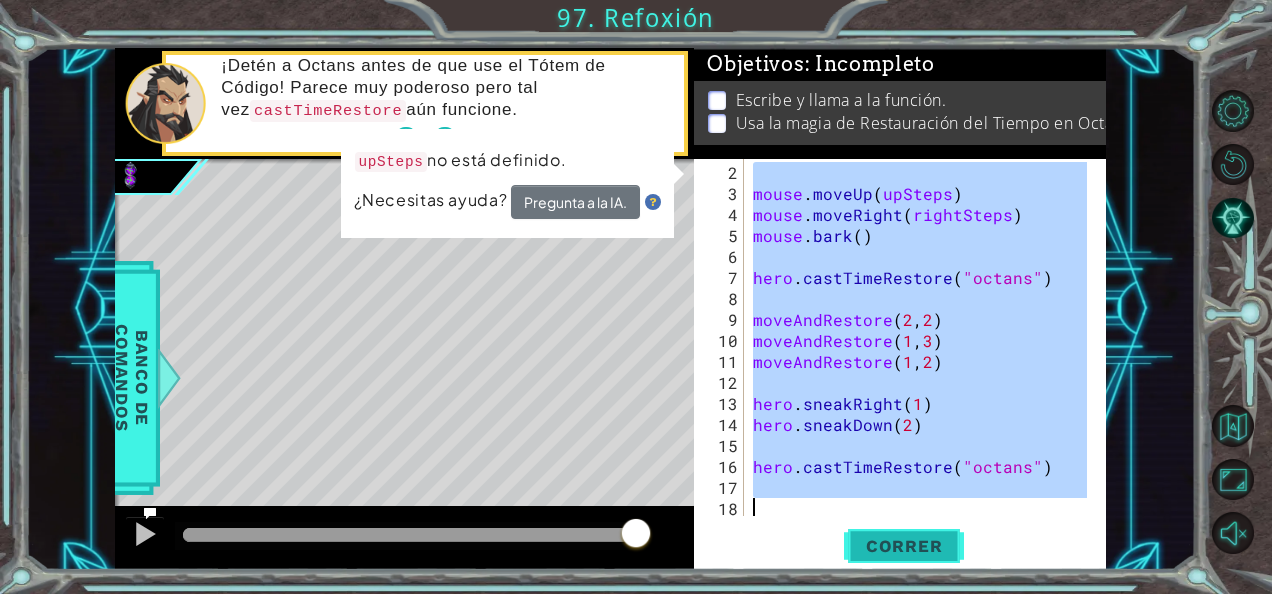 scroll, scrollTop: 20, scrollLeft: 0, axis: vertical 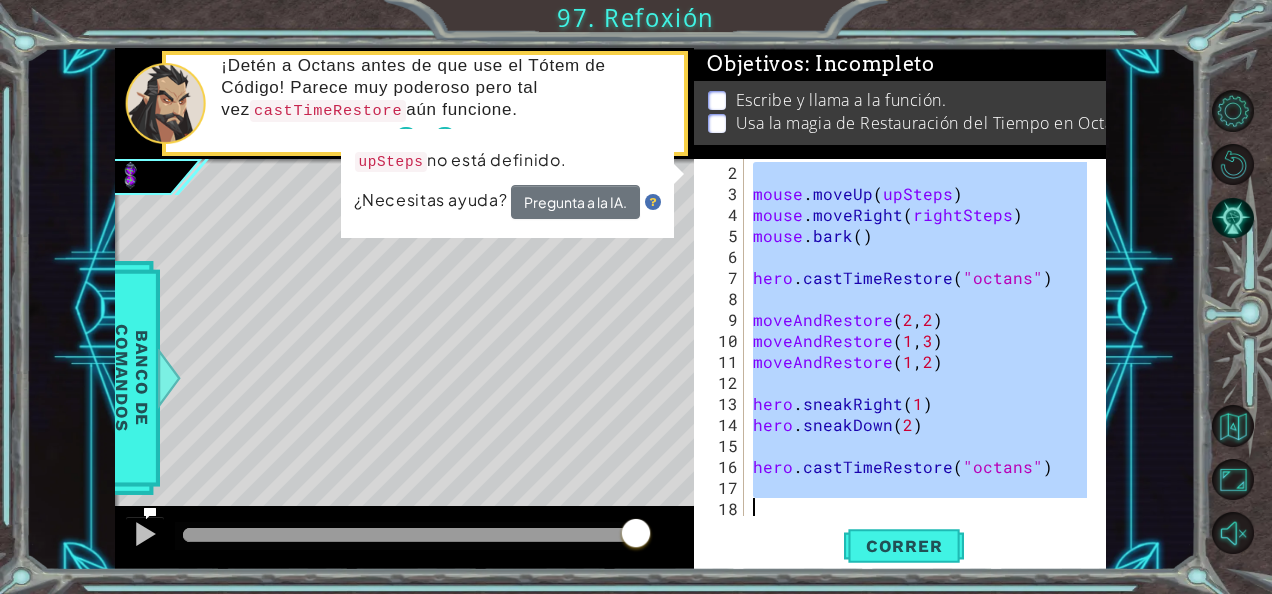 drag, startPoint x: 750, startPoint y: 166, endPoint x: 890, endPoint y: 519, distance: 379.7486 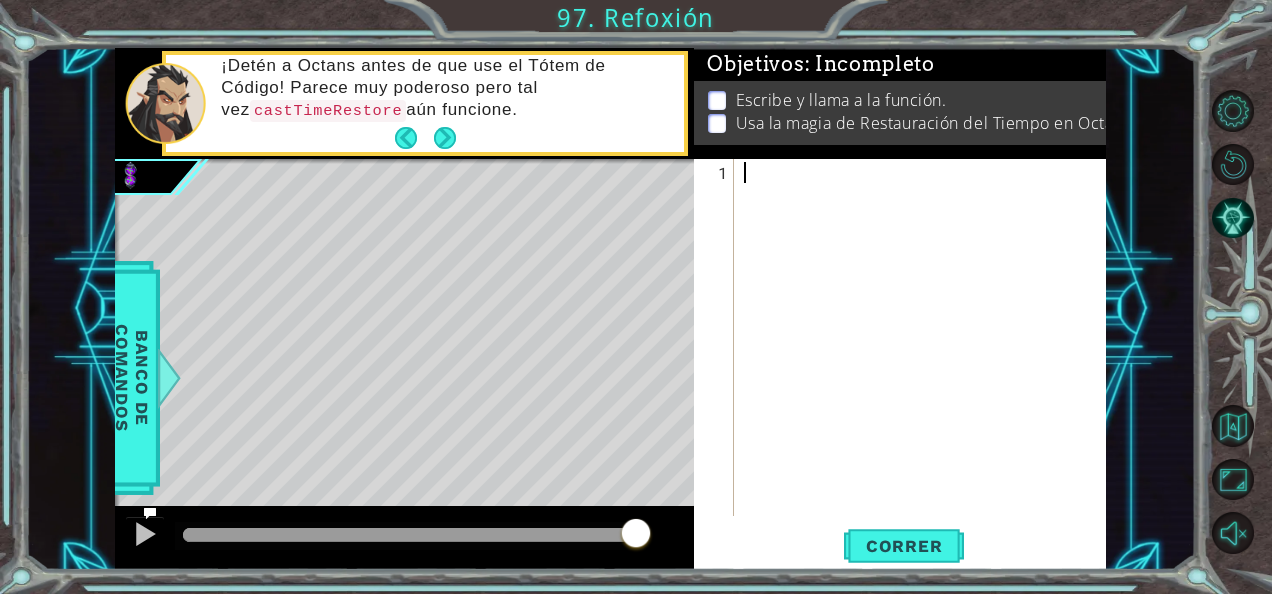 scroll, scrollTop: 42, scrollLeft: 0, axis: vertical 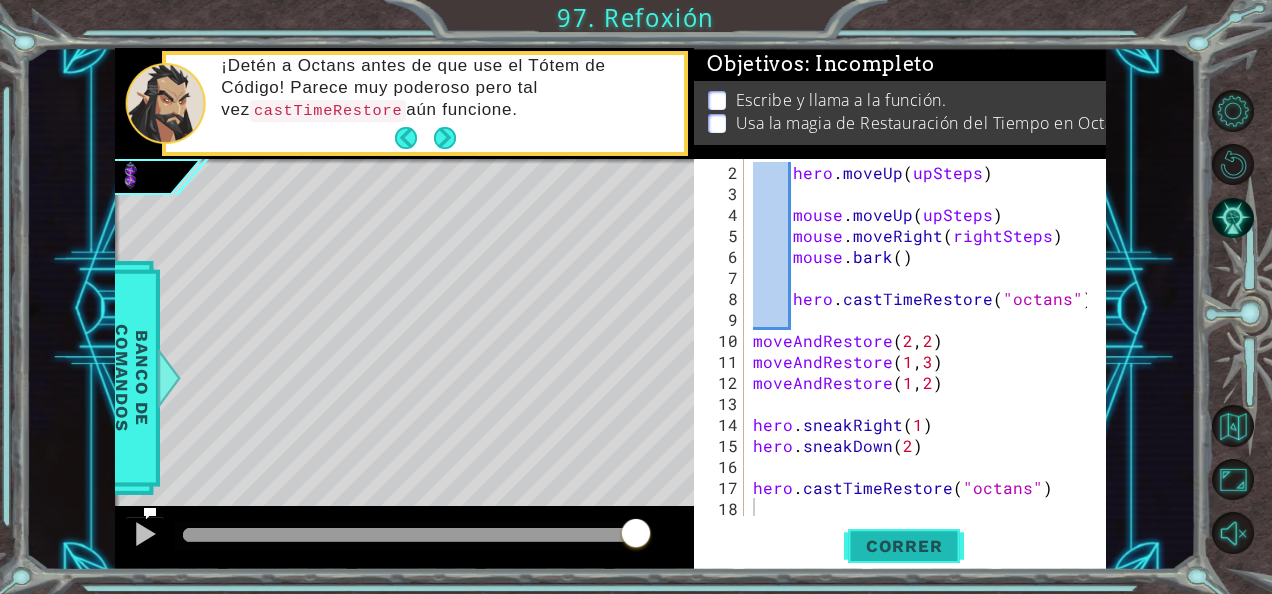 click on "Correr" at bounding box center [904, 545] 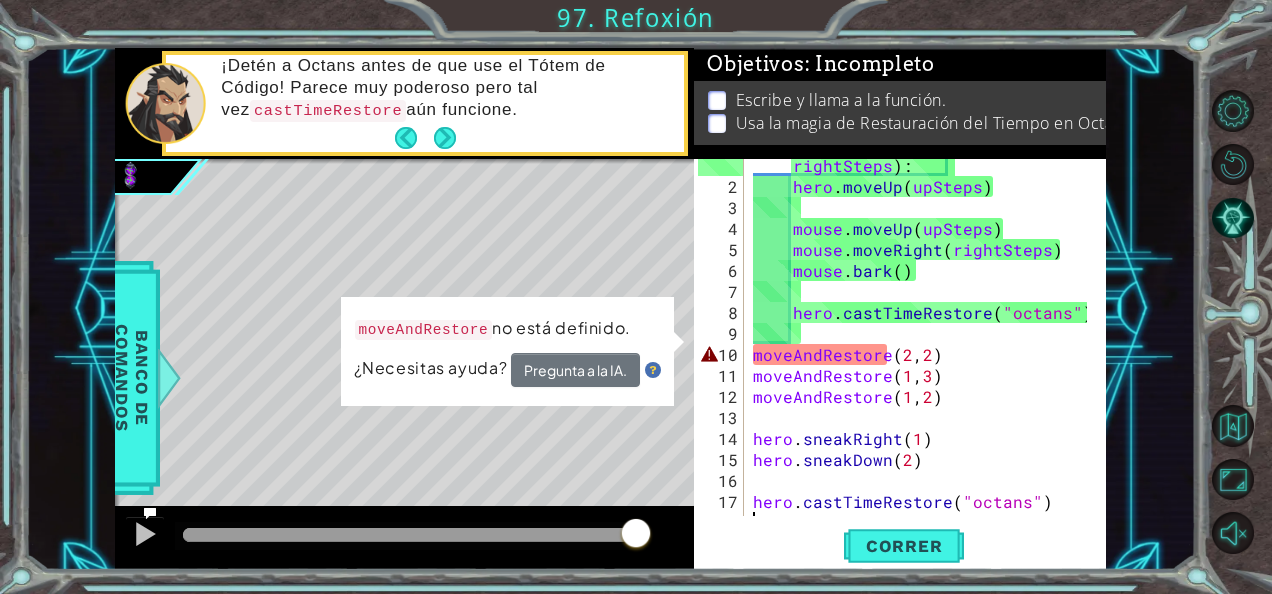 scroll, scrollTop: 42, scrollLeft: 0, axis: vertical 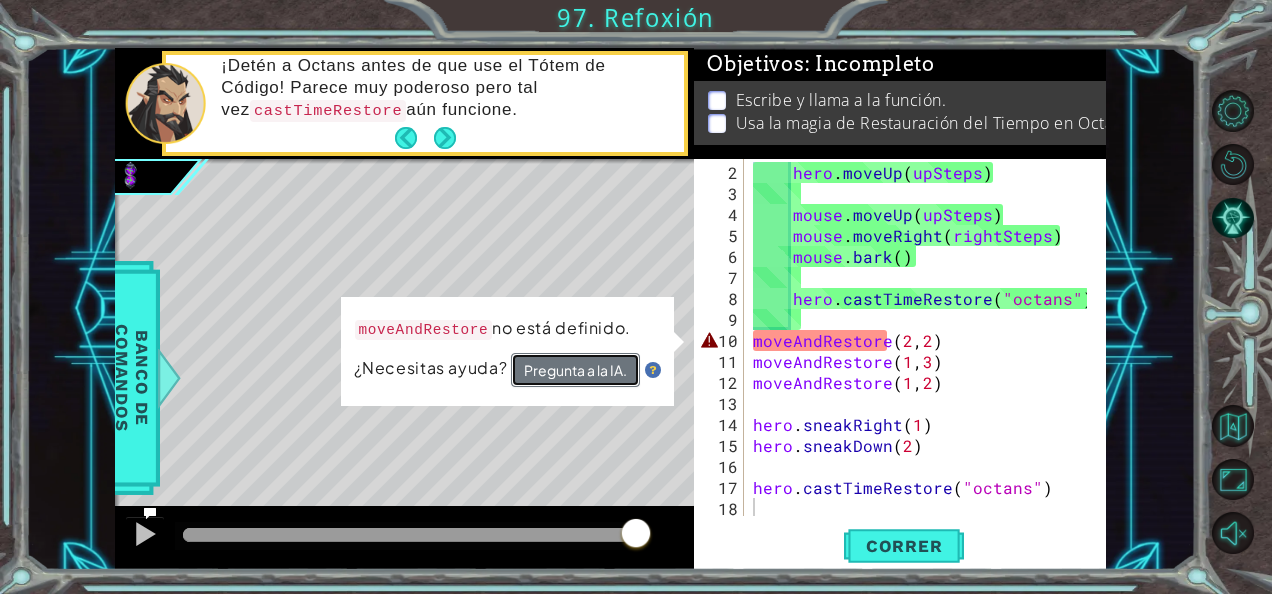 click on "Pregunta a la IA." at bounding box center [576, 369] 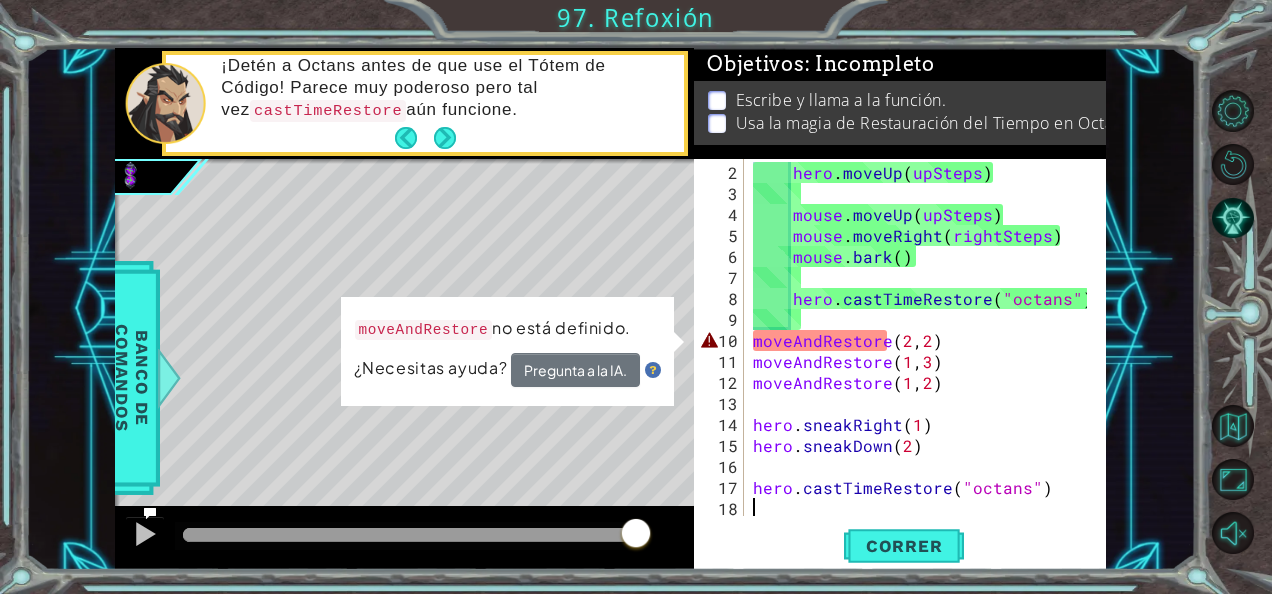 scroll, scrollTop: 42, scrollLeft: 0, axis: vertical 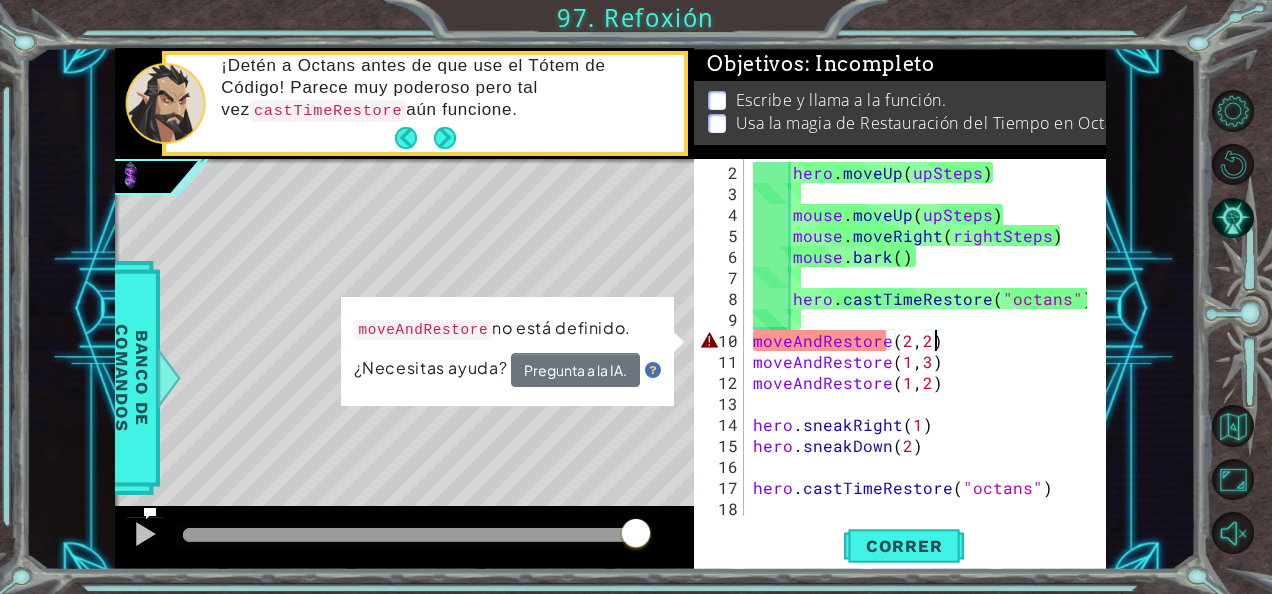 click on "hero . moveUp ( upSteps )           mouse . moveUp ( upSteps )      mouse . moveRight ( rightSteps )      mouse . bark ( )           hero . castTimeRestore ( "octans" )      moveAndRestore ( 2 , 2 ) moveAndRestore ( 1 , 3 ) moveAndRestore ( 1 , 2 ) hero . sneakRight ( 1 ) hero . sneakDown ( 2 ) hero . castTimeRestore ( "octans" )" at bounding box center [923, 361] 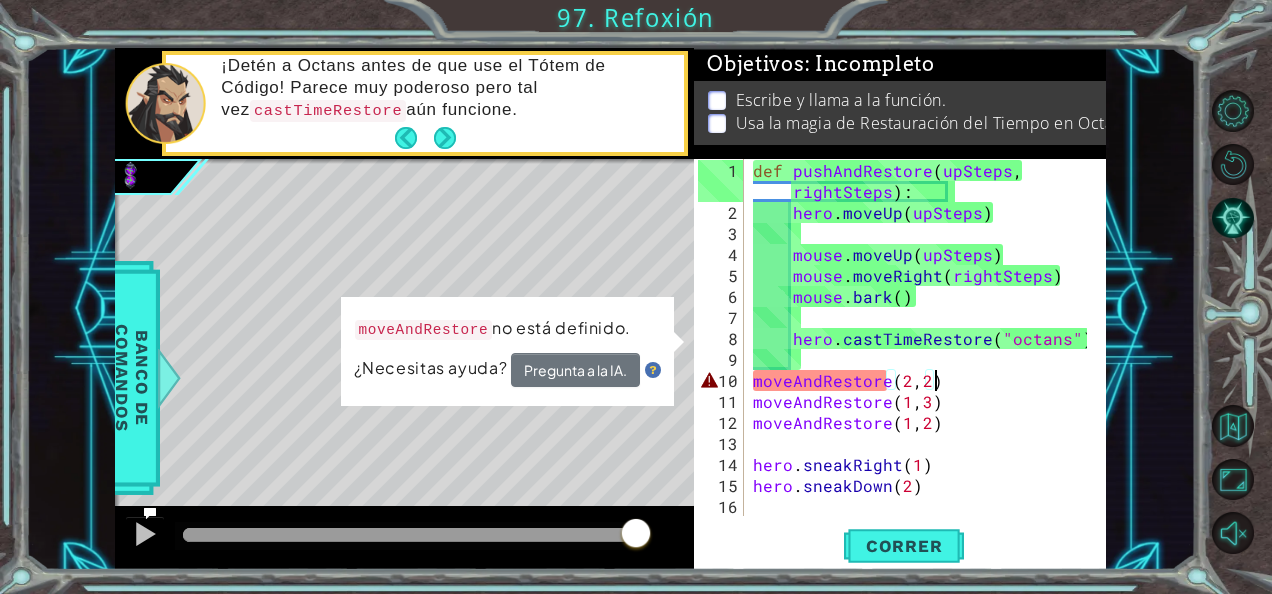 scroll, scrollTop: 2, scrollLeft: 0, axis: vertical 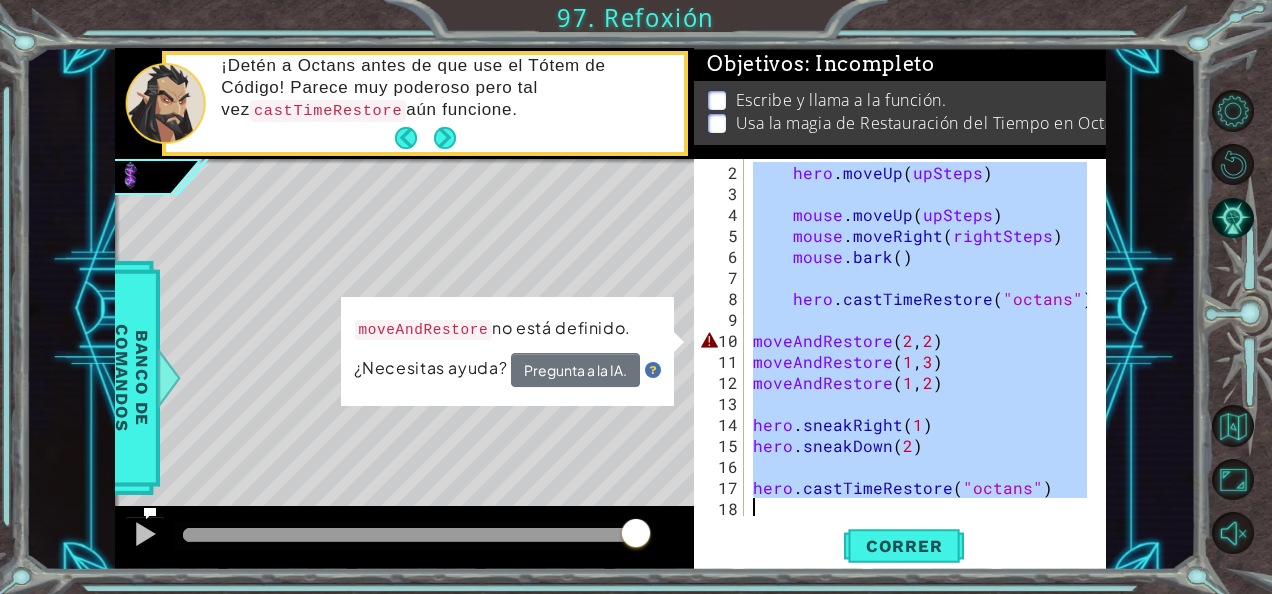 drag, startPoint x: 754, startPoint y: 169, endPoint x: 876, endPoint y: 637, distance: 483.64035 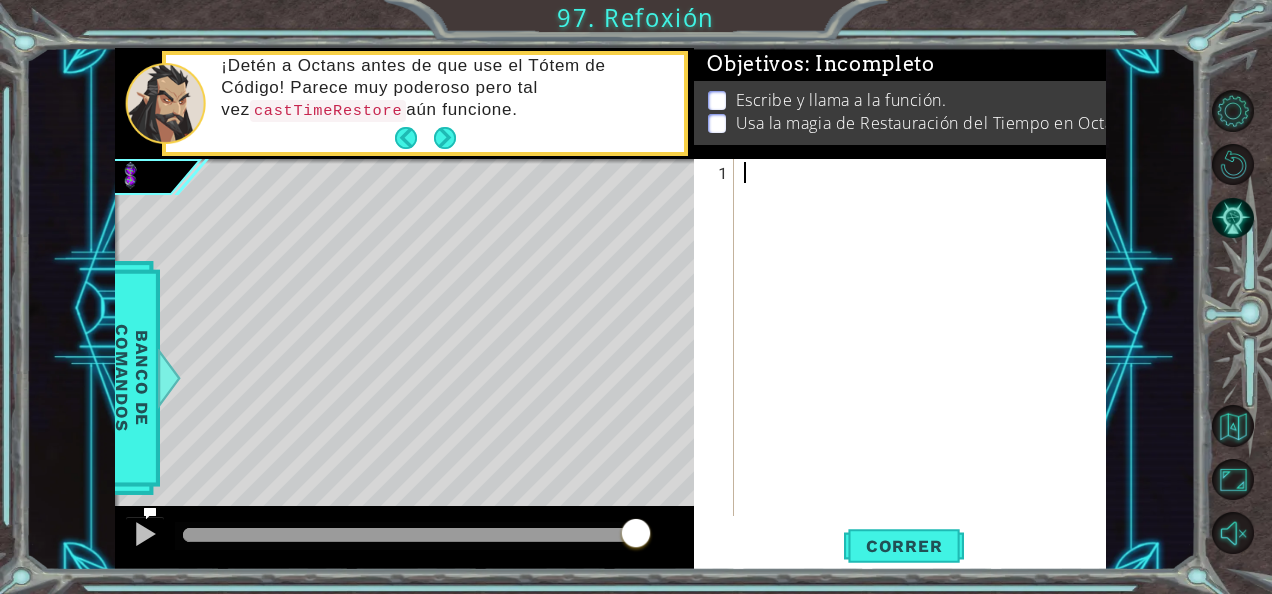 scroll, scrollTop: 42, scrollLeft: 0, axis: vertical 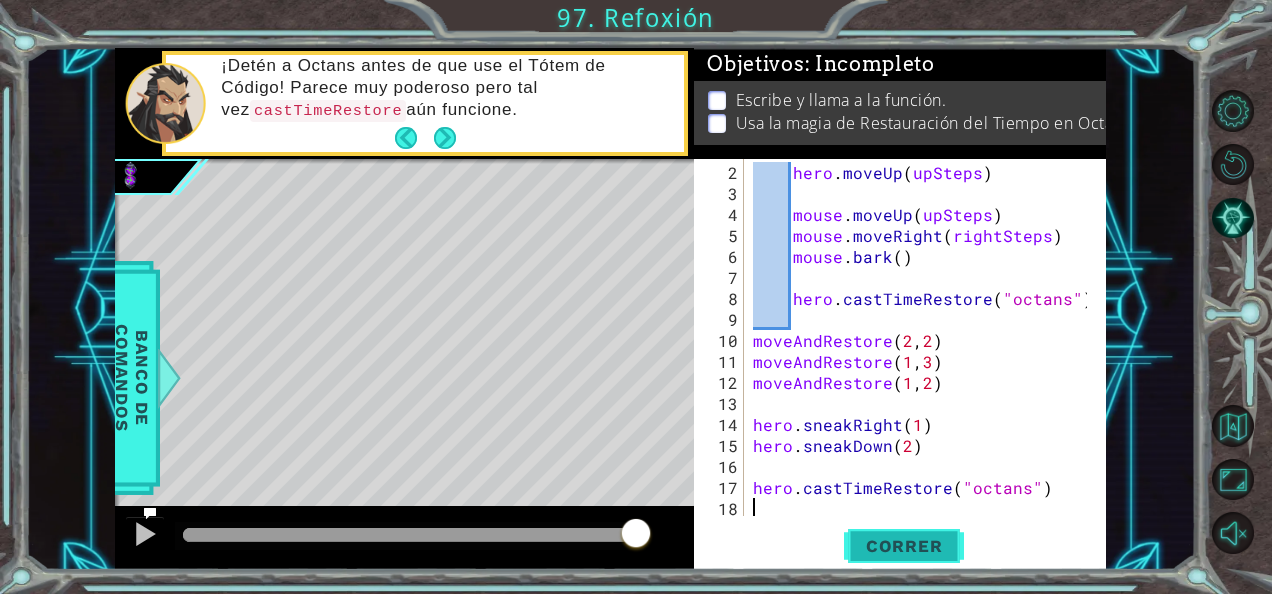 click on "Correr" at bounding box center [904, 546] 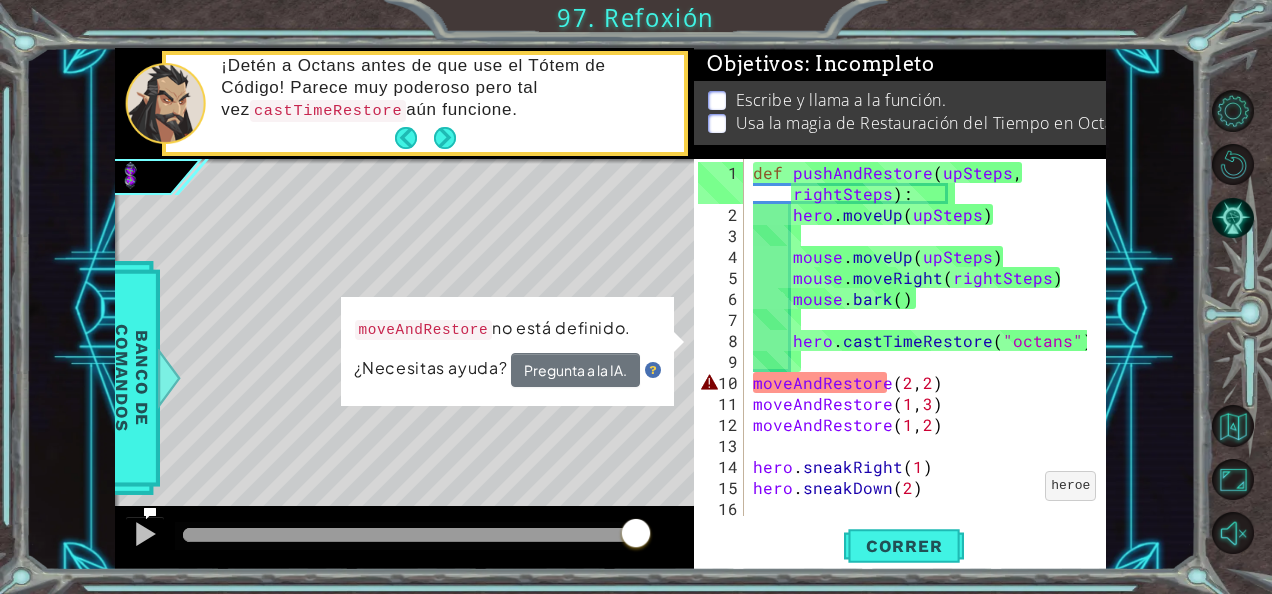 scroll, scrollTop: 0, scrollLeft: 0, axis: both 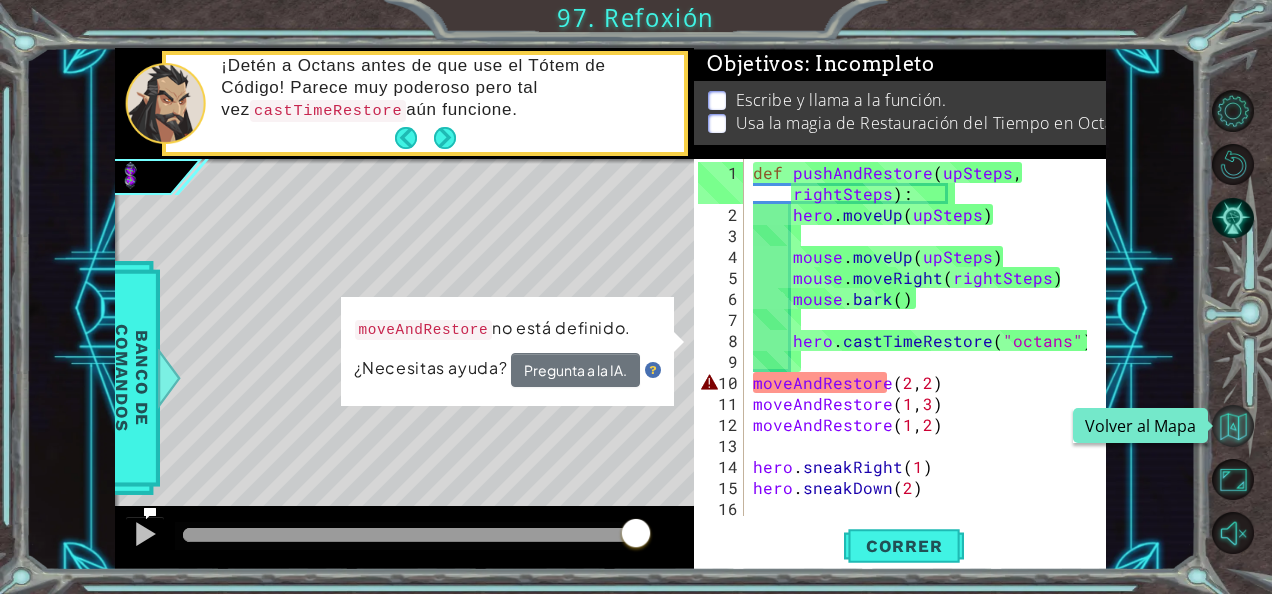 click at bounding box center [1233, 426] 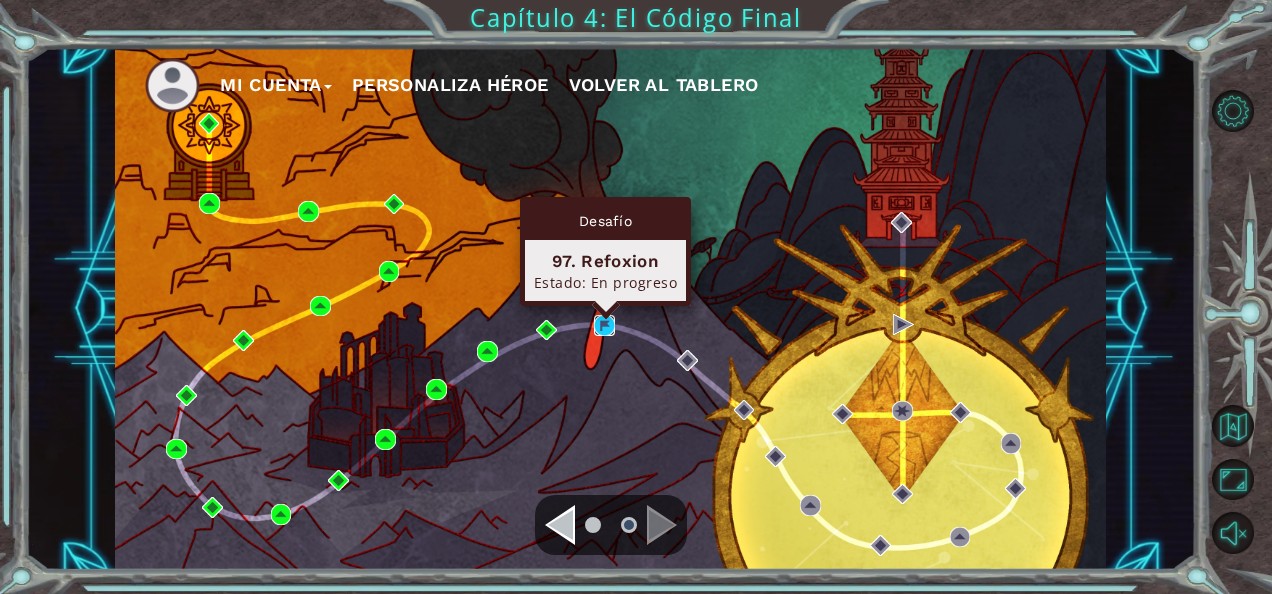 click at bounding box center [604, 325] 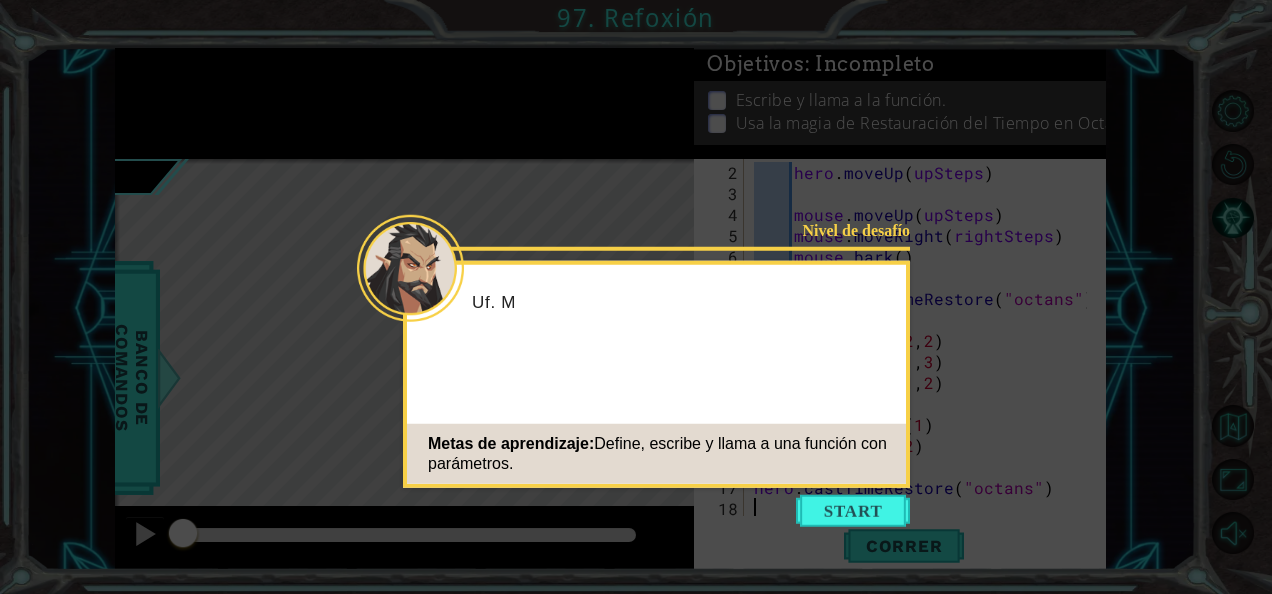 scroll, scrollTop: 42, scrollLeft: 0, axis: vertical 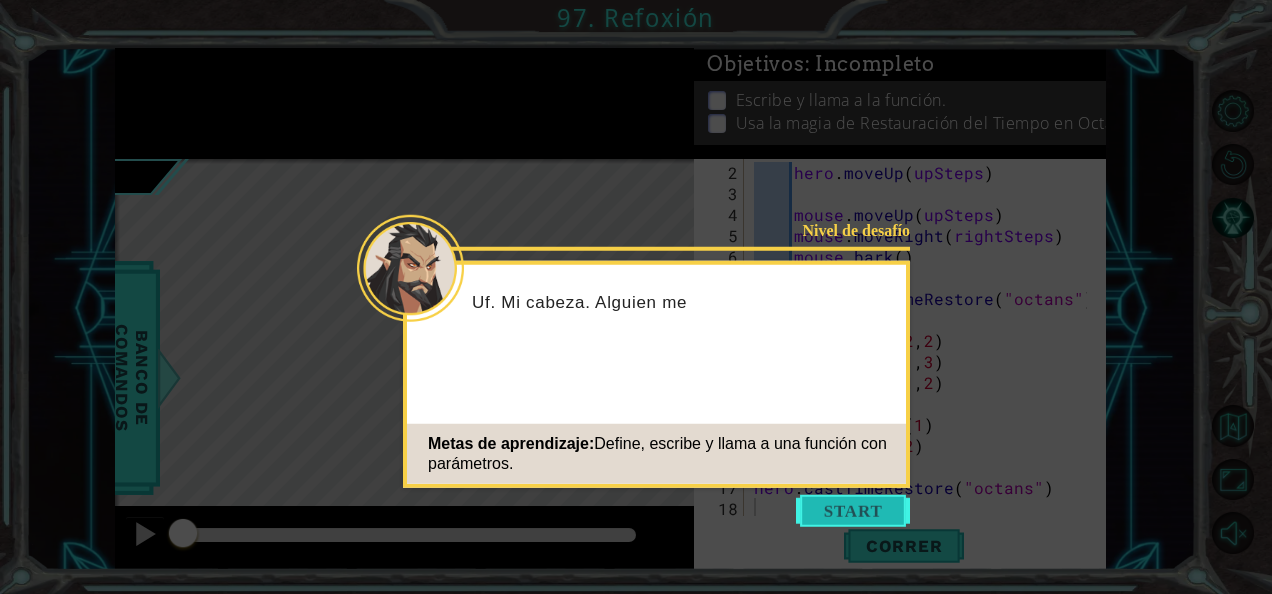 click at bounding box center (853, 511) 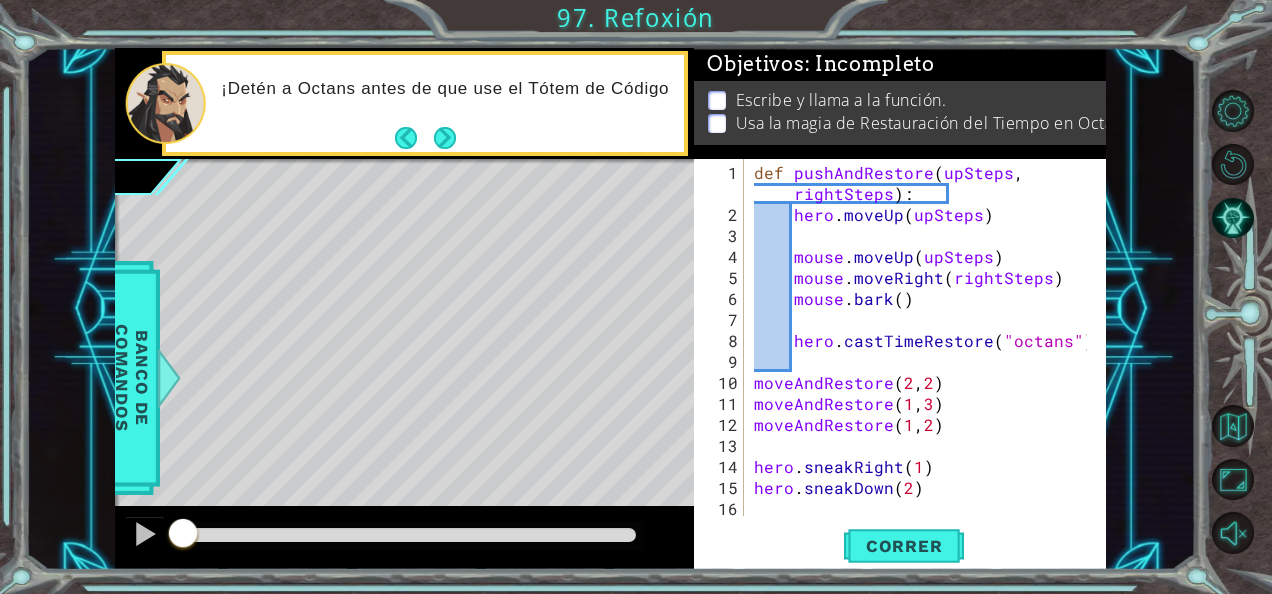 scroll, scrollTop: 0, scrollLeft: 0, axis: both 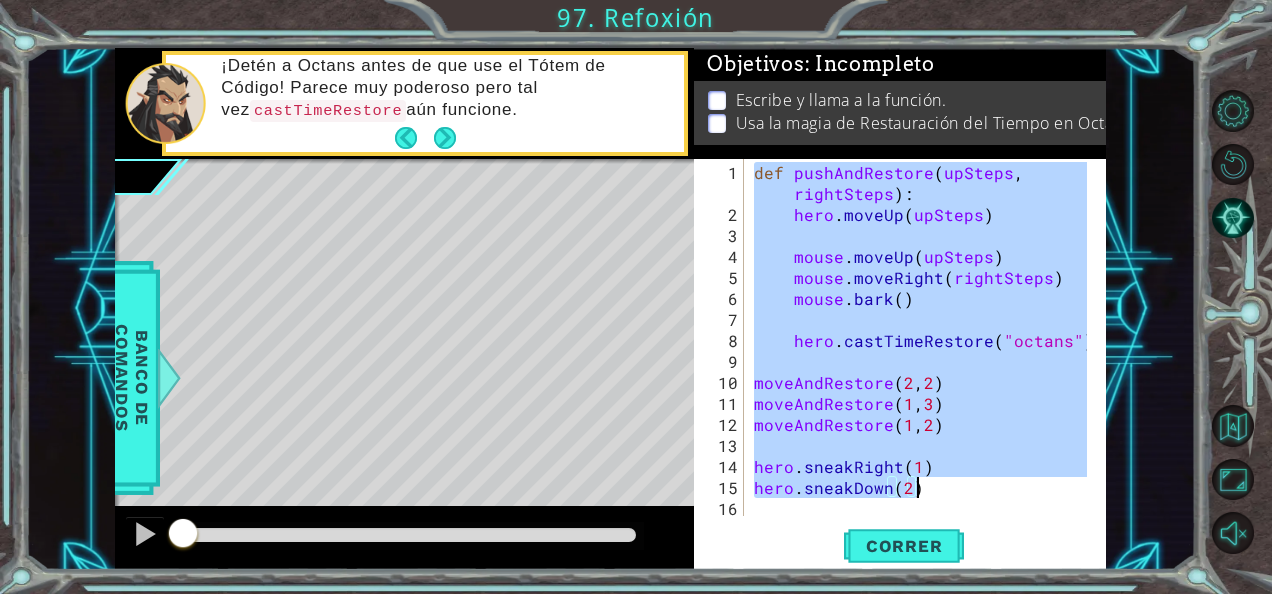 drag, startPoint x: 757, startPoint y: 171, endPoint x: 1028, endPoint y: 492, distance: 420.0976 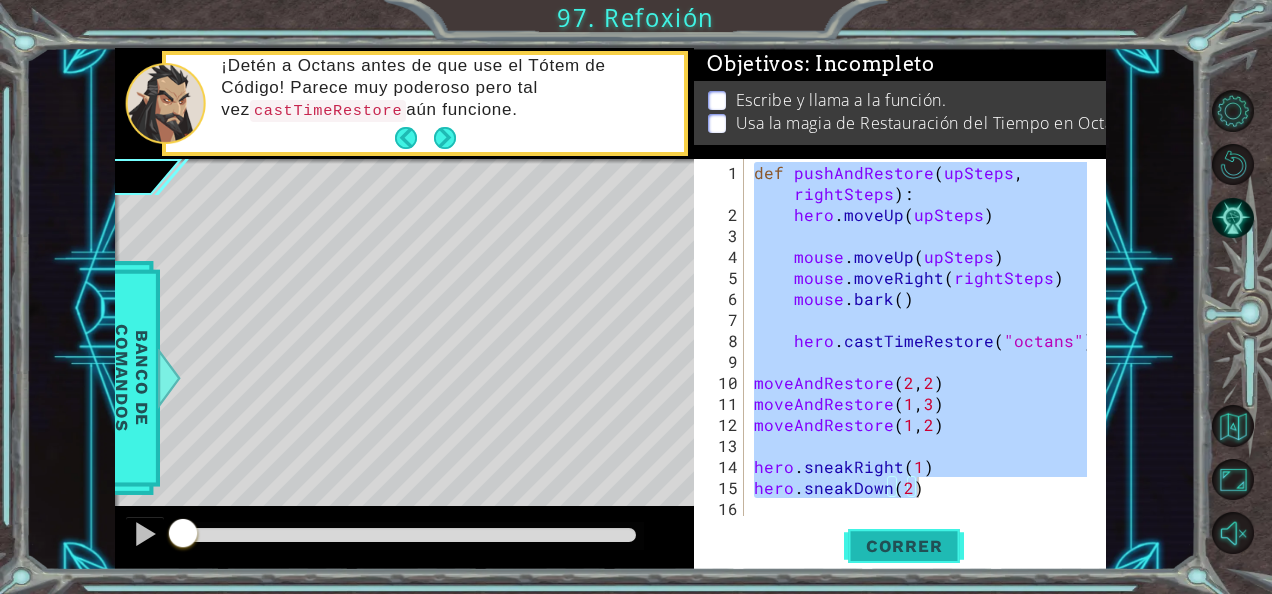 click on "Correr" at bounding box center [904, 546] 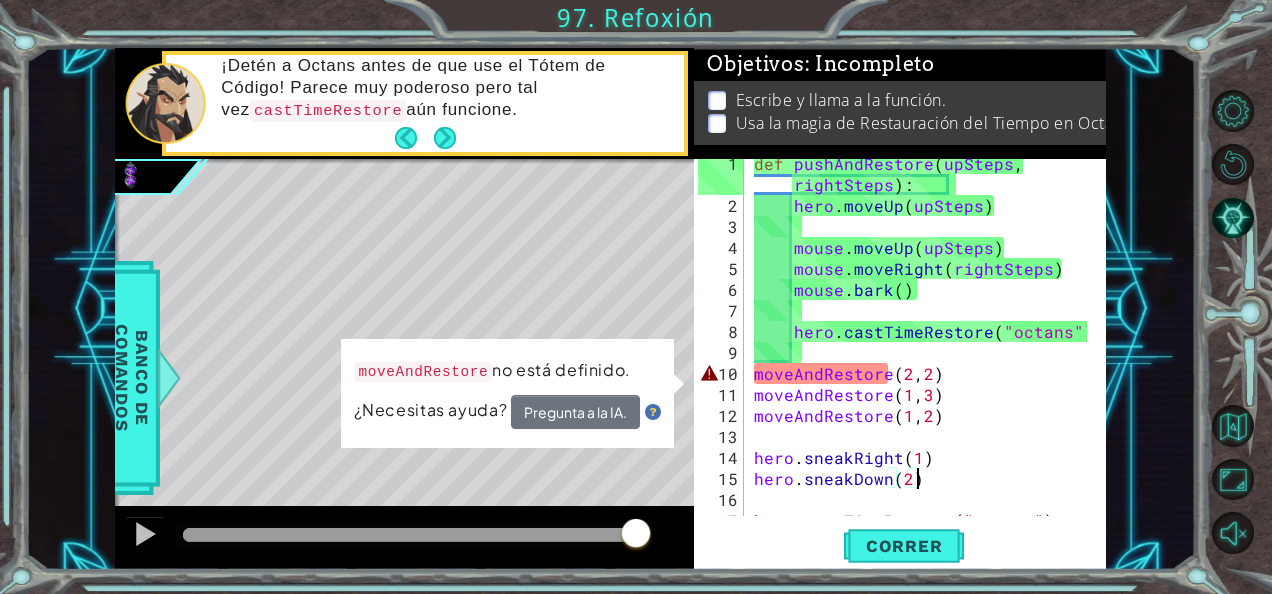 scroll, scrollTop: 12, scrollLeft: 0, axis: vertical 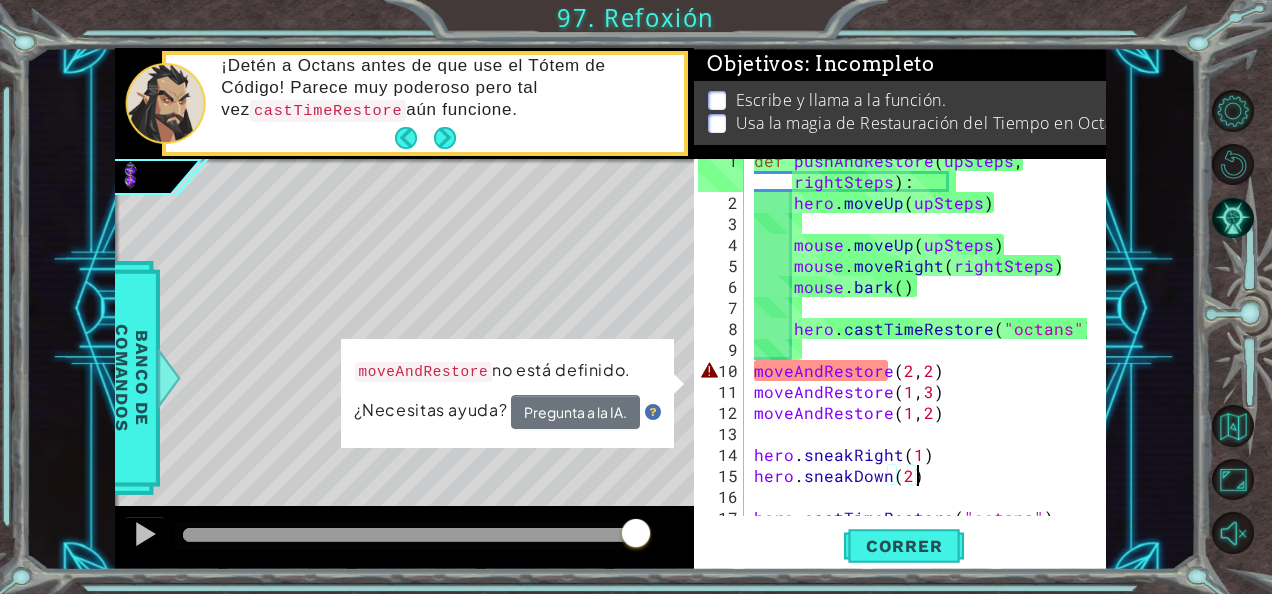 click at bounding box center [1092, 346] 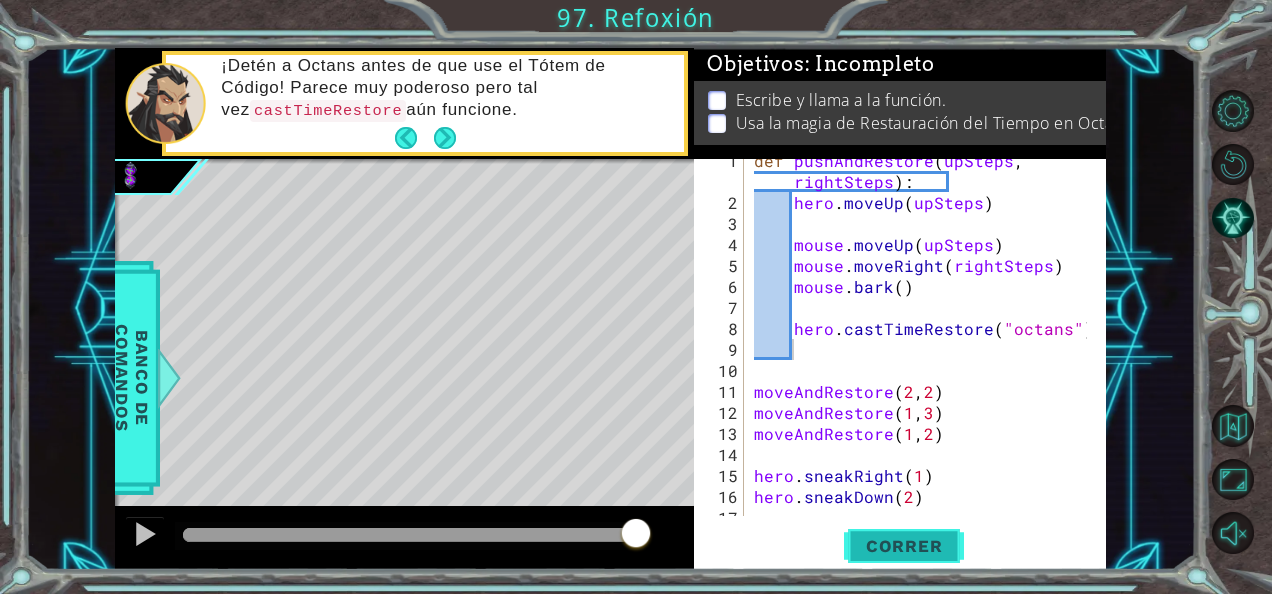 click on "Correr" at bounding box center (904, 546) 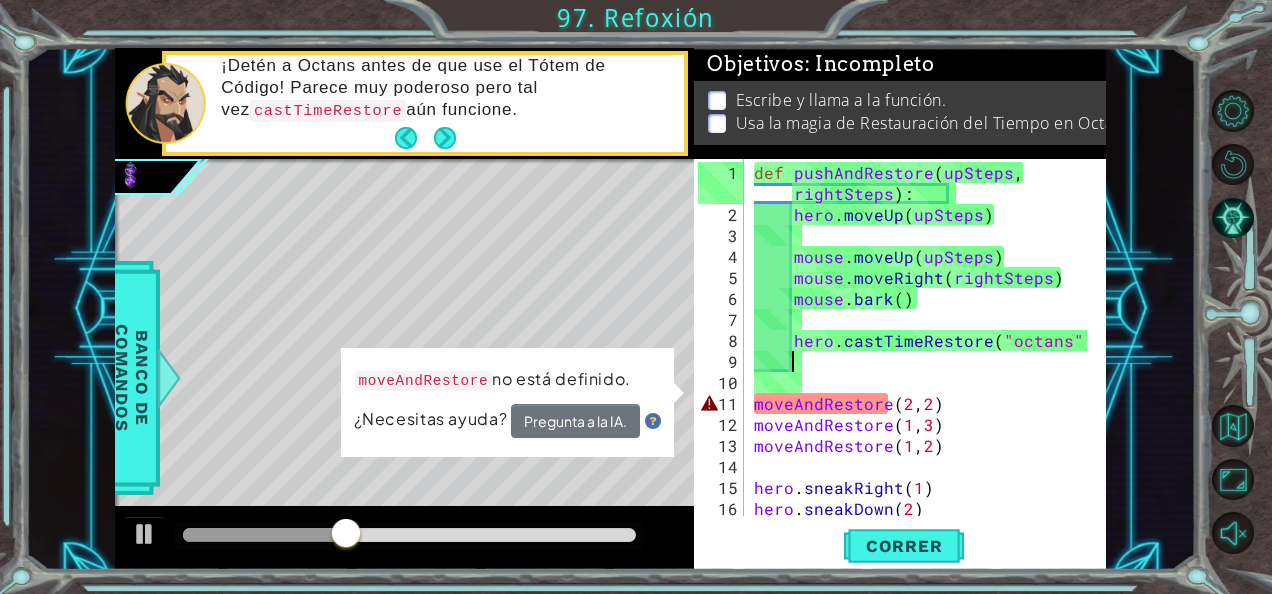 scroll, scrollTop: 0, scrollLeft: 0, axis: both 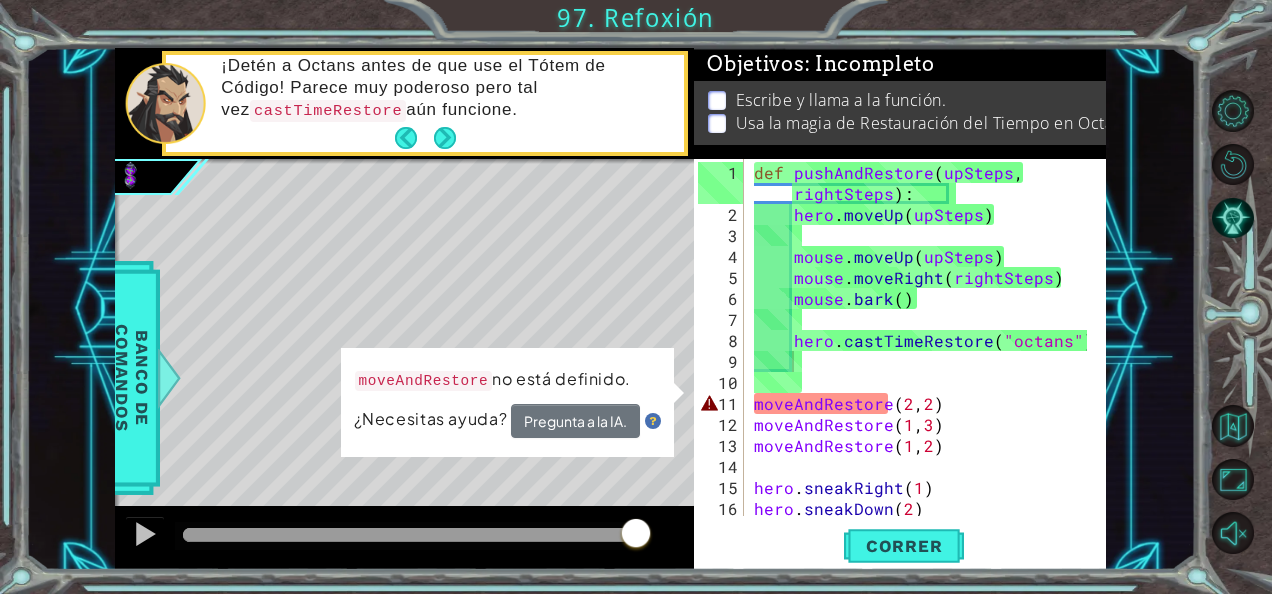 click on "1 2 3 4 5 6 7 8 9 10 11 12 13 14 15 16 17 def   pushAndRestore ( upSteps ,        rightSteps ) :           hero . moveUp ( upSteps )           mouse . moveUp ( upSteps )      mouse . moveRight ( rightSteps )      mouse . bark ( )           hero . castTimeRestore ( "octans" )           moveAndRestore ( 2 , 2 ) moveAndRestore ( 1 , 3 ) moveAndRestore ( 1 , 2 ) hero . sneakRight ( 1 ) hero . sneakDown ( 2 )     הההההההההההההההההההההההההההההההההההההההההההההההההההההההההההההההההההההההההההההההההההההההההההההההההההההההההההההההההההההההההההההההההההההההההההההההההההההההההההההההההההההההההההההההההההההההההההההההההההההההההההההההההההההההההההההההההההההההההההההההההההההההההההההההה ReferenceError:moveAndRestore is not defined" at bounding box center (898, 337) 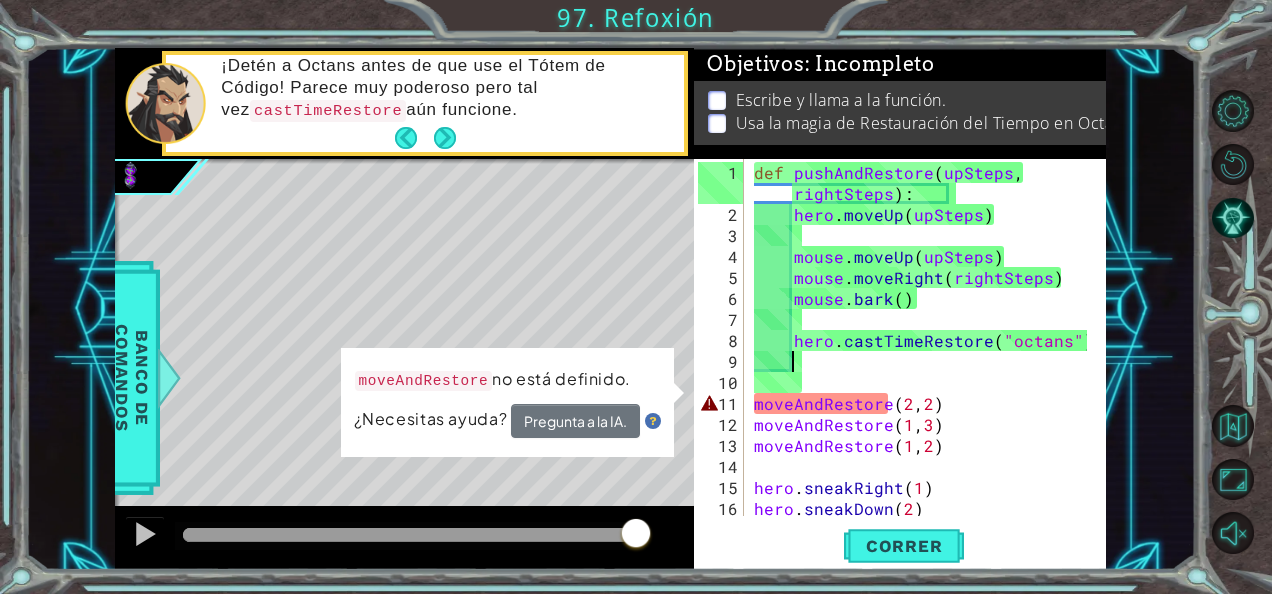 click on "def   pushAndRestore ( upSteps ,        rightSteps ) :           hero . moveUp ( upSteps )           mouse . moveUp ( upSteps )      mouse . moveRight ( rightSteps )      mouse . bark ( )           hero . castTimeRestore ( "octans" )           moveAndRestore ( 2 , 2 ) moveAndRestore ( 1 , 3 ) moveAndRestore ( 1 , 2 ) hero . sneakRight ( 1 ) hero . sneakDown ( 2 )" at bounding box center [923, 372] 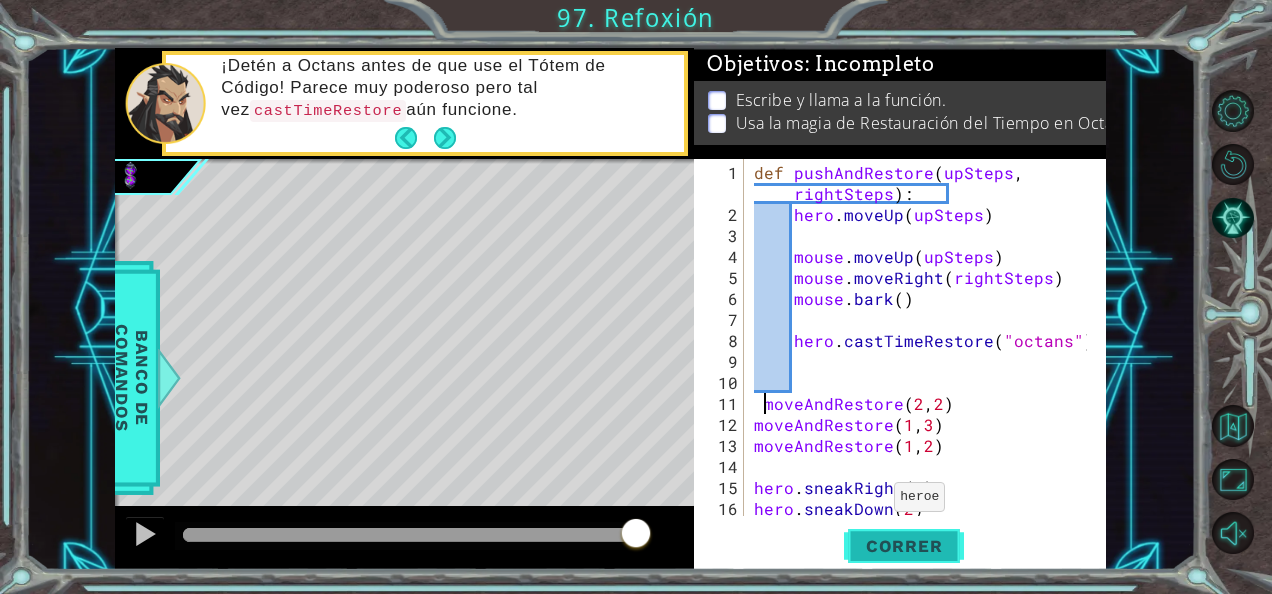 click on "Correr" at bounding box center (904, 546) 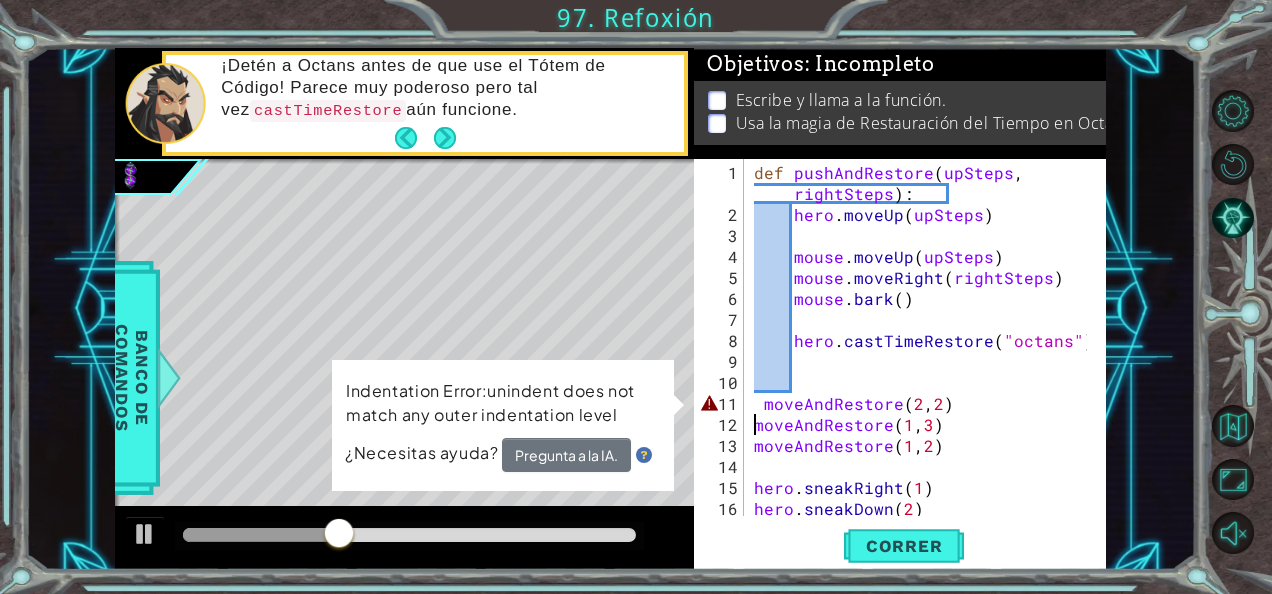 click on "def   pushAndRestore ( upSteps ,        rightSteps ) :           hero . moveUp ( upSteps )           mouse . moveUp ( upSteps )      mouse . moveRight ( rightSteps )      mouse . bark ( )           hero . castTimeRestore ( "octans" )             moveAndRestore ( 2 , 2 ) moveAndRestore ( 1 , 3 ) moveAndRestore ( 1 , 2 ) hero . sneakRight ( 1 ) hero . sneakDown ( 2 )" at bounding box center [923, 372] 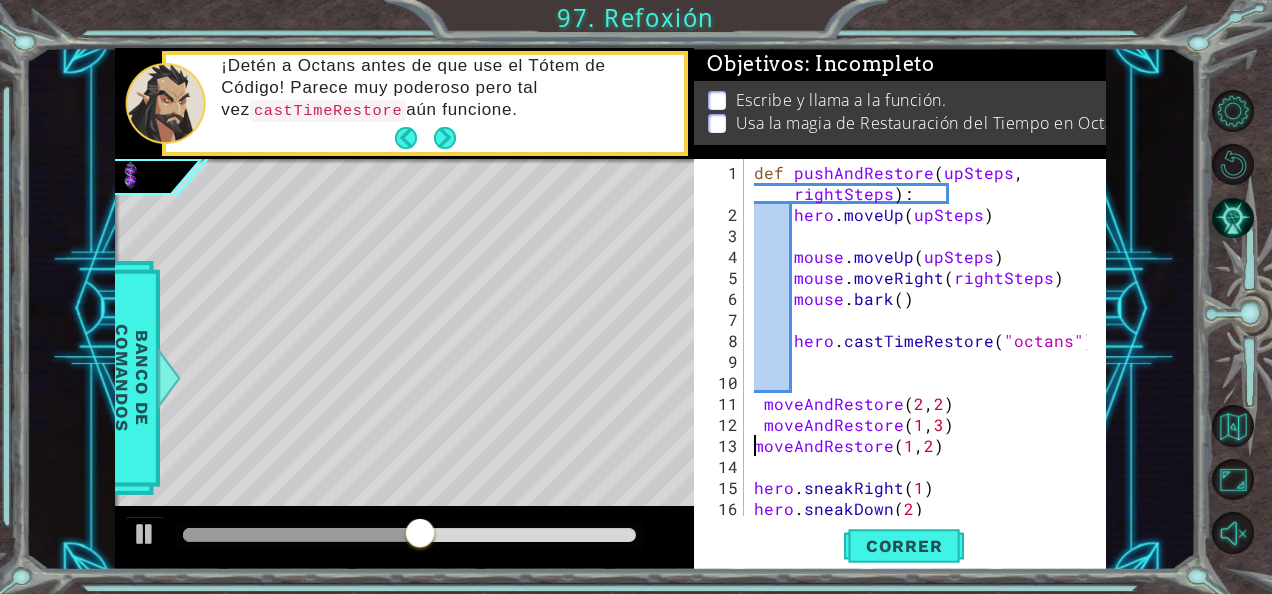 click on "def   pushAndRestore ( upSteps ,        rightSteps ) :           hero . moveUp ( upSteps )           mouse . moveUp ( upSteps )      mouse . moveRight ( rightSteps )      mouse . bark ( )           hero . castTimeRestore ( "octans" )             moveAndRestore ( 2 , 2 )   moveAndRestore ( 1 , 3 ) moveAndRestore ( 1 , 2 ) hero . sneakRight ( 1 ) hero . sneakDown ( 2 )" at bounding box center (923, 372) 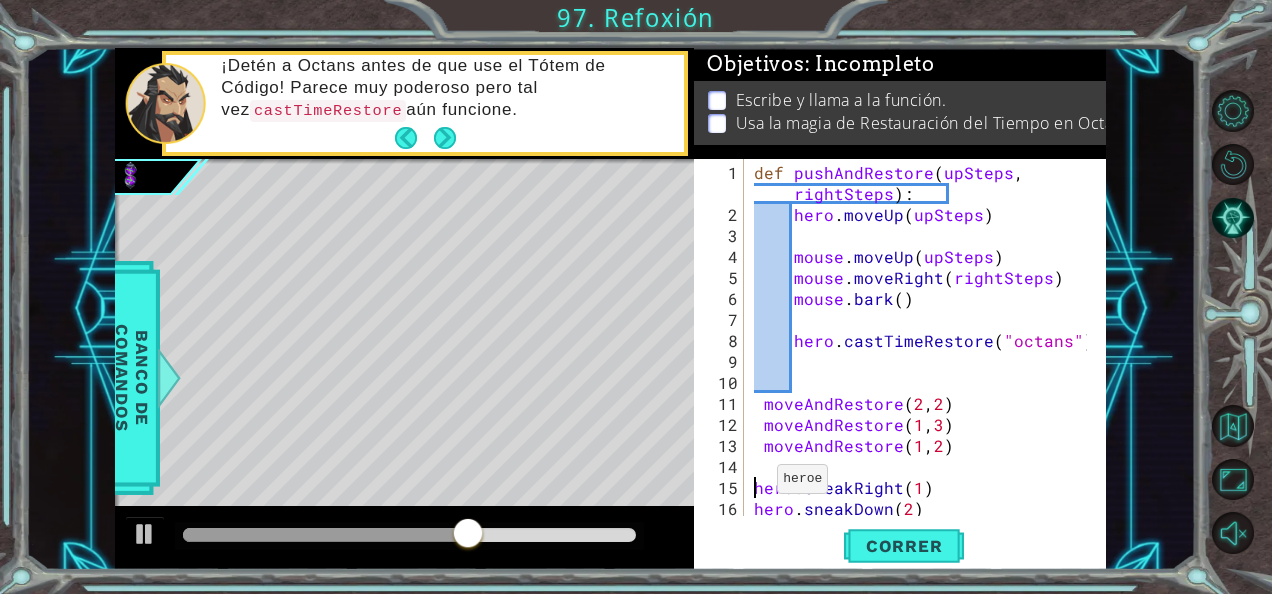 click on "def   pushAndRestore ( upSteps ,        rightSteps ) :           hero . moveUp ( upSteps )           mouse . moveUp ( upSteps )      mouse . moveRight ( rightSteps )      mouse . bark ( )           hero . castTimeRestore ( "octans" )             moveAndRestore ( 2 , 2 )   moveAndRestore ( 1 , 3 )   moveAndRestore ( 1 , 2 ) hero . sneakRight ( 1 ) hero . sneakDown ( 2 )" at bounding box center [923, 372] 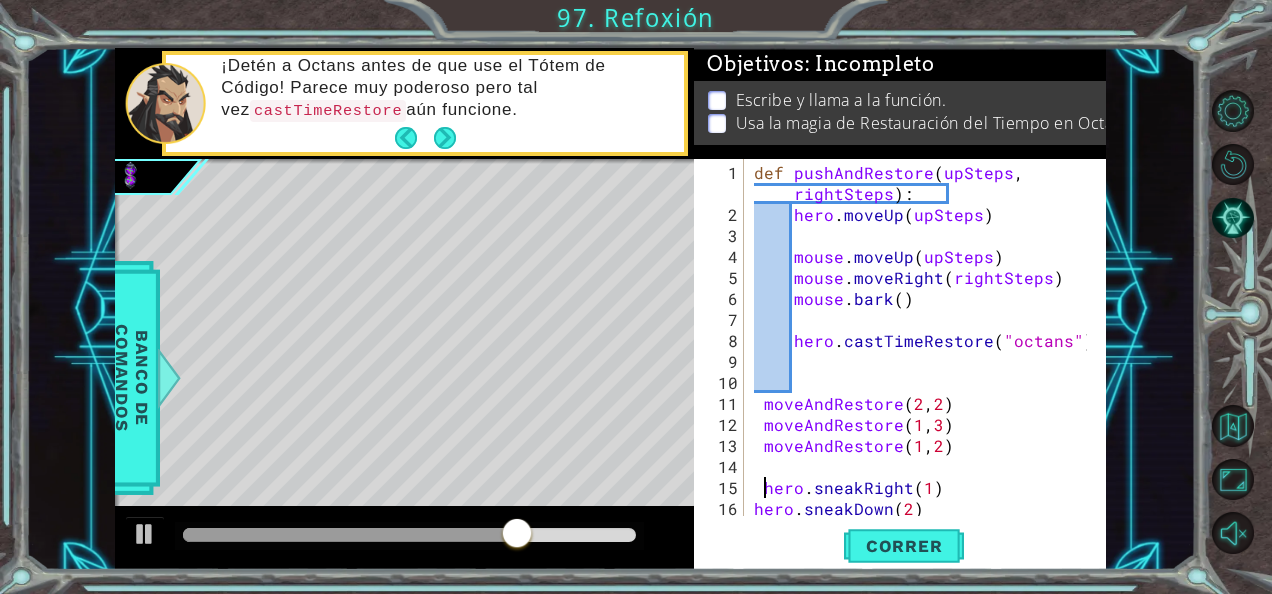 click on "def   pushAndRestore ( upSteps ,        rightSteps ) :           hero . moveUp ( upSteps )           mouse . moveUp ( upSteps )      mouse . moveRight ( rightSteps )      mouse . bark ( )           hero . castTimeRestore ( "octans" )             moveAndRestore ( 2 , 2 )   moveAndRestore ( 1 , 3 )   moveAndRestore ( 1 , 2 )   hero . sneakRight ( 1 ) hero . sneakDown ( 2 )" at bounding box center [923, 372] 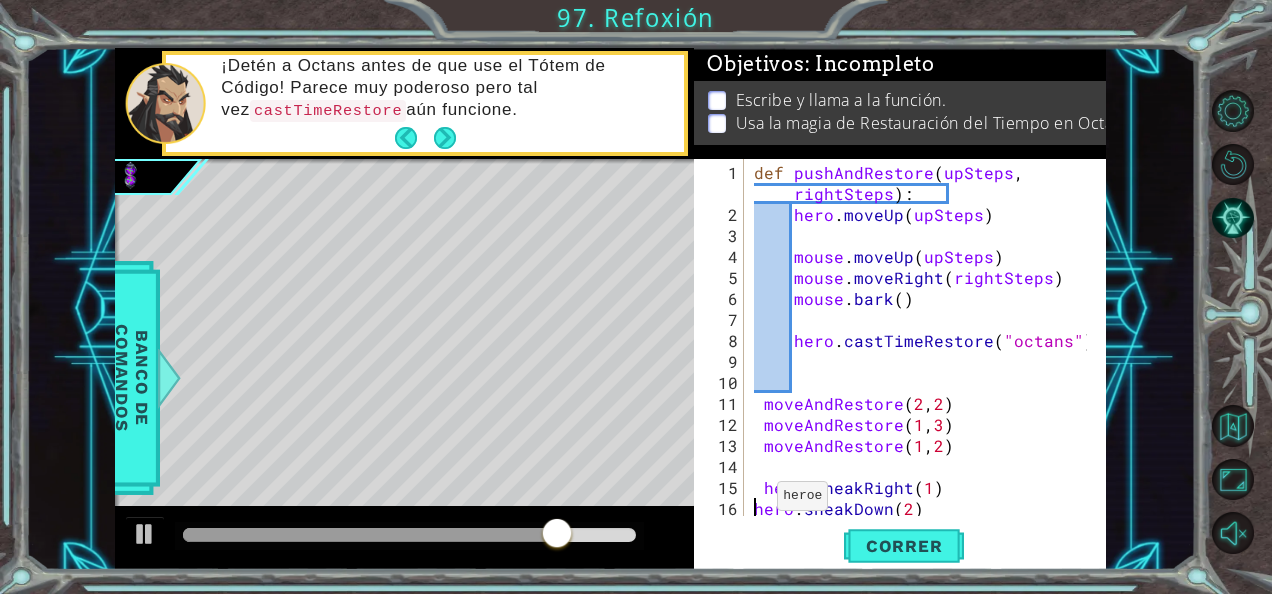 click on "def   pushAndRestore ( upSteps ,        rightSteps ) :           hero . moveUp ( upSteps )           mouse . moveUp ( upSteps )      mouse . moveRight ( rightSteps )      mouse . bark ( )           hero . castTimeRestore ( "octans" )             moveAndRestore ( 2 , 2 )   moveAndRestore ( 1 , 3 )   moveAndRestore ( 1 , 2 )   hero . sneakRight ( 1 ) hero . sneakDown ( 2 )" at bounding box center [923, 372] 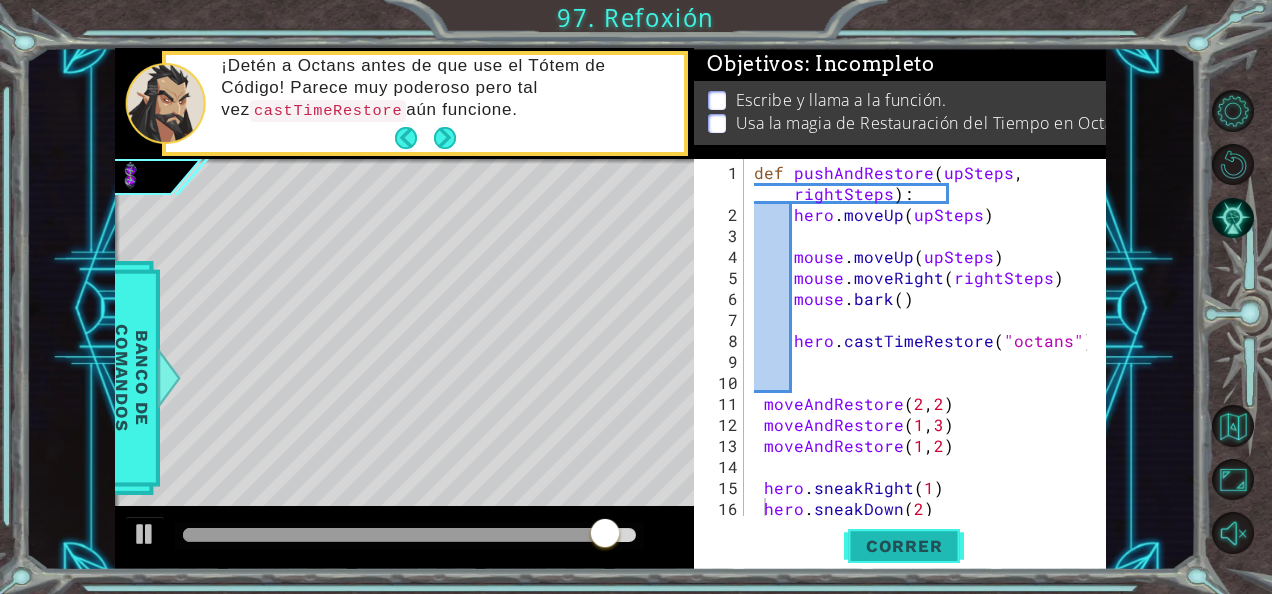 click on "Correr" at bounding box center [904, 546] 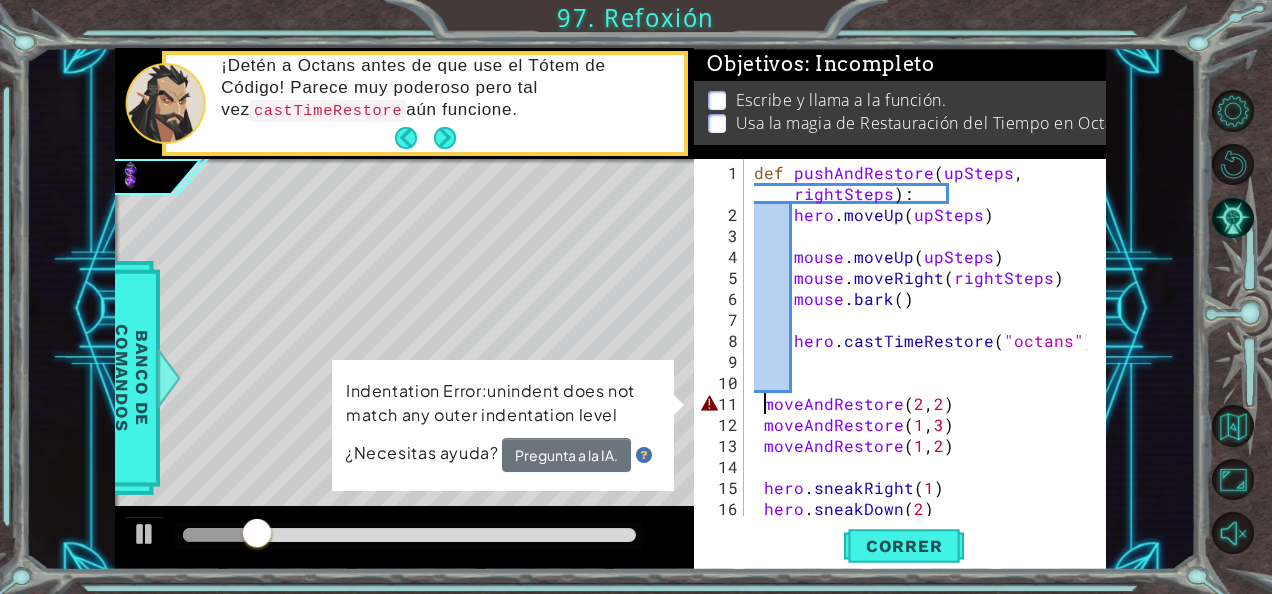 click on "def   pushAndRestore ( upSteps ,        rightSteps ) :           hero . moveUp ( upSteps )           mouse . moveUp ( upSteps )      mouse . moveRight ( rightSteps )      mouse . bark ( )           hero . castTimeRestore ( "octans" )             moveAndRestore ( 2 , 2 )   moveAndRestore ( 1 , 3 )   moveAndRestore ( 1 , 2 )   hero . sneakRight ( 1 )   hero . sneakDown ( 2 )" at bounding box center [923, 372] 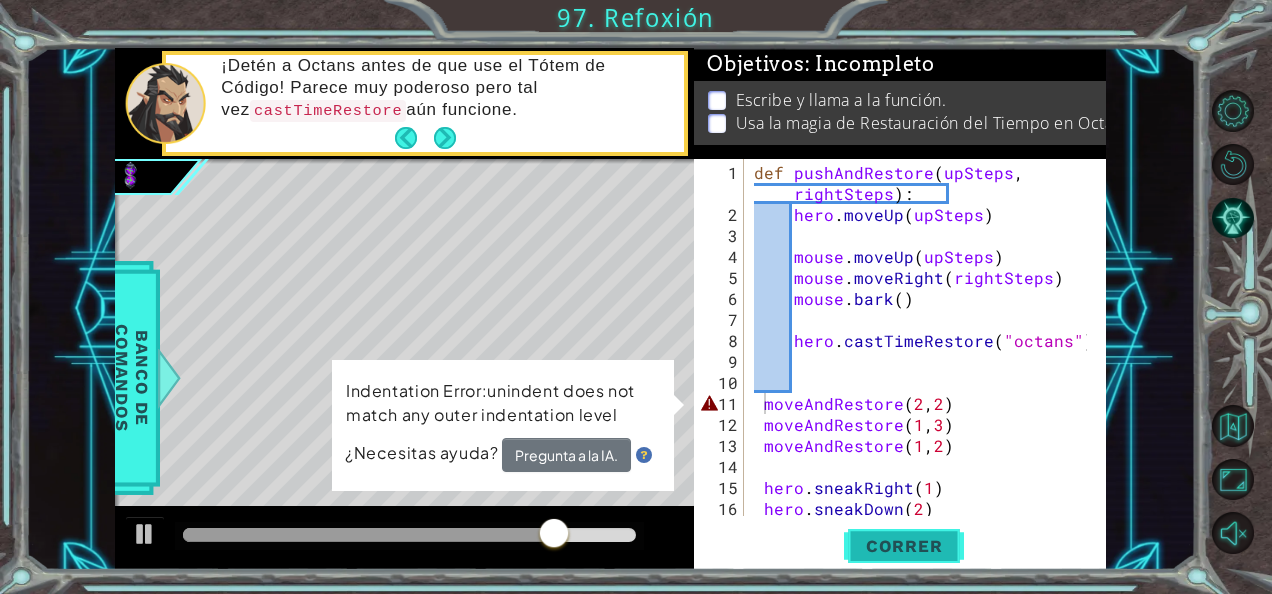 click on "Correr" at bounding box center (904, 546) 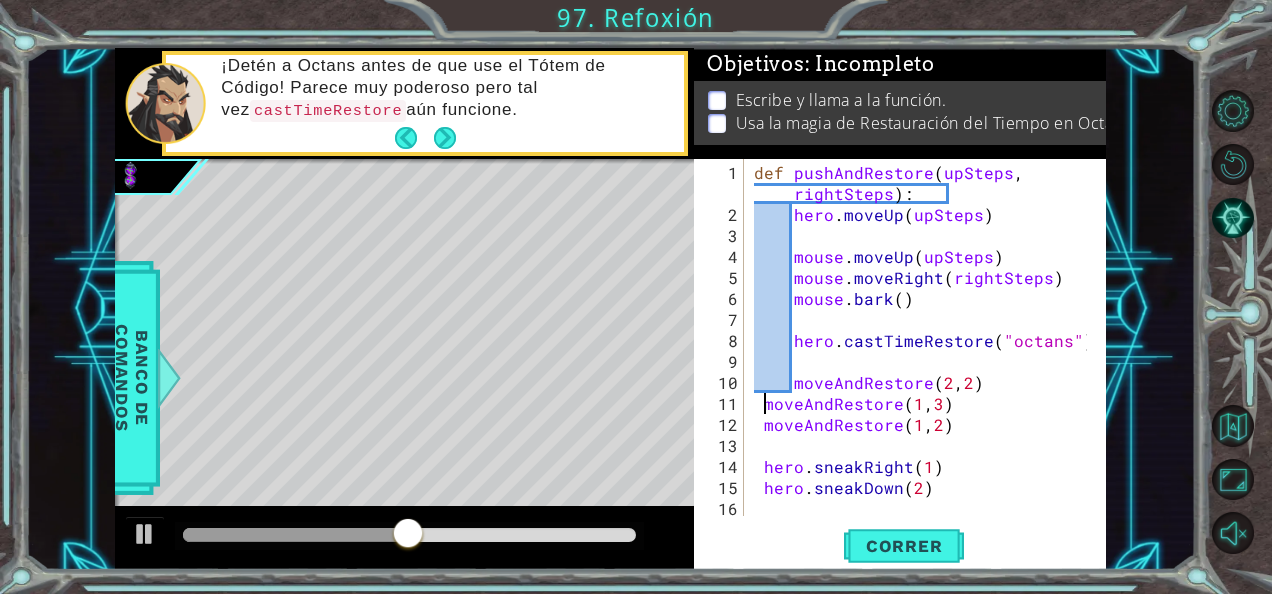click on "def   pushAndRestore ( upSteps ,        rightSteps ) :           hero . moveUp ( upSteps )           mouse . moveUp ( upSteps )      mouse . moveRight ( rightSteps )      mouse . bark ( )           hero . castTimeRestore ( "octans" )           moveAndRestore ( 2 , 2 )   moveAndRestore ( 1 , 3 )   moveAndRestore ( 1 , 2 )   hero . sneakRight ( 1 )   hero . sneakDown ( 2 ) hero . castTimeRestore ( "octans" )" at bounding box center (923, 372) 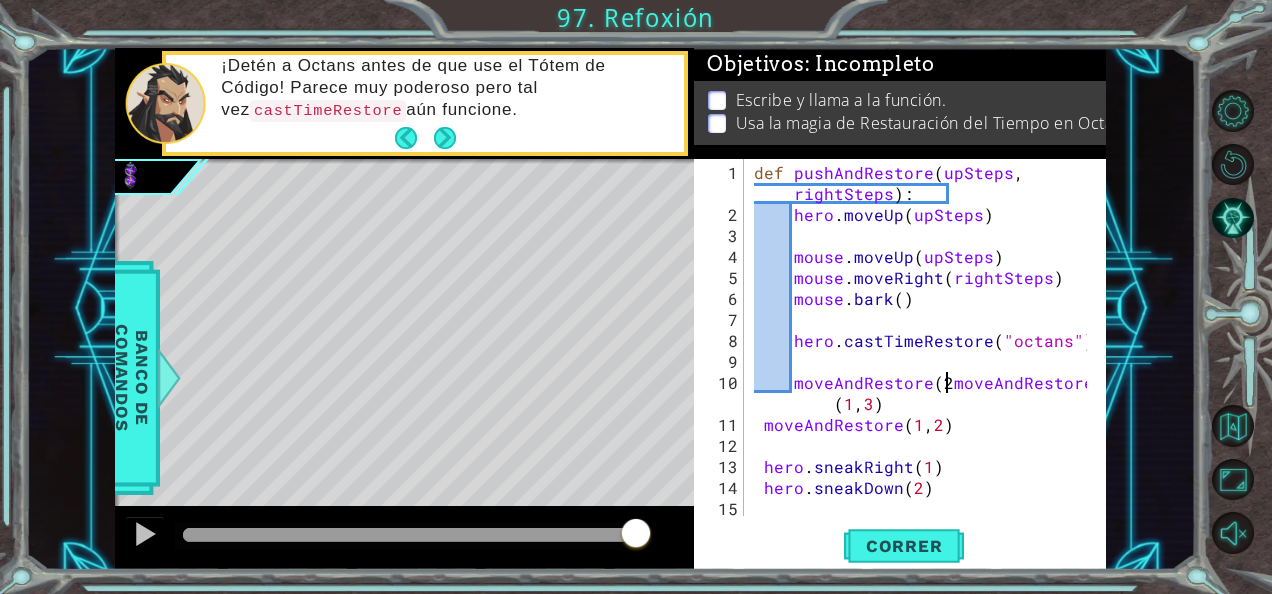 scroll, scrollTop: 0, scrollLeft: 0, axis: both 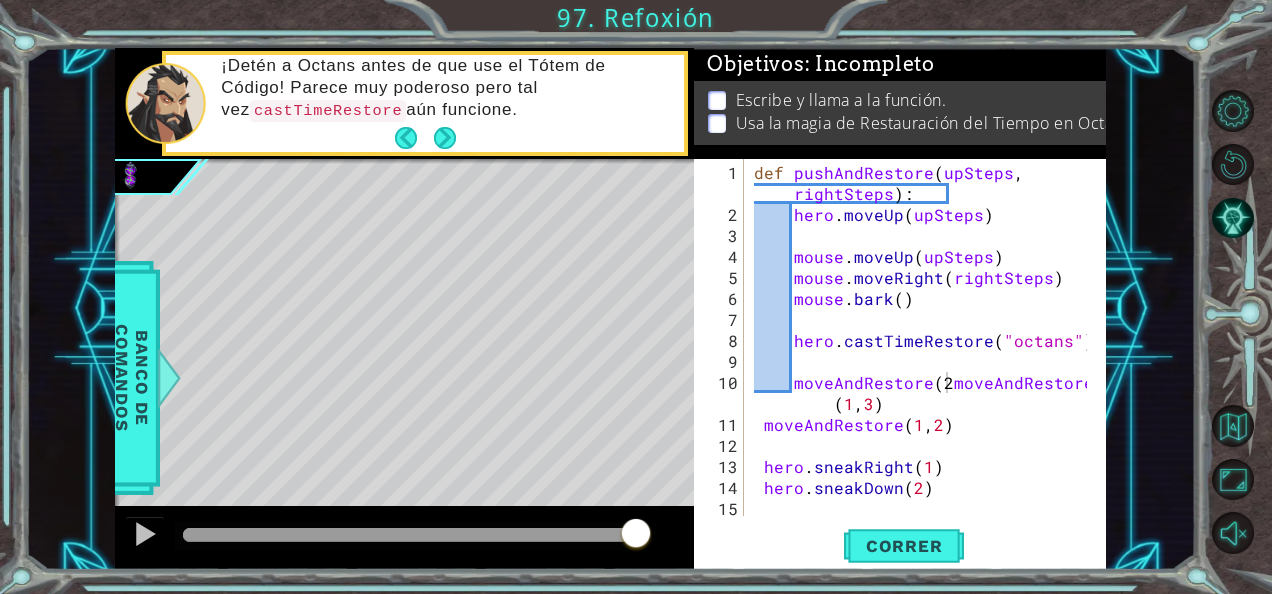 drag, startPoint x: 749, startPoint y: 176, endPoint x: 815, endPoint y: 641, distance: 469.66052 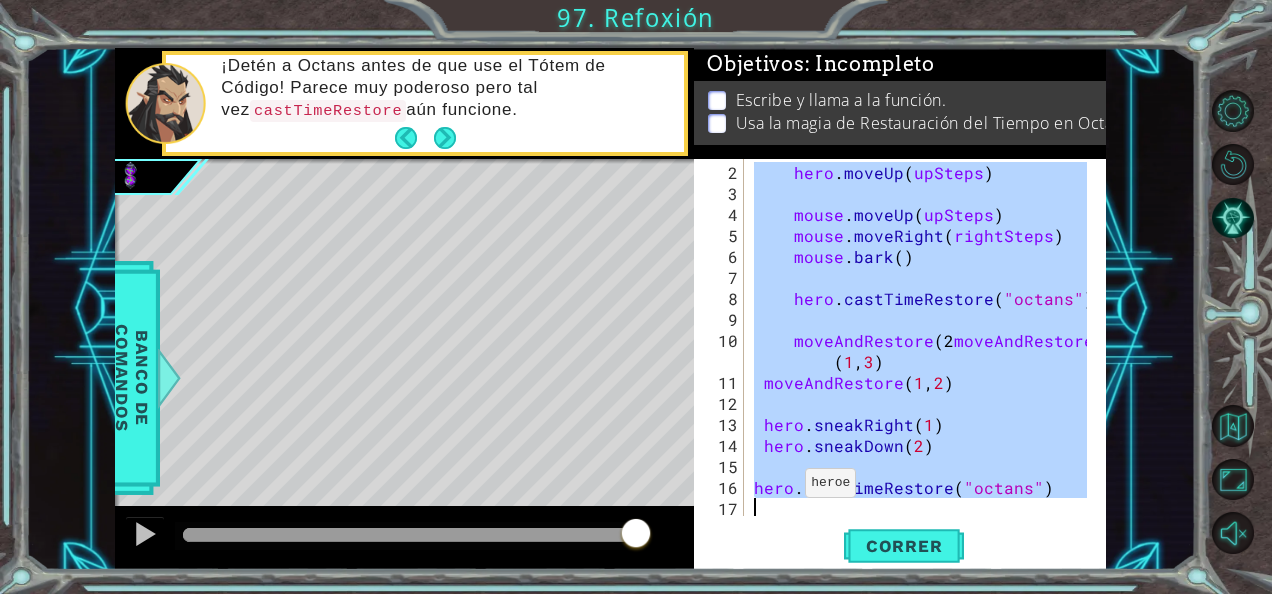 scroll, scrollTop: 42, scrollLeft: 0, axis: vertical 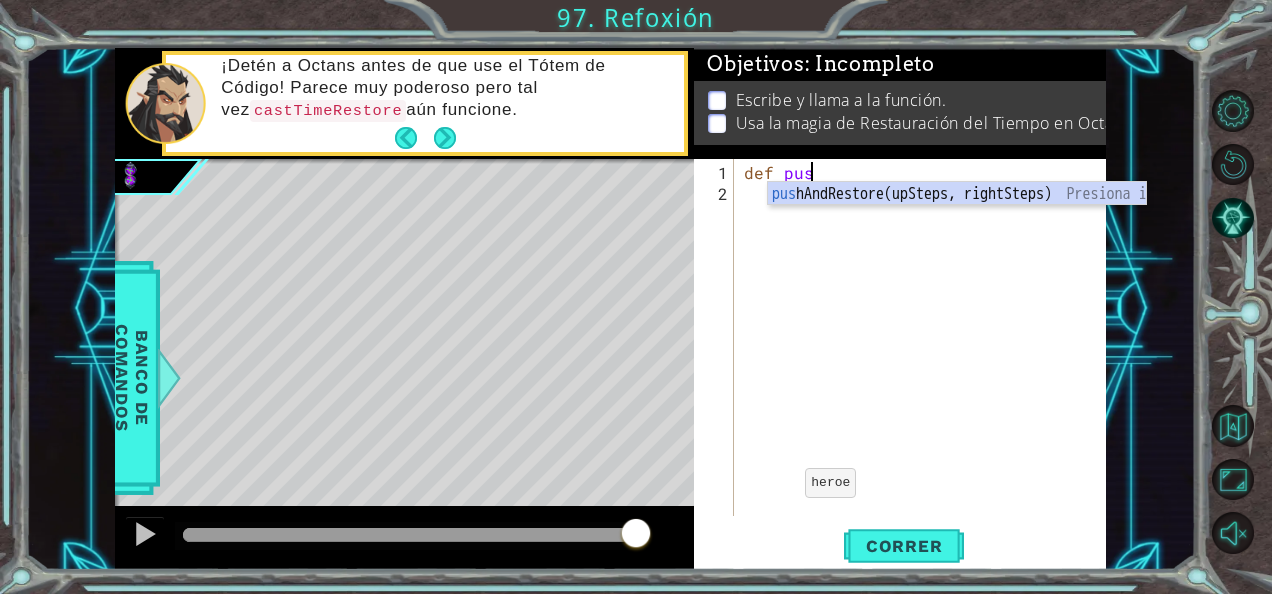 type on "d" 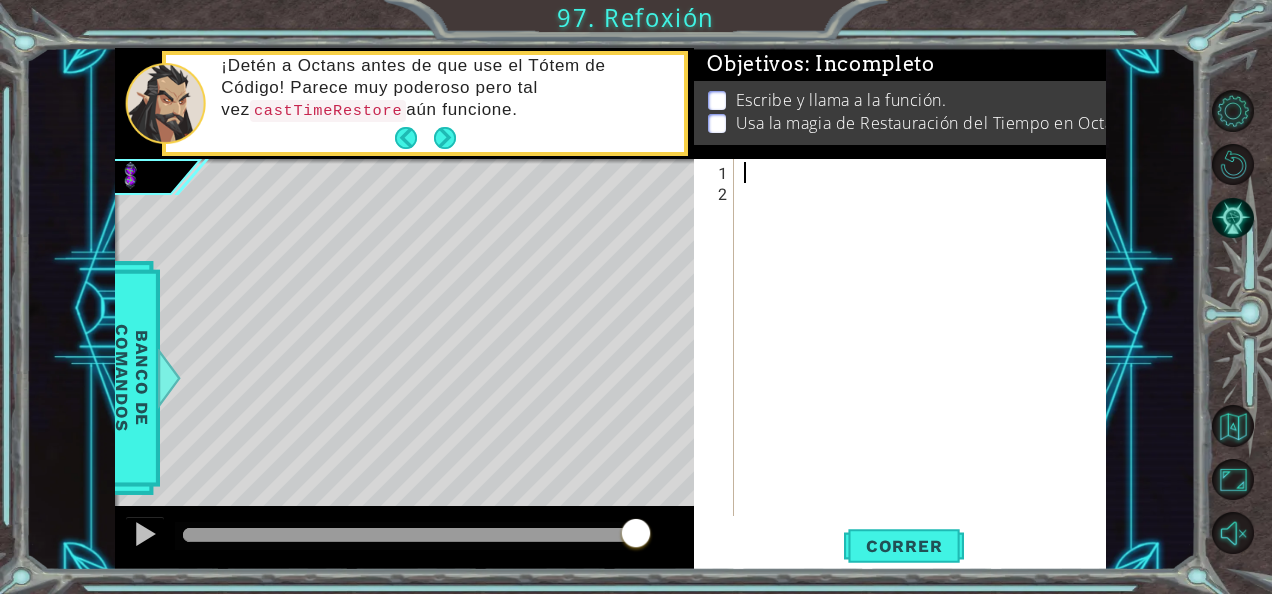 drag, startPoint x: 767, startPoint y: 187, endPoint x: 754, endPoint y: 172, distance: 19.849434 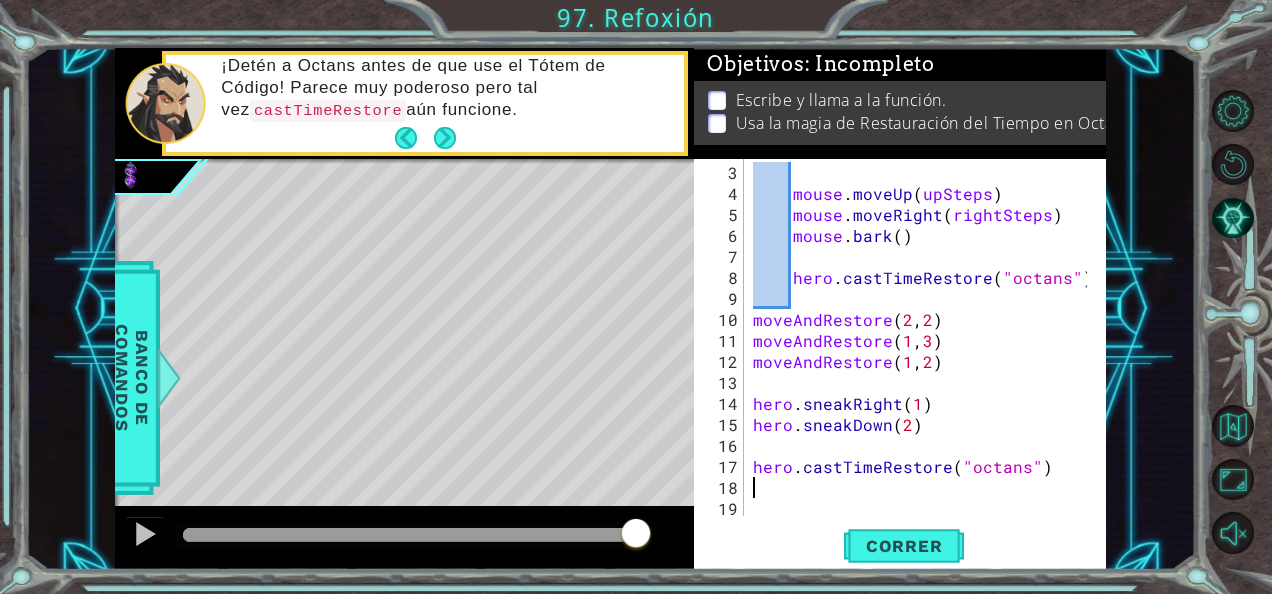 scroll, scrollTop: 62, scrollLeft: 0, axis: vertical 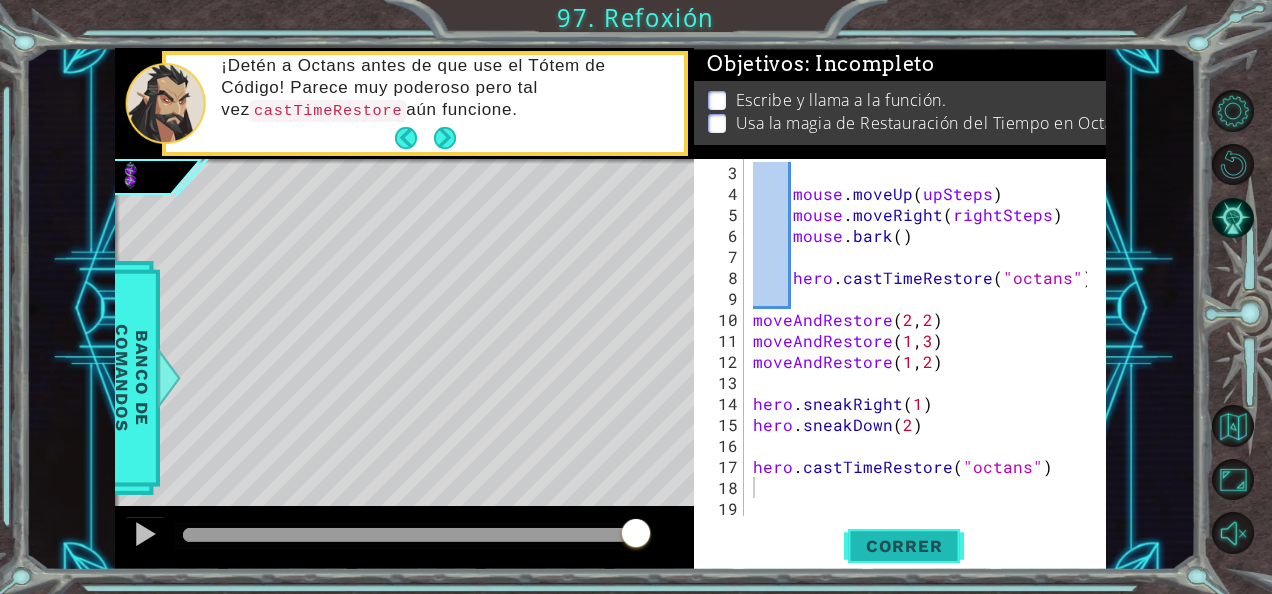 click on "Correr" at bounding box center [904, 546] 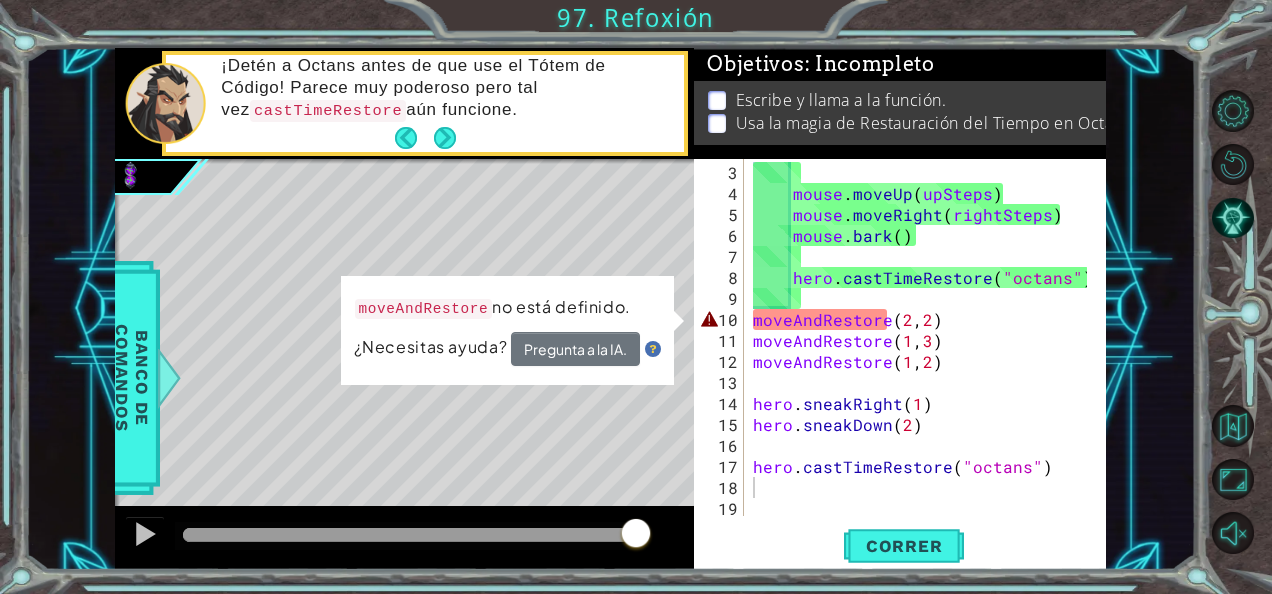 click on "3 4 5 6 7 8 9 10 11 12 13 14 15 16 17 18 19           mouse . moveUp ( upSteps )      mouse . moveRight ( rightSteps )      mouse . bark ( )           hero . castTimeRestore ( "octans" )      moveAndRestore ( 2 , 2 ) moveAndRestore ( 1 , 3 ) moveAndRestore ( 1 , 2 ) hero . sneakRight ( 1 ) hero . sneakDown ( 2 ) hero . castTimeRestore ( "octans" )     הההההההההההההההההההההההההההההההההההההההההההההההההההההההההההההההההההההההההההההההההההההההההההההההההההההההההההההההההההההההההההההההההההההההההההההההההההההההההההההההההההההההההההההההההההההההההההההההההההההההההההההההההההההההההההההההההההההההההההההההההההההההההההההההה ReferenceError:moveAndRestore is not defined" at bounding box center (898, 337) 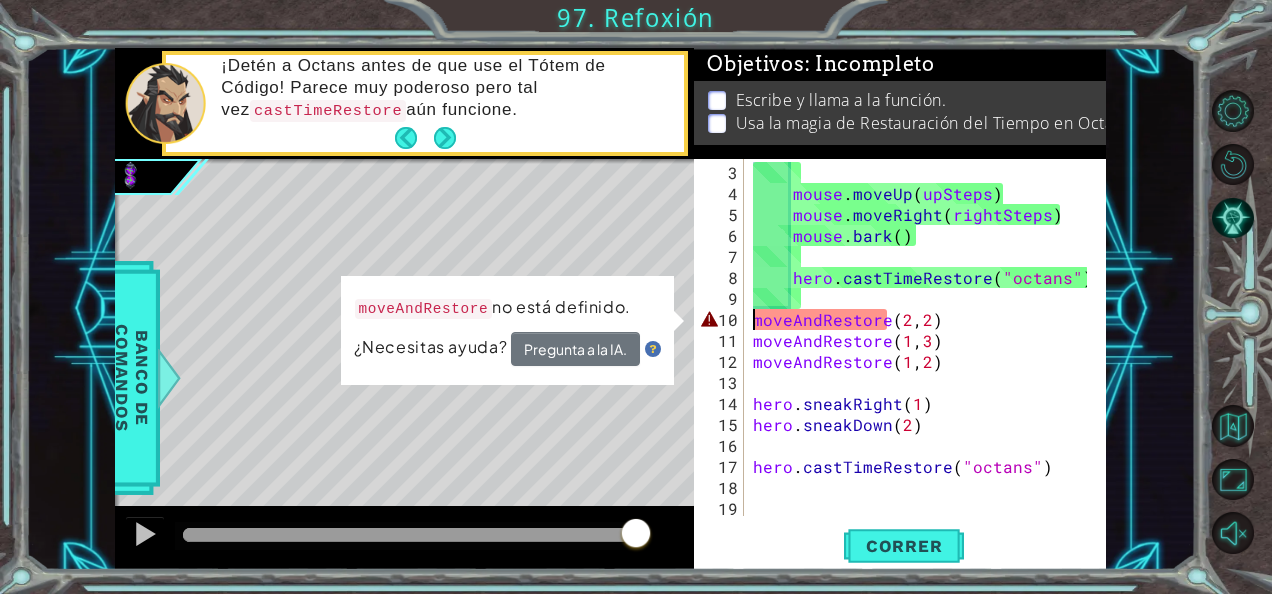 click on "mouse . moveUp ( upSteps )      mouse . moveRight ( rightSteps )      mouse . bark ( )           hero . castTimeRestore ( "octans" )      moveAndRestore ( 2 , 2 ) moveAndRestore ( 1 , 3 ) moveAndRestore ( 1 , 2 ) hero . sneakRight ( 1 ) hero . sneakDown ( 2 ) hero . castTimeRestore ( "octans" )" at bounding box center [923, 361] 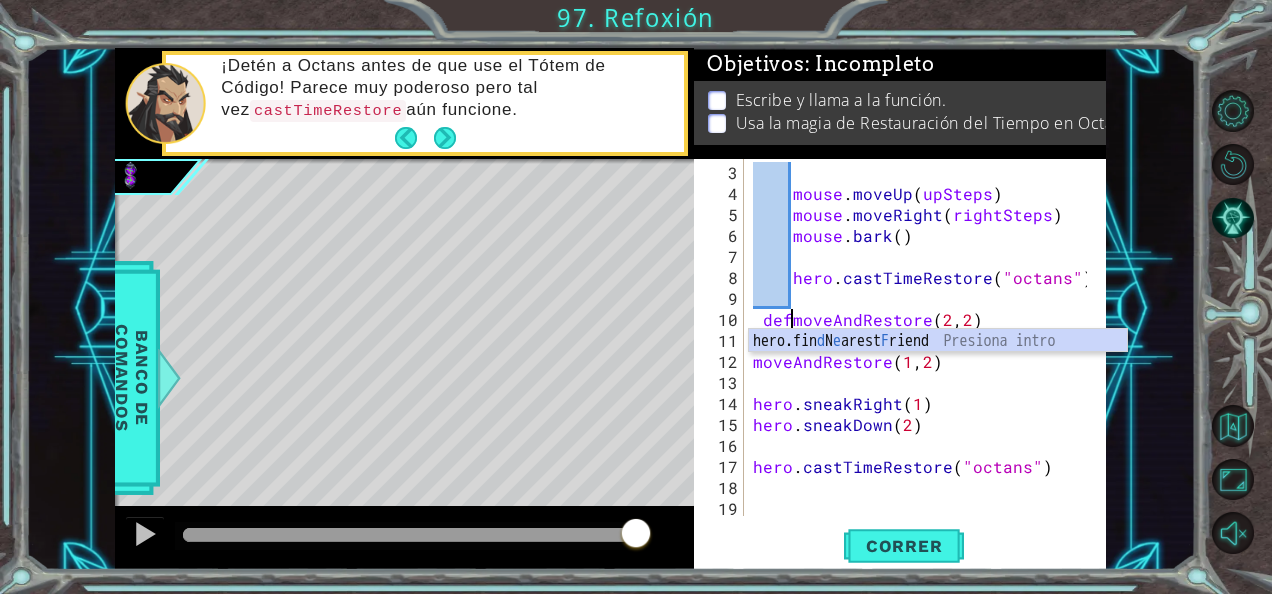 scroll, scrollTop: 0, scrollLeft: 2, axis: horizontal 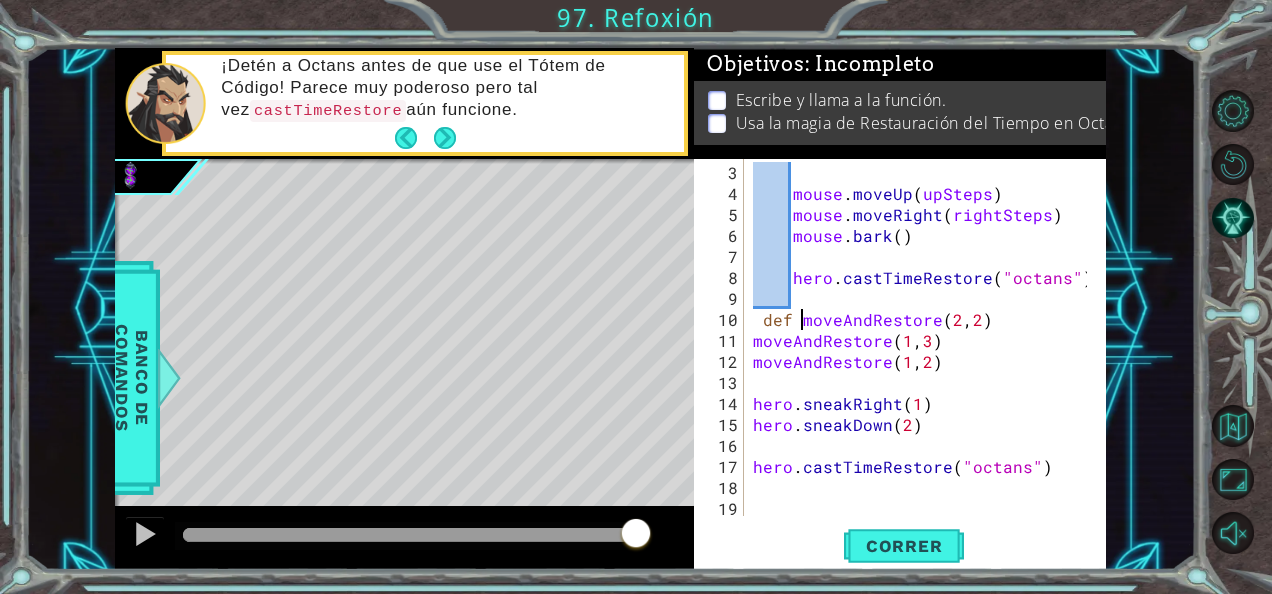 click on "mouse . moveUp ( upSteps )      mouse . moveRight ( rightSteps )      mouse . bark ( )           hero . castTimeRestore ( "octans" )        def   moveAndRestore ( 2 , 2 ) moveAndRestore ( 1 , 3 ) moveAndRestore ( 1 , 2 ) hero . sneakRight ( 1 ) hero . sneakDown ( 2 ) hero . castTimeRestore ( "octans" )" at bounding box center [923, 361] 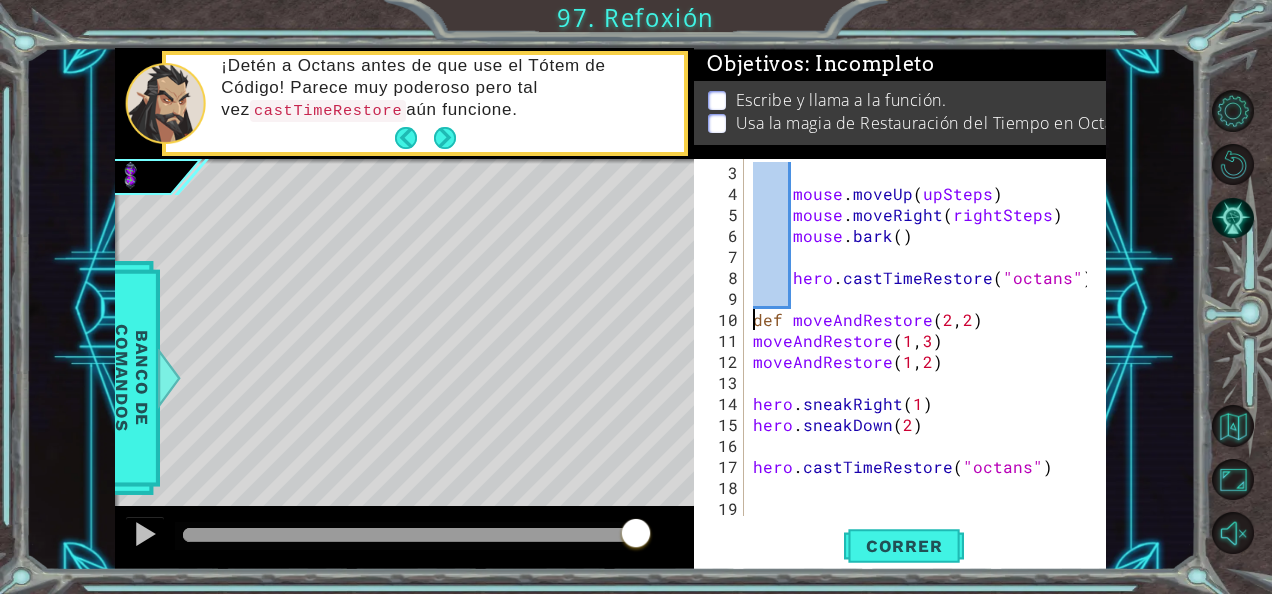 scroll, scrollTop: 0, scrollLeft: 0, axis: both 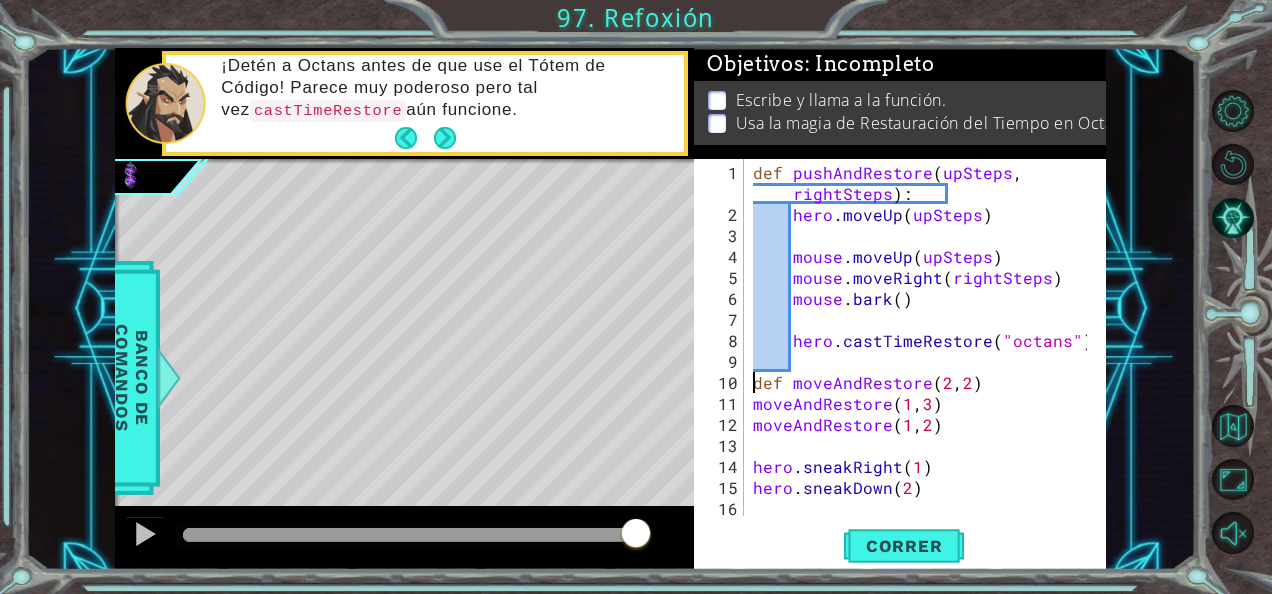 click on "def   pushAndRestore ( upSteps ,        rightSteps ) :           hero . moveUp ( upSteps )           mouse . moveUp ( upSteps )      mouse . moveRight ( rightSteps )      mouse . bark ( )           hero . castTimeRestore ( "octans" )      def   moveAndRestore ( 2 , 2 ) moveAndRestore ( 1 , 3 ) moveAndRestore ( 1 , 2 ) hero . sneakRight ( 1 ) hero . sneakDown ( 2 ) hero . castTimeRestore ( "octans" )" at bounding box center (923, 372) 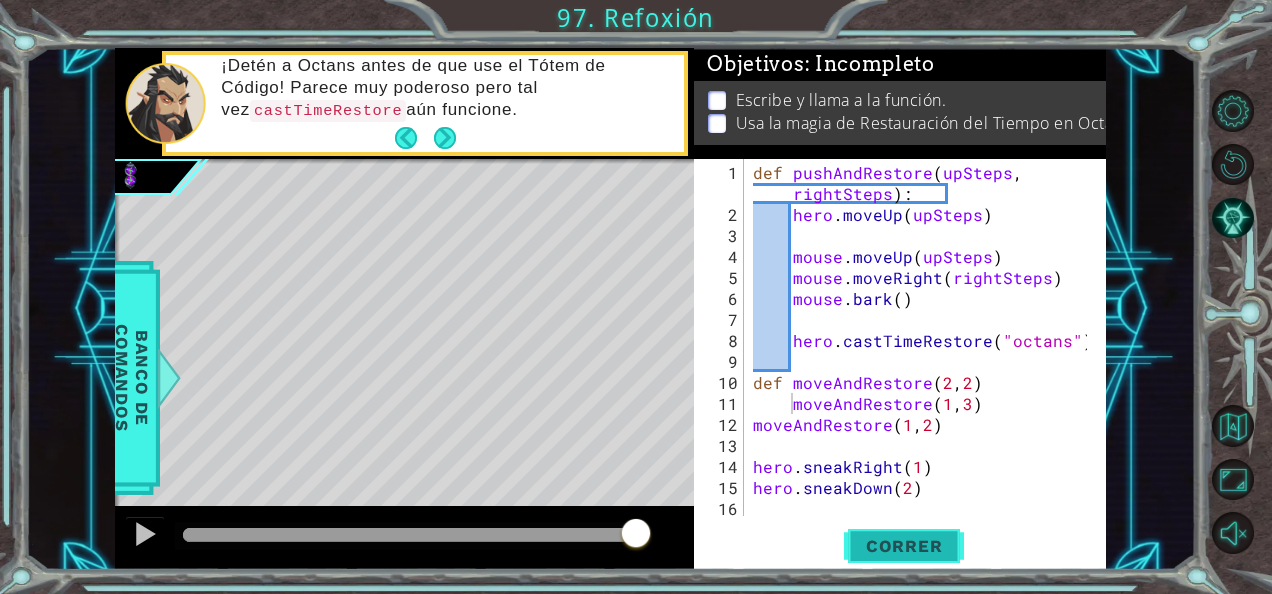 click on "Correr" at bounding box center [904, 546] 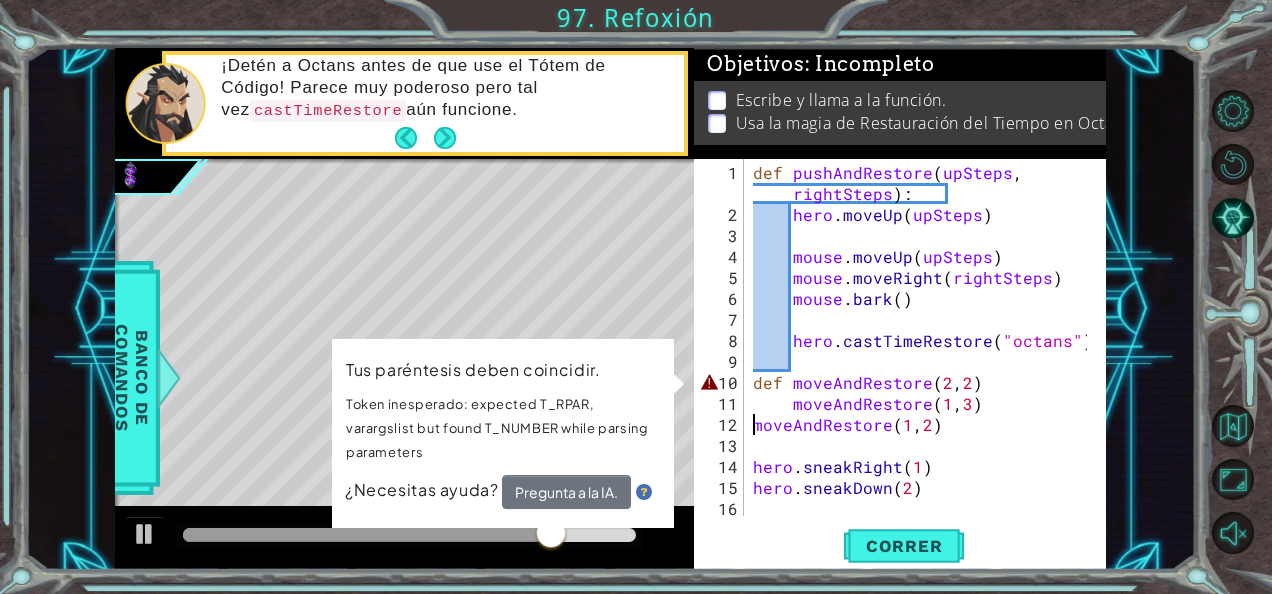 click on "def   pushAndRestore ( upSteps ,        rightSteps ) :           hero . moveUp ( upSteps )           mouse . moveUp ( upSteps )      mouse . moveRight ( rightSteps )      mouse . bark ( )           hero . castTimeRestore ( "octans" )      def   moveAndRestore ( 2 , 2 )      moveAndRestore ( 1 , 3 ) moveAndRestore ( 1 , 2 ) hero . sneakRight ( 1 ) hero . sneakDown ( 2 ) hero . castTimeRestore ( "octans" )" at bounding box center [923, 372] 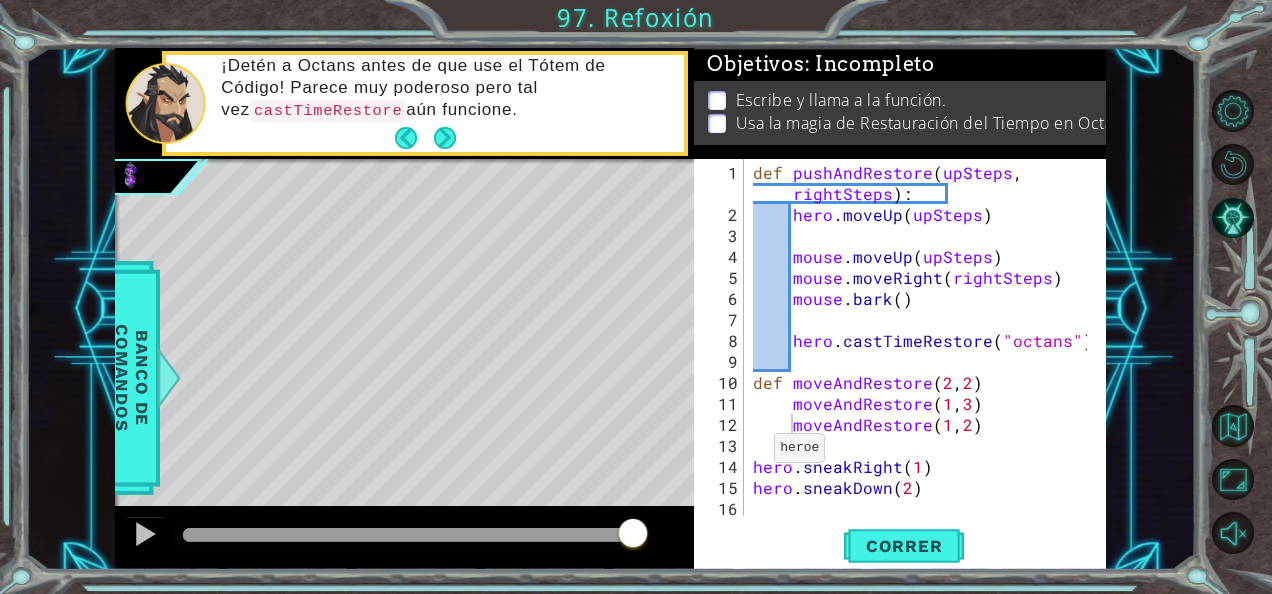 click on "moveAndRestore(1,2) 1 2 3 4 5 6 7 8 9 10 11 12 13 14 15 16 17 def   pushAndRestore ( upSteps ,        rightSteps ) :           hero . moveUp ( upSteps )           mouse . moveUp ( upSteps )      mouse . moveRight ( rightSteps )      mouse . bark ( )           hero . castTimeRestore ( "octans" )      def   moveAndRestore ( 2 , 2 )      moveAndRestore ( 1 , 3 )      moveAndRestore ( 1 , 2 ) hero . sneakRight ( 1 ) hero . sneakDown ( 2 ) hero . castTimeRestore ( "octans" )     הההההההההההההההההההההההההההההההההההההההההההההההההההההההההההההההההההההההההההההההההההההההההההההההההההההההההההההההההההההההההההההההההההההההההההההההההההההההההההההההההההההההההההההההההההההההההההההההההההההההההההההההההההההההההההההההההההההההההההההההההההההההההההההההה" at bounding box center [898, 337] 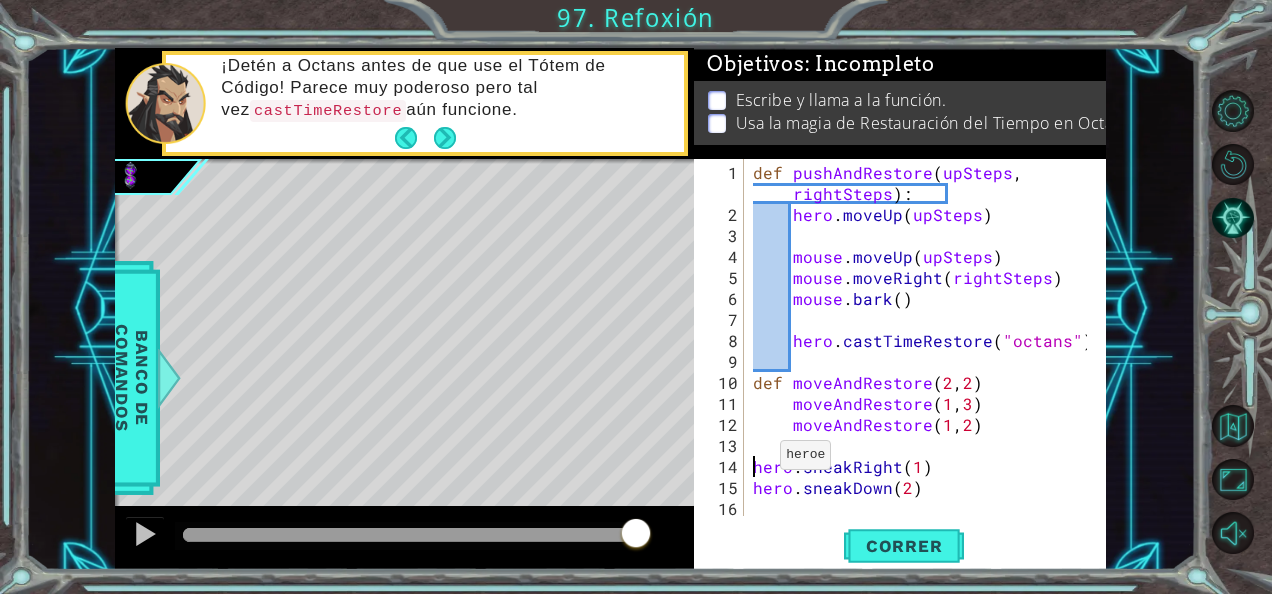 click on "def   pushAndRestore ( upSteps ,        rightSteps ) :           hero . moveUp ( upSteps )           mouse . moveUp ( upSteps )      mouse . moveRight ( rightSteps )      mouse . bark ( )           hero . castTimeRestore ( "octans" )      def   moveAndRestore ( 2 , 2 )      moveAndRestore ( 1 , 3 )      moveAndRestore ( 1 , 2 ) hero . sneakRight ( 1 ) hero . sneakDown ( 2 ) hero . castTimeRestore ( "octans" )" at bounding box center [923, 372] 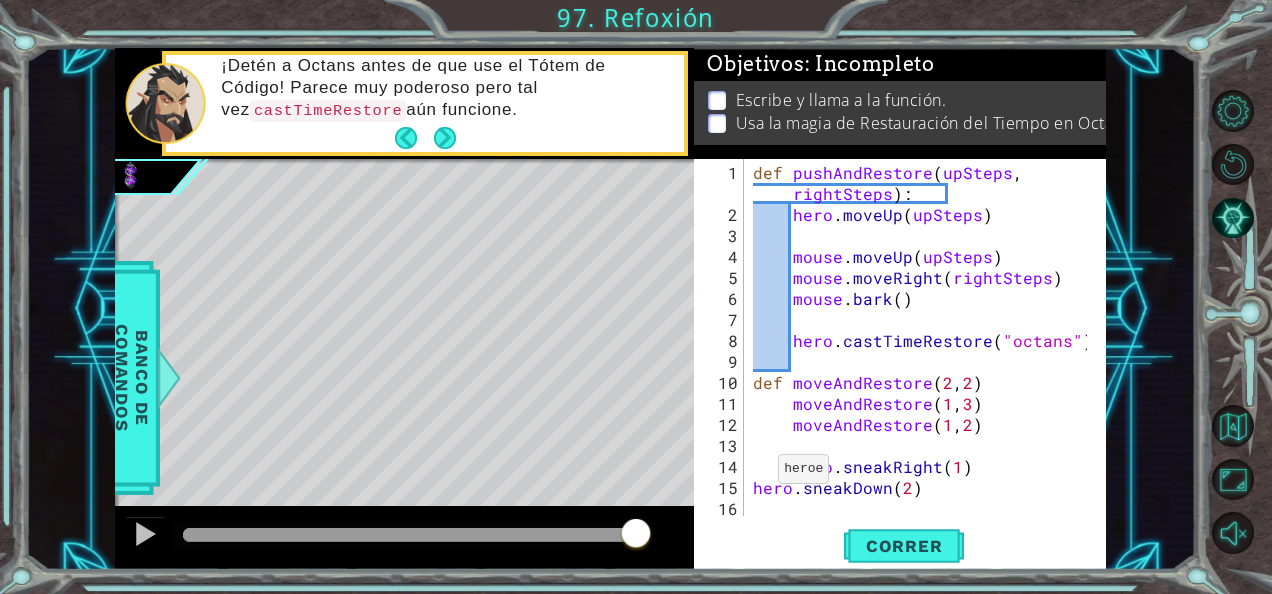 click on "def   pushAndRestore ( upSteps ,        rightSteps ) :           hero . moveUp ( upSteps )           mouse . moveUp ( upSteps )      mouse . moveRight ( rightSteps )      mouse . bark ( )           hero . castTimeRestore ( "octans" )      def   moveAndRestore ( 2 , 2 )      moveAndRestore ( 1 , 3 )      moveAndRestore ( 1 , 2 )      hero . sneakRight ( 1 ) hero . sneakDown ( 2 ) hero . castTimeRestore ( "octans" )" at bounding box center (923, 372) 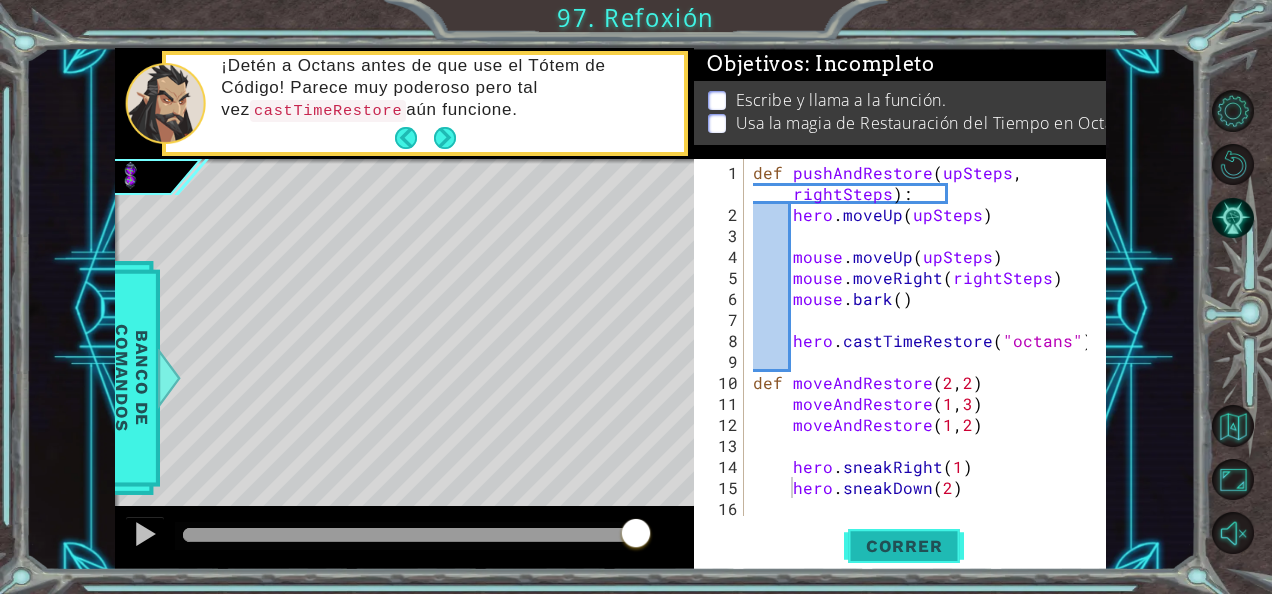 click on "Correr" at bounding box center (904, 546) 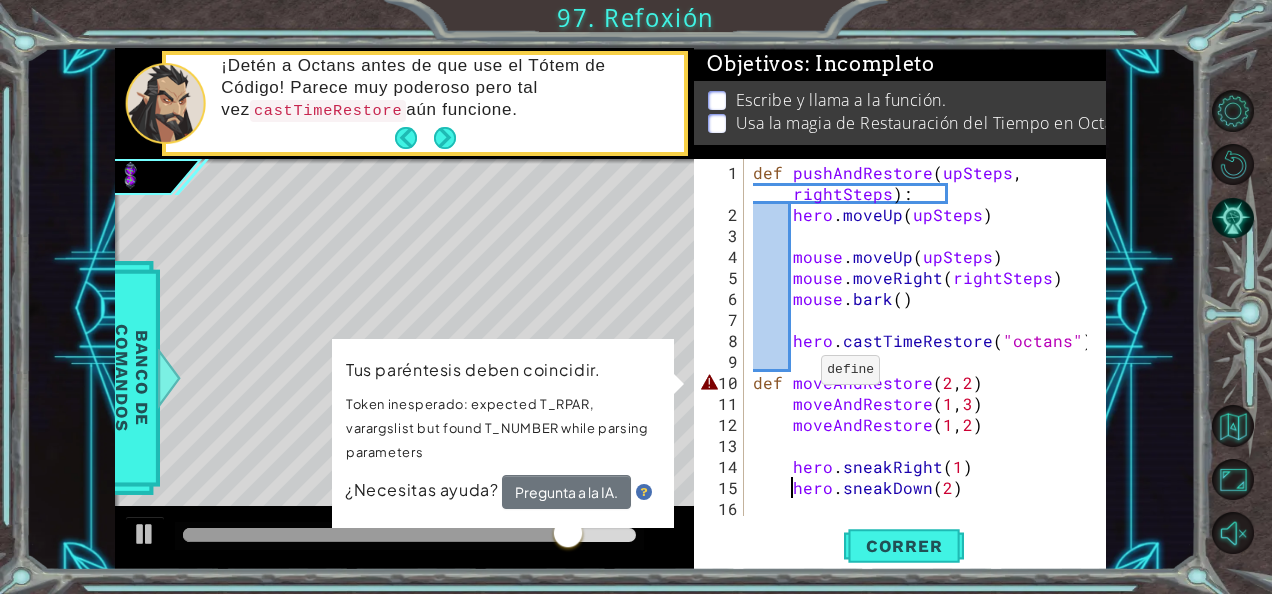 click on "def   pushAndRestore ( upSteps ,        rightSteps ) :           hero . moveUp ( upSteps )           mouse . moveUp ( upSteps )      mouse . moveRight ( rightSteps )      mouse . bark ( )           hero . castTimeRestore ( "octans" )      def   moveAndRestore ( 2 , 2 )      moveAndRestore ( 1 , 3 )      moveAndRestore ( 1 , 2 )      hero . sneakRight ( 1 )      hero . sneakDown ( 2 ) hero . castTimeRestore ( "octans" )" at bounding box center [923, 372] 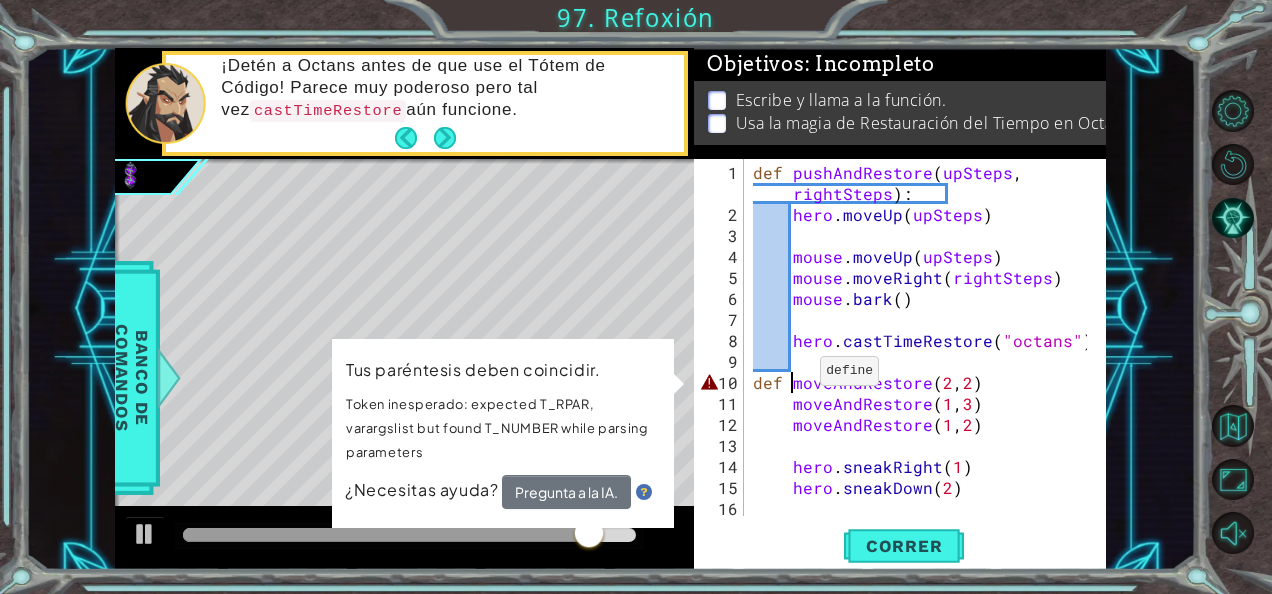 click on "def   pushAndRestore ( upSteps ,        rightSteps ) :           hero . moveUp ( upSteps )           mouse . moveUp ( upSteps )      mouse . moveRight ( rightSteps )      mouse . bark ( )           hero . castTimeRestore ( "octans" )      def   moveAndRestore ( 2 , 2 )      moveAndRestore ( 1 , 3 )      moveAndRestore ( 1 , 2 )      hero . sneakRight ( 1 )      hero . sneakDown ( 2 ) hero . castTimeRestore ( "octans" )" at bounding box center (923, 372) 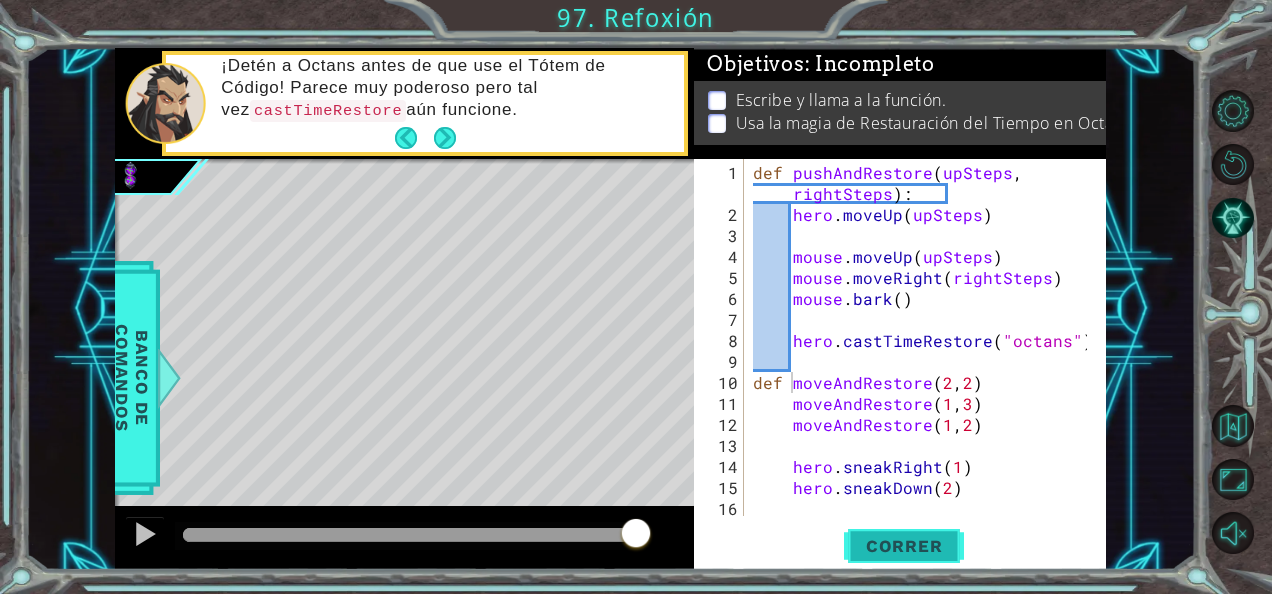 click on "Correr" at bounding box center (904, 546) 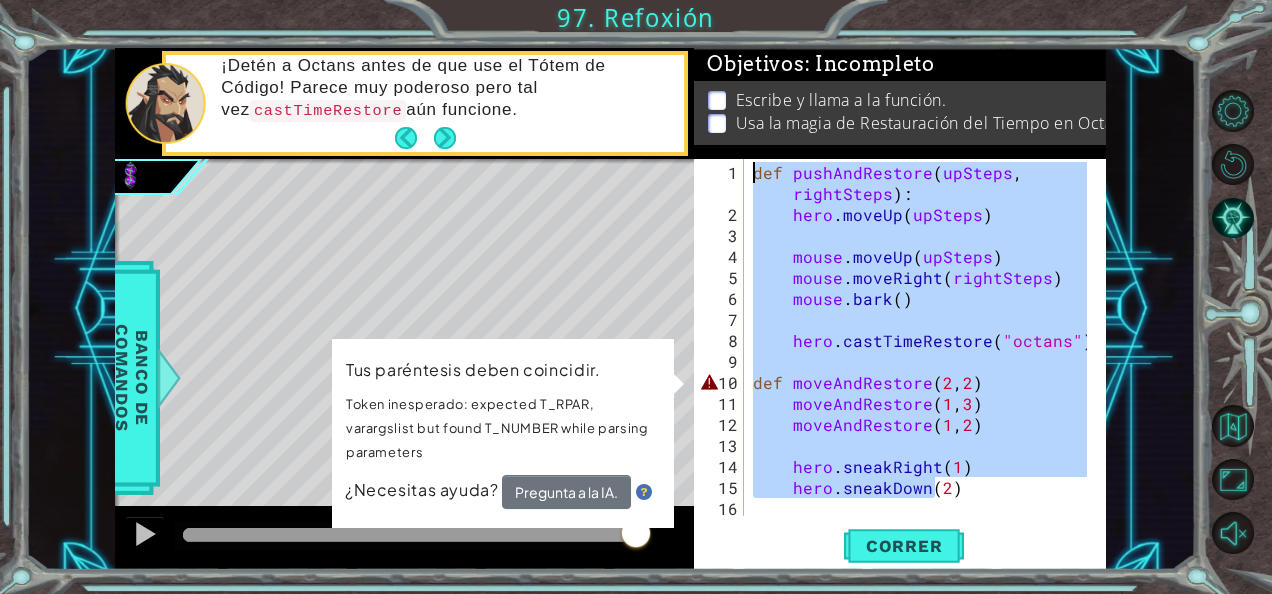 drag, startPoint x: 934, startPoint y: 489, endPoint x: 878, endPoint y: 122, distance: 371.2479 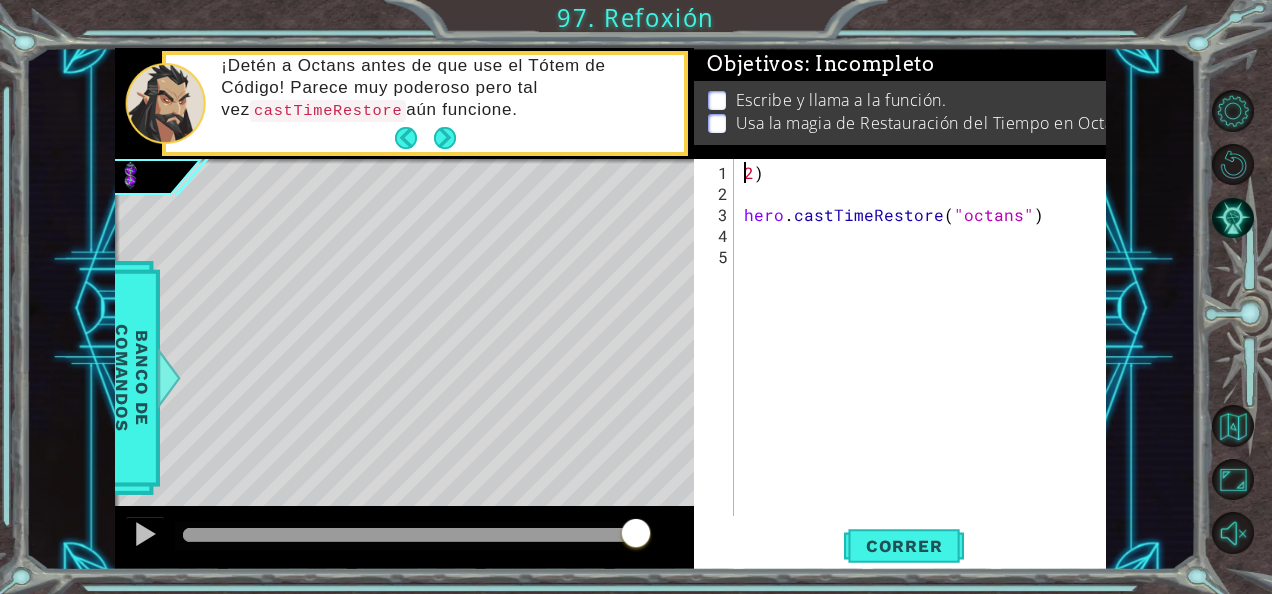 scroll, scrollTop: 0, scrollLeft: 0, axis: both 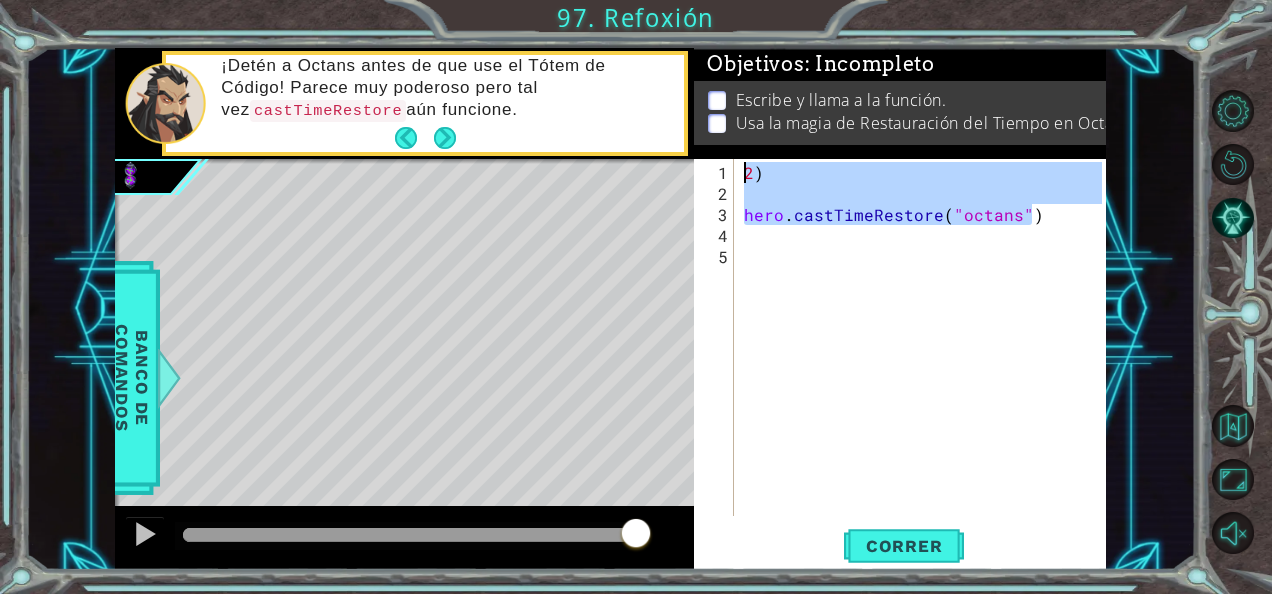 drag, startPoint x: 1044, startPoint y: 216, endPoint x: 790, endPoint y: 115, distance: 273.34412 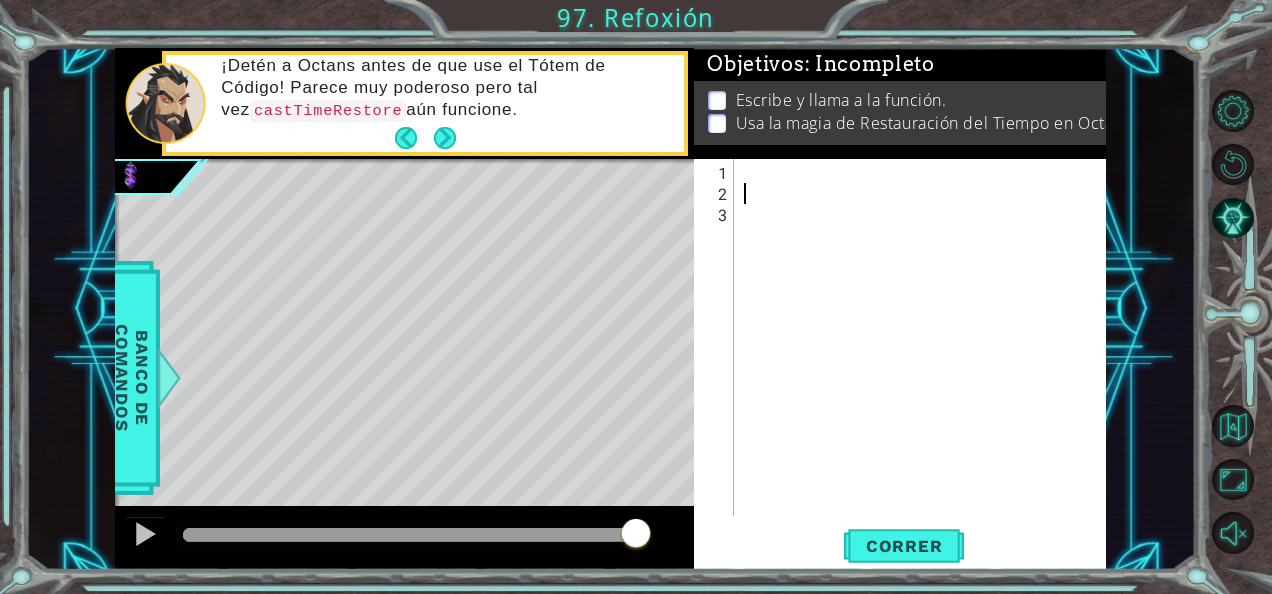 drag, startPoint x: 812, startPoint y: 182, endPoint x: 778, endPoint y: 180, distance: 34.058773 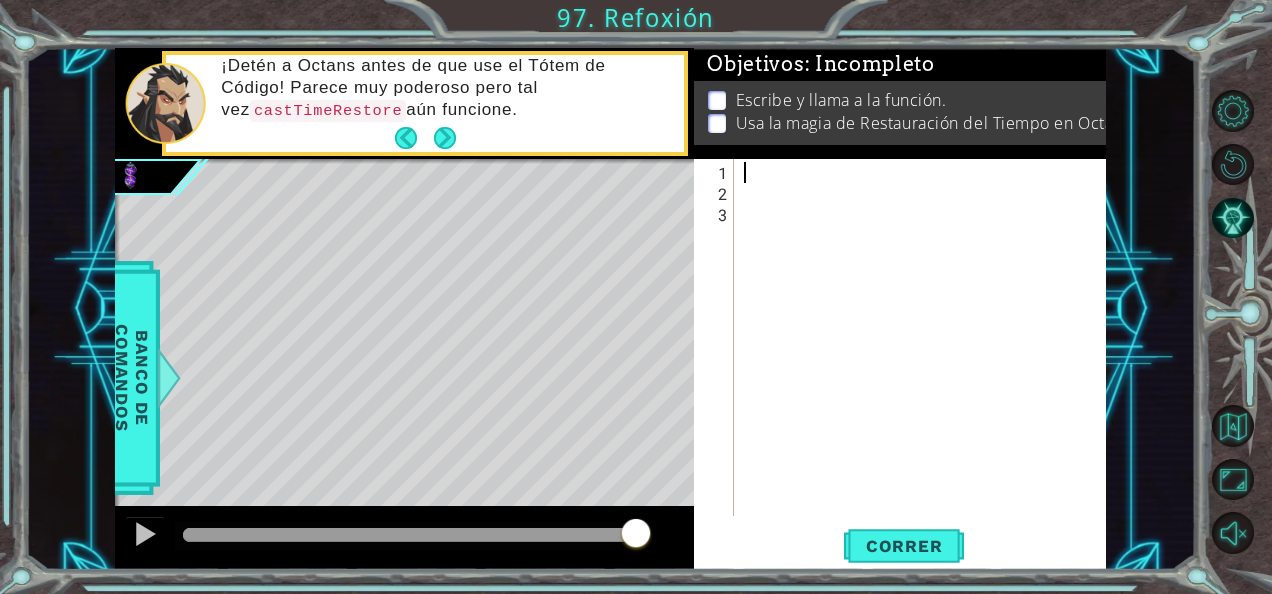 click at bounding box center (921, 337) 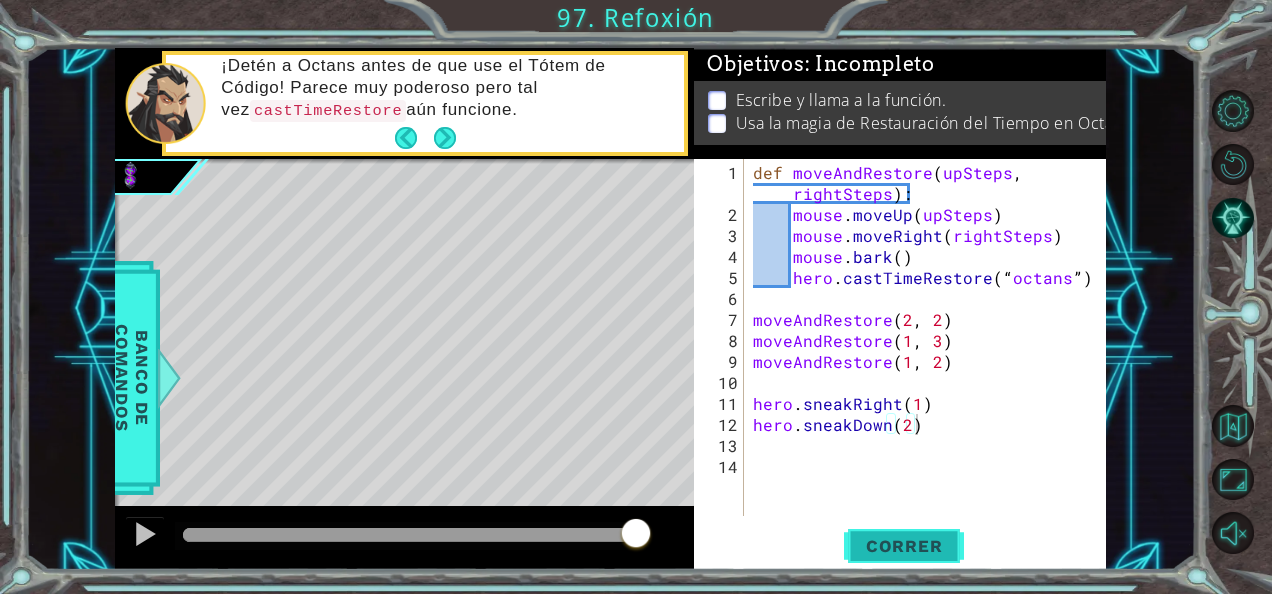 click on "Correr" at bounding box center [904, 546] 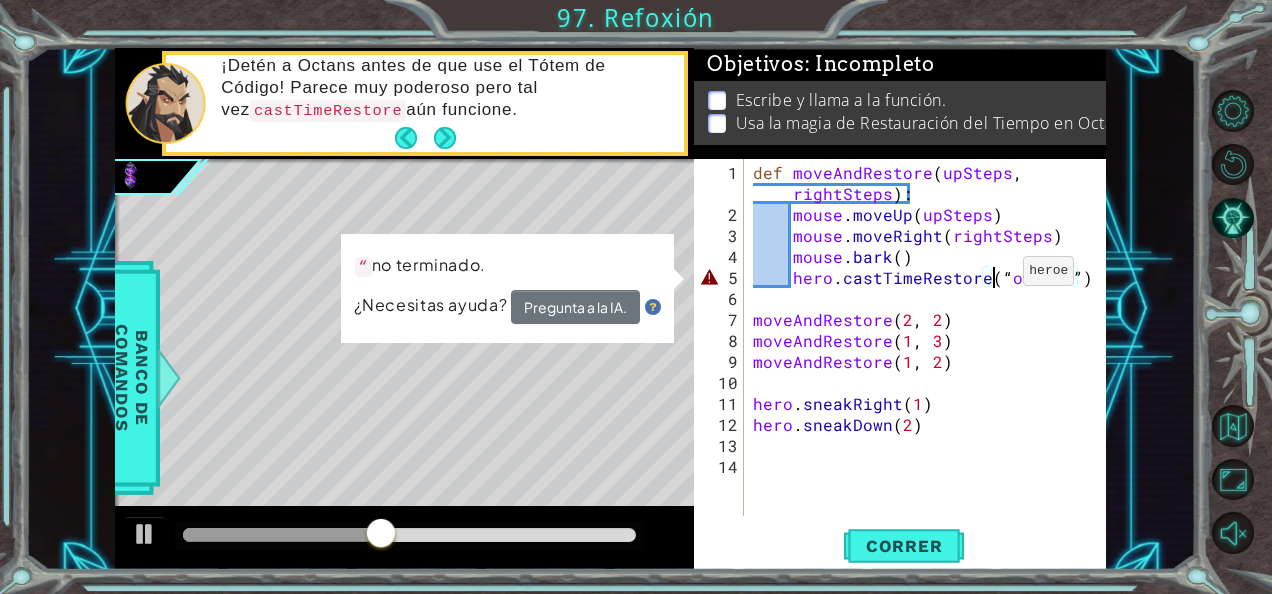 click on "def   moveAndRestore ( upSteps ,        rightSteps ) :      mouse . moveUp ( upSteps )      mouse . moveRight ( rightSteps )      mouse . bark ( )      hero . castTimeRestore ( “ octans ” ) moveAndRestore ( 2 ,   2 ) moveAndRestore ( 1 ,   3 ) moveAndRestore ( 1 ,   2 ) hero . sneakRight ( 1 ) hero . sneakDown ( 2 )" at bounding box center (930, 372) 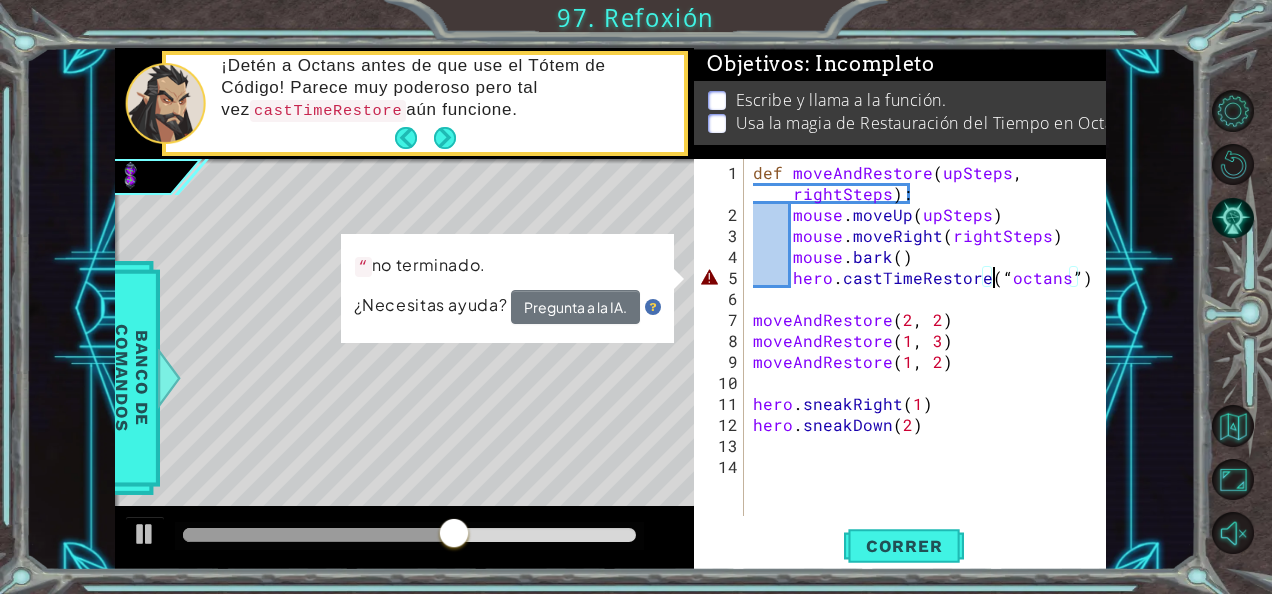 click on "def   moveAndRestore ( upSteps ,        rightSteps ) :      mouse . moveUp ( upSteps )      mouse . moveRight ( rightSteps )      mouse . bark ( )      hero . castTimeRestore ( “ octans ” ) moveAndRestore ( 2 ,   2 ) moveAndRestore ( 1 ,   3 ) moveAndRestore ( 1 ,   2 ) hero . sneakRight ( 1 ) hero . sneakDown ( 2 )" at bounding box center [930, 372] 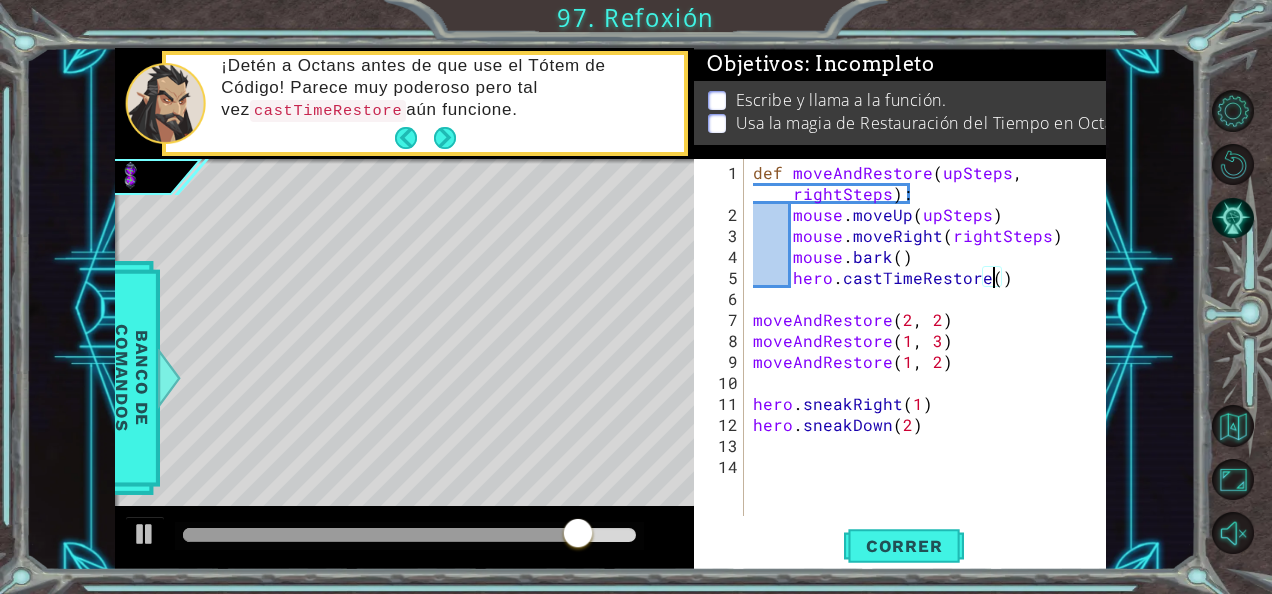 scroll, scrollTop: 0, scrollLeft: 15, axis: horizontal 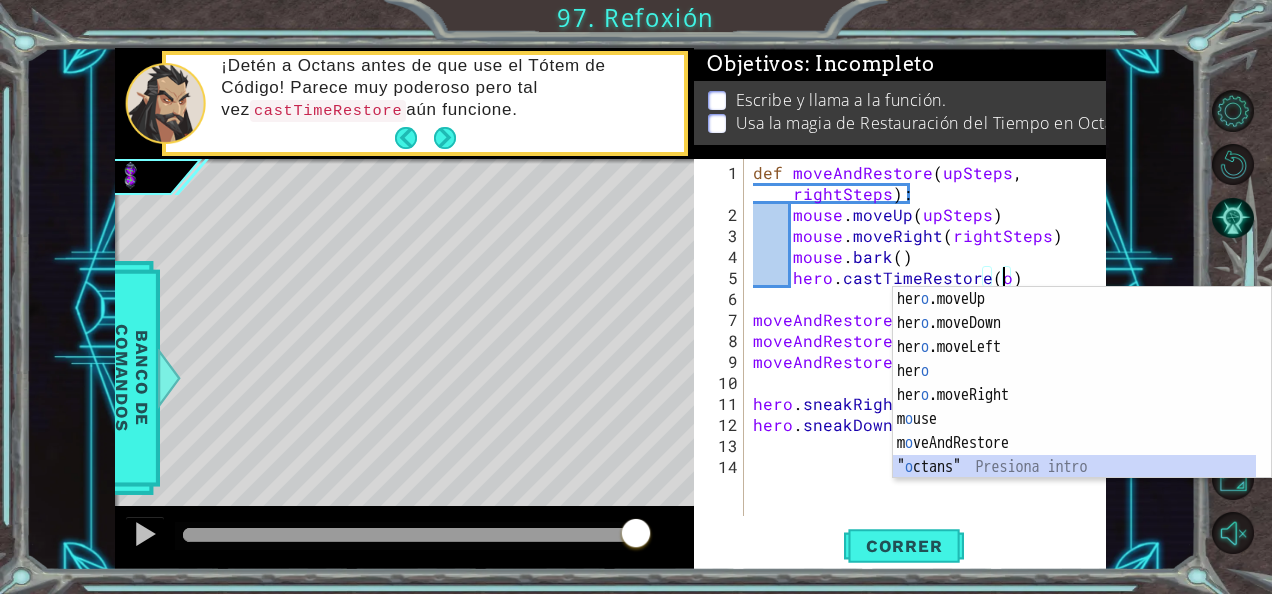 click on "her o .moveUp Presiona intro her o .moveDown Presiona intro her o .moveLeft Presiona intro her o Presiona intro her o .moveRight Presiona intro m o use Presiona intro m o veAndRestore Presiona intro " o ctans" Presiona intro her o .jumpUp Presiona intro" at bounding box center (1082, 407) 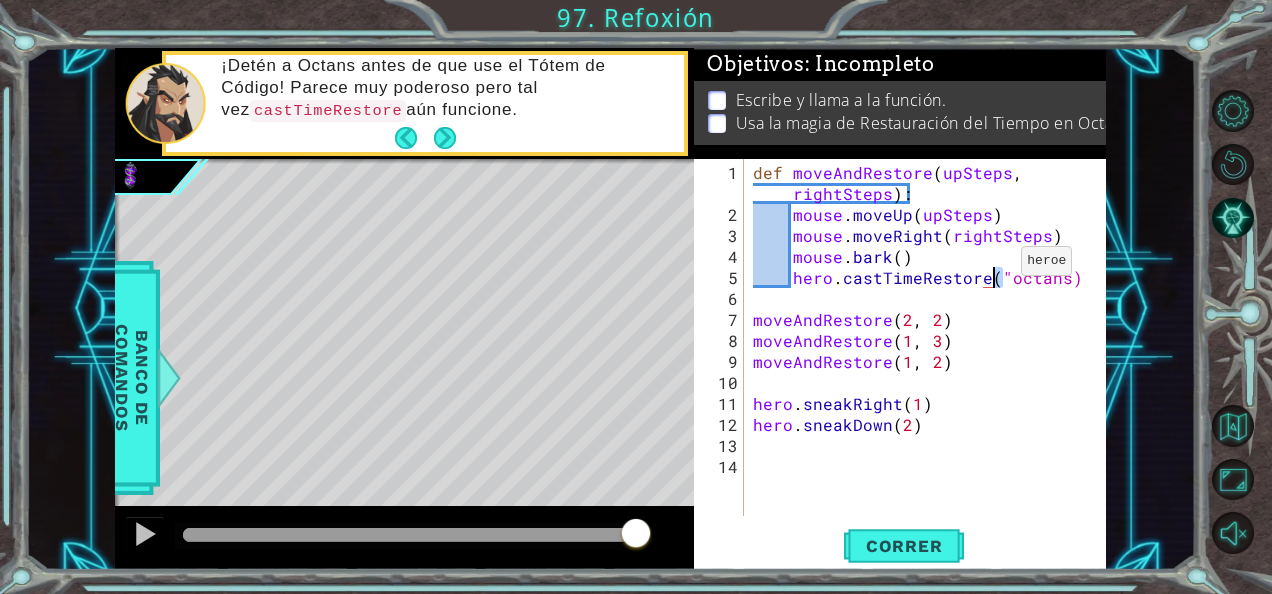 click on "def   moveAndRestore ( upSteps ,        rightSteps ) :      mouse . moveUp ( upSteps )      mouse . moveRight ( rightSteps )      mouse . bark ( )      hero . castTimeRestore ( "octans) moveAndRestore ( 2 ,   2 ) moveAndRestore ( 1 ,   3 ) moveAndRestore ( 1 ,   2 ) hero . sneakRight ( 1 ) hero . sneakDown ( 2 )" at bounding box center (930, 372) 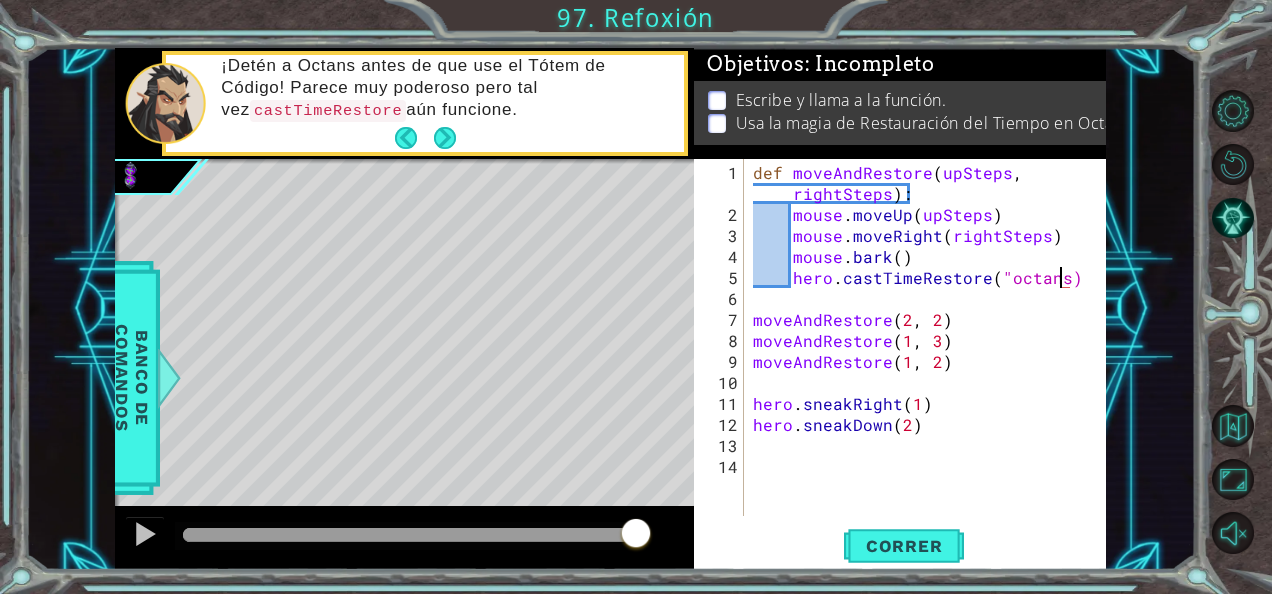 click on "def   moveAndRestore ( upSteps ,        rightSteps ) :      mouse . moveUp ( upSteps )      mouse . moveRight ( rightSteps )      mouse . bark ( )      hero . castTimeRestore ( "octans) moveAndRestore ( 2 ,   2 ) moveAndRestore ( 1 ,   3 ) moveAndRestore ( 1 ,   2 ) hero . sneakRight ( 1 ) hero . sneakDown ( 2 )" at bounding box center [930, 372] 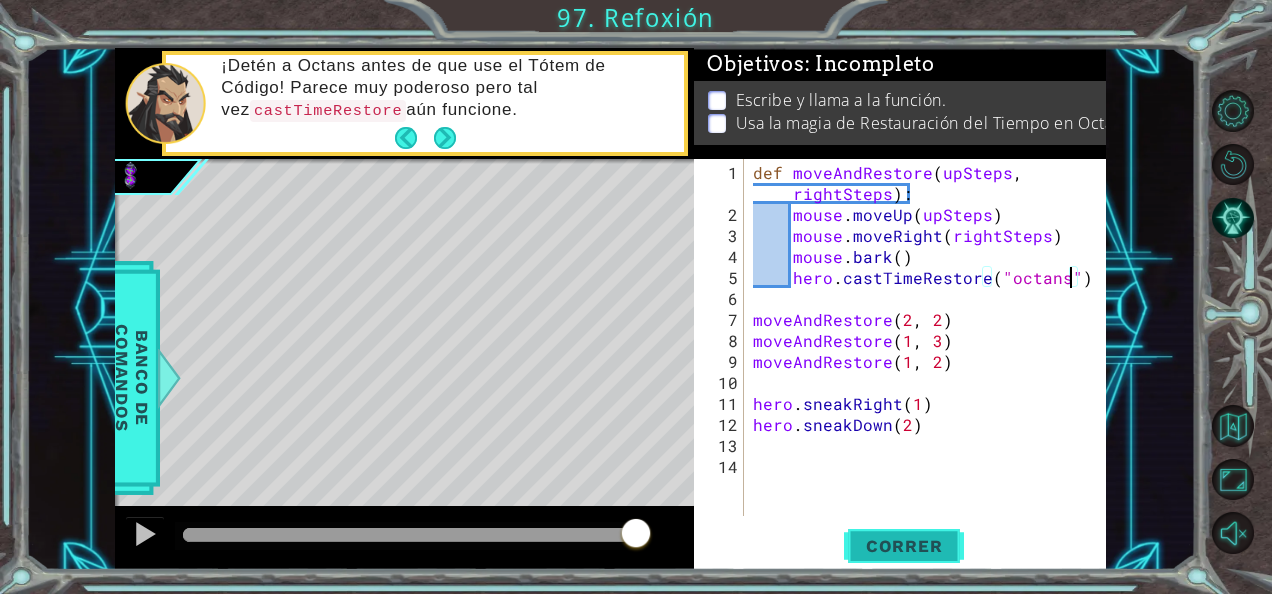 click on "Correr" at bounding box center [904, 546] 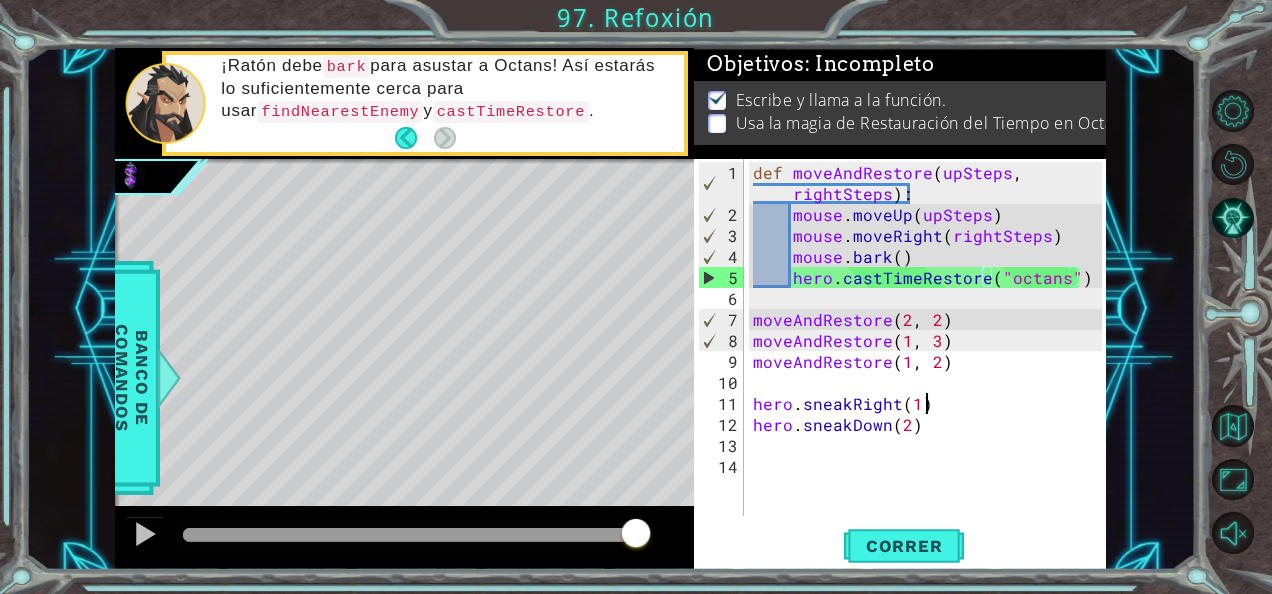 click on "def   moveAndRestore ( upSteps ,        rightSteps ) :      mouse . moveUp ( upSteps )      mouse . moveRight ( rightSteps )      mouse . bark ( )      hero . castTimeRestore ( "octans" ) moveAndRestore ( 2 ,   2 ) moveAndRestore ( 1 ,   3 ) moveAndRestore ( 1 ,   2 ) hero . sneakRight ( 1 ) hero . sneakDown ( 2 )" at bounding box center (930, 372) 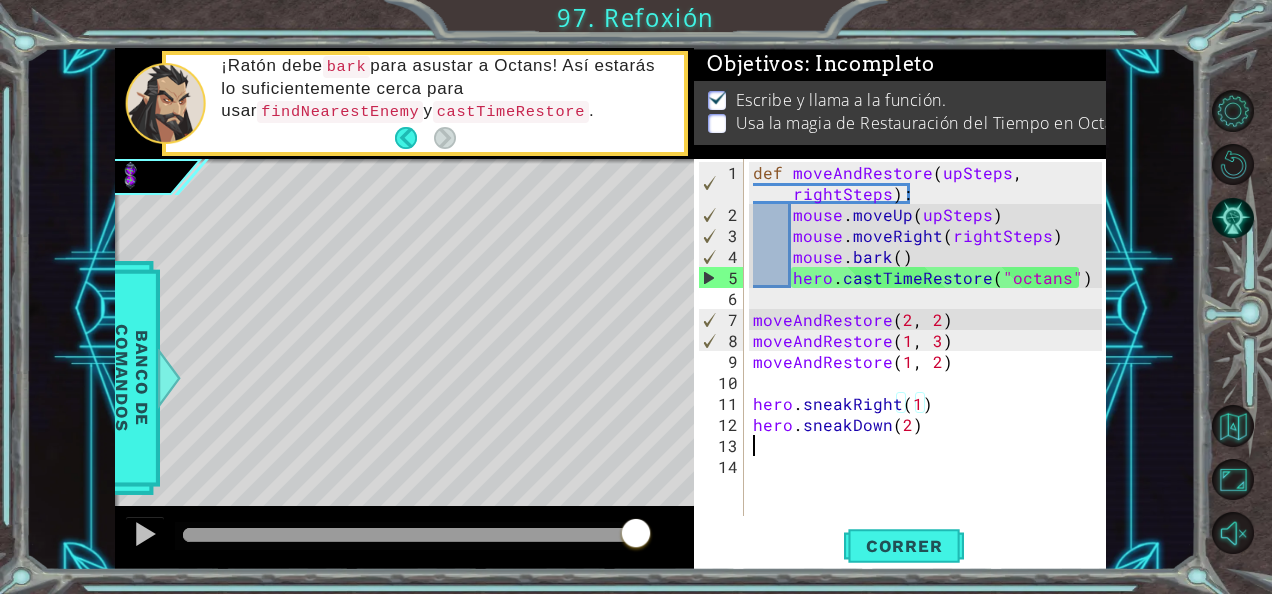 click on "def   moveAndRestore ( upSteps ,        rightSteps ) :      mouse . moveUp ( upSteps )      mouse . moveRight ( rightSteps )      mouse . bark ( )      hero . castTimeRestore ( "octans" ) moveAndRestore ( 2 ,   2 ) moveAndRestore ( 1 ,   3 ) moveAndRestore ( 1 ,   2 ) hero . sneakRight ( 1 ) hero . sneakDown ( 2 )" at bounding box center [930, 372] 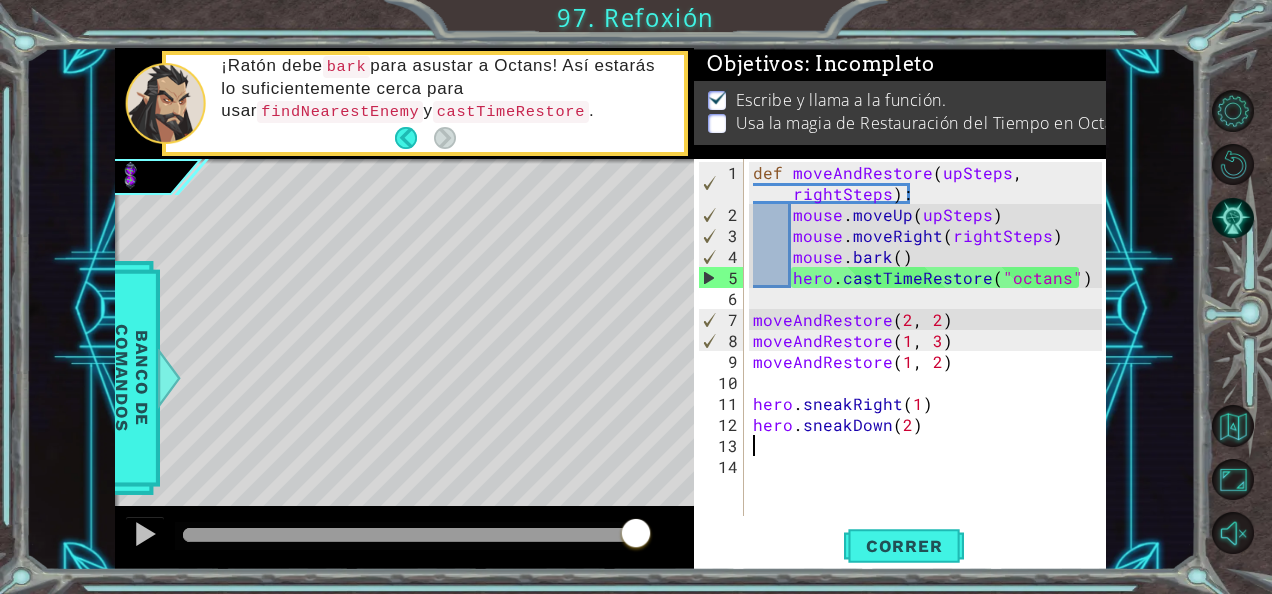 scroll, scrollTop: 0, scrollLeft: 0, axis: both 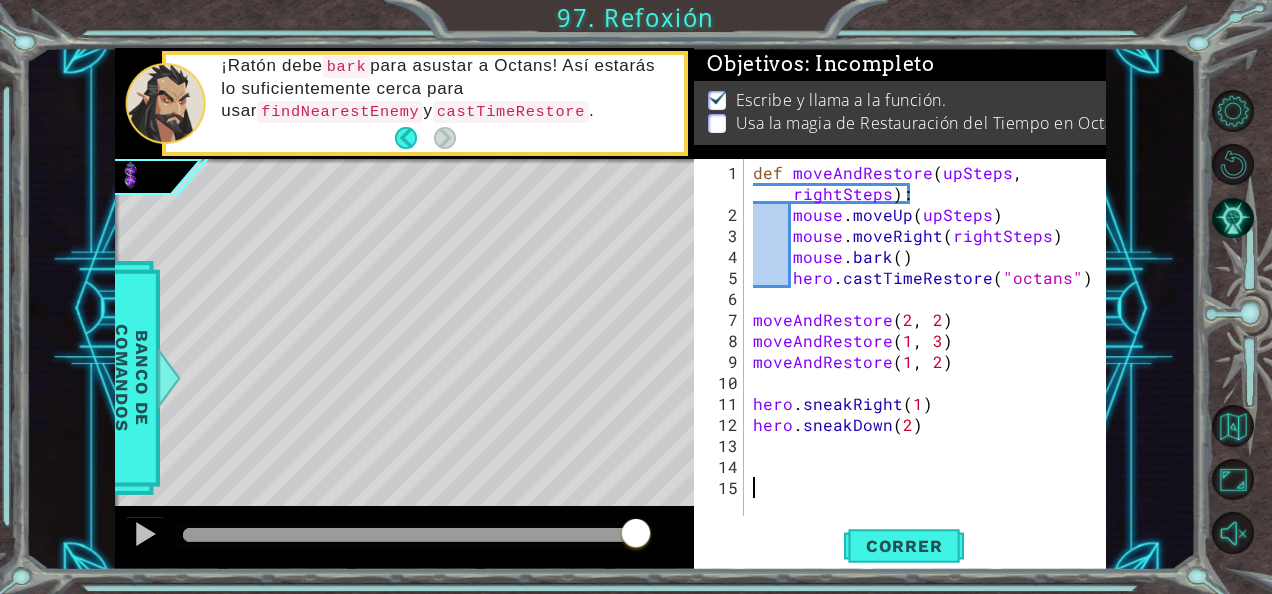 paste on "ero.castTimeRestore("octans")" 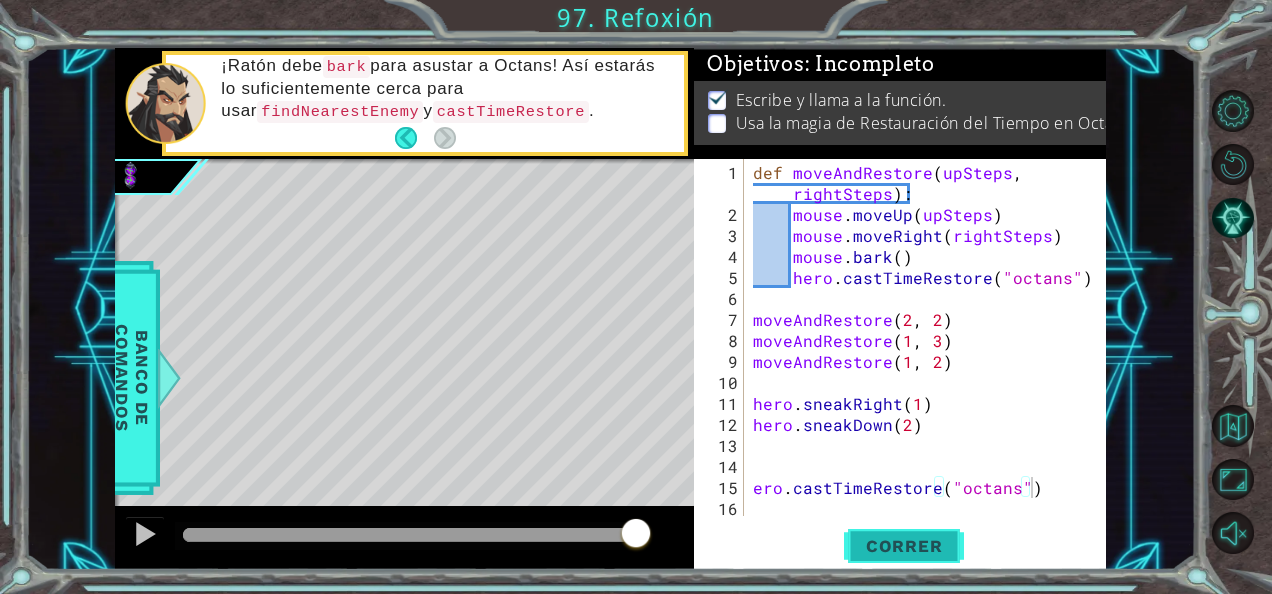 click on "Correr" at bounding box center [904, 546] 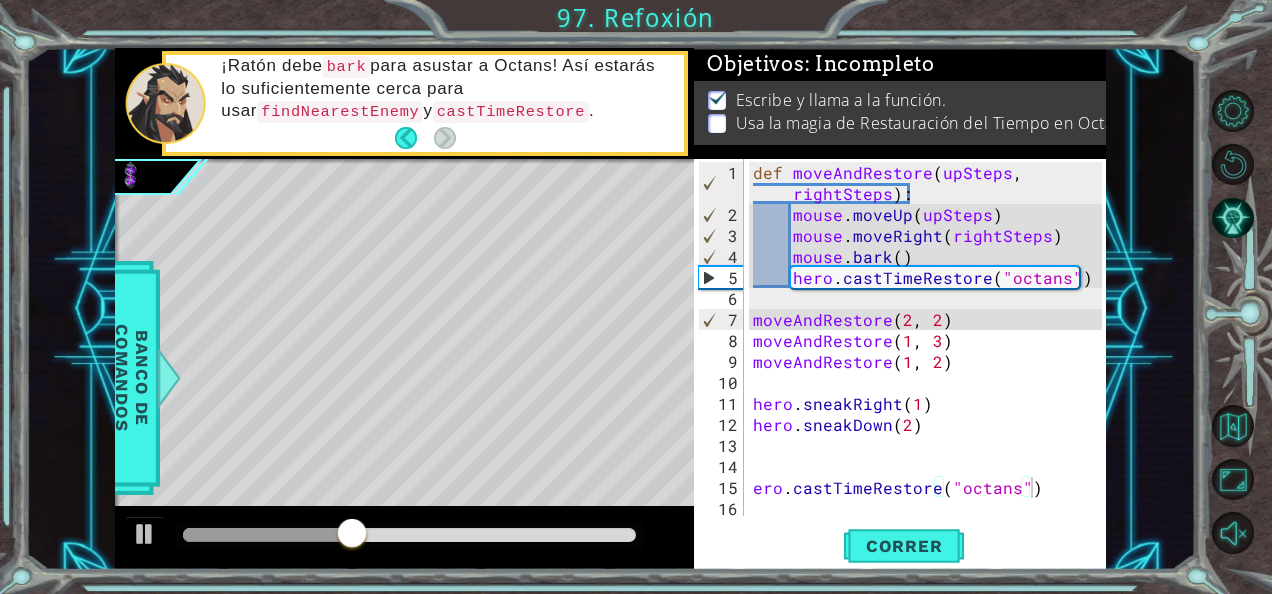 click on "ero.castTimeRestore("octans") 1 2 3 4 5 6 7 8 9 10 11 12 13 14 15 16 def   moveAndRestore ( upSteps ,        rightSteps ) :      mouse . moveUp ( upSteps )      mouse . moveRight ( rightSteps )      mouse . bark ( )      hero . castTimeRestore ( "octans" ) moveAndRestore ( 2 ,   2 ) moveAndRestore ( 1 ,   3 ) moveAndRestore ( 1 ,   2 ) hero . sneakRight ( 1 ) hero . sneakDown ( 2 ) ero . castTimeRestore ( "octans" )     הההההההההההההההההההההההההההההההההההההההההההההההההההההההההההההההההההההההההההההההההההההההההההההההההההההההההההההההההההההההההההההההההההההההההההההההההההההההההההההההההההההההההההההההההההההההההההההההההההההההההההההההההההההההההההההההההההההההההההההההההההההההההההההההה ReferenceError:moveAndRestore is not defined" at bounding box center (898, 337) 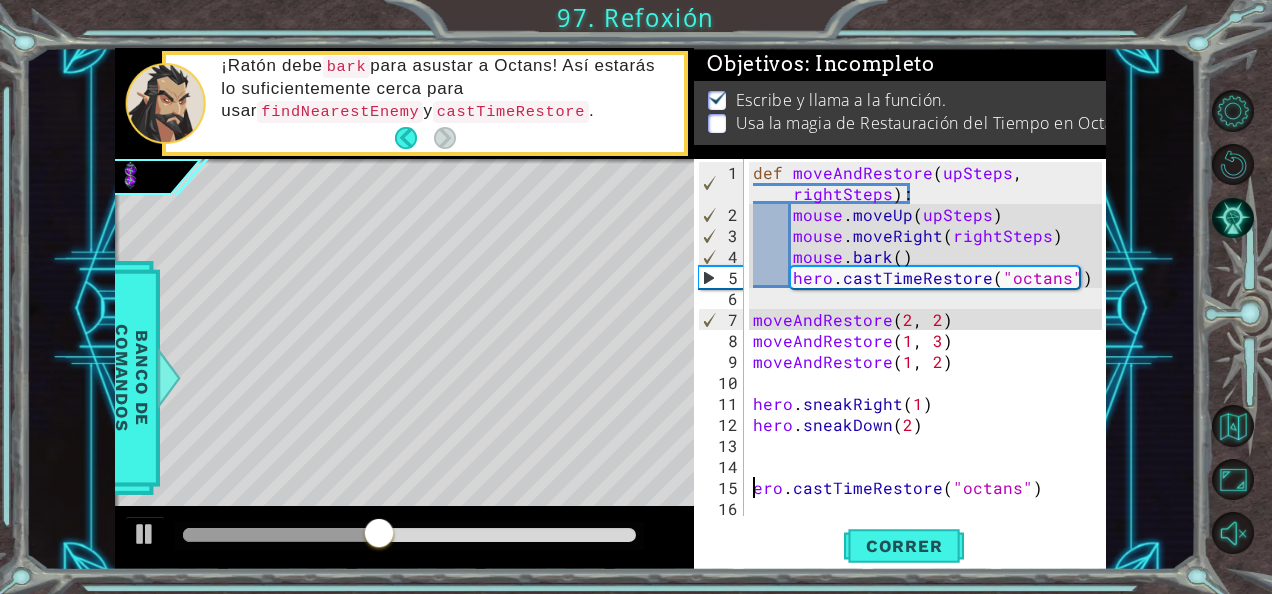 click on "def   moveAndRestore ( upSteps ,        rightSteps ) :      mouse . moveUp ( upSteps )      mouse . moveRight ( rightSteps )      mouse . bark ( )      hero . castTimeRestore ( "octans" ) moveAndRestore ( 2 ,   2 ) moveAndRestore ( 1 ,   3 ) moveAndRestore ( 1 ,   2 ) hero . sneakRight ( 1 ) hero . sneakDown ( 2 ) ero . castTimeRestore ( "octans" )" at bounding box center [930, 372] 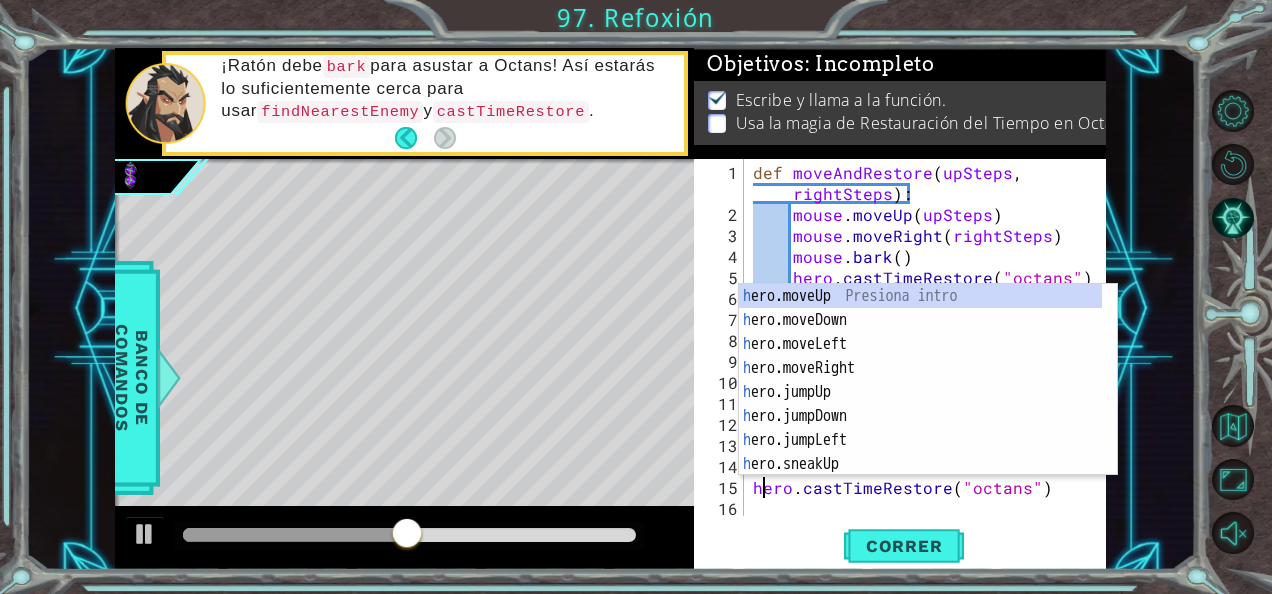 scroll, scrollTop: 0, scrollLeft: 0, axis: both 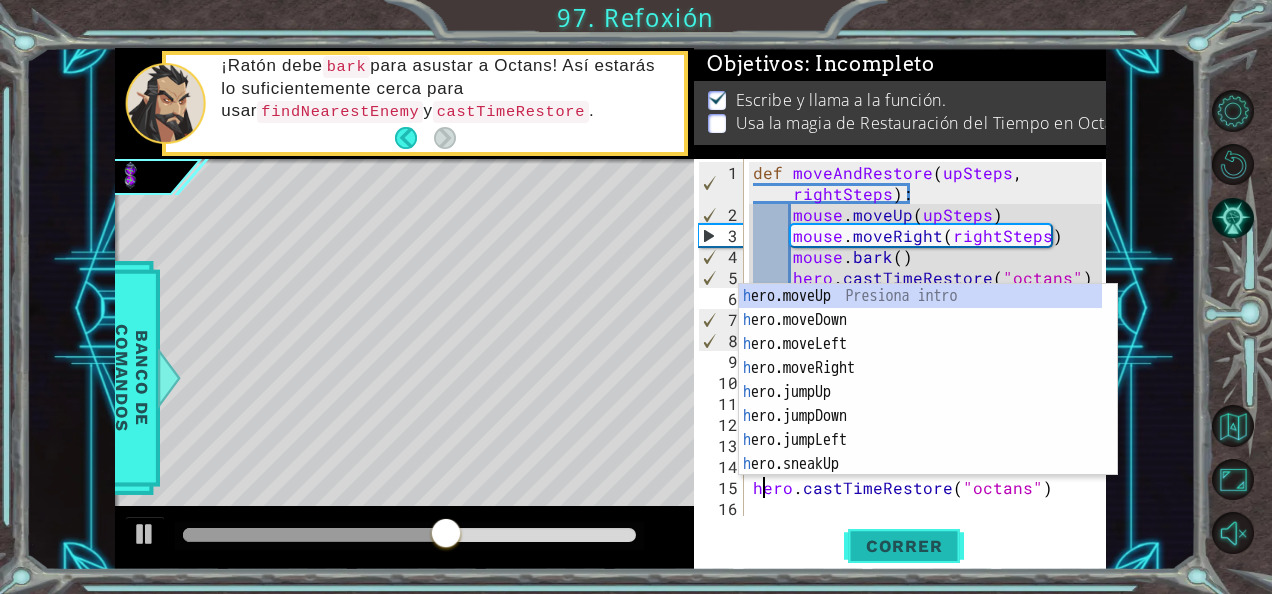 type on "hero.castTimeRestore("octans")" 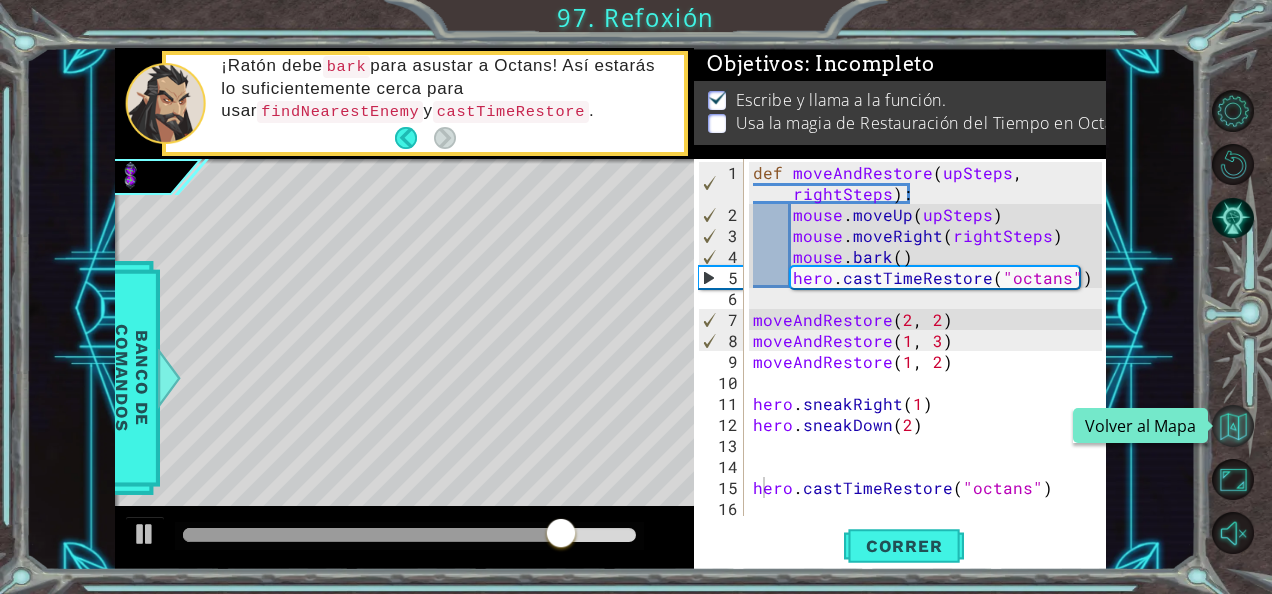 click at bounding box center [1233, 426] 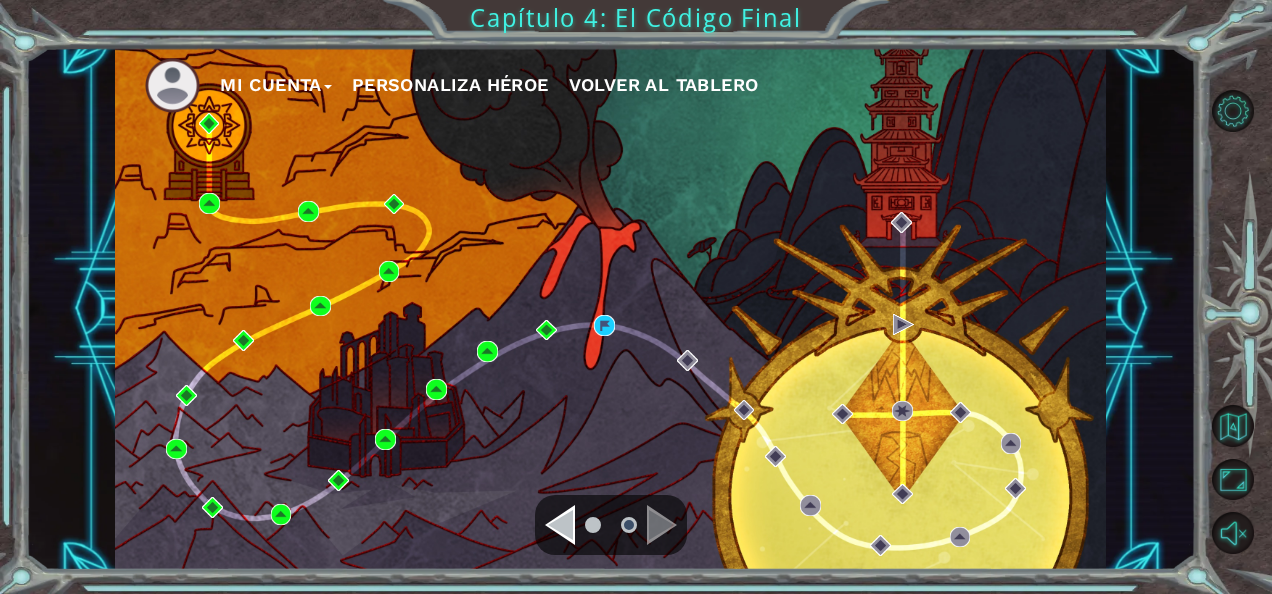 click at bounding box center [611, 525] 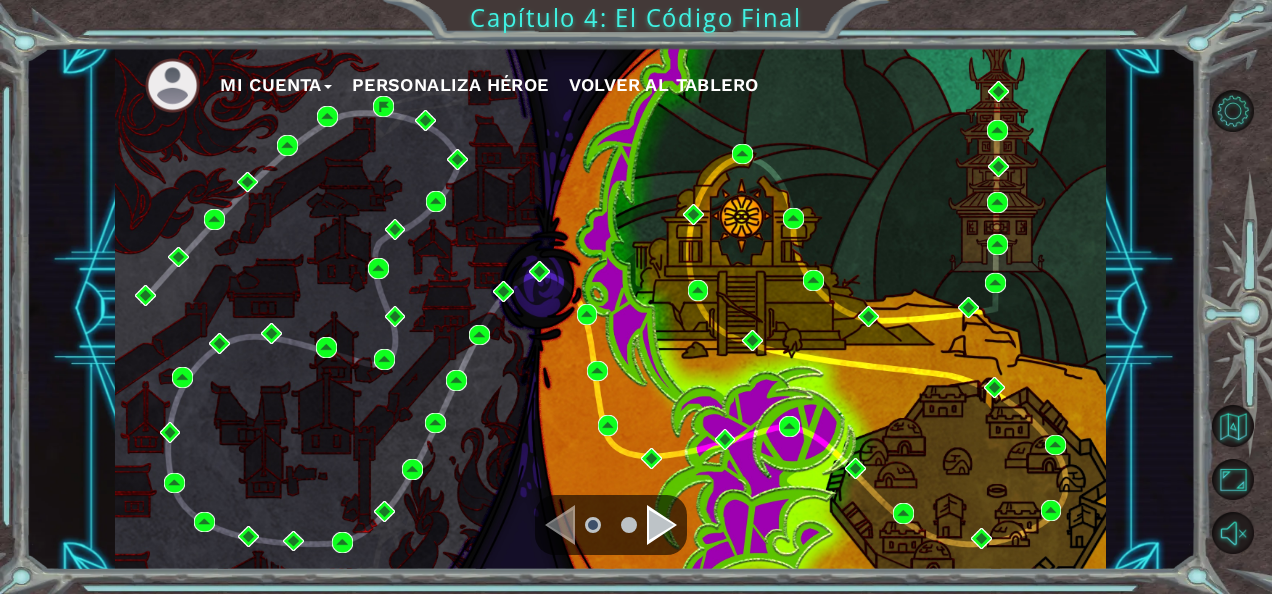click at bounding box center (611, 525) 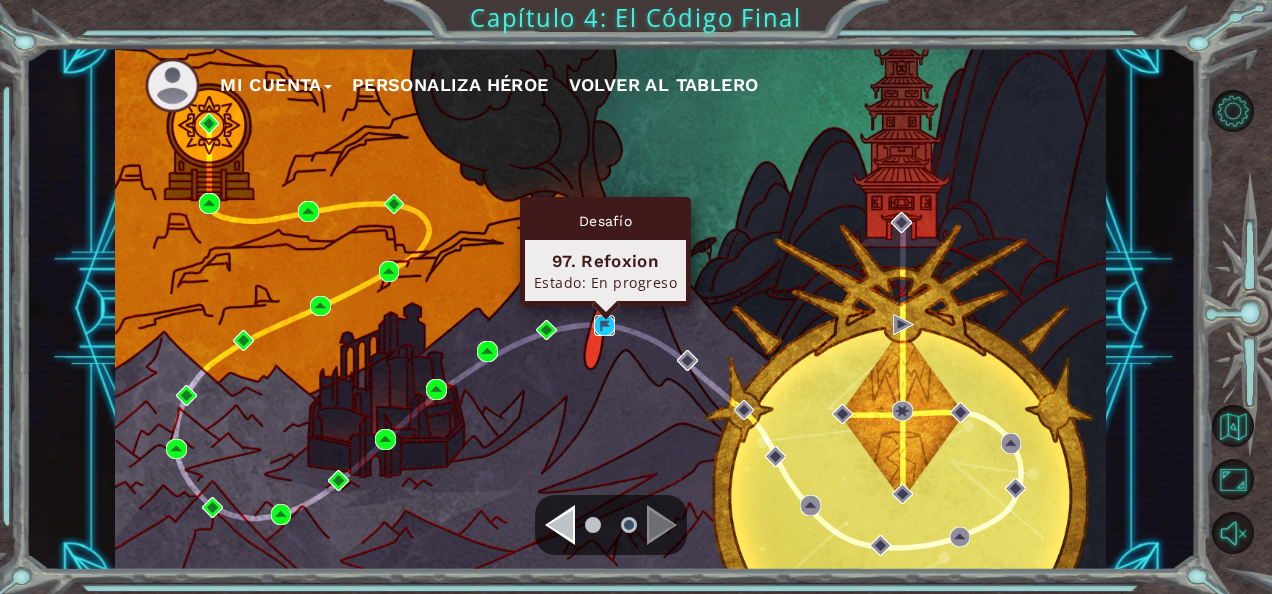 click at bounding box center (604, 325) 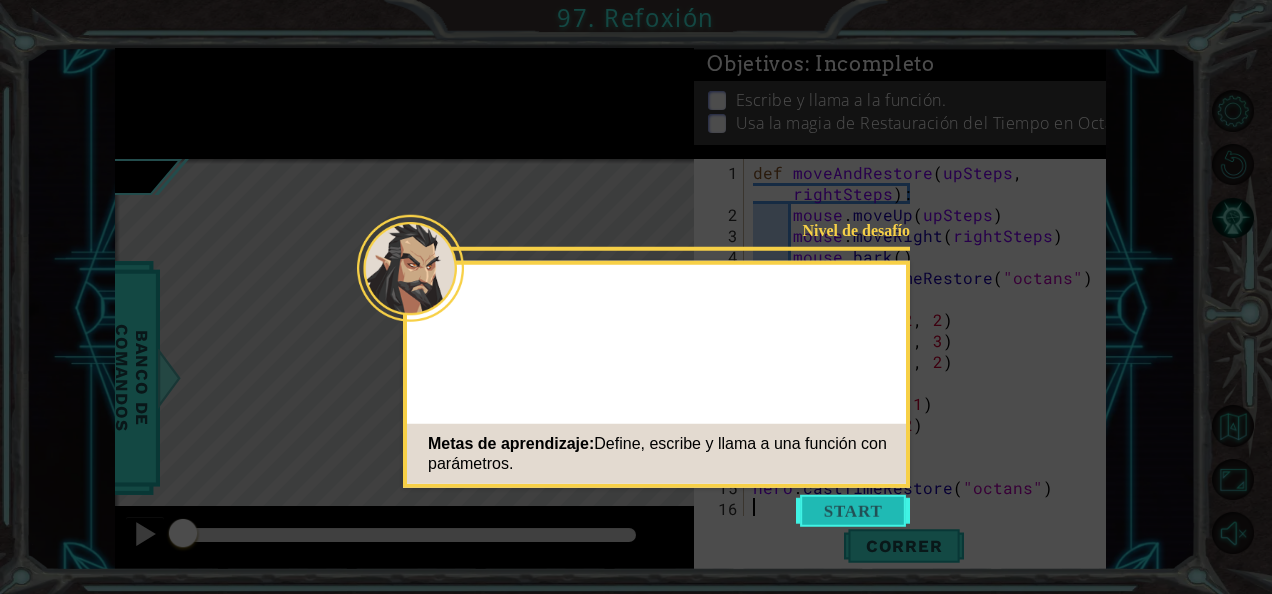 click at bounding box center (853, 511) 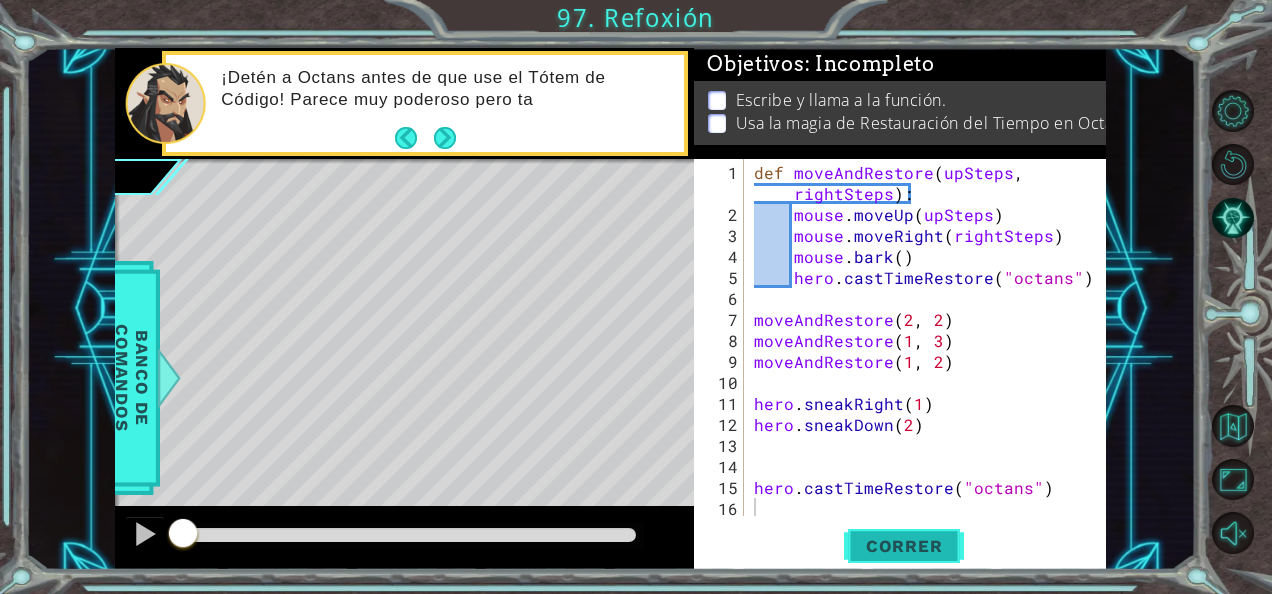 click on "Correr" at bounding box center (904, 546) 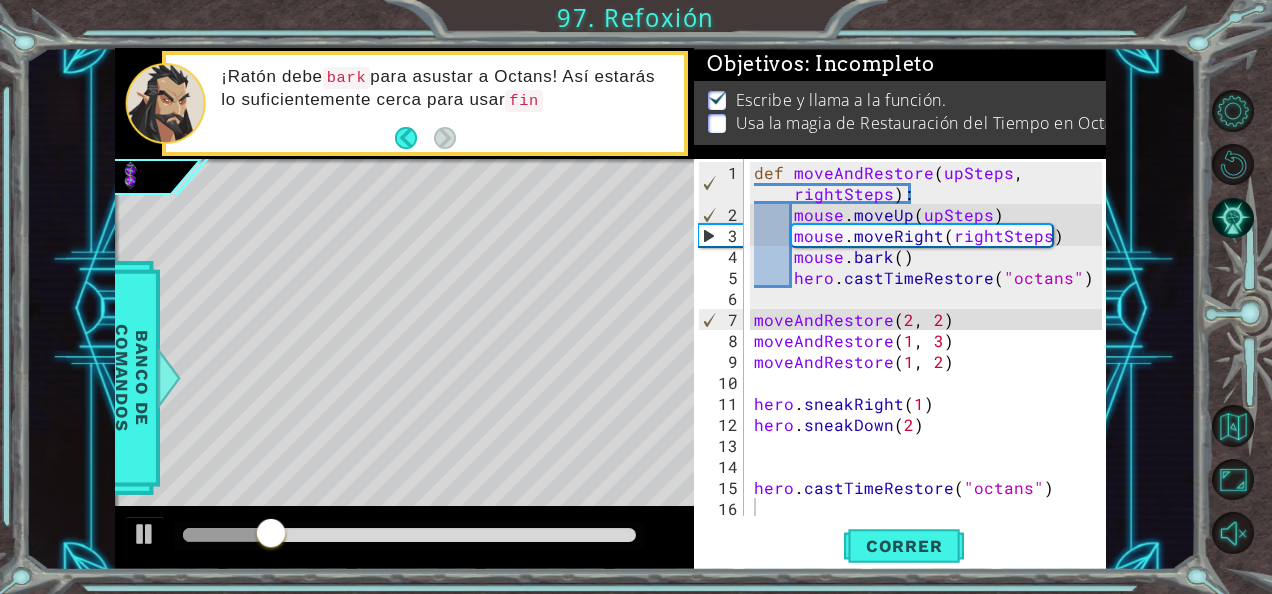 drag, startPoint x: 748, startPoint y: 178, endPoint x: 804, endPoint y: 448, distance: 275.74625 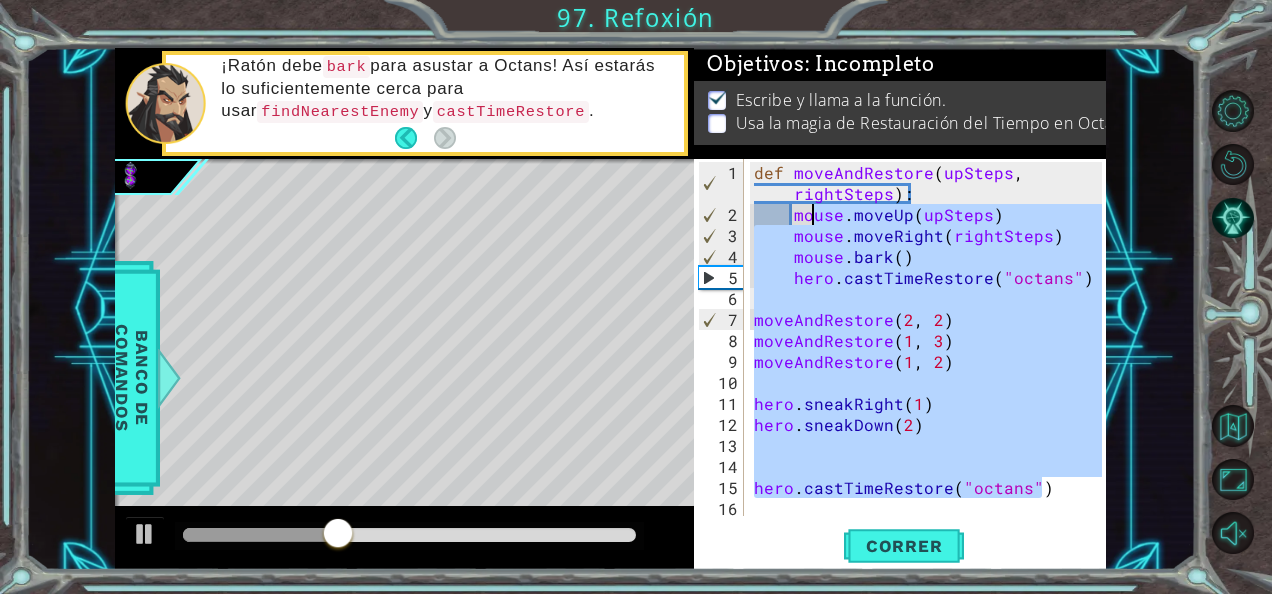 drag, startPoint x: 1044, startPoint y: 491, endPoint x: 794, endPoint y: 172, distance: 405.29126 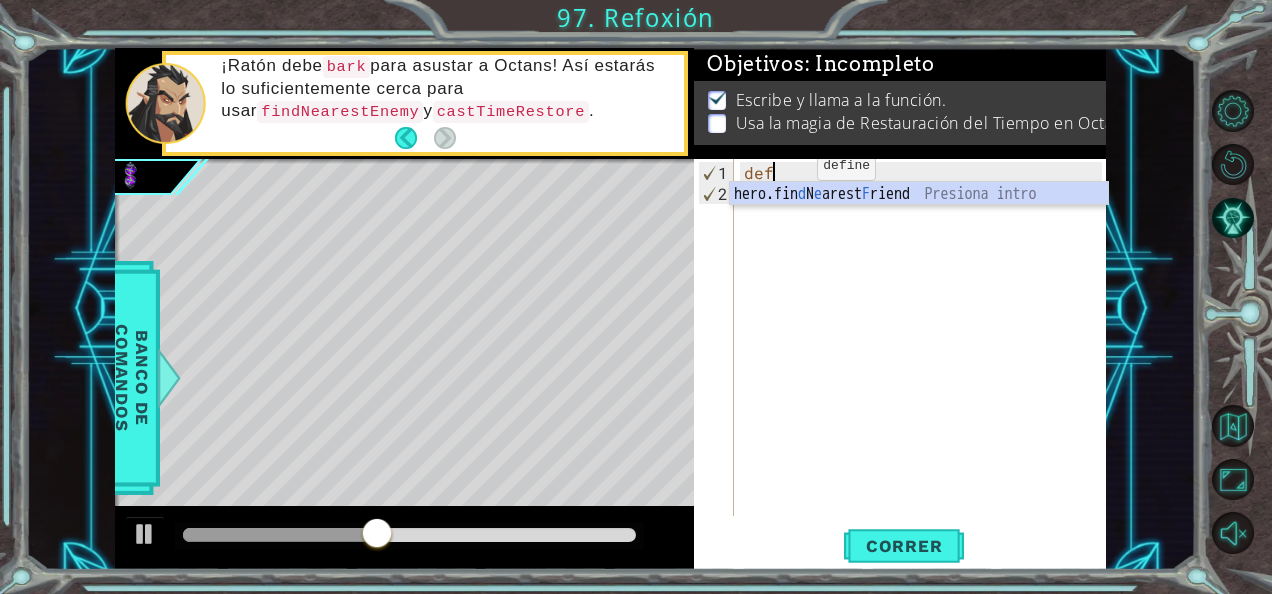 type on "d" 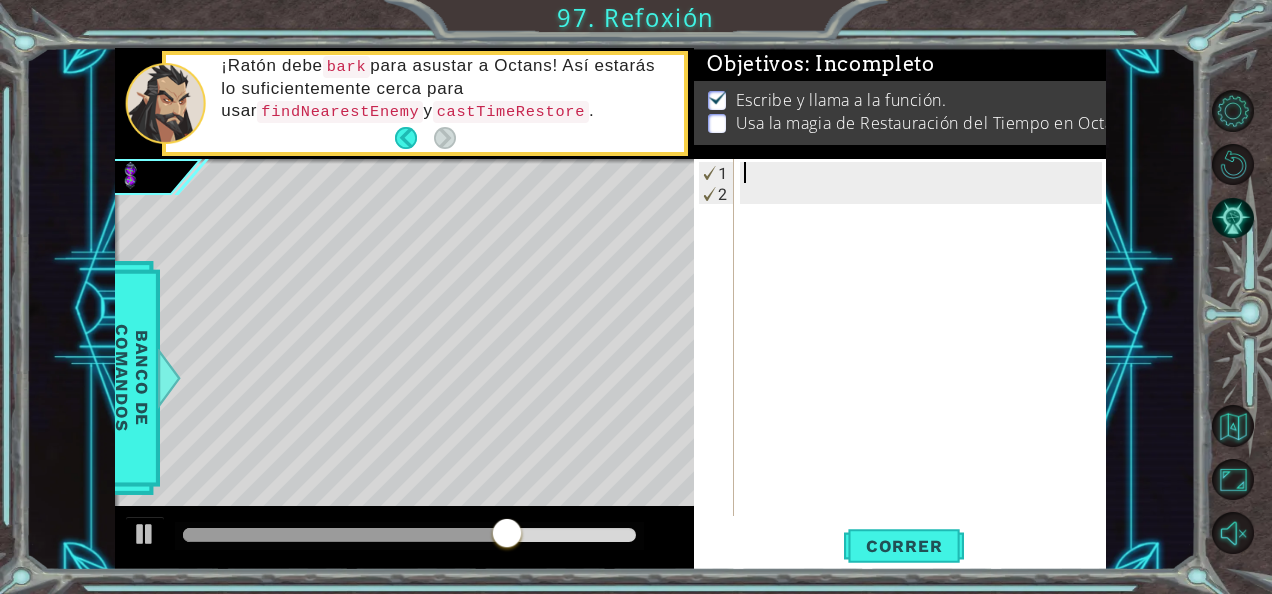 paste on "hero.castTimeRestore("octans")" 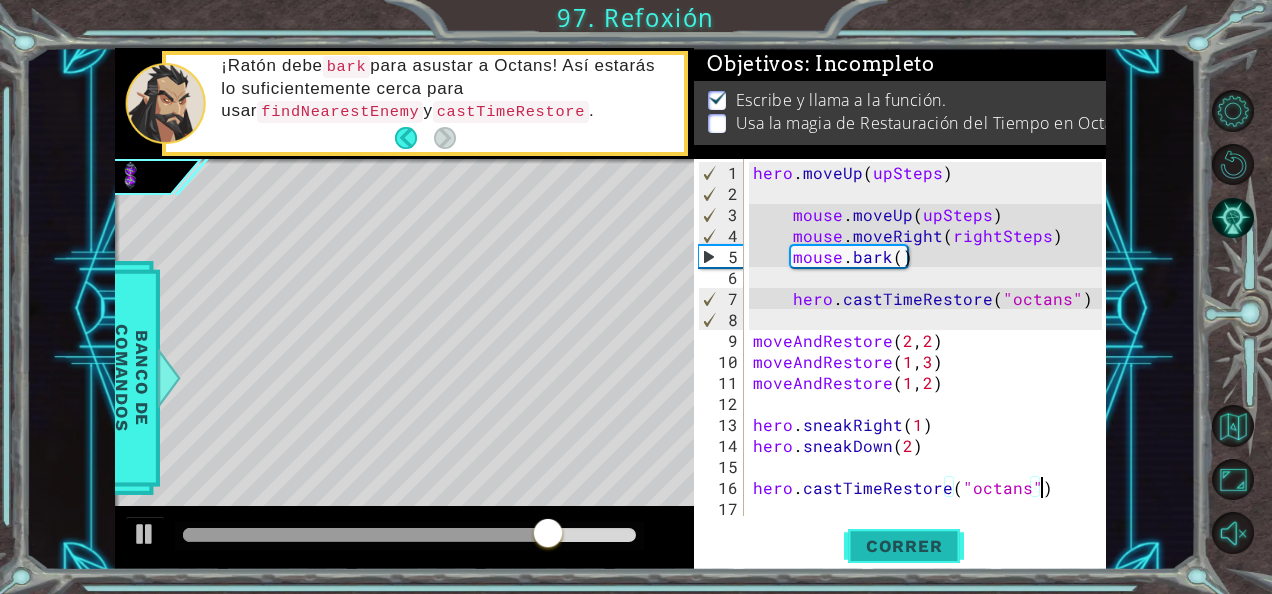 click on "Correr" at bounding box center [904, 546] 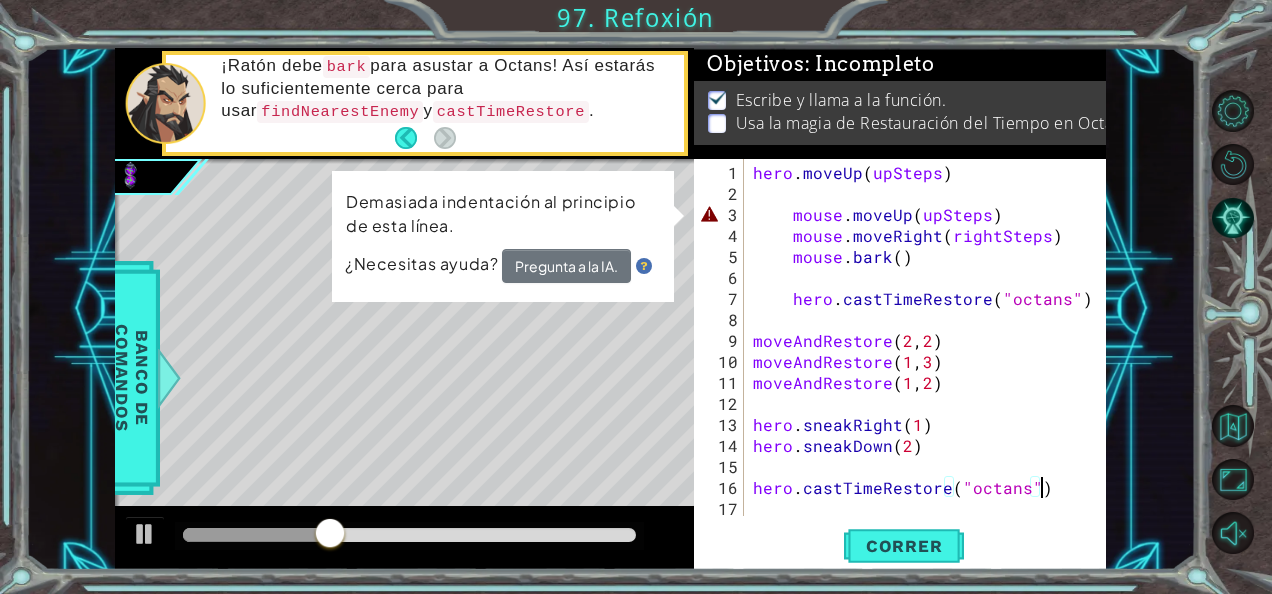 click on "hero . moveUp ( upSteps )           mouse . moveUp ( upSteps )      mouse . moveRight ( rightSteps )      mouse . bark ( )           hero . castTimeRestore ( "octans" )      moveAndRestore ( 2 , 2 ) moveAndRestore ( 1 , 3 ) moveAndRestore ( 1 , 2 ) hero . sneakRight ( 1 ) hero . sneakDown ( 2 ) hero . castTimeRestore ( "octans" )" at bounding box center (930, 361) 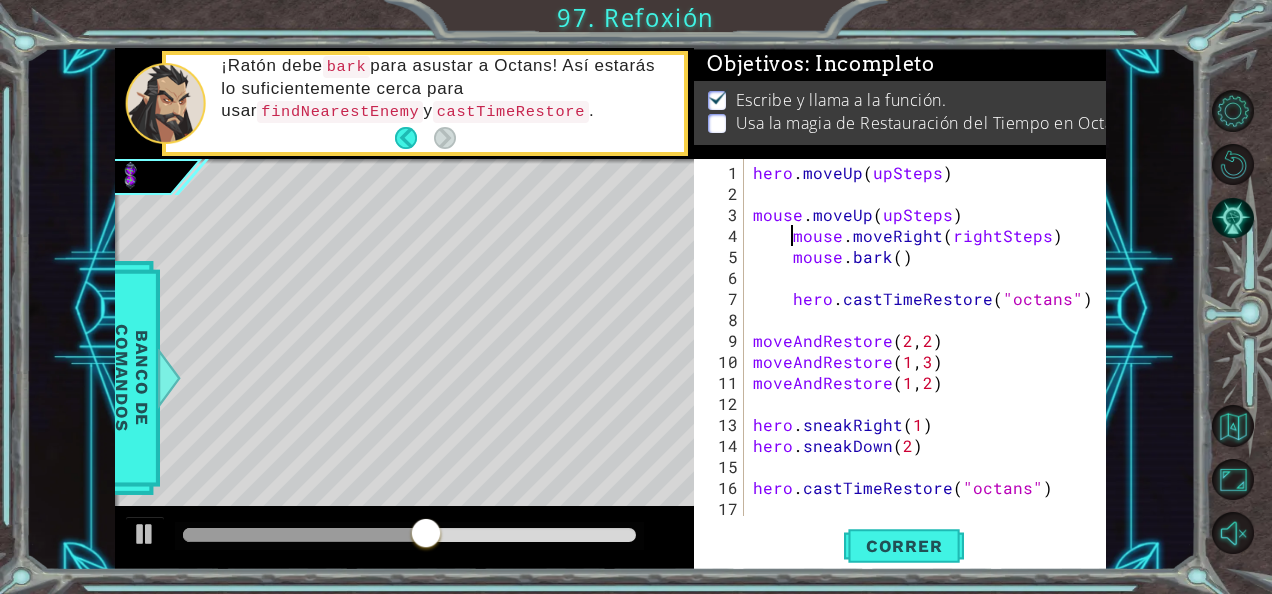 click on "hero . moveUp ( upSteps )      mouse . moveUp ( upSteps )      mouse . moveRight ( rightSteps )      mouse . bark ( )           hero . castTimeRestore ( "octans" )      moveAndRestore ( 2 , 2 ) moveAndRestore ( 1 , 3 ) moveAndRestore ( 1 , 2 ) hero . sneakRight ( 1 ) hero . sneakDown ( 2 ) hero . castTimeRestore ( "octans" )" at bounding box center (930, 361) 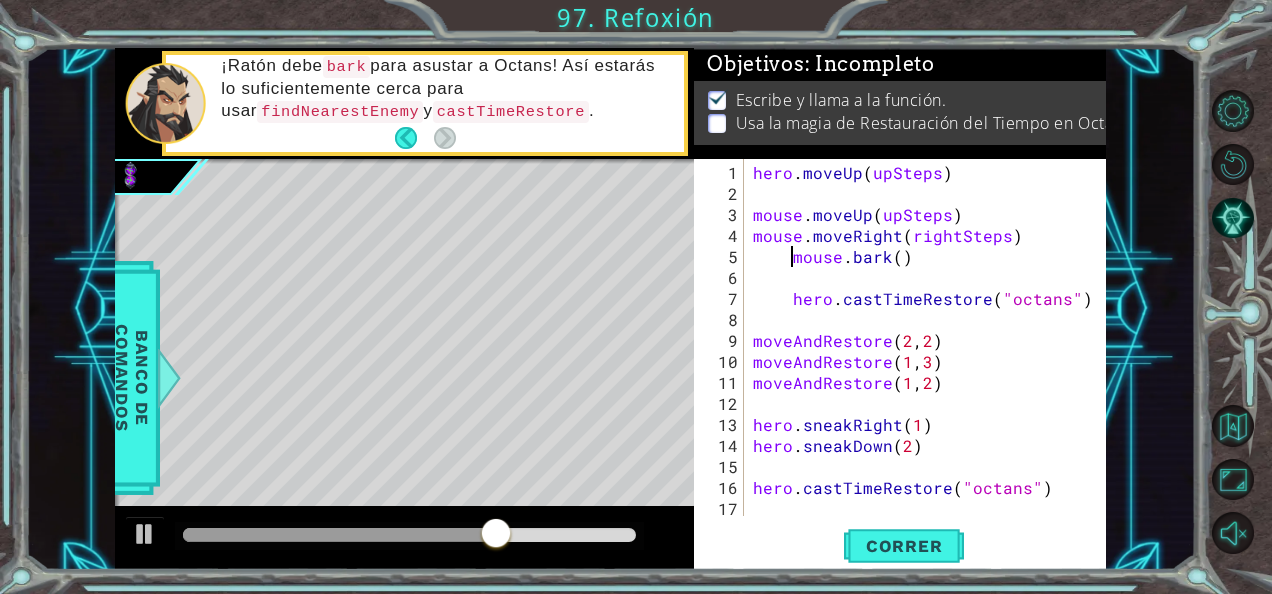 click on "hero . moveUp ( upSteps )      mouse . moveUp ( upSteps ) mouse . moveRight ( rightSteps )      mouse . bark ( )           hero . castTimeRestore ( "octans" )      moveAndRestore ( 2 , 2 ) moveAndRestore ( 1 , 3 ) moveAndRestore ( 1 , 2 ) hero . sneakRight ( 1 ) hero . sneakDown ( 2 ) hero . castTimeRestore ( "octans" )" at bounding box center [930, 361] 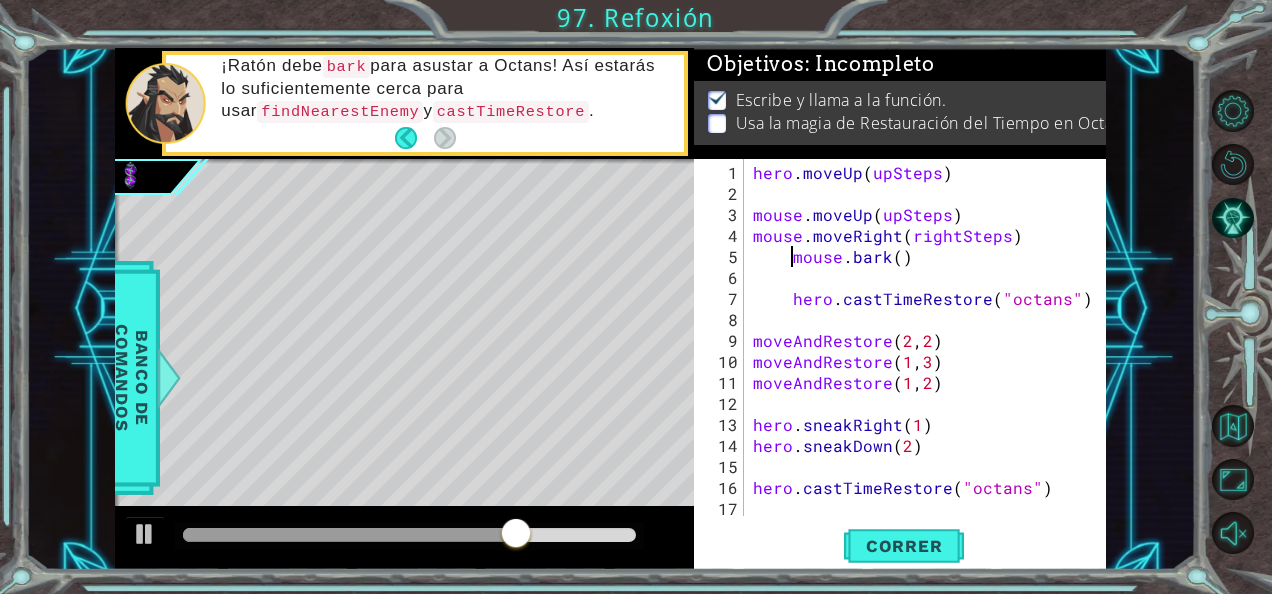 type on "mouse.bark()" 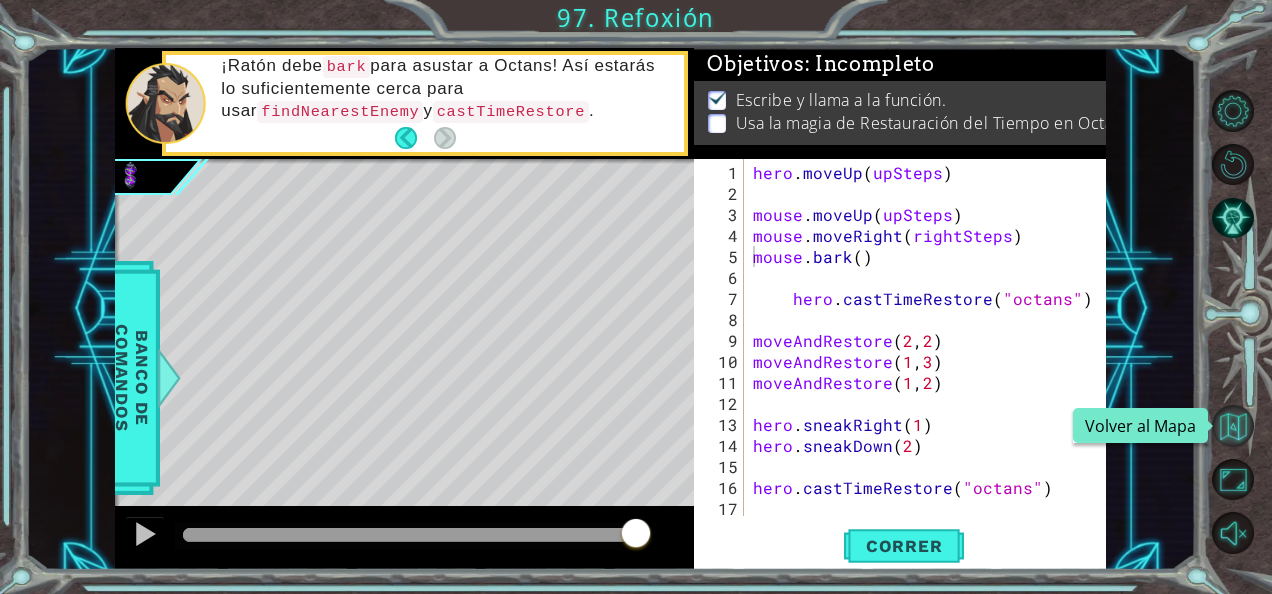 click at bounding box center [1233, 426] 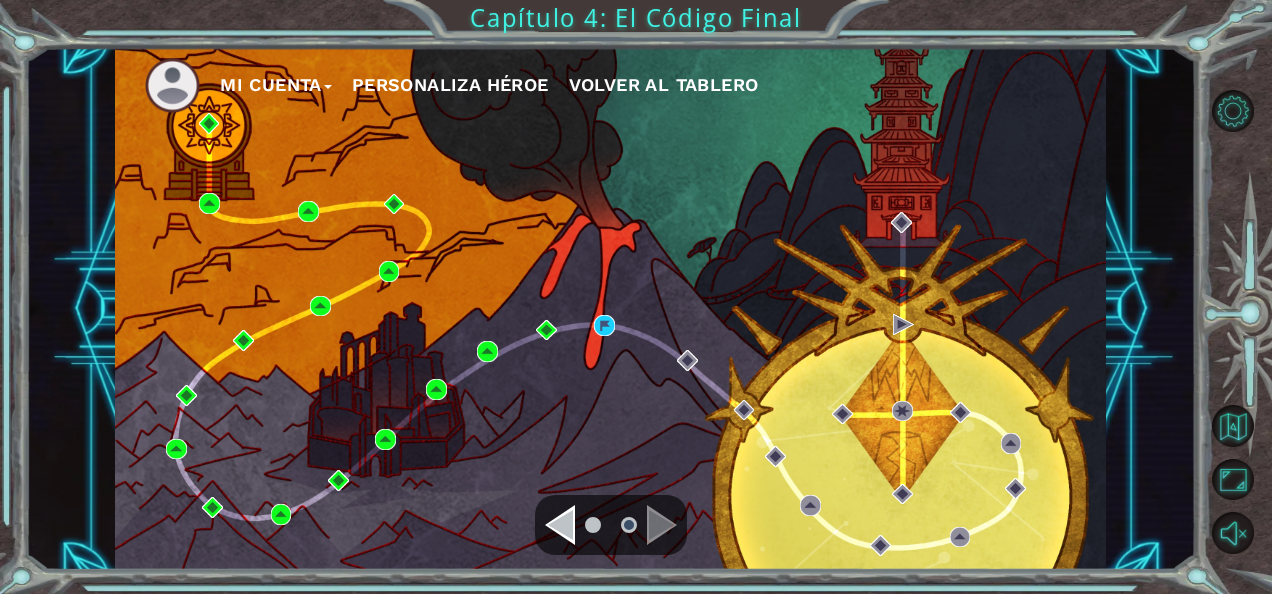 click on "Mi Cuenta" at bounding box center [276, 85] 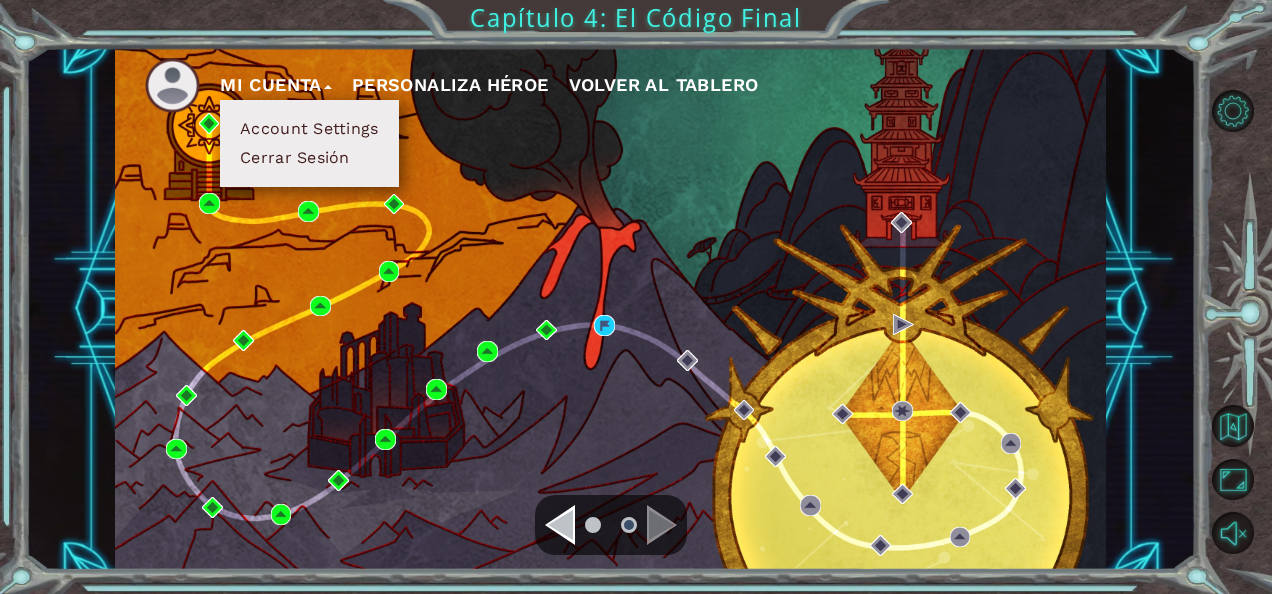 click on "Cerrar Sesión" at bounding box center (295, 158) 